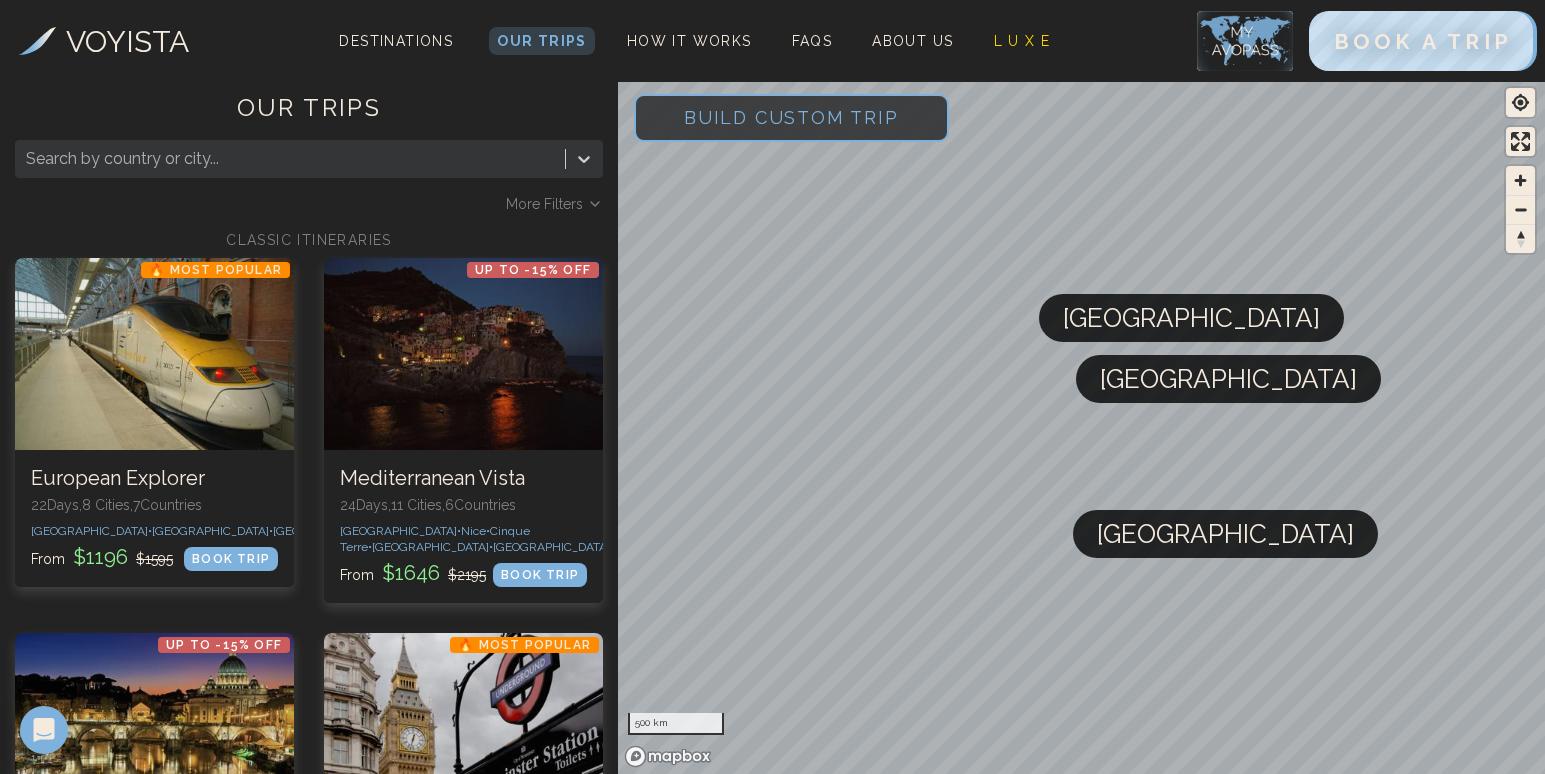 scroll, scrollTop: 1387, scrollLeft: 0, axis: vertical 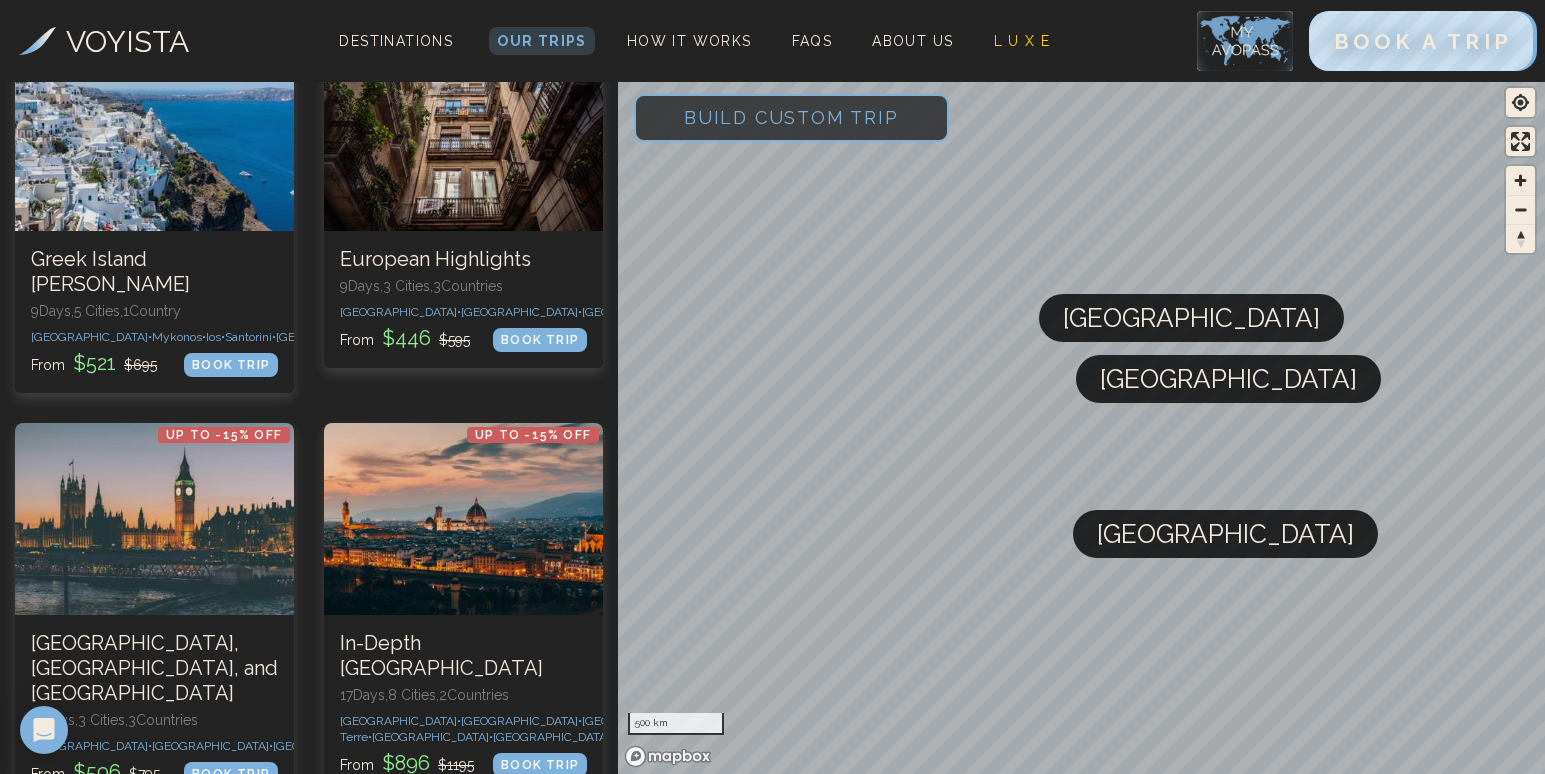 click on "Build Custom Trip" at bounding box center (791, 117) 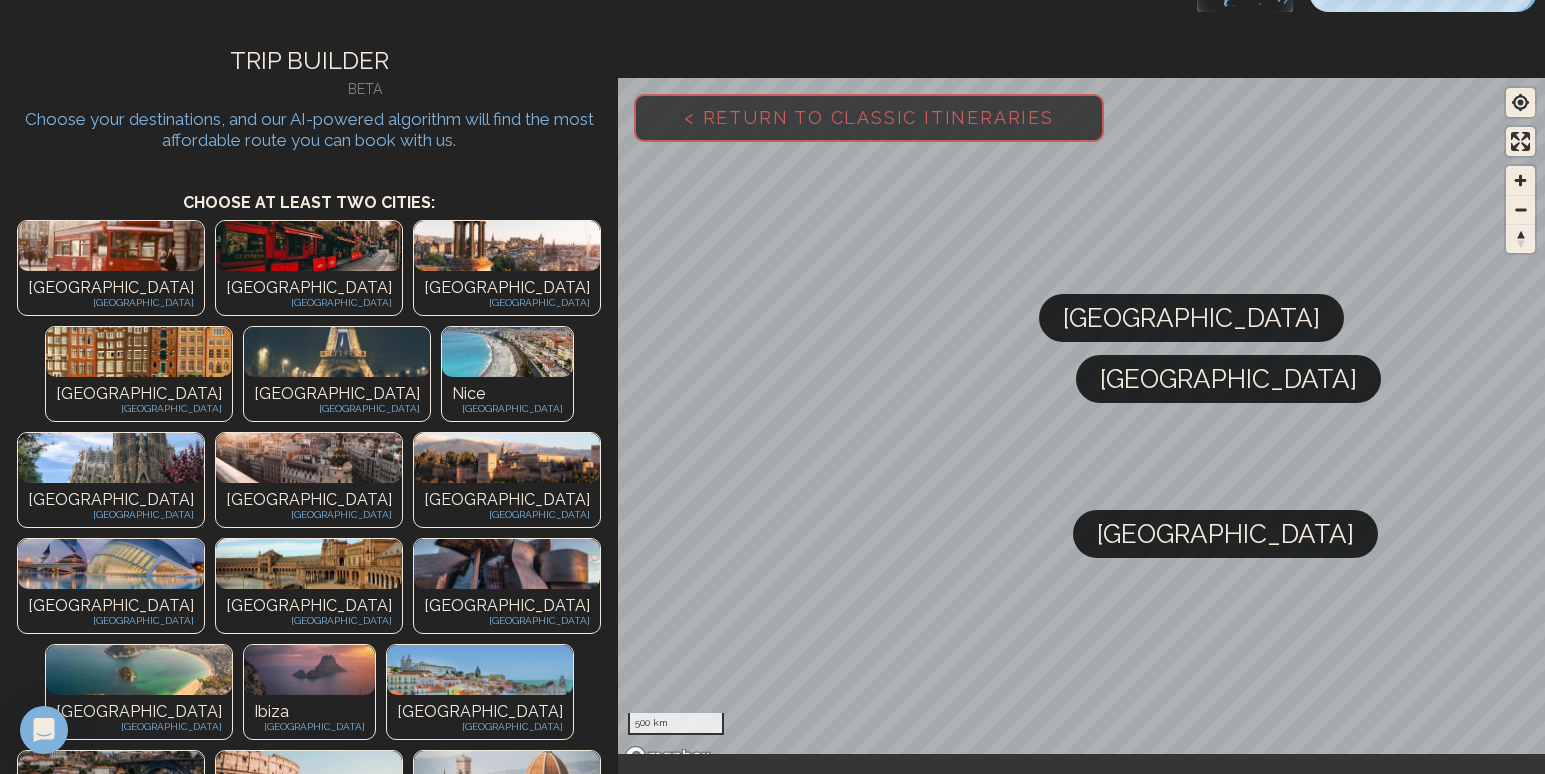 scroll, scrollTop: 0, scrollLeft: 0, axis: both 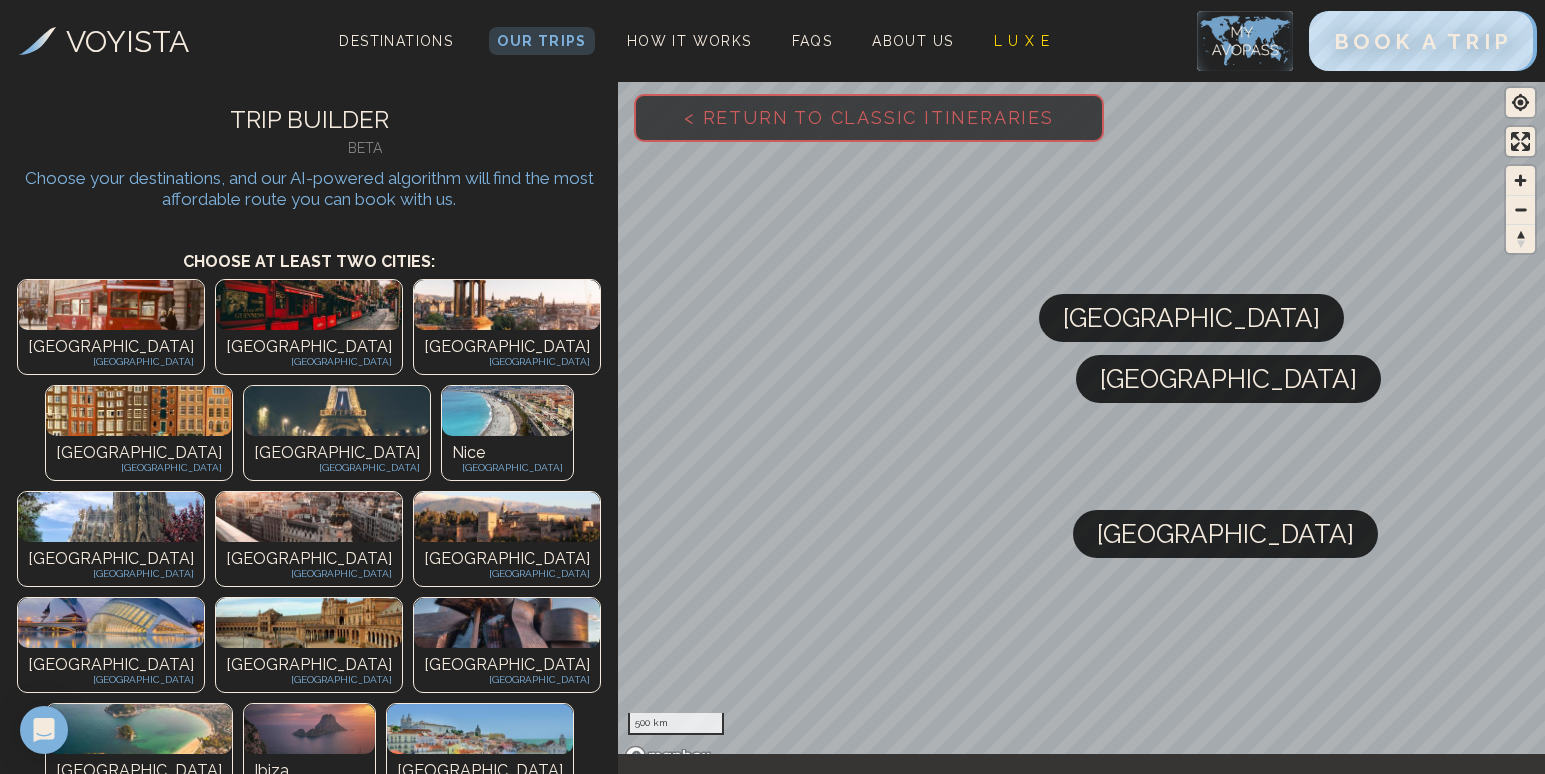 click on "[GEOGRAPHIC_DATA]" at bounding box center [111, 347] 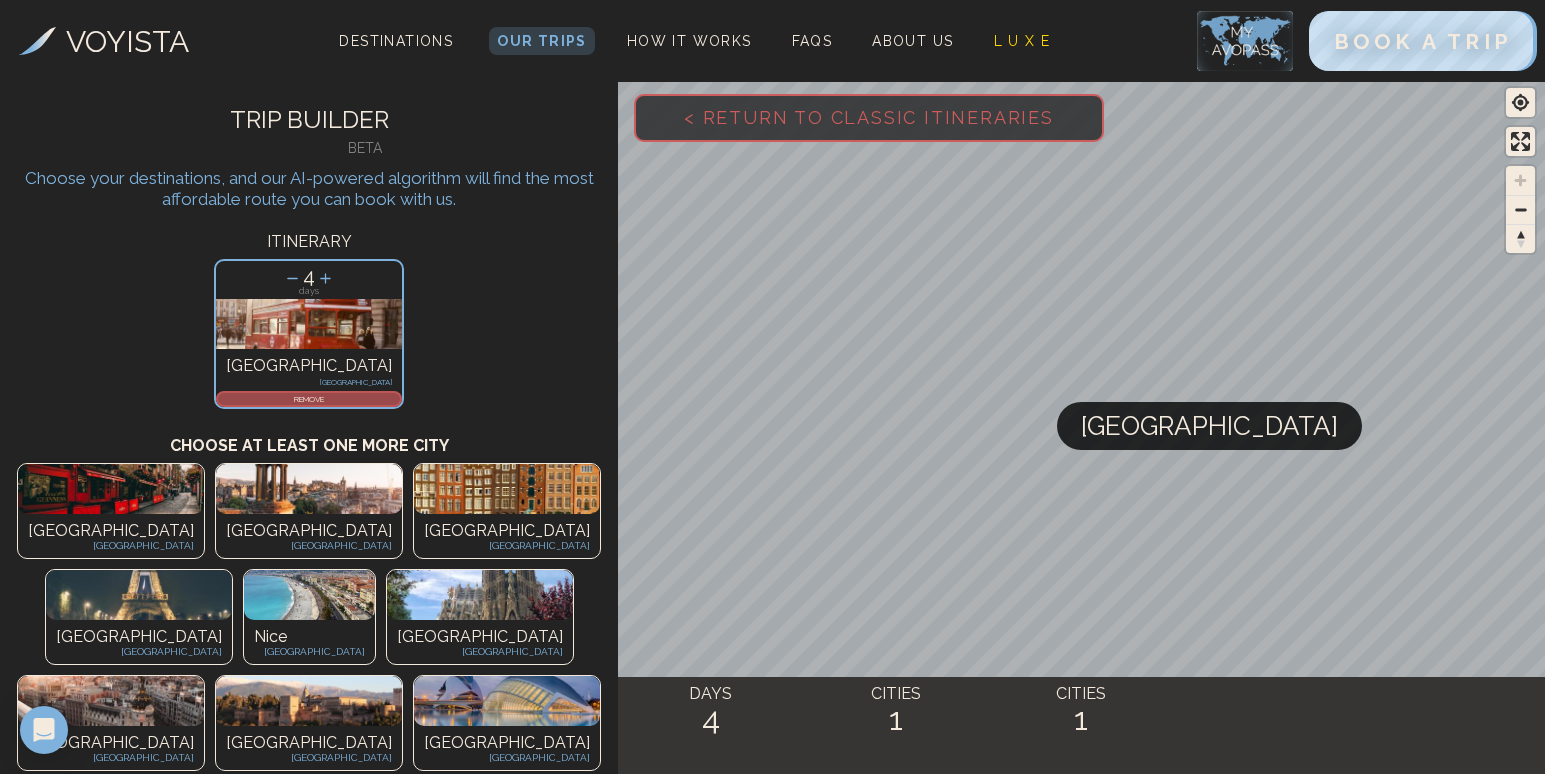 click on "Dublin Ireland" at bounding box center [111, 536] 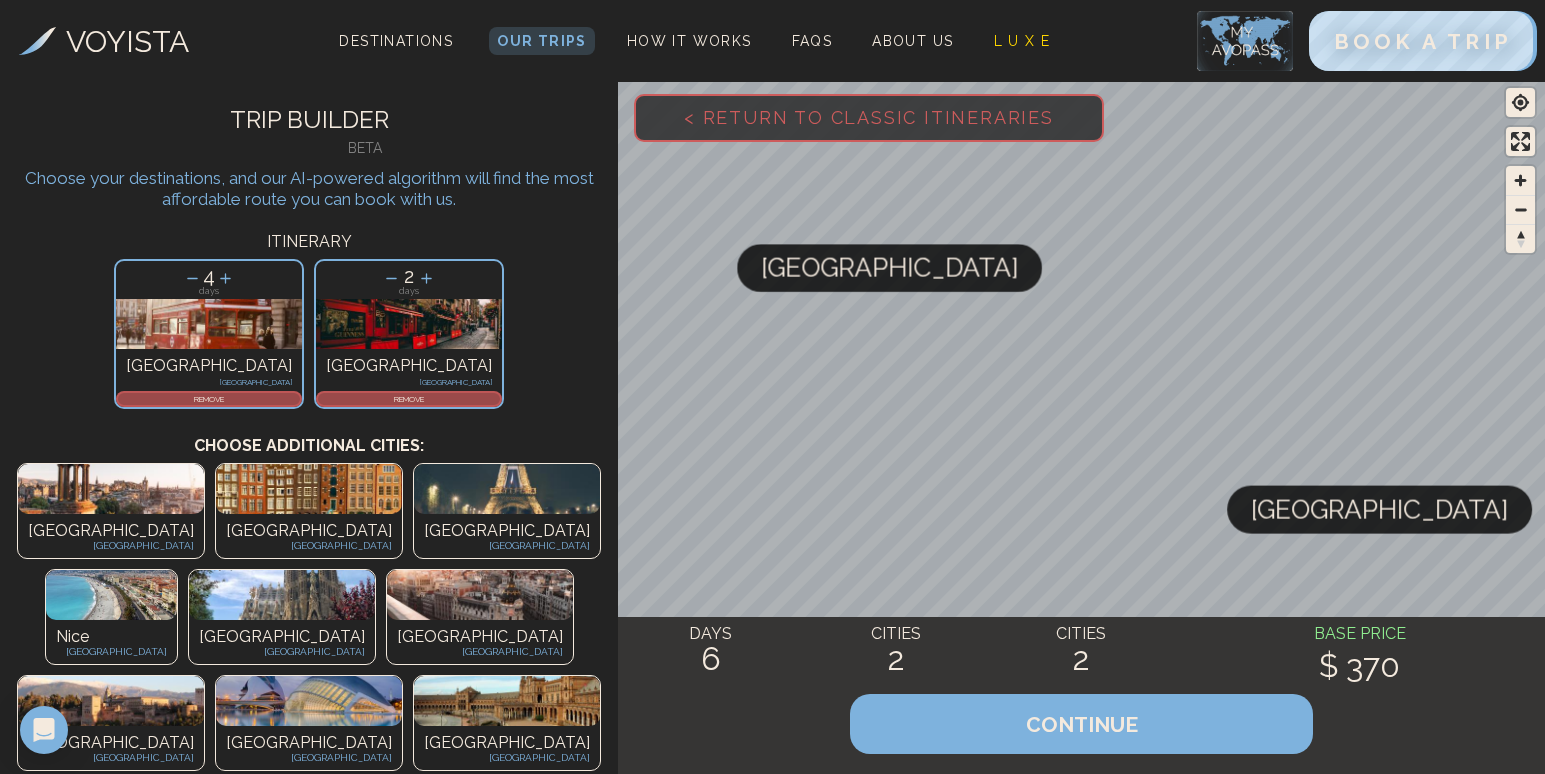 click on "Edinburgh Scotland" at bounding box center [111, 536] 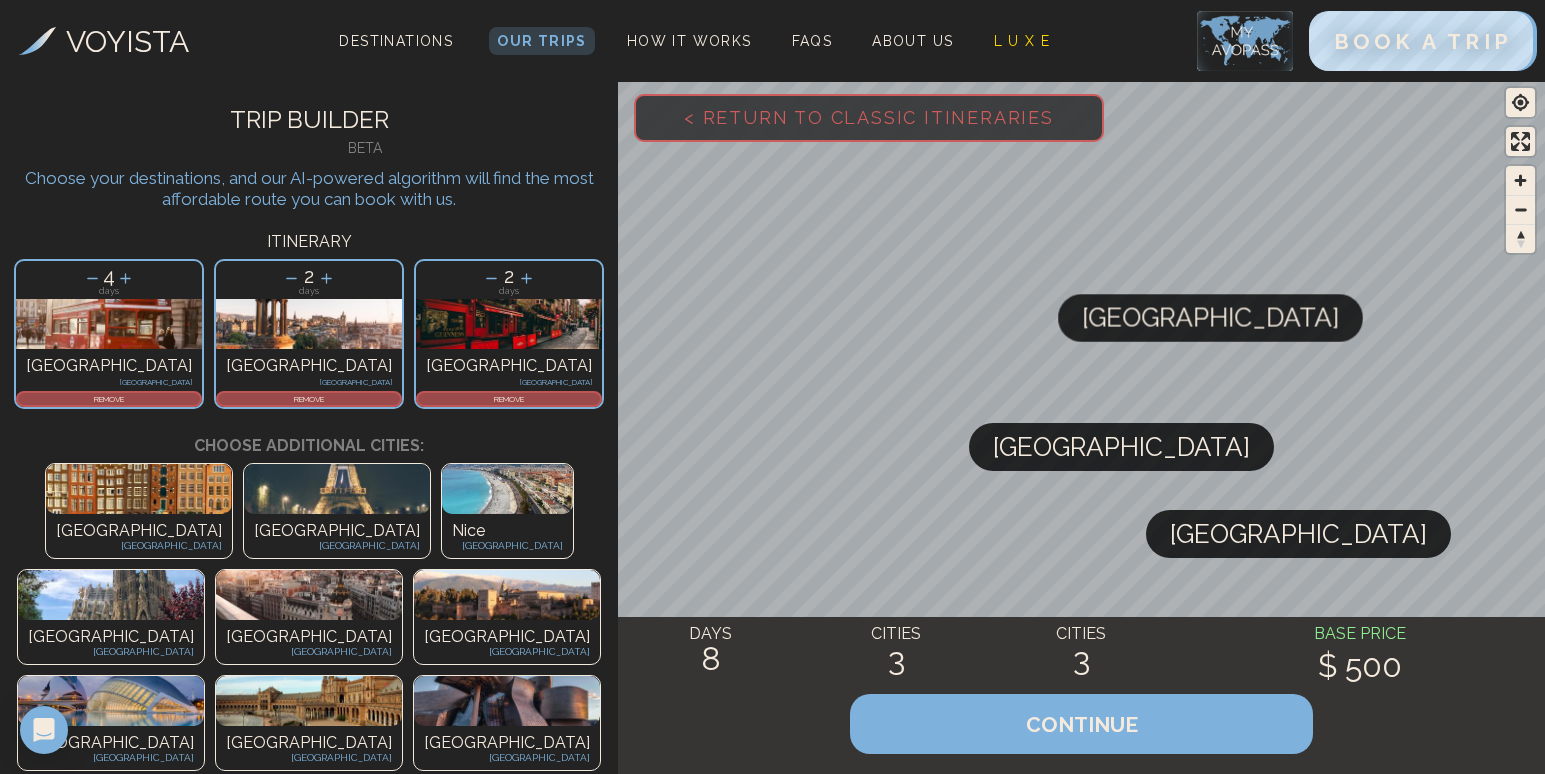 click 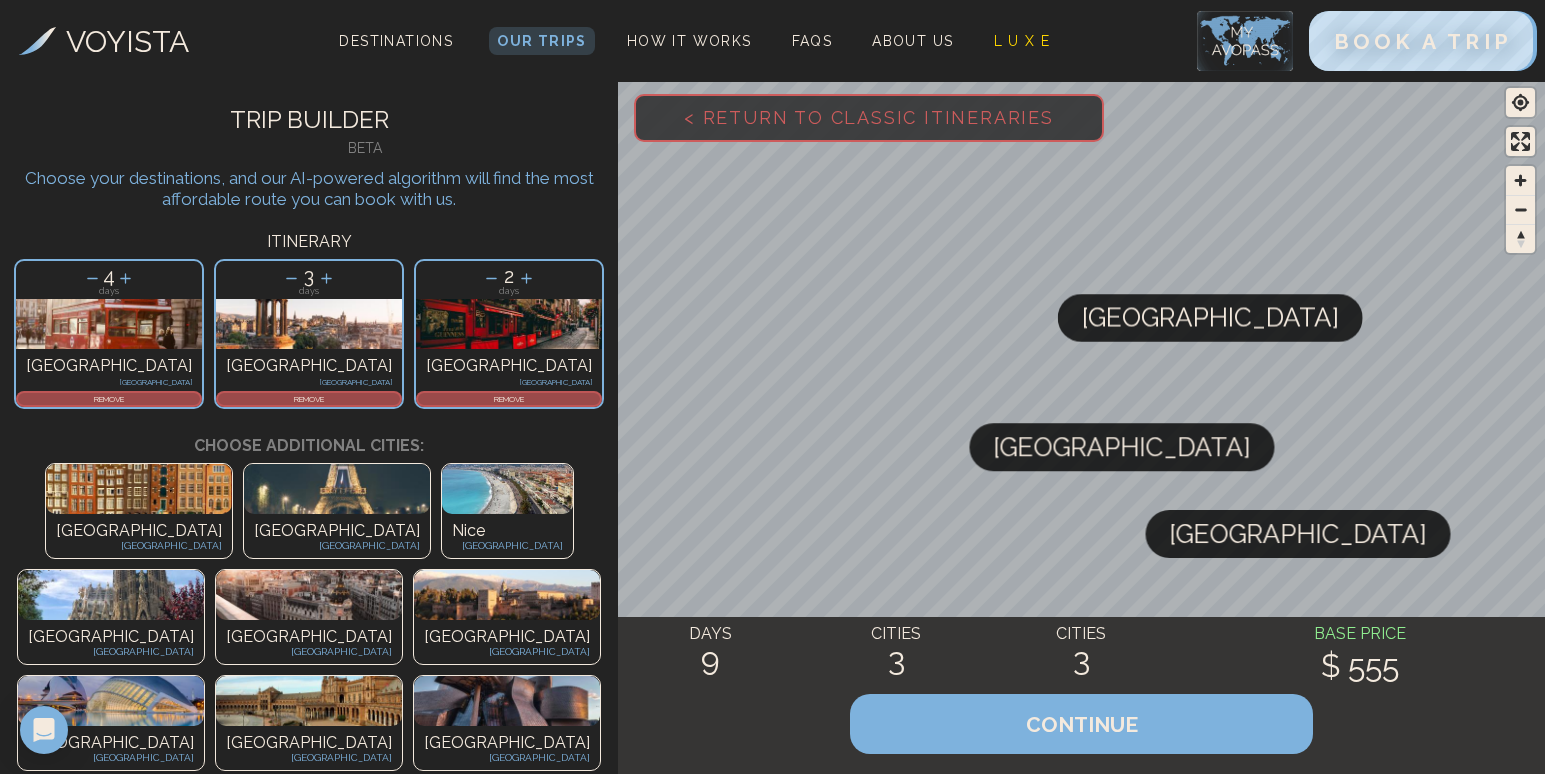 click 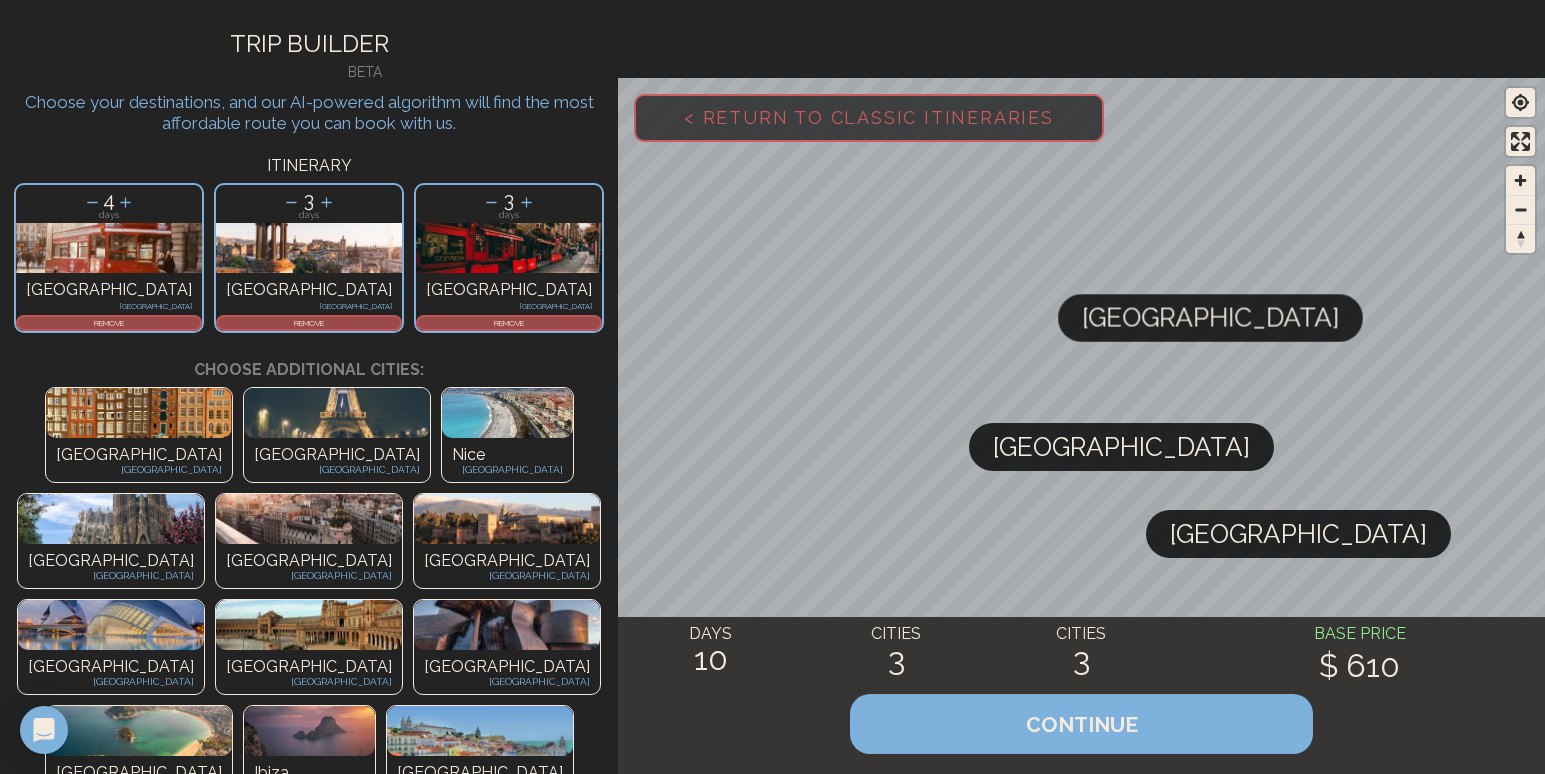 scroll, scrollTop: 82, scrollLeft: 0, axis: vertical 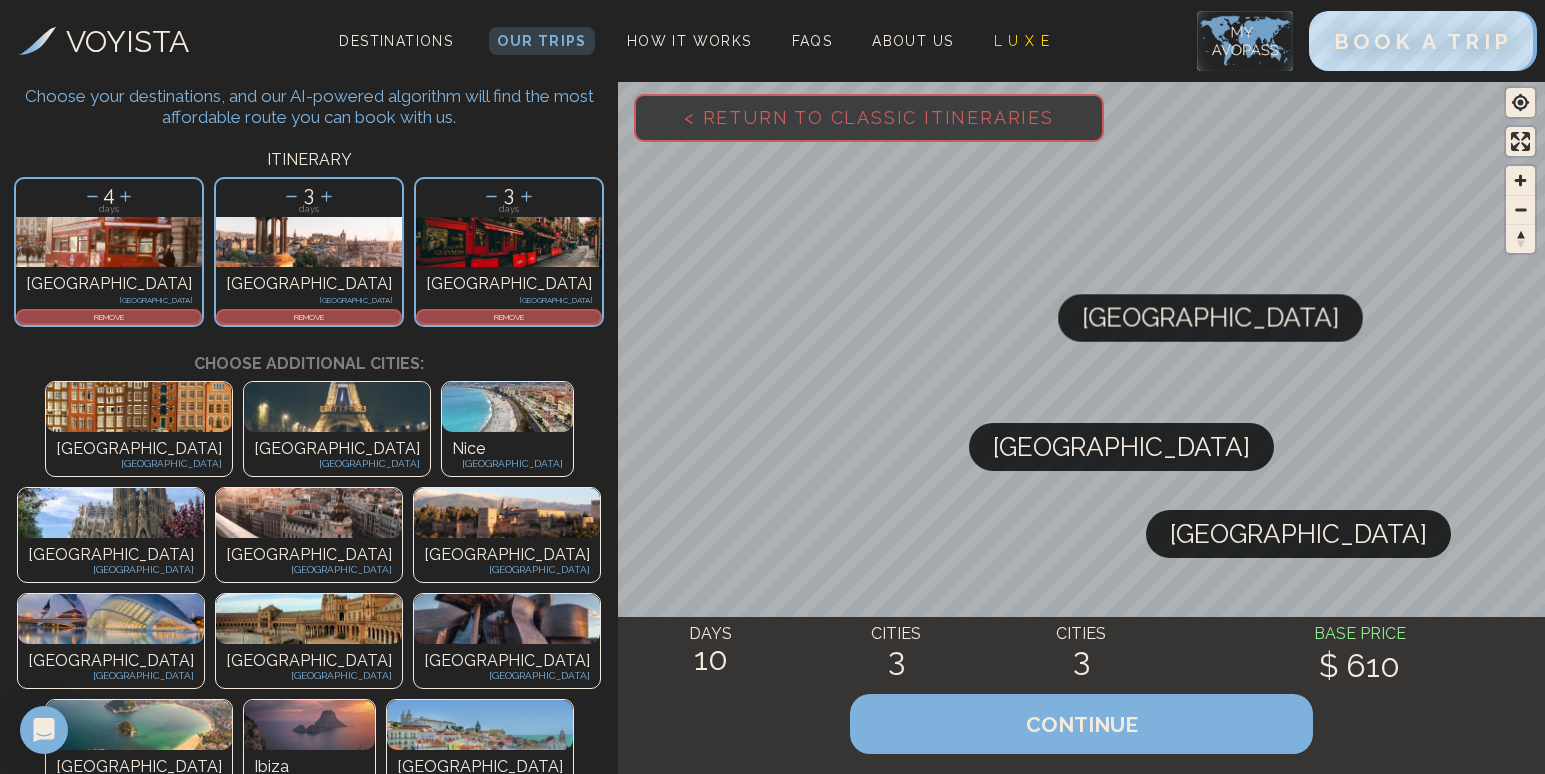 click at bounding box center [111, 513] 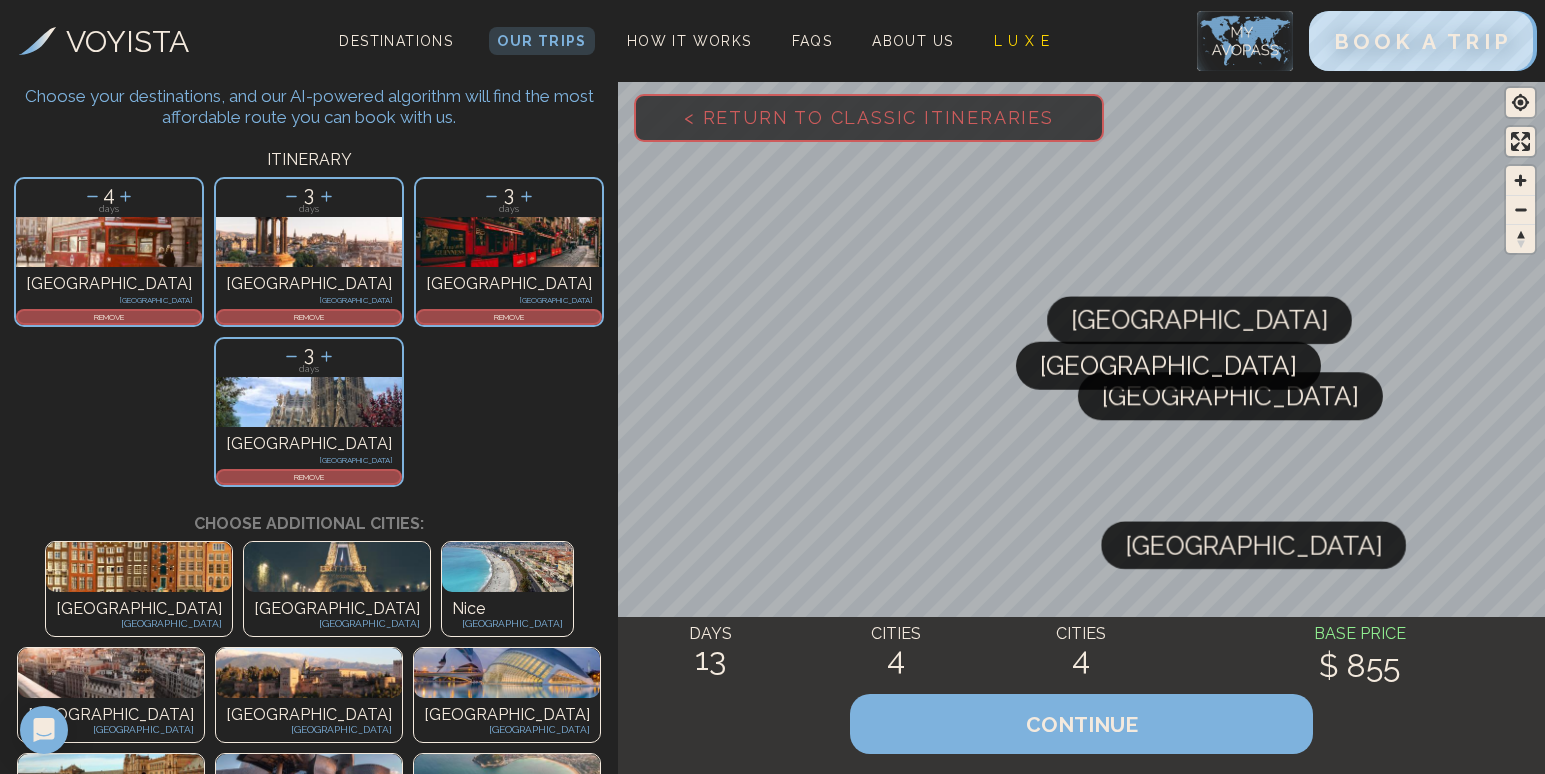 click at bounding box center (111, 673) 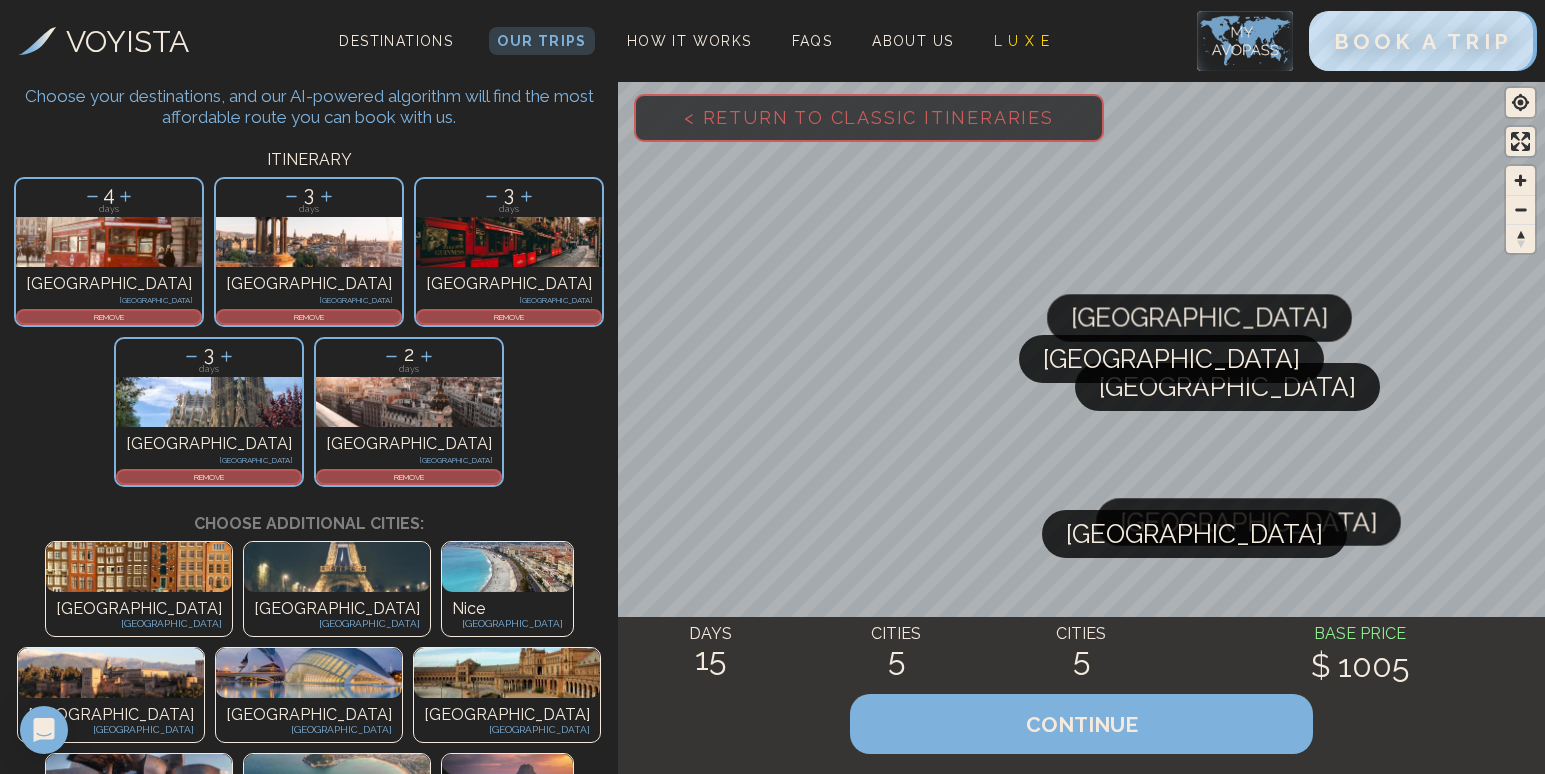 click at bounding box center (507, 567) 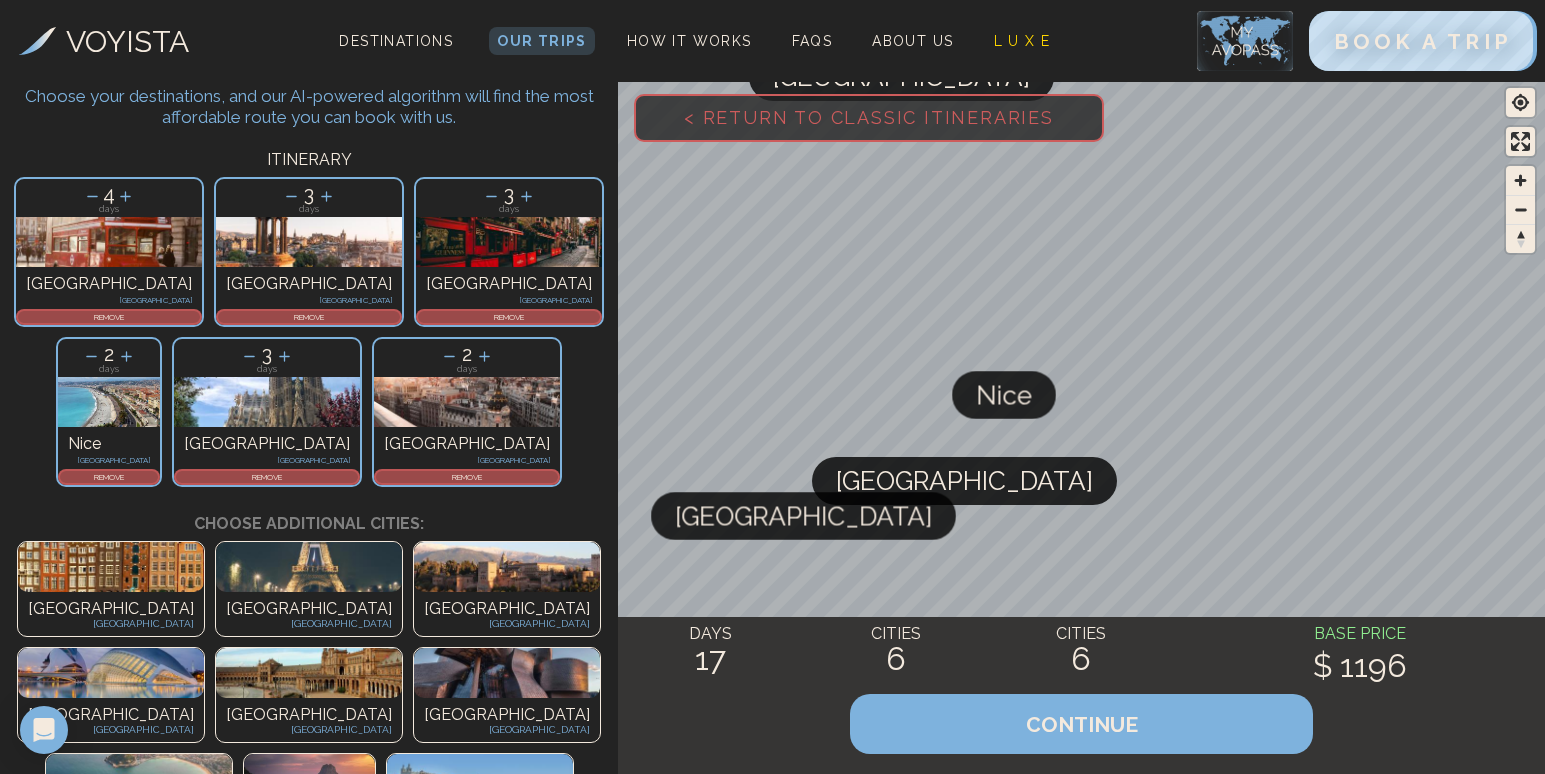 click on "[GEOGRAPHIC_DATA]" at bounding box center [309, 609] 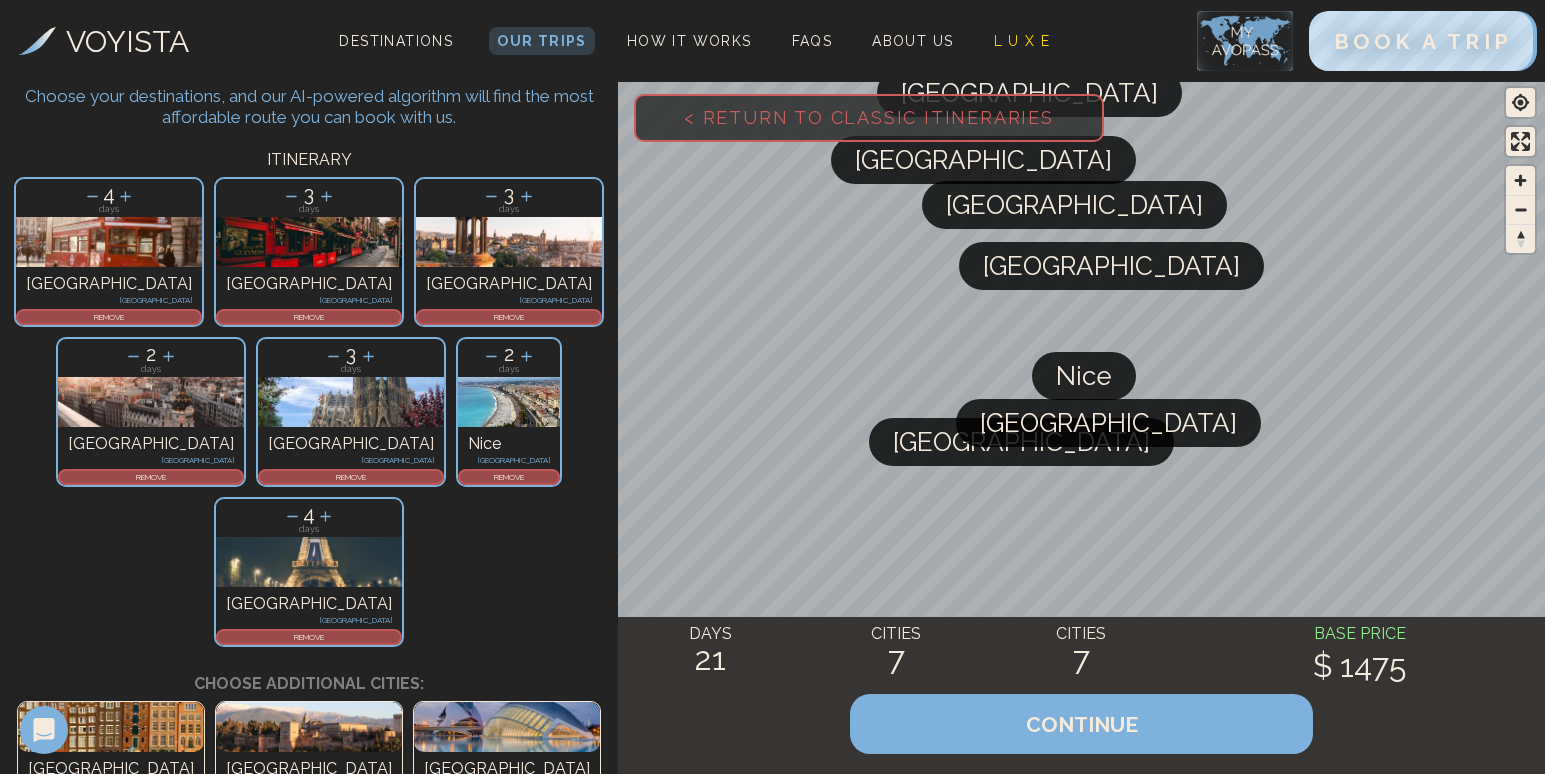 click at bounding box center [111, 727] 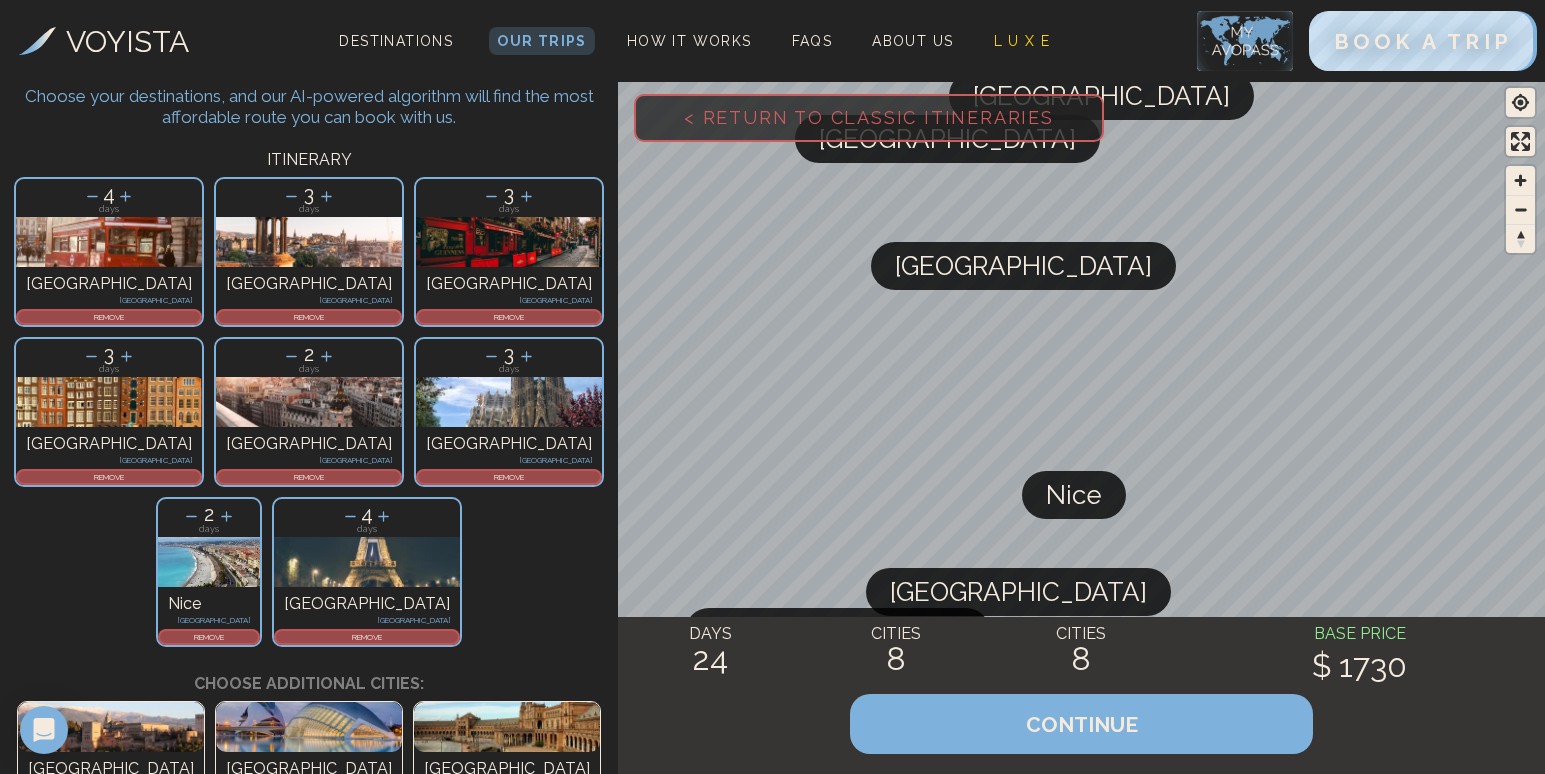 drag, startPoint x: 1014, startPoint y: 534, endPoint x: 1040, endPoint y: 93, distance: 441.76578 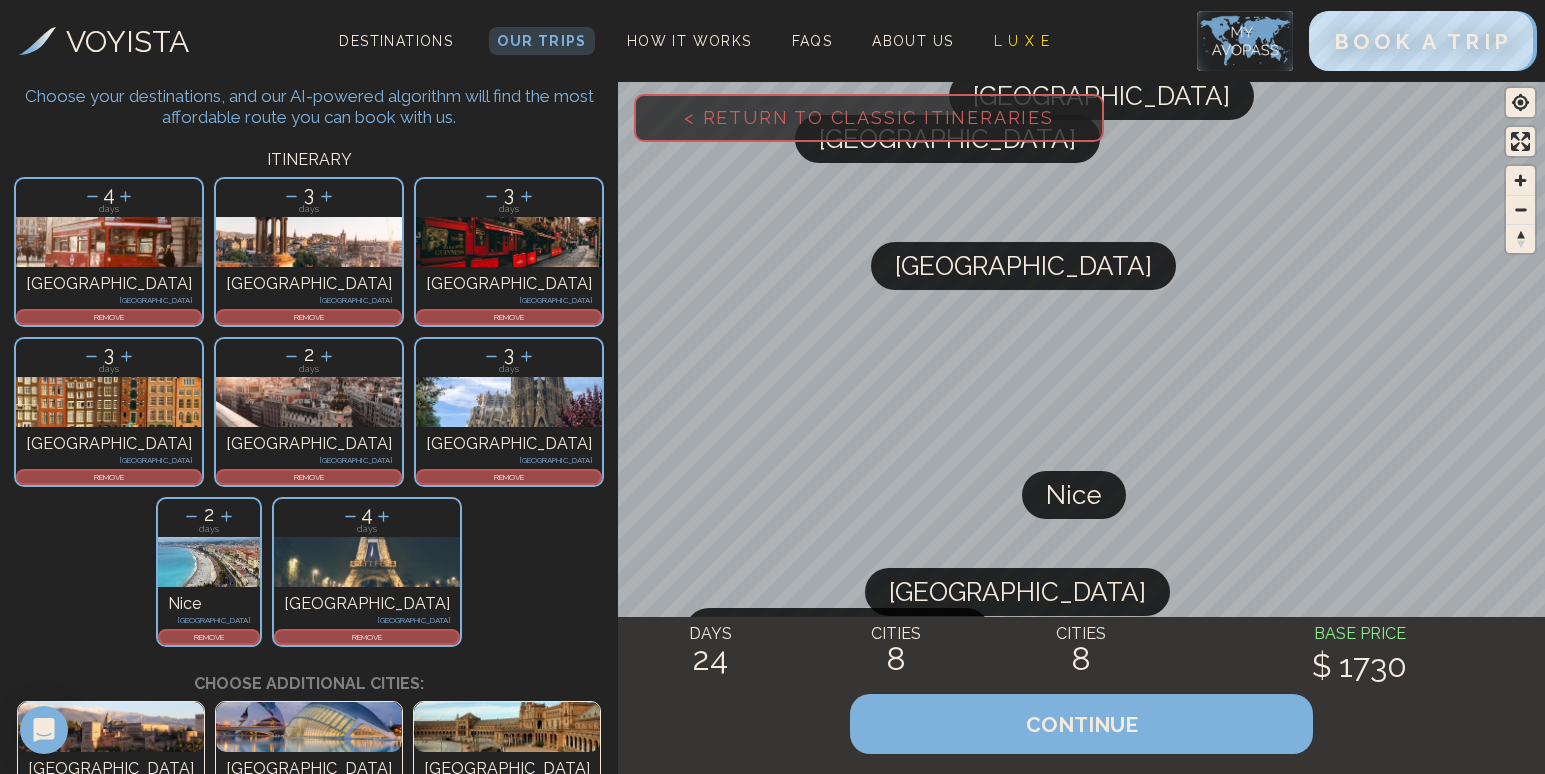click on "REMOVE" at bounding box center [109, 477] 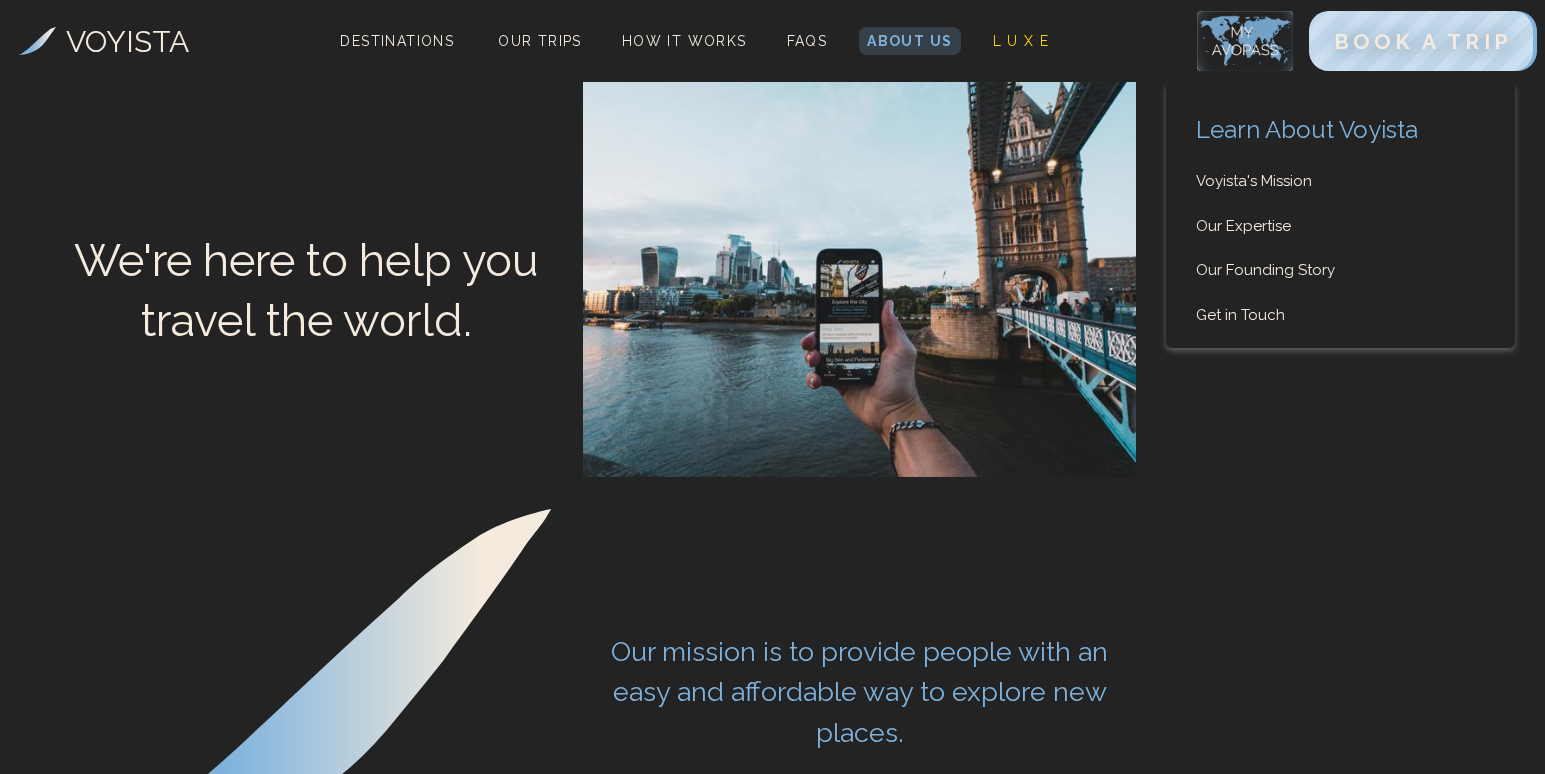scroll, scrollTop: 477, scrollLeft: 0, axis: vertical 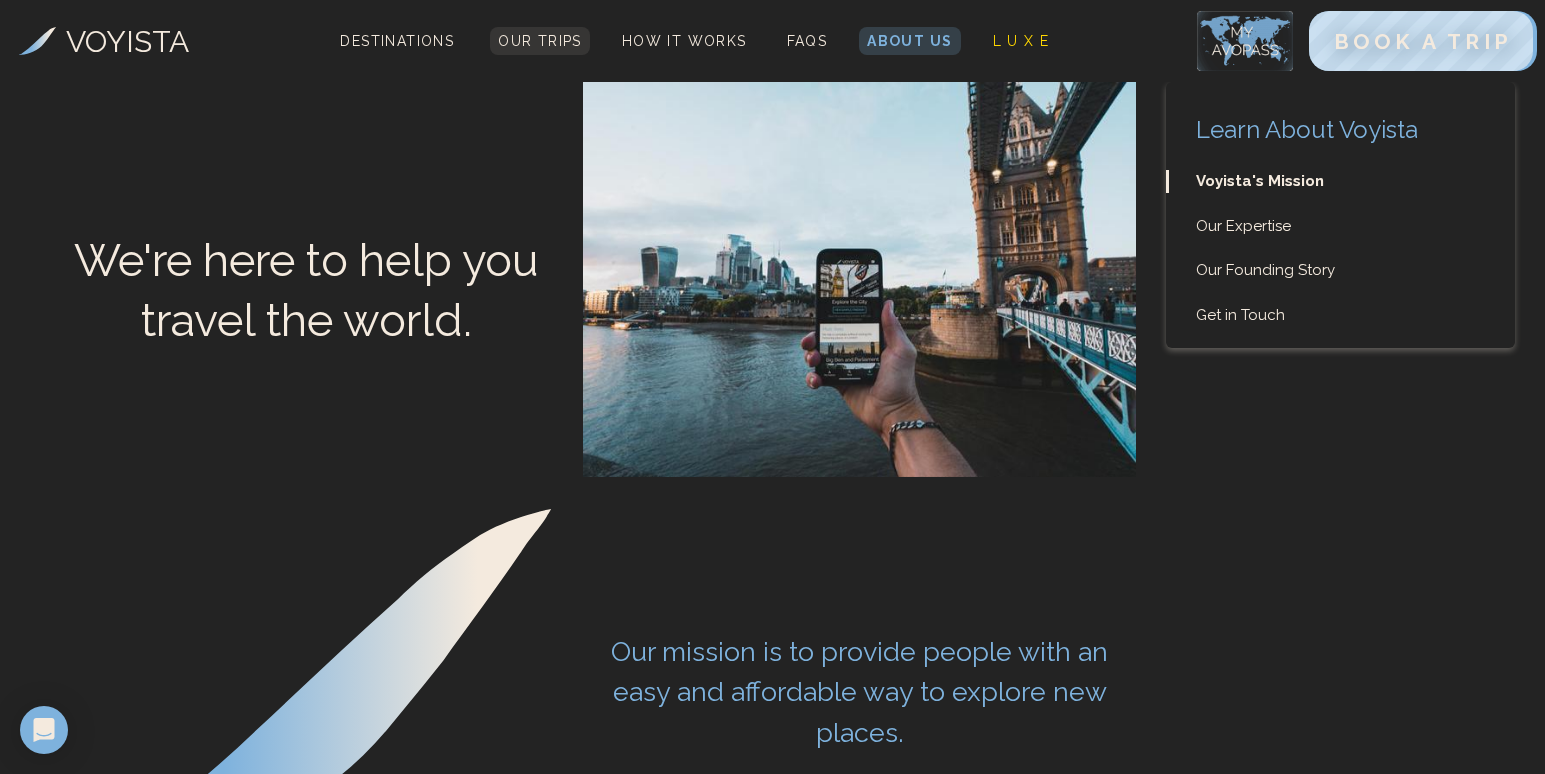 click on "Our Trips" at bounding box center [540, 41] 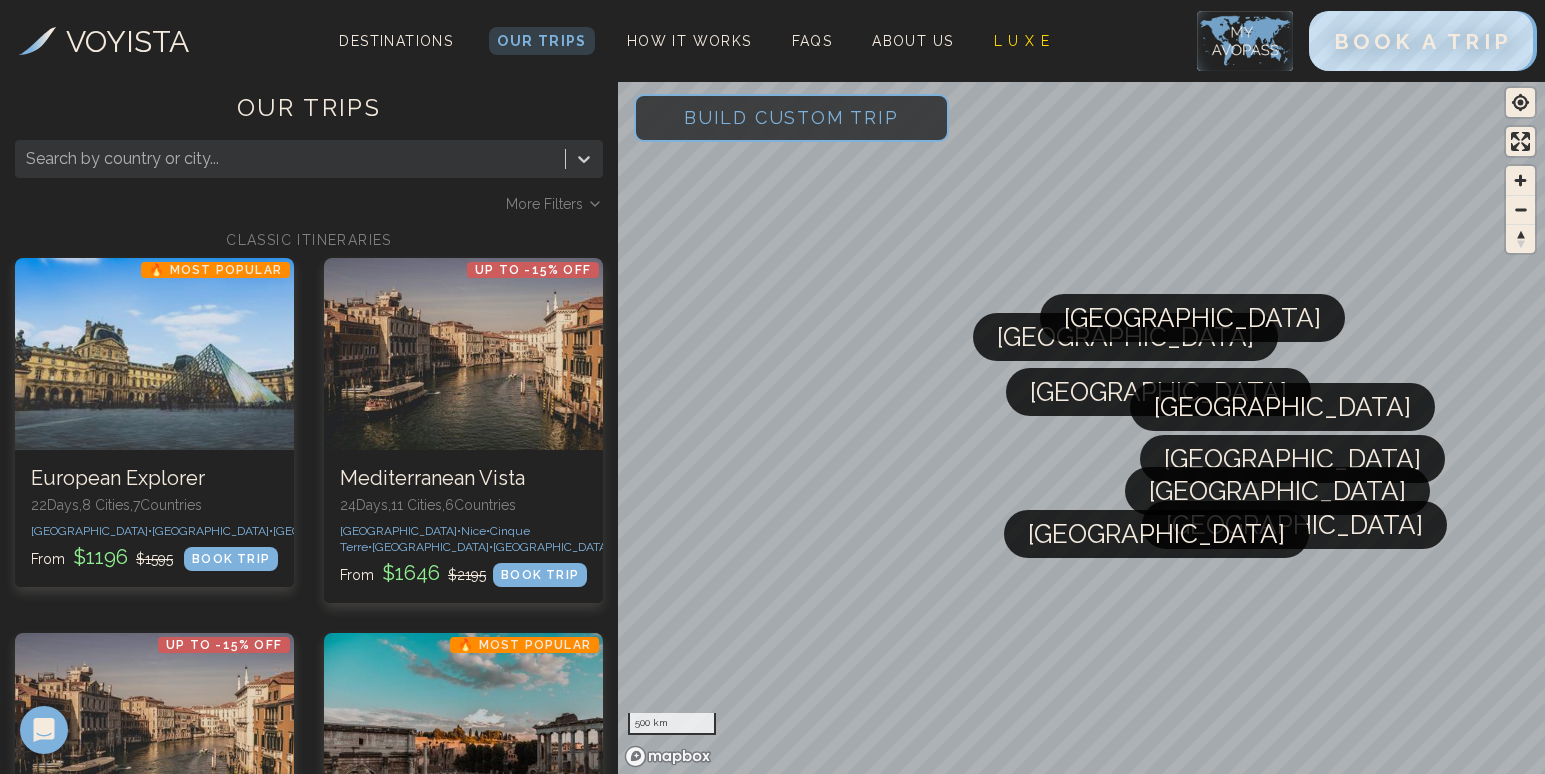 click on "Build Custom Trip" at bounding box center (791, 117) 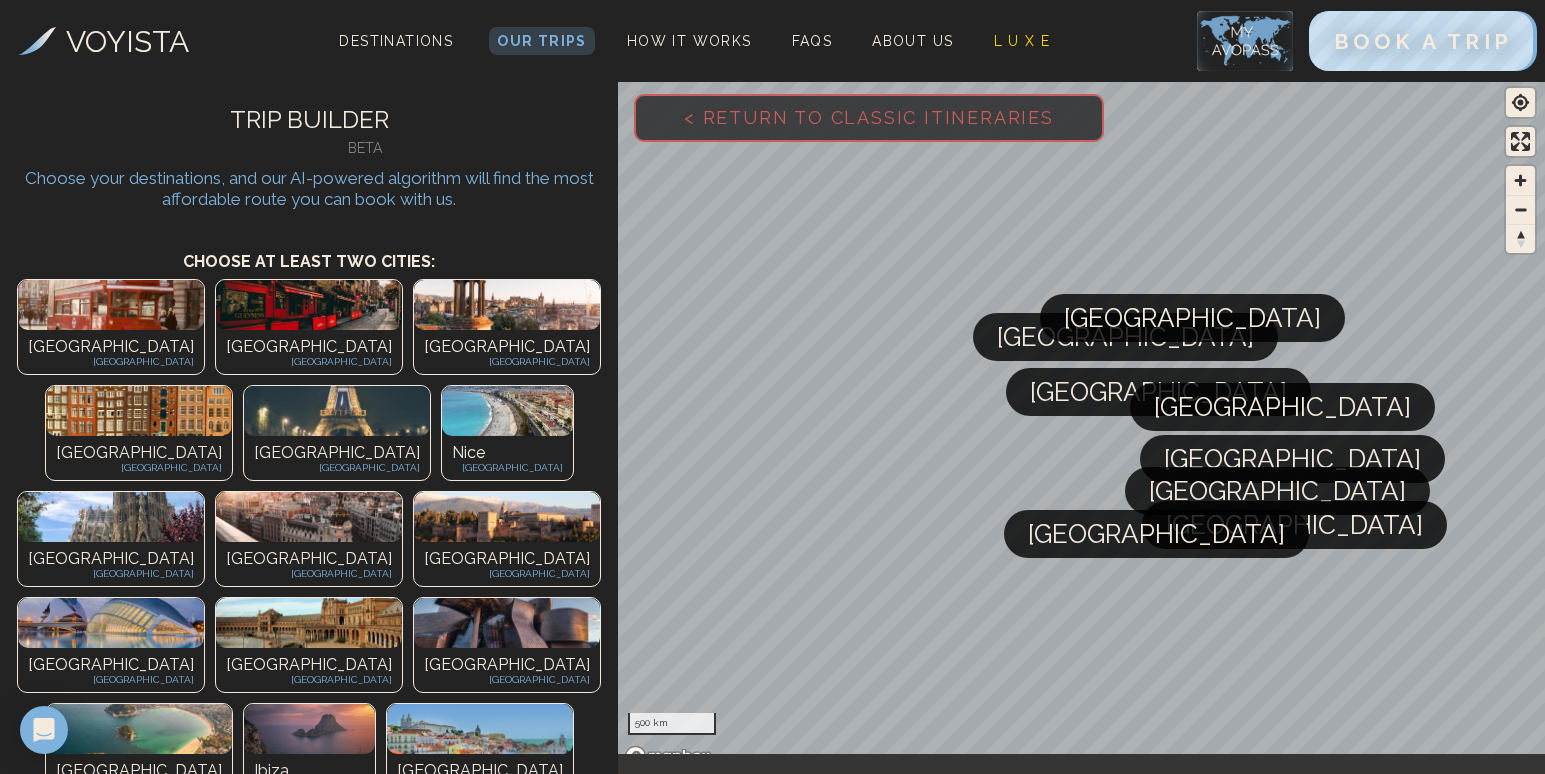 click at bounding box center [111, 305] 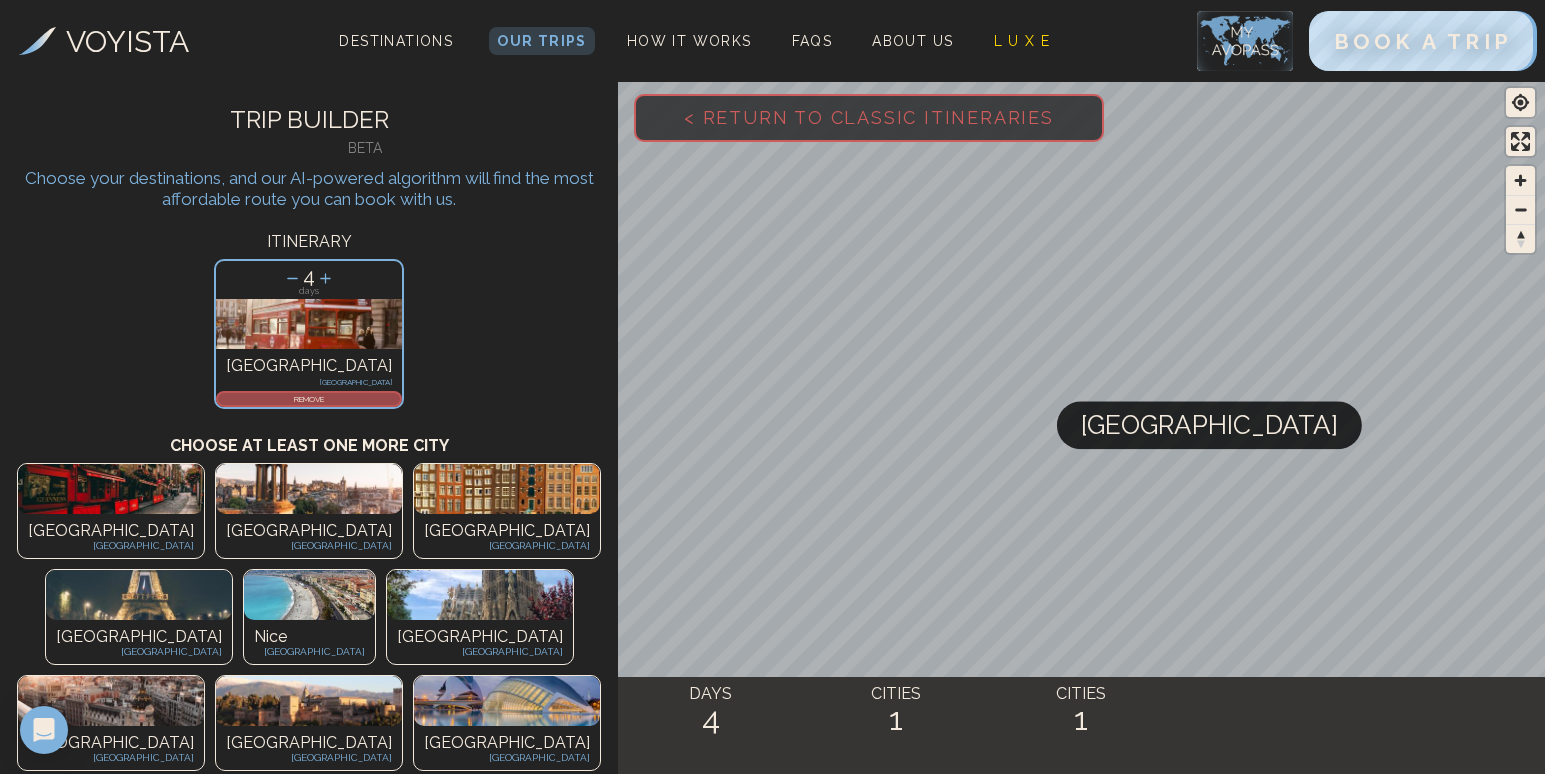 click on "[GEOGRAPHIC_DATA]" at bounding box center (111, 531) 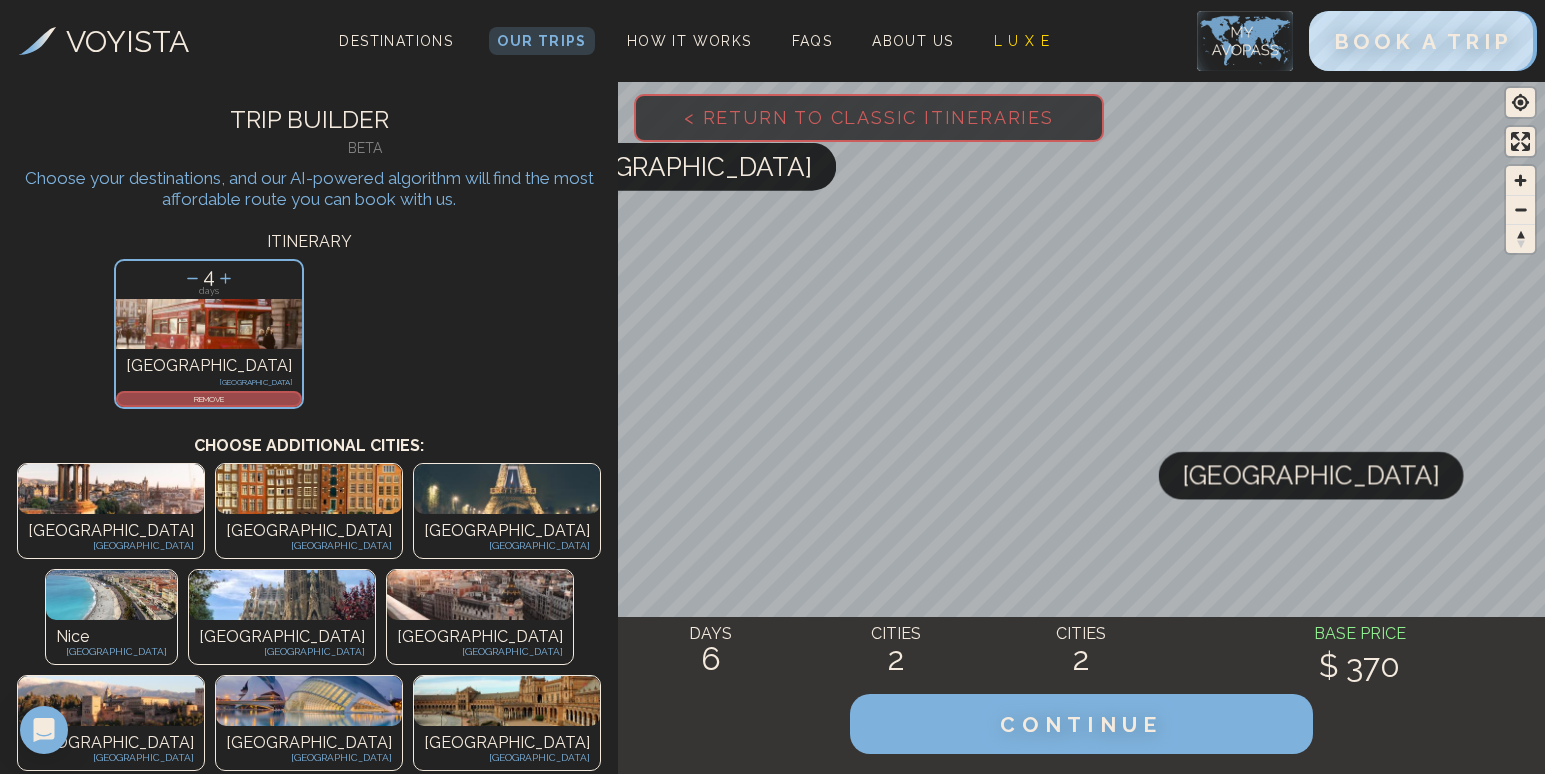 click on "[GEOGRAPHIC_DATA]" at bounding box center (111, 531) 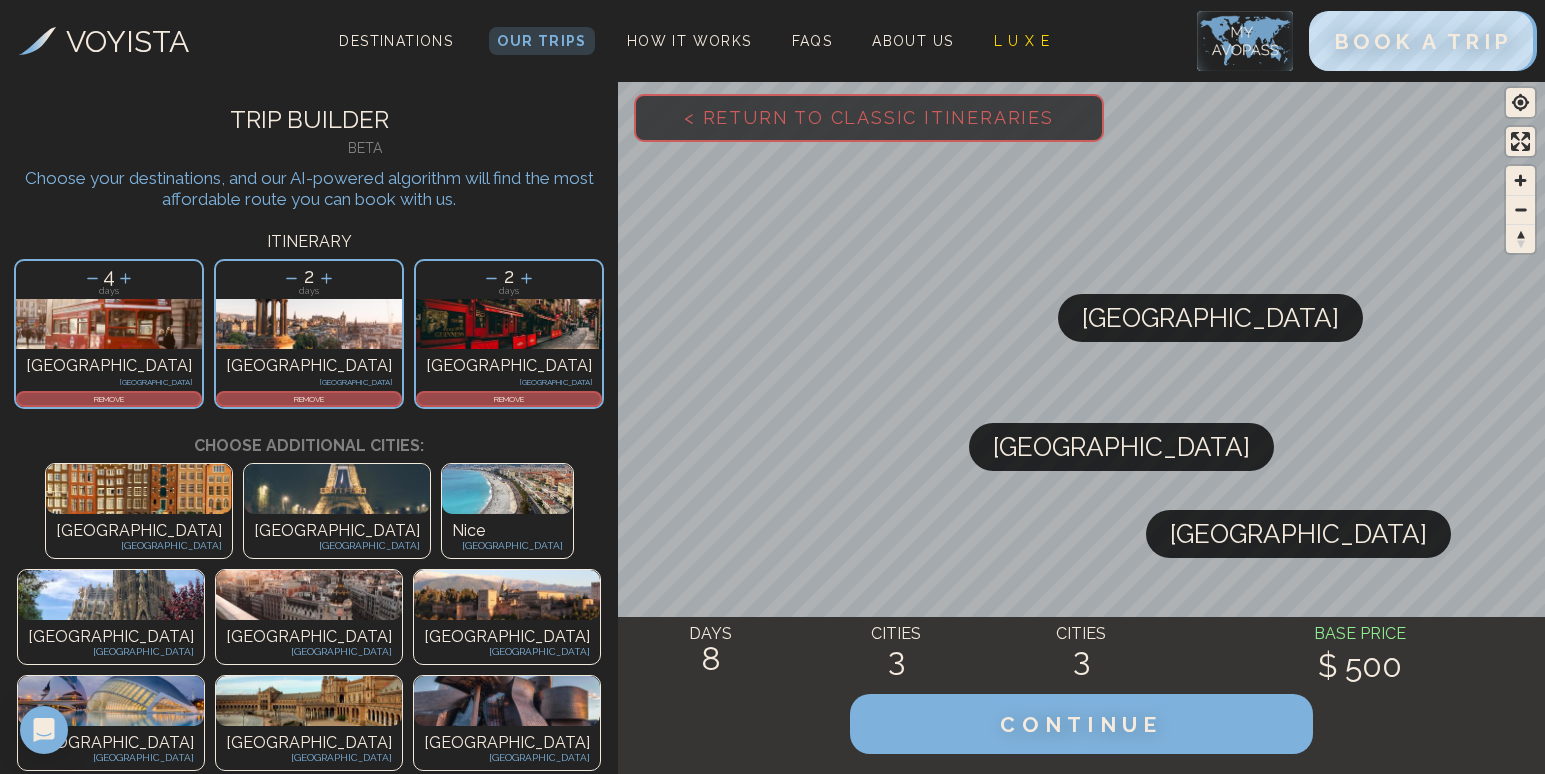 click at bounding box center [111, 595] 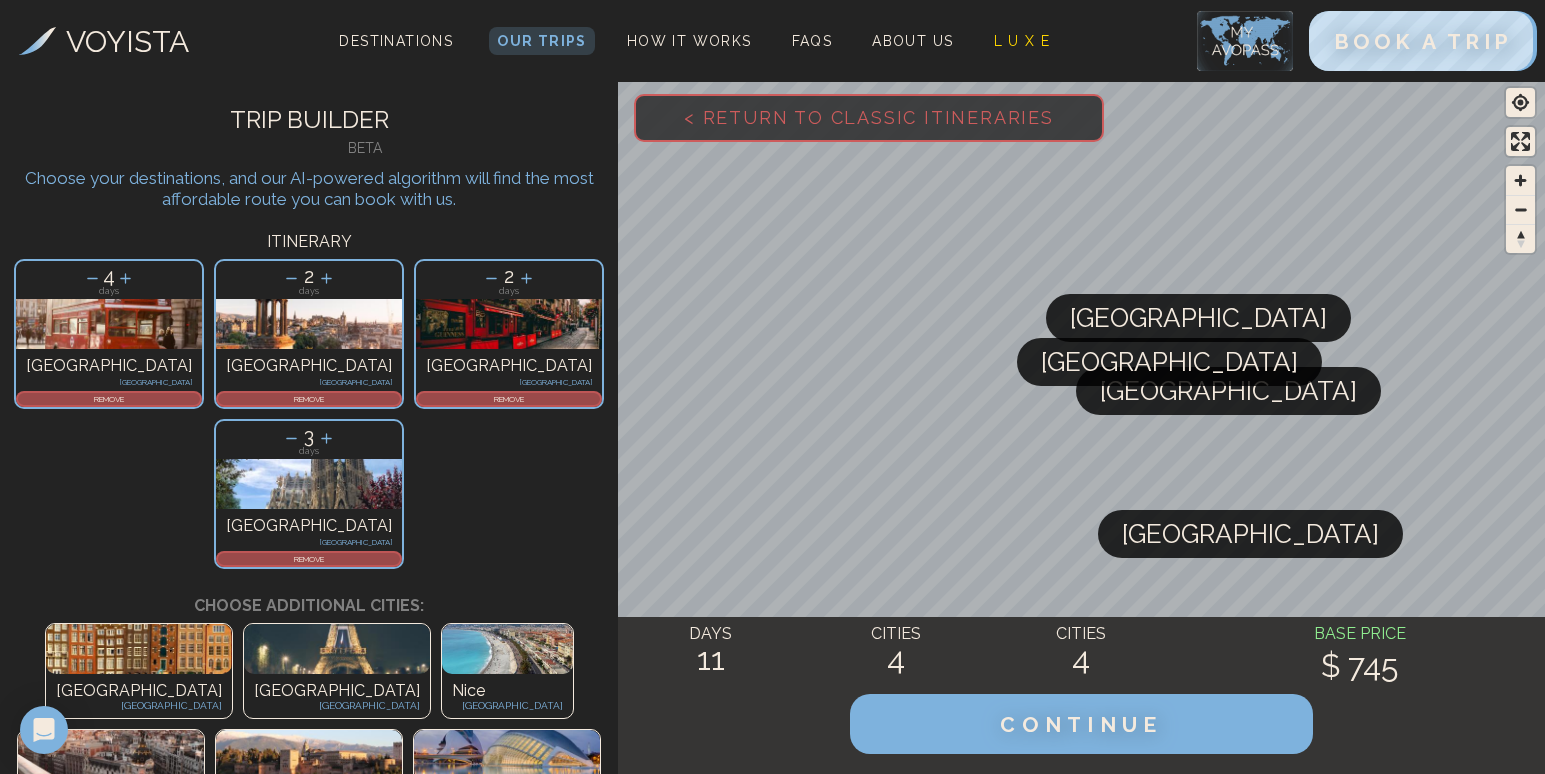 click on "[GEOGRAPHIC_DATA] [GEOGRAPHIC_DATA]" at bounding box center (111, 802) 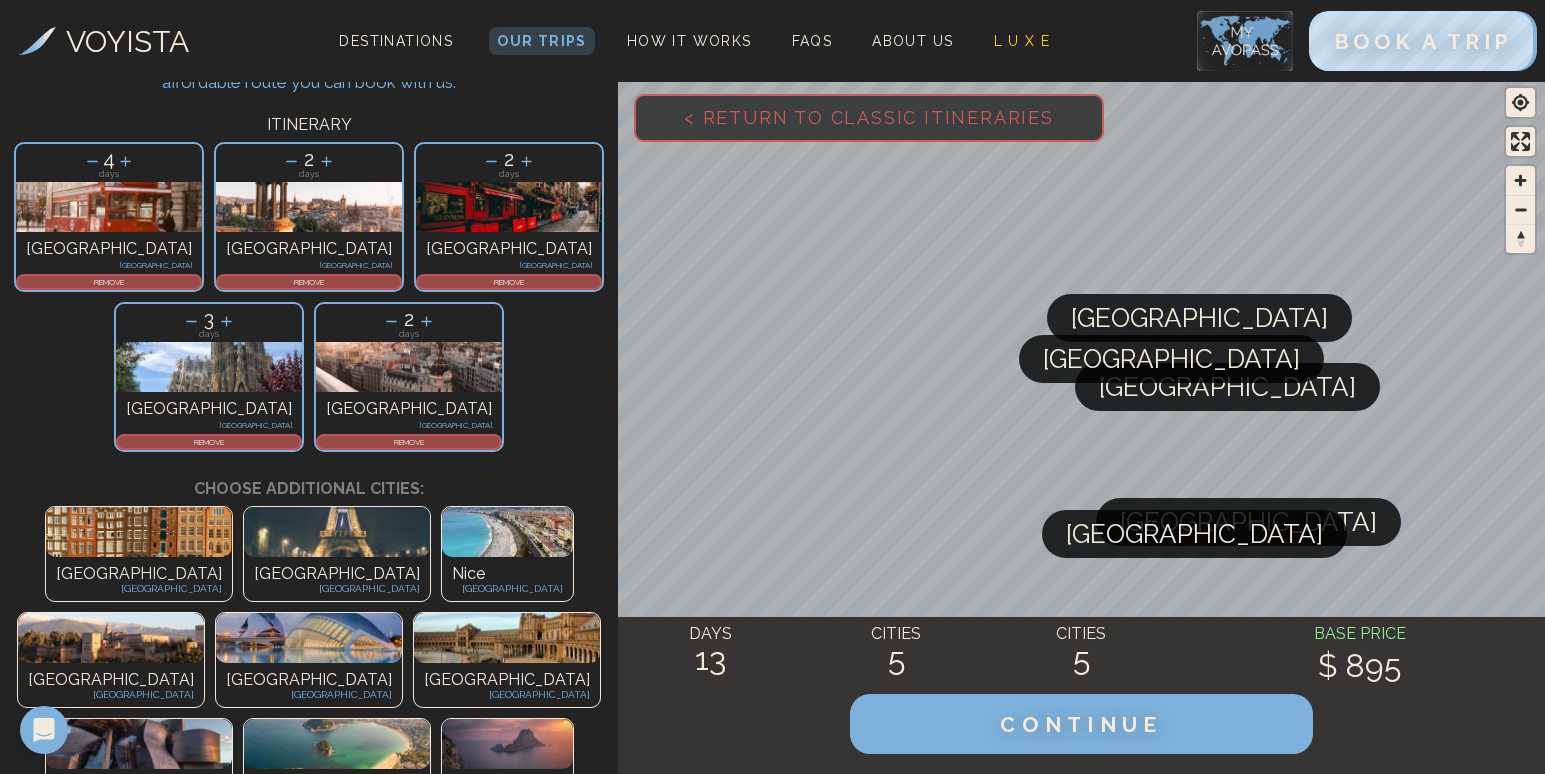 scroll, scrollTop: 130, scrollLeft: 0, axis: vertical 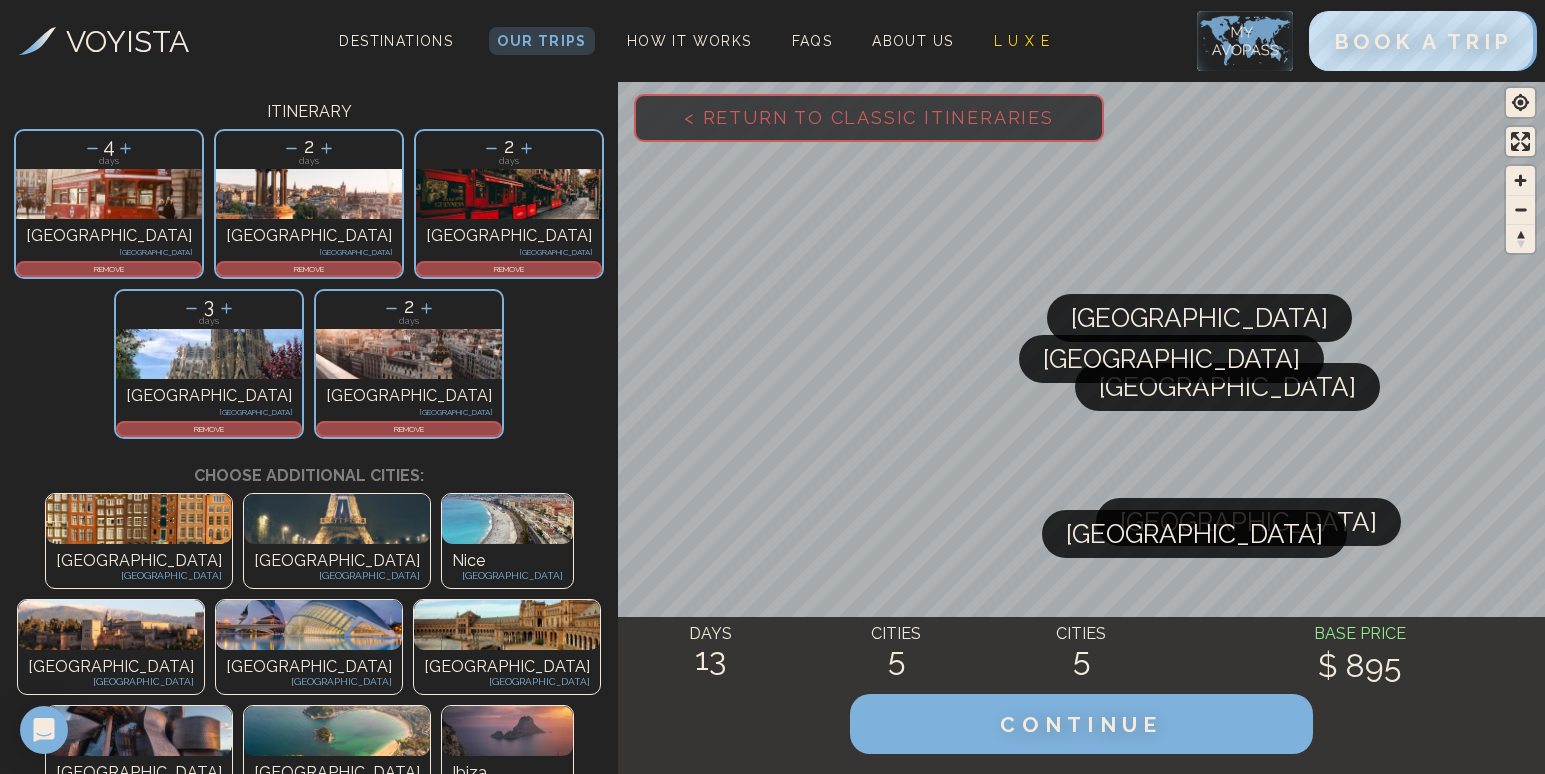 click at bounding box center (507, 837) 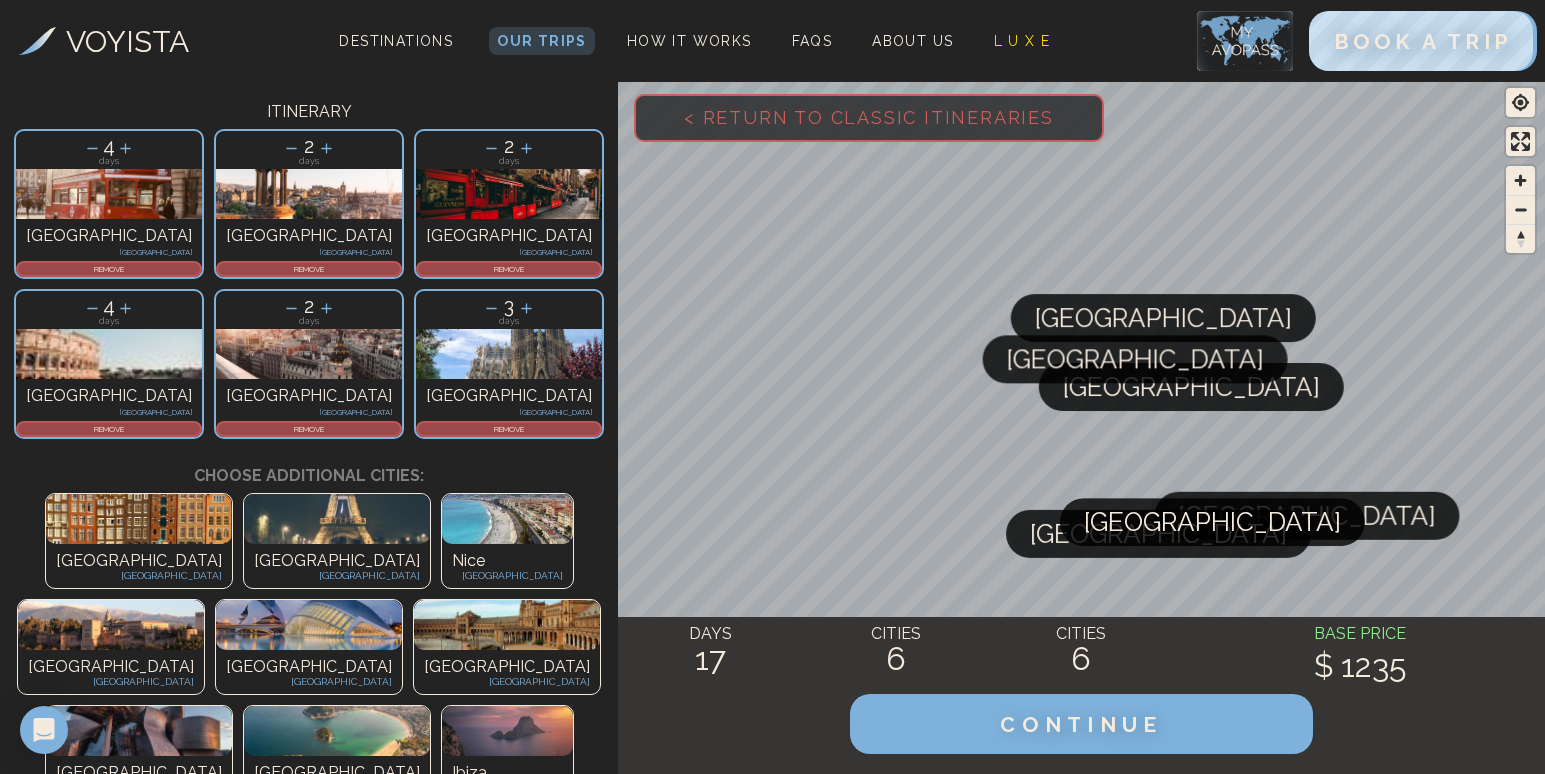 click at bounding box center (507, 837) 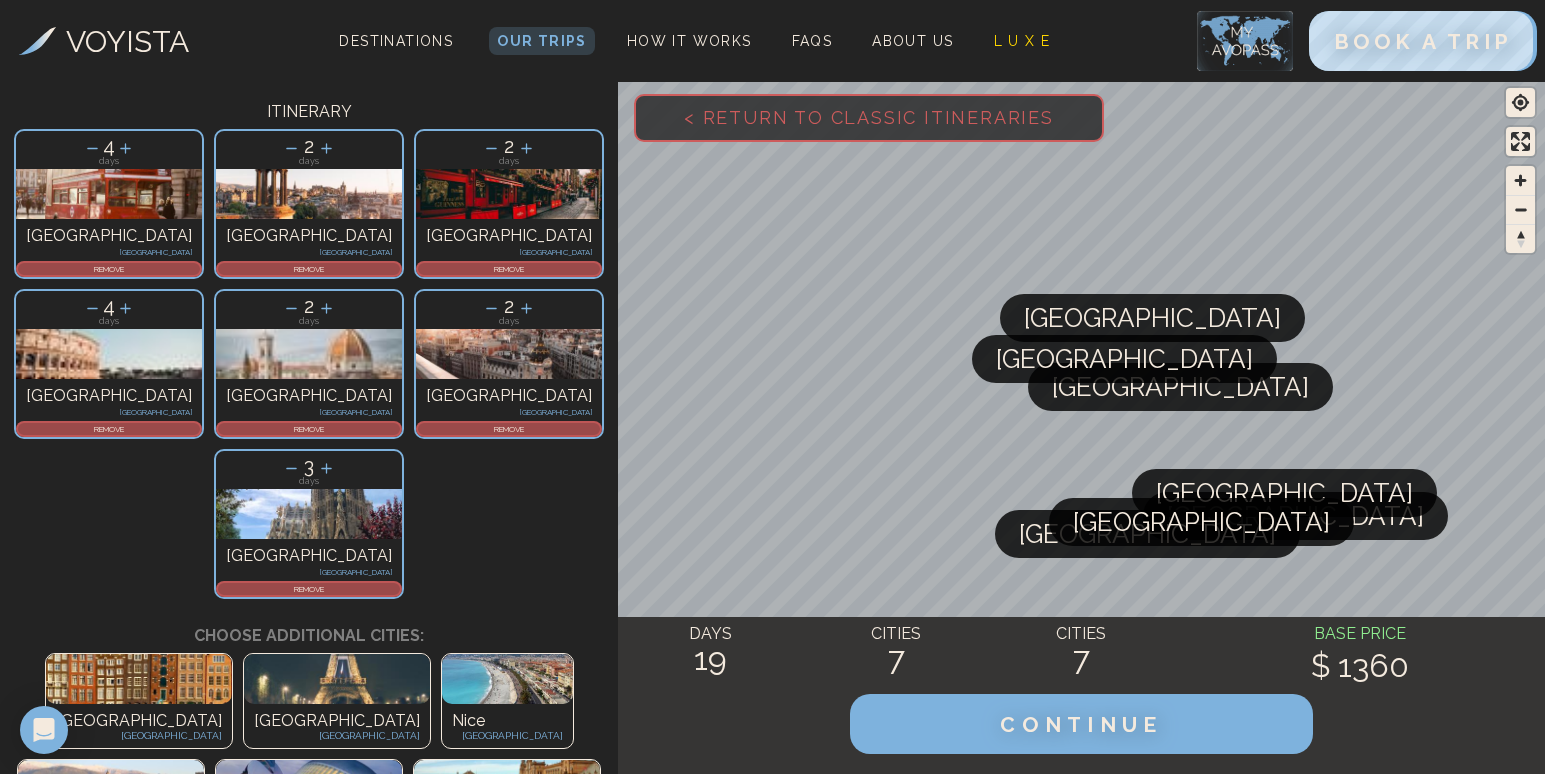 click at bounding box center [111, 1103] 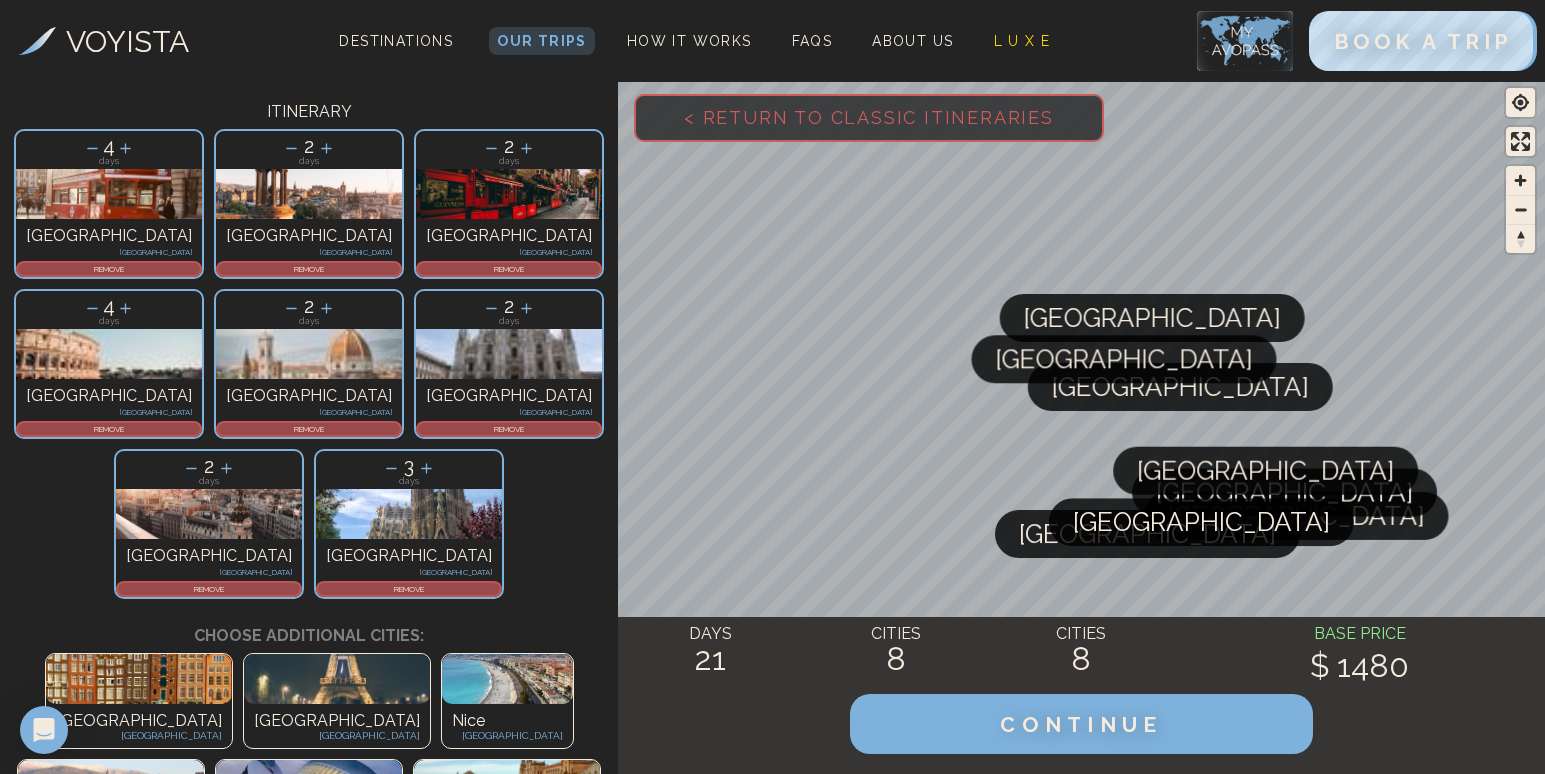 click at bounding box center [507, 997] 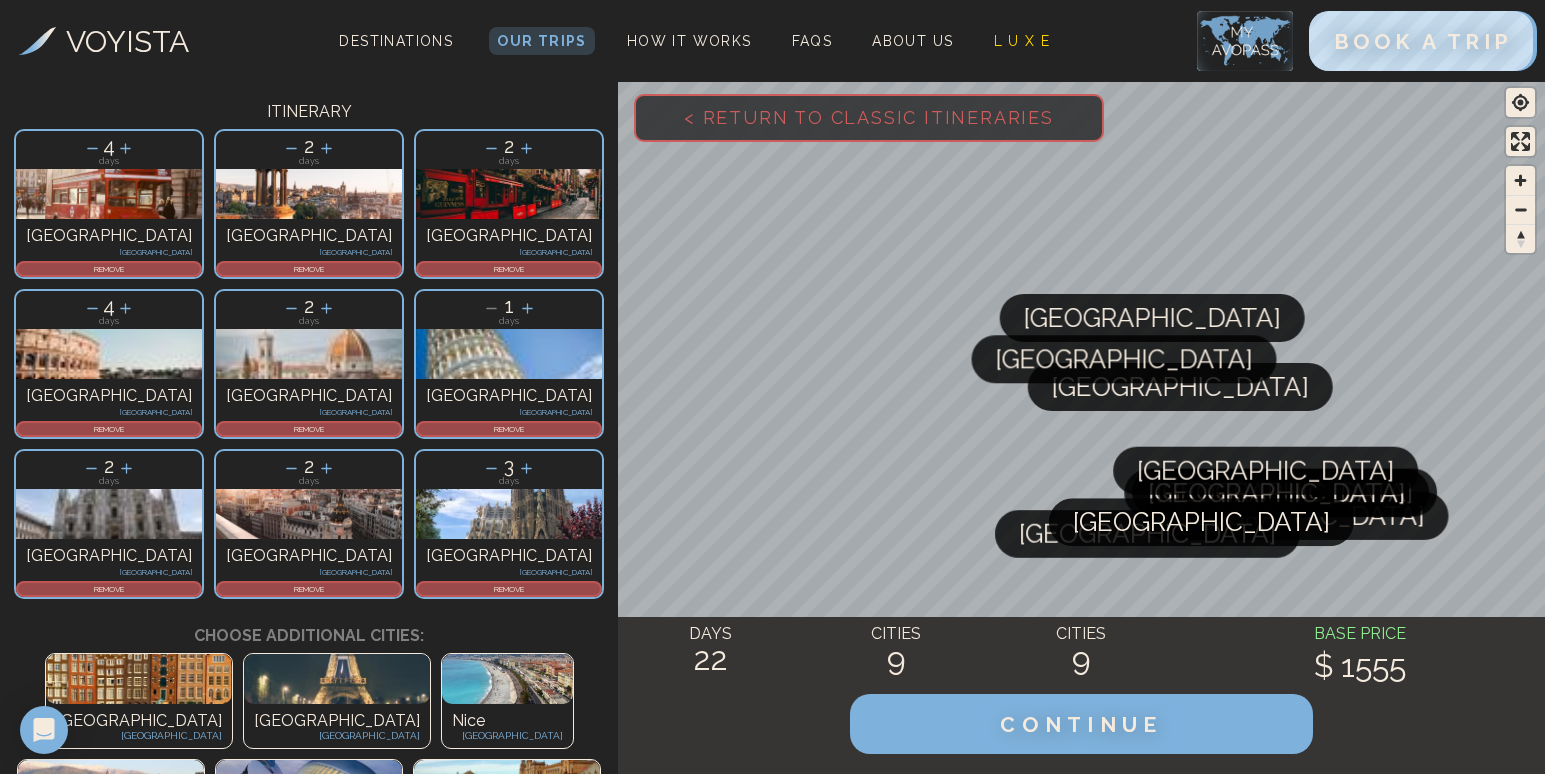 click at bounding box center [507, 997] 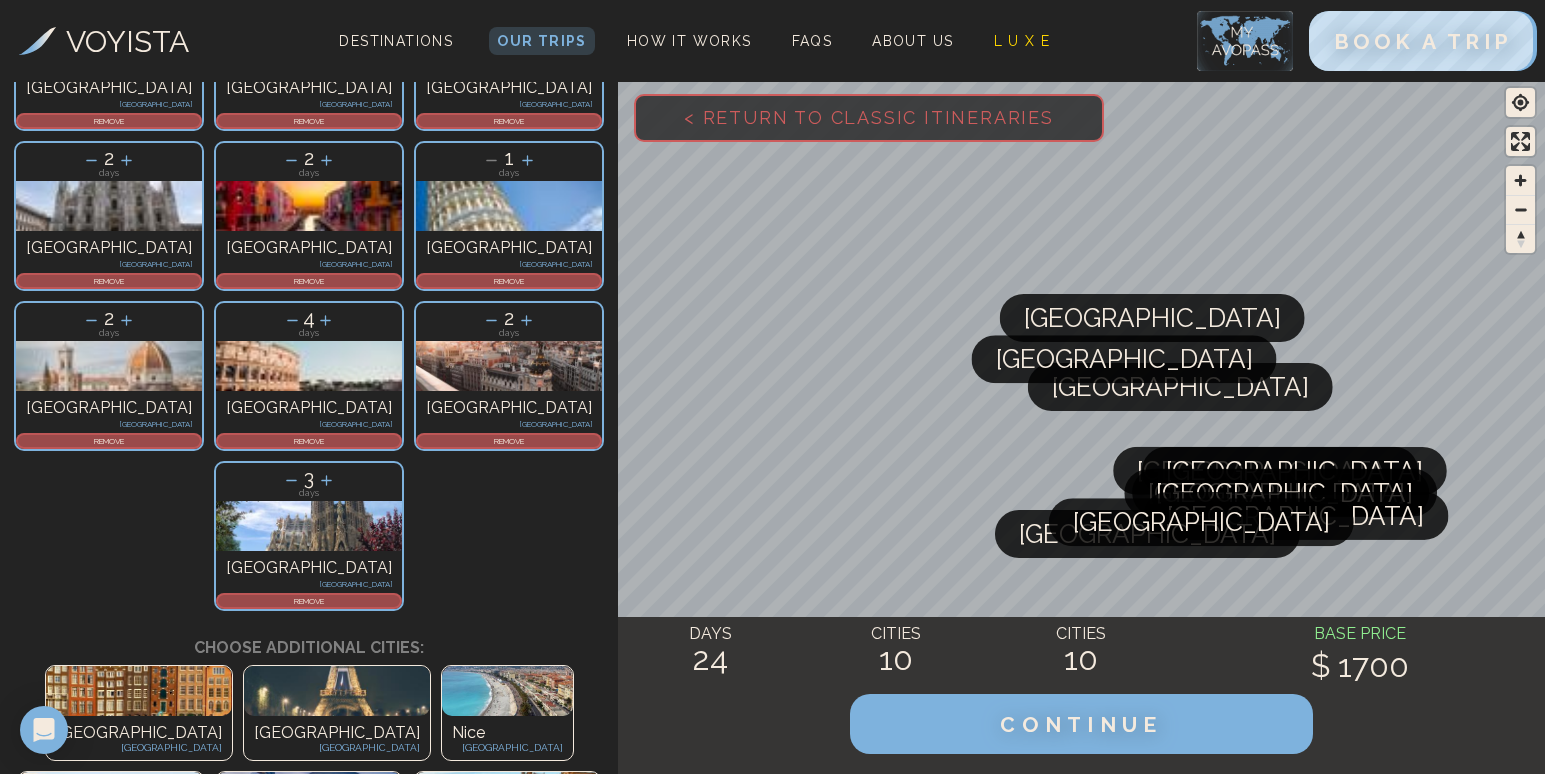 scroll, scrollTop: 279, scrollLeft: 0, axis: vertical 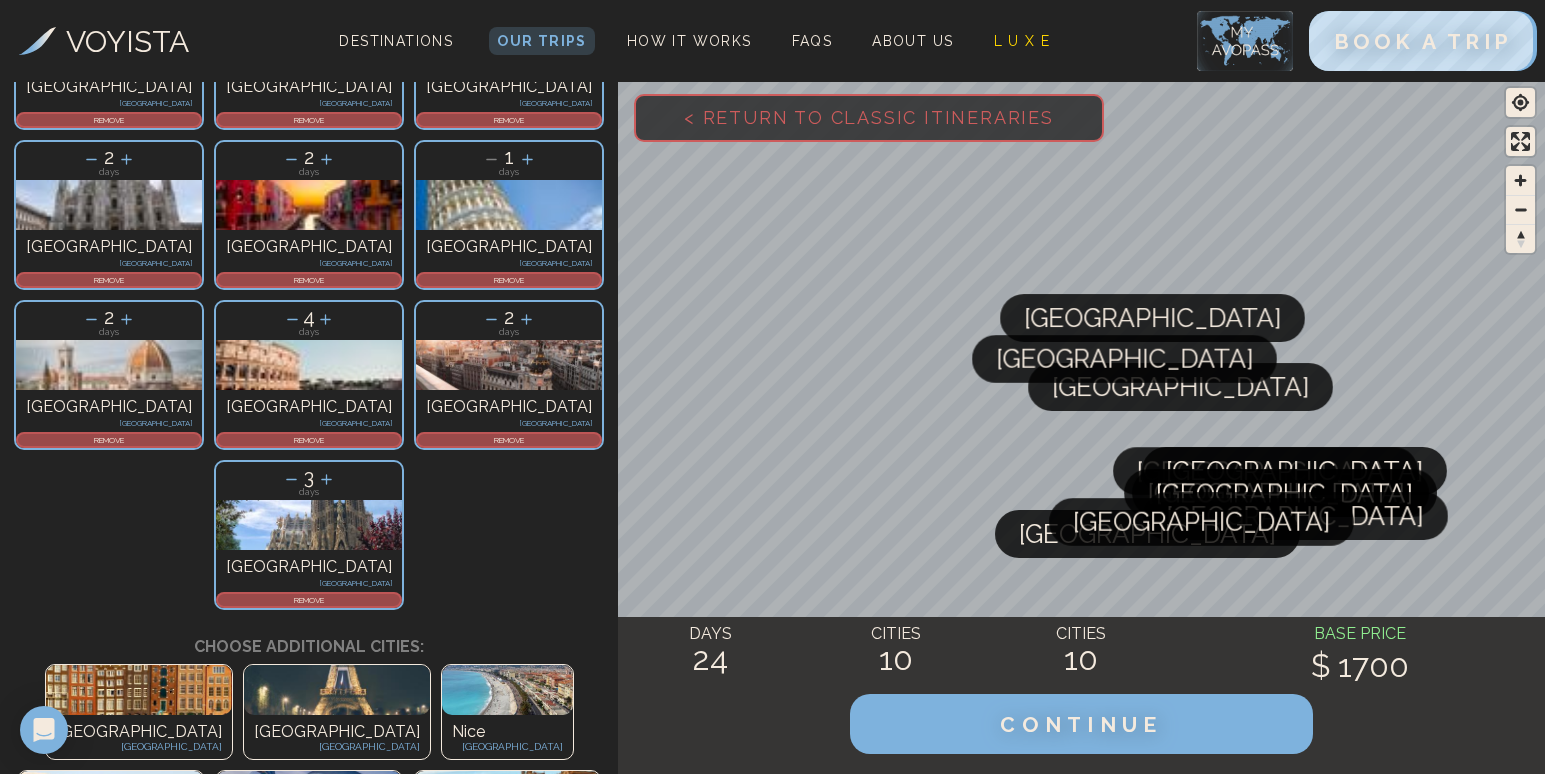 click on "Cinque Terre" at bounding box center [111, 1156] 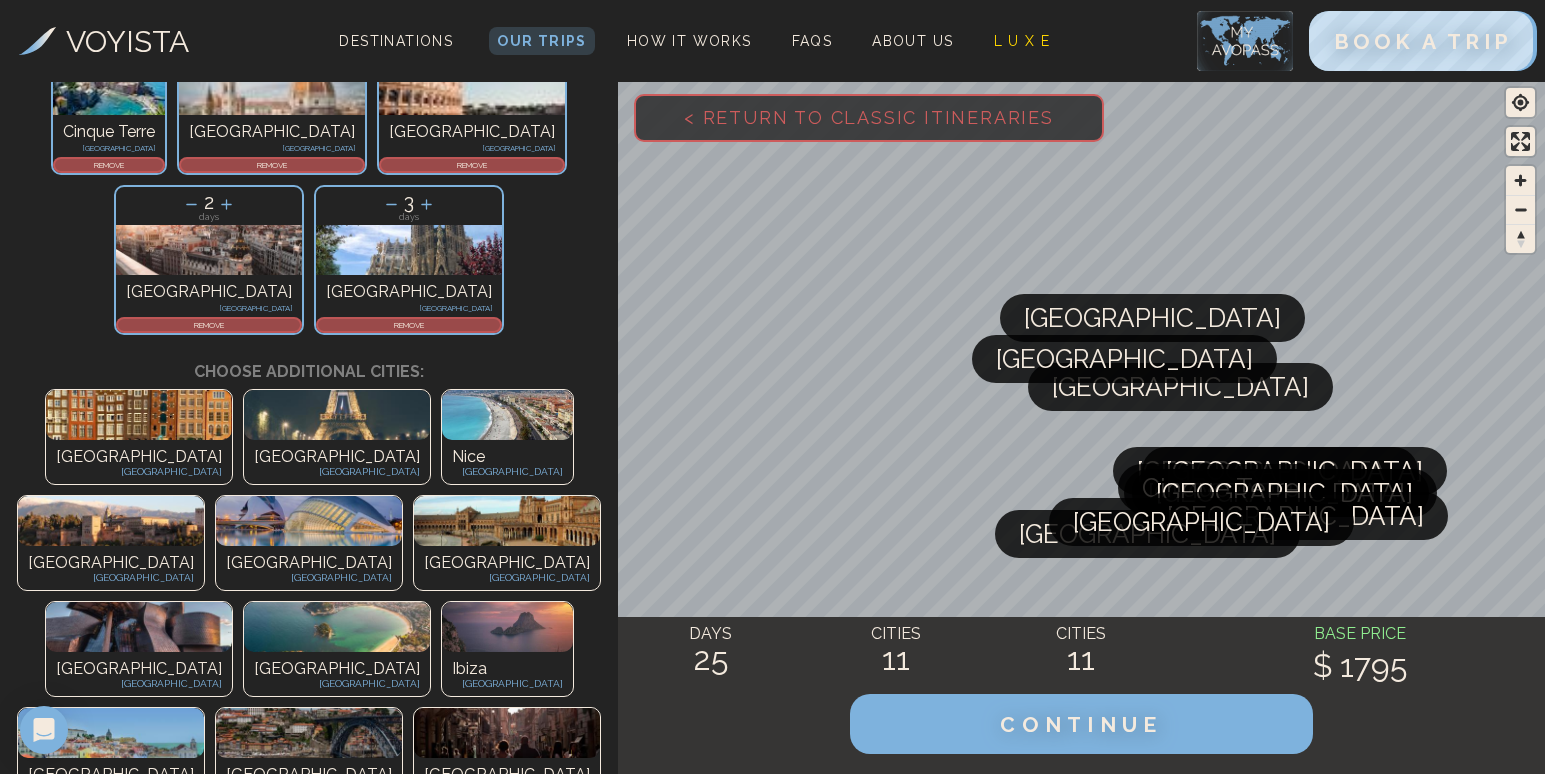 scroll, scrollTop: 555, scrollLeft: 0, axis: vertical 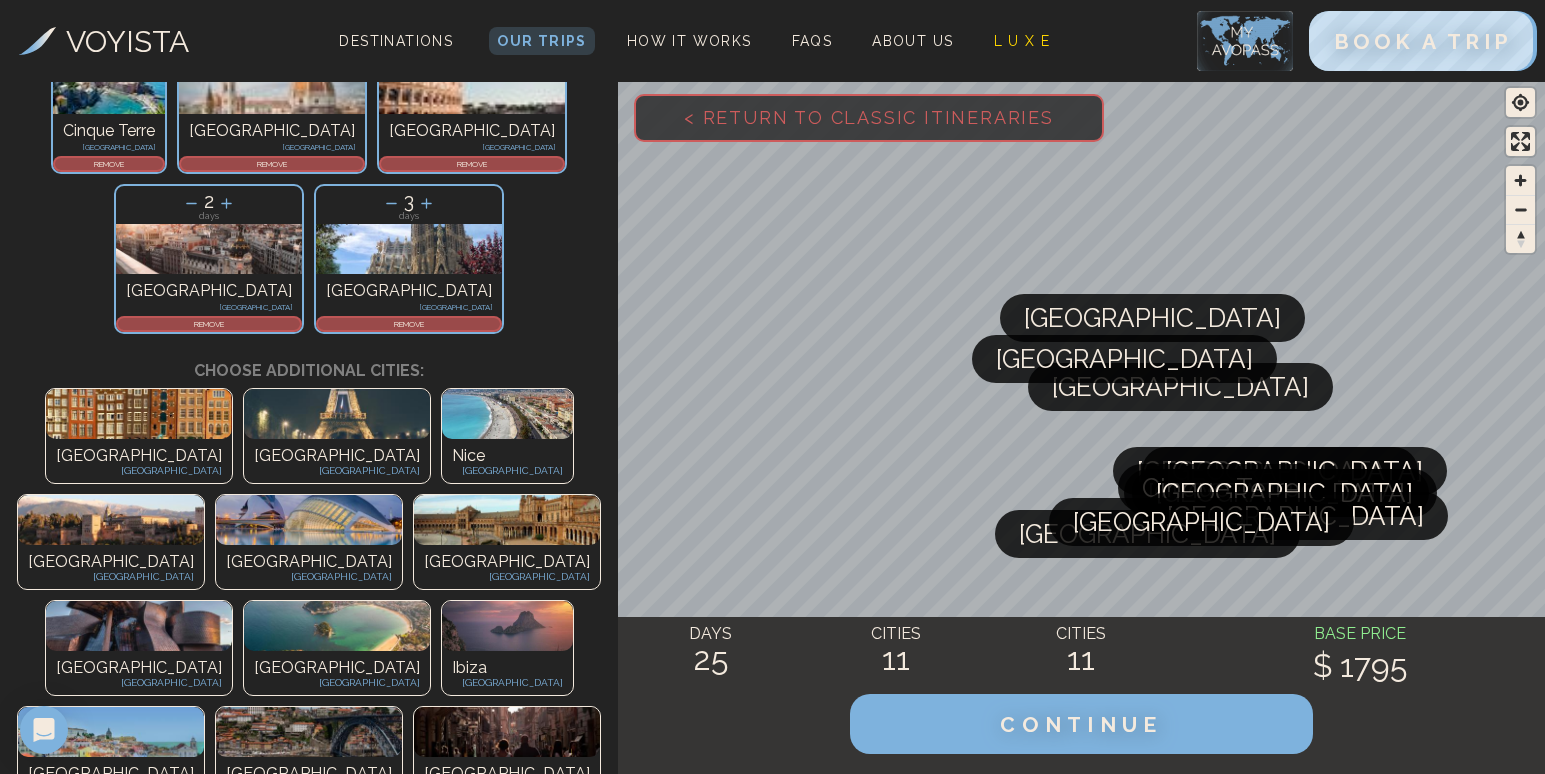 click at bounding box center [480, 1368] 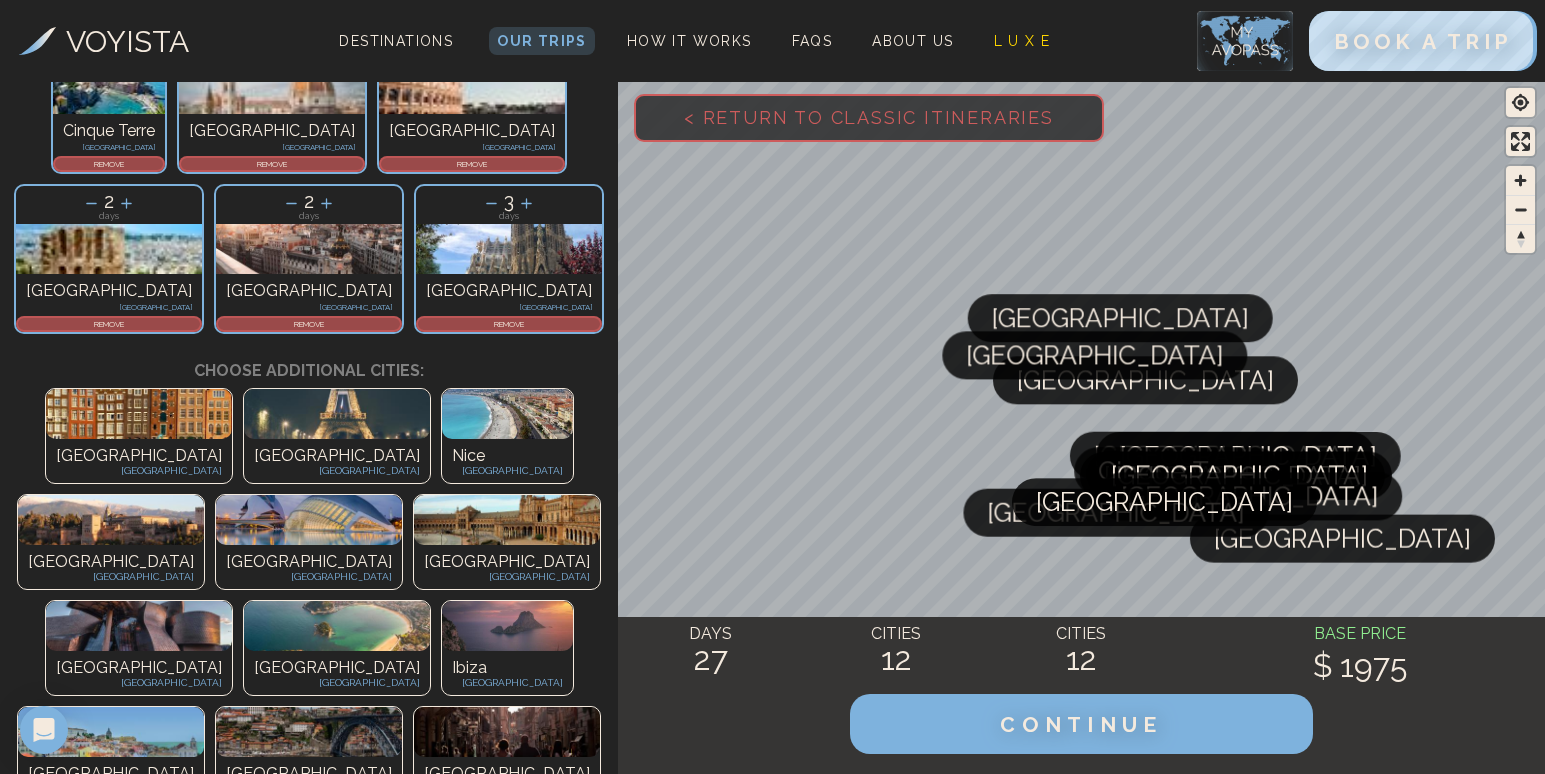 click at bounding box center (479, 1368) 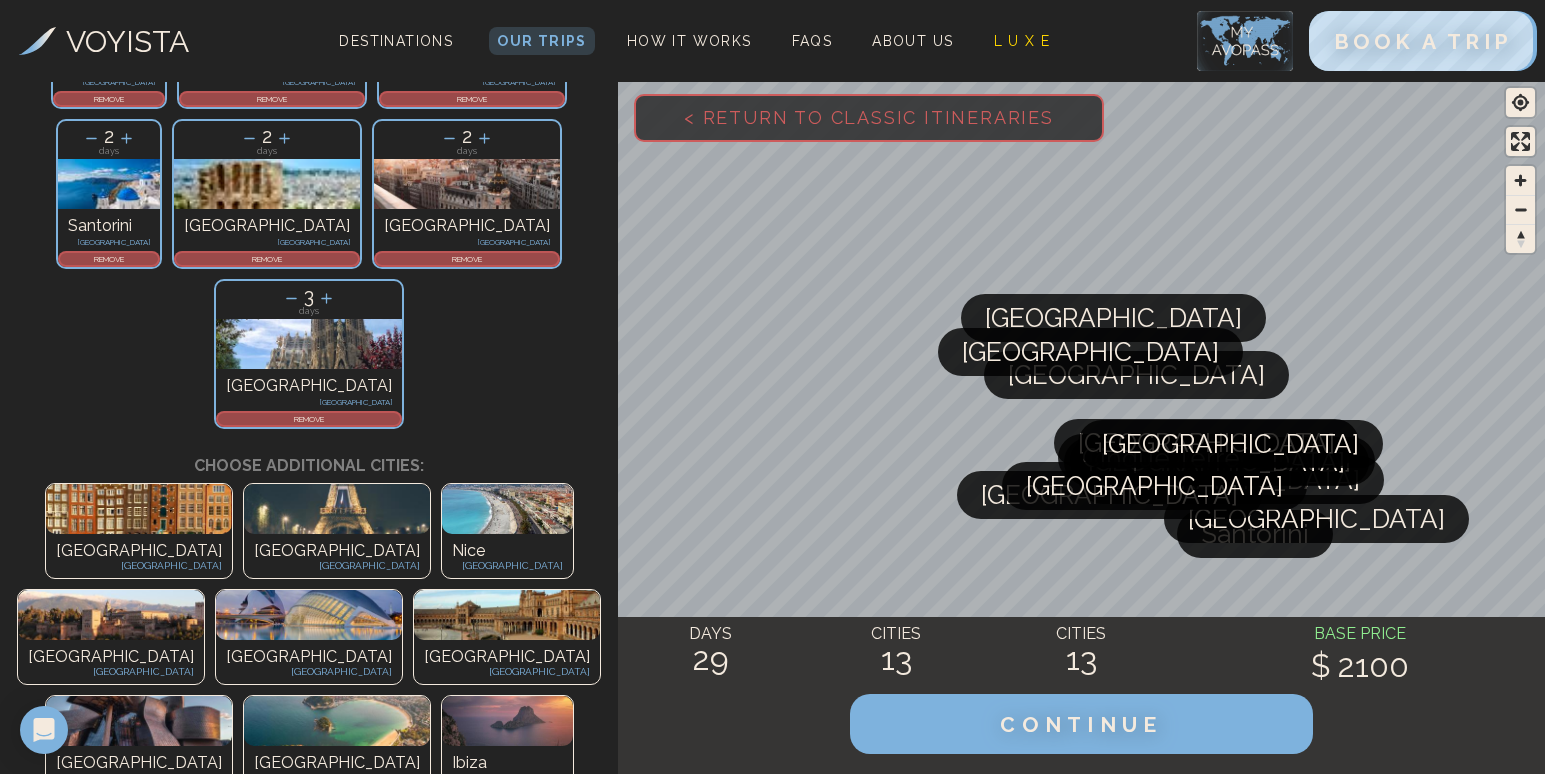 scroll, scrollTop: 620, scrollLeft: 0, axis: vertical 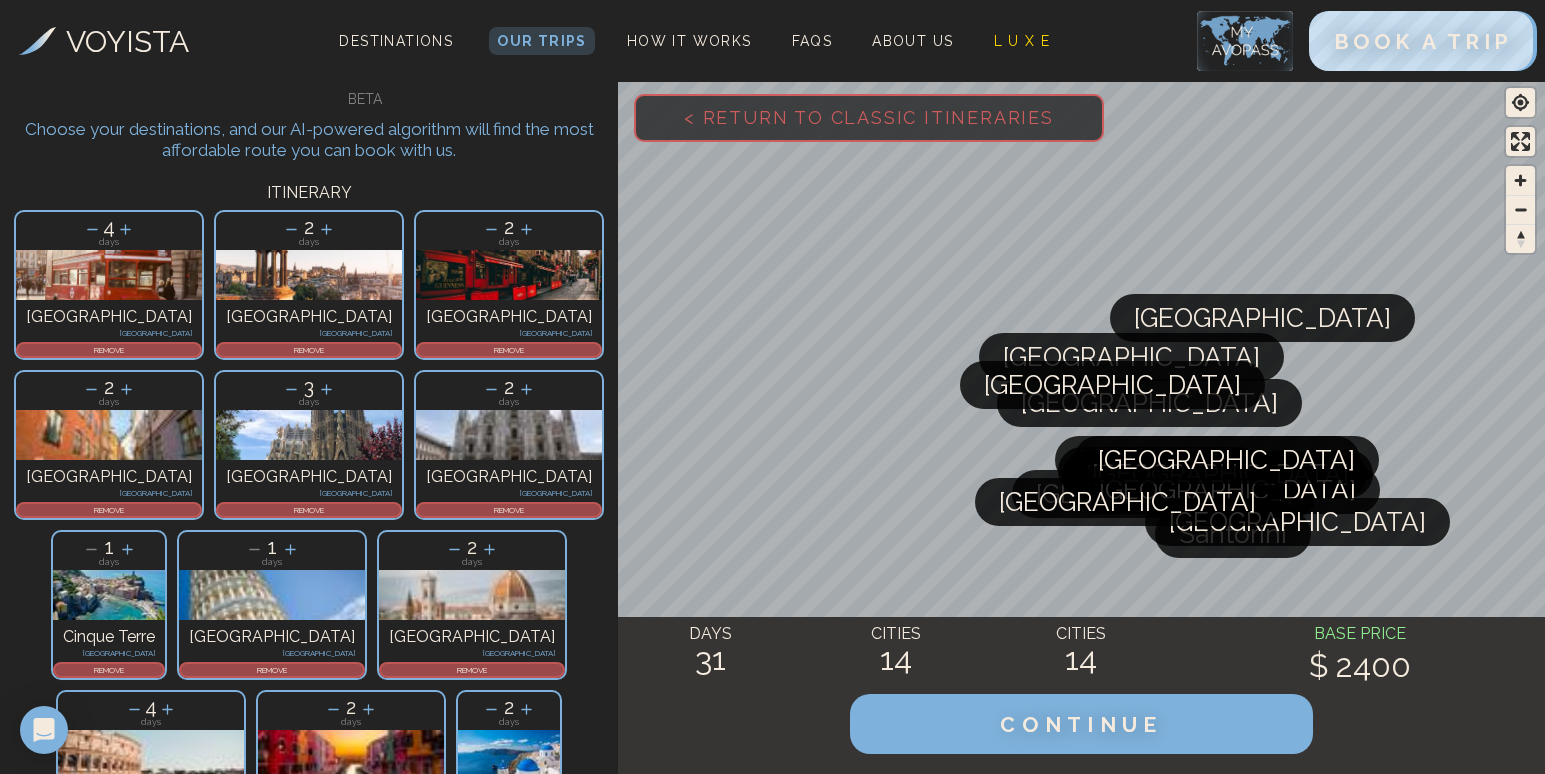 click on "REMOVE" at bounding box center [109, 510] 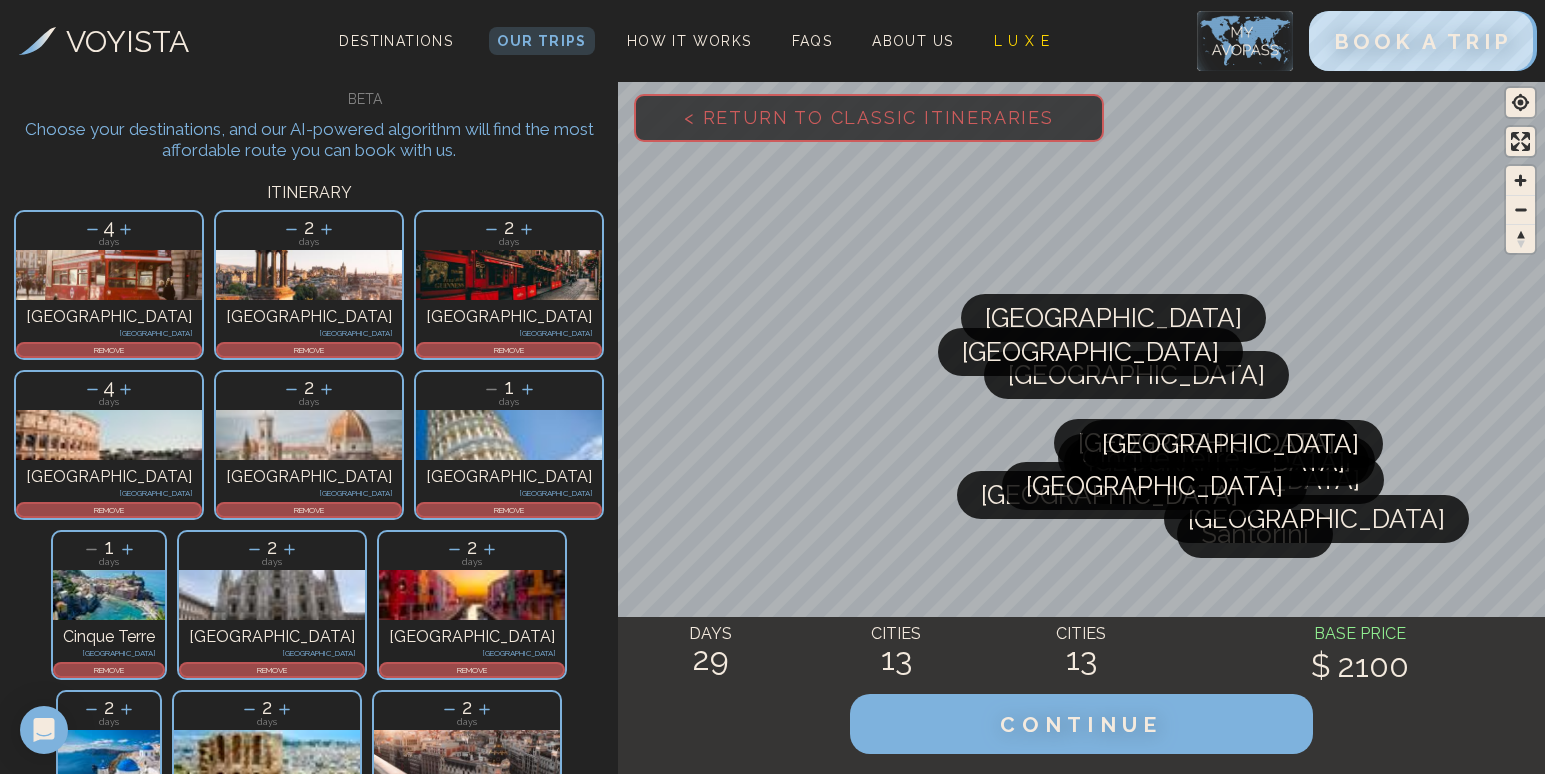 click 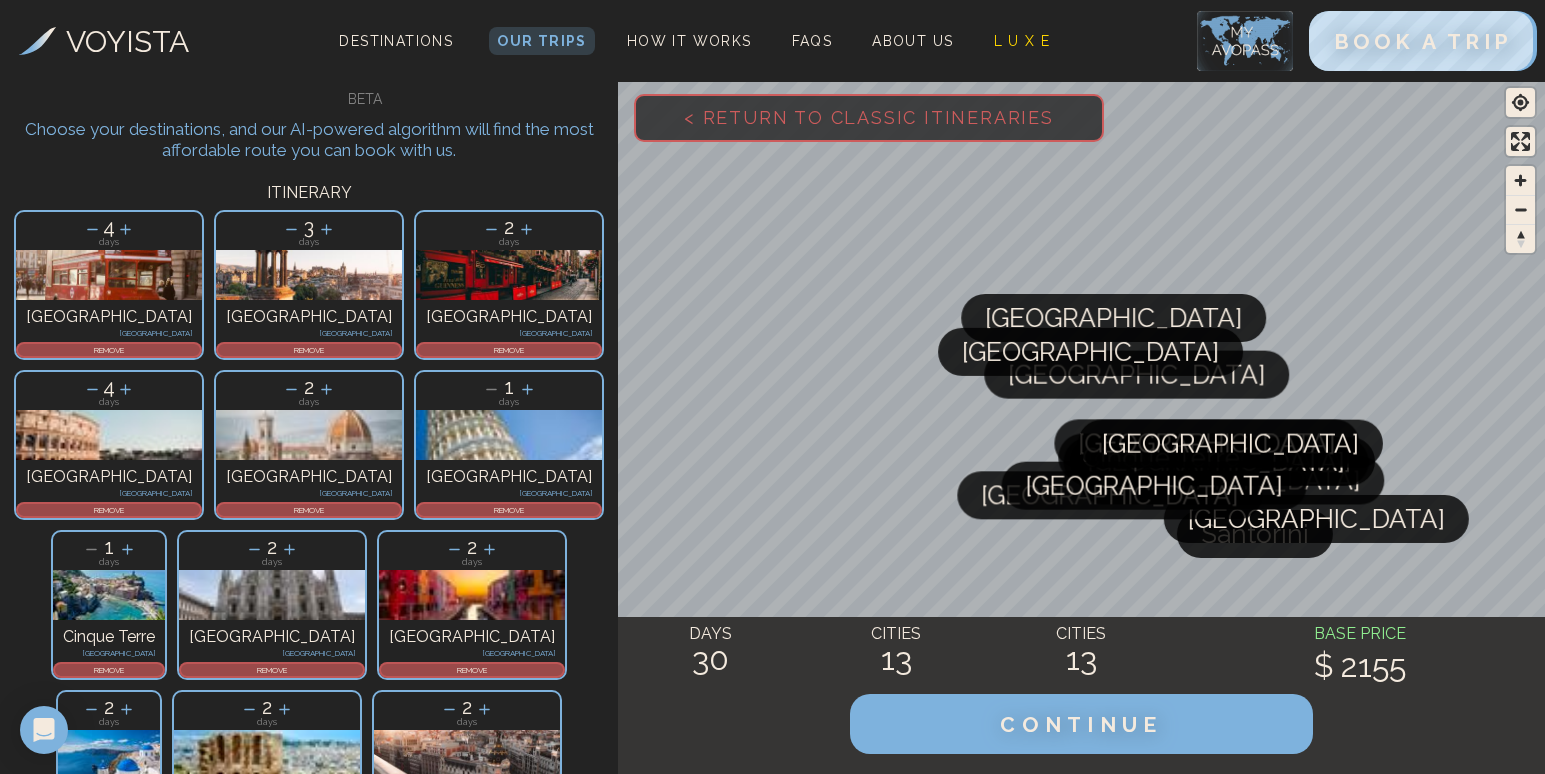 click 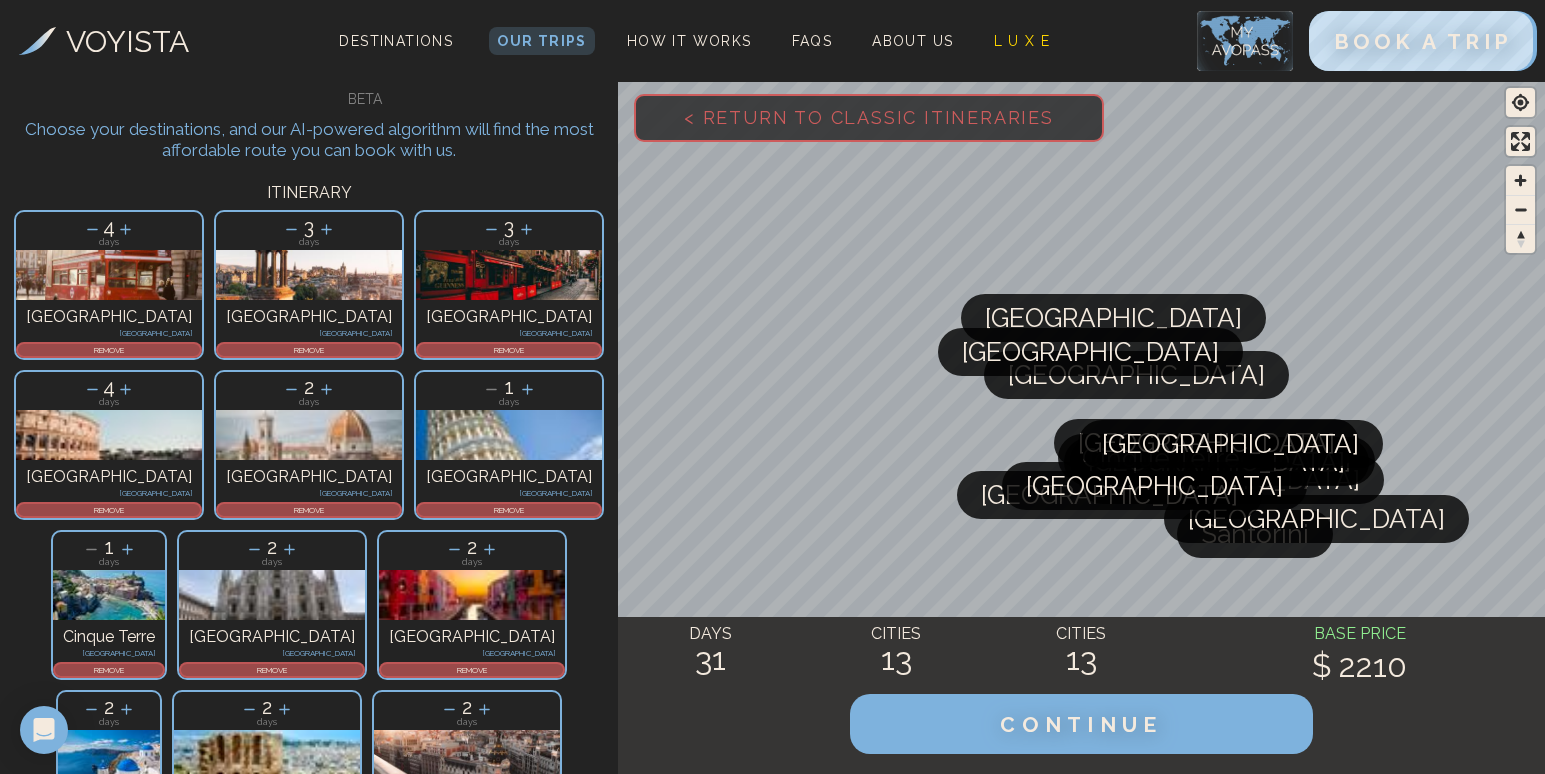click 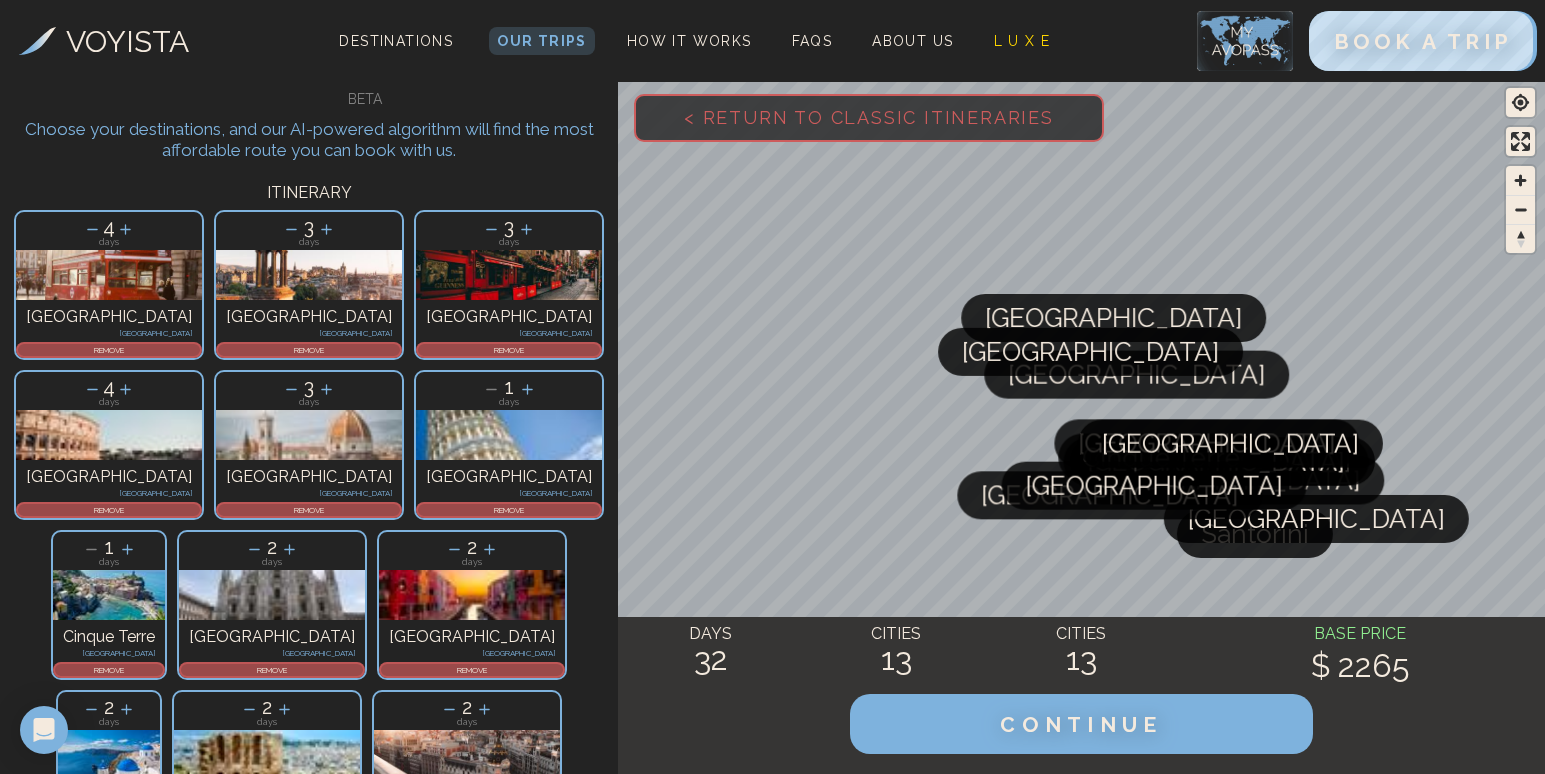 click 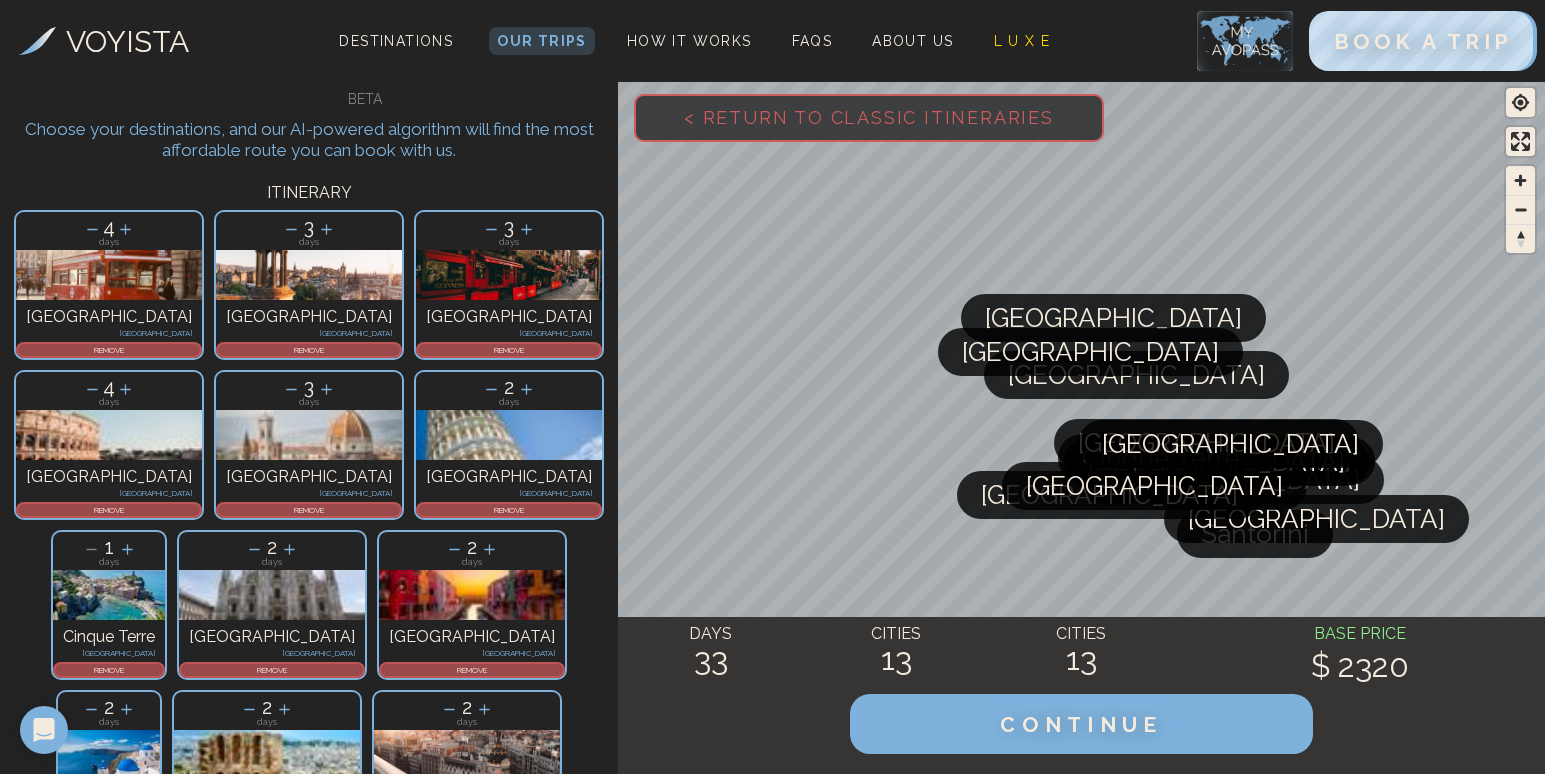 click 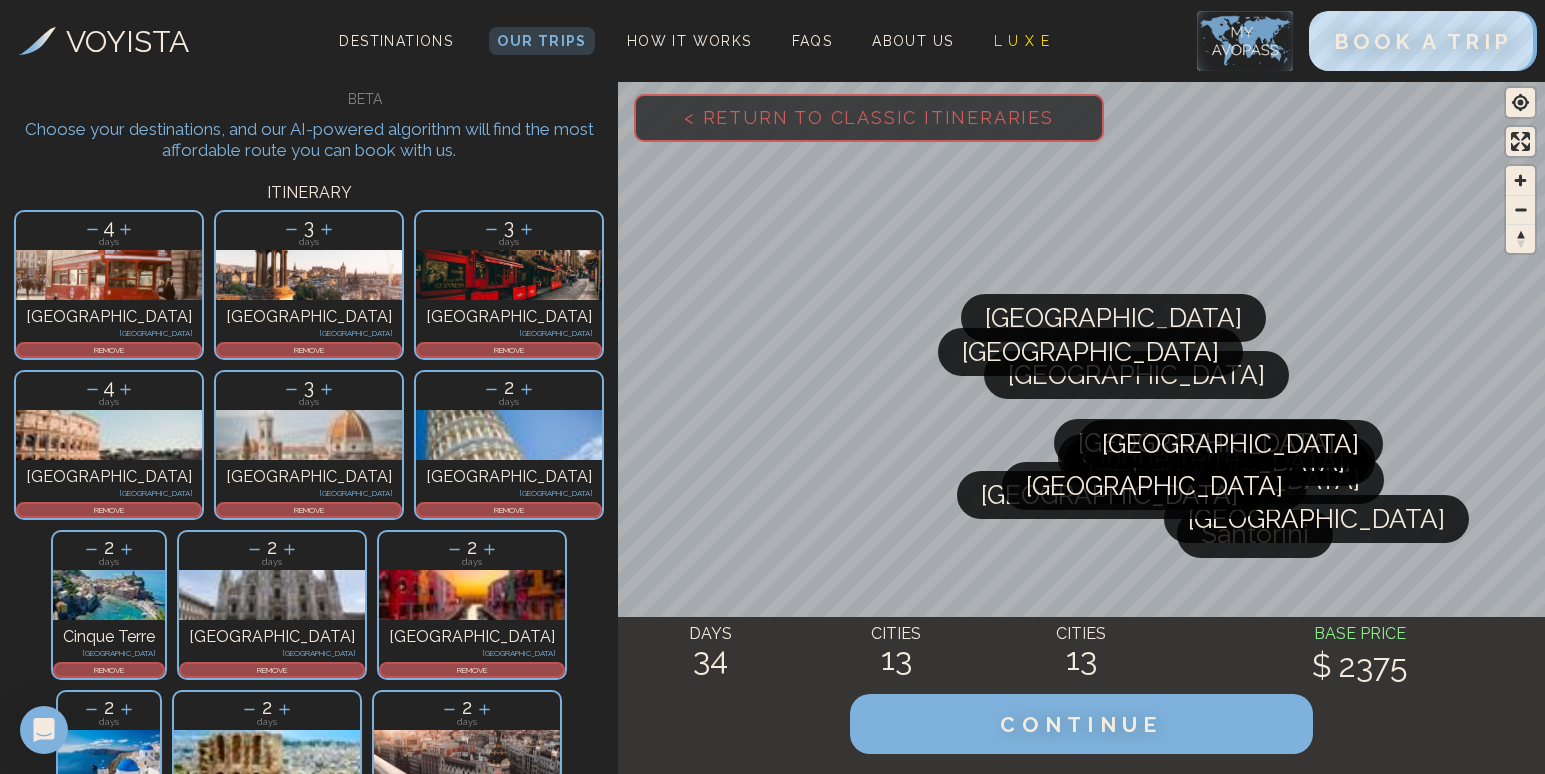 click 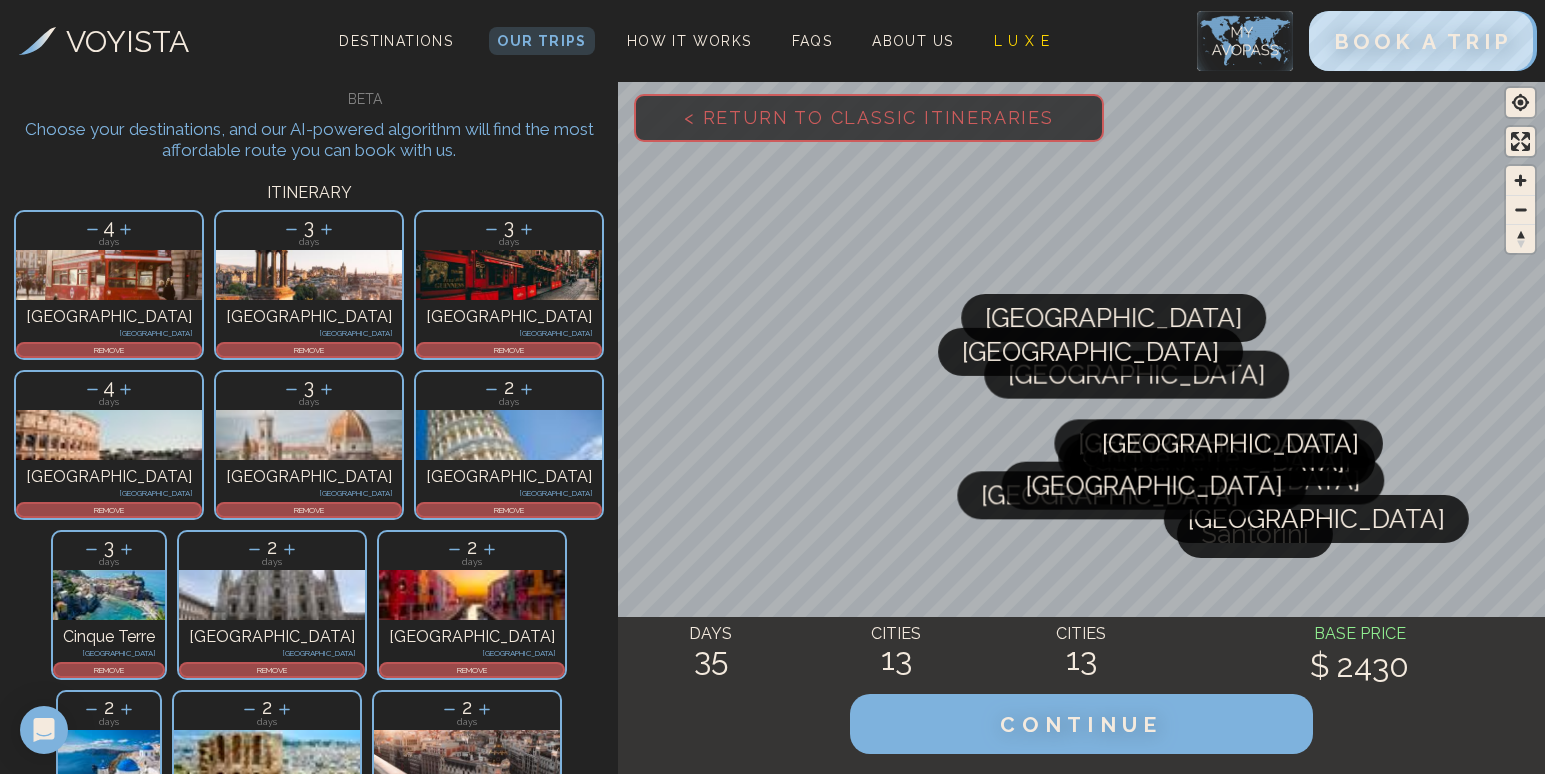 click 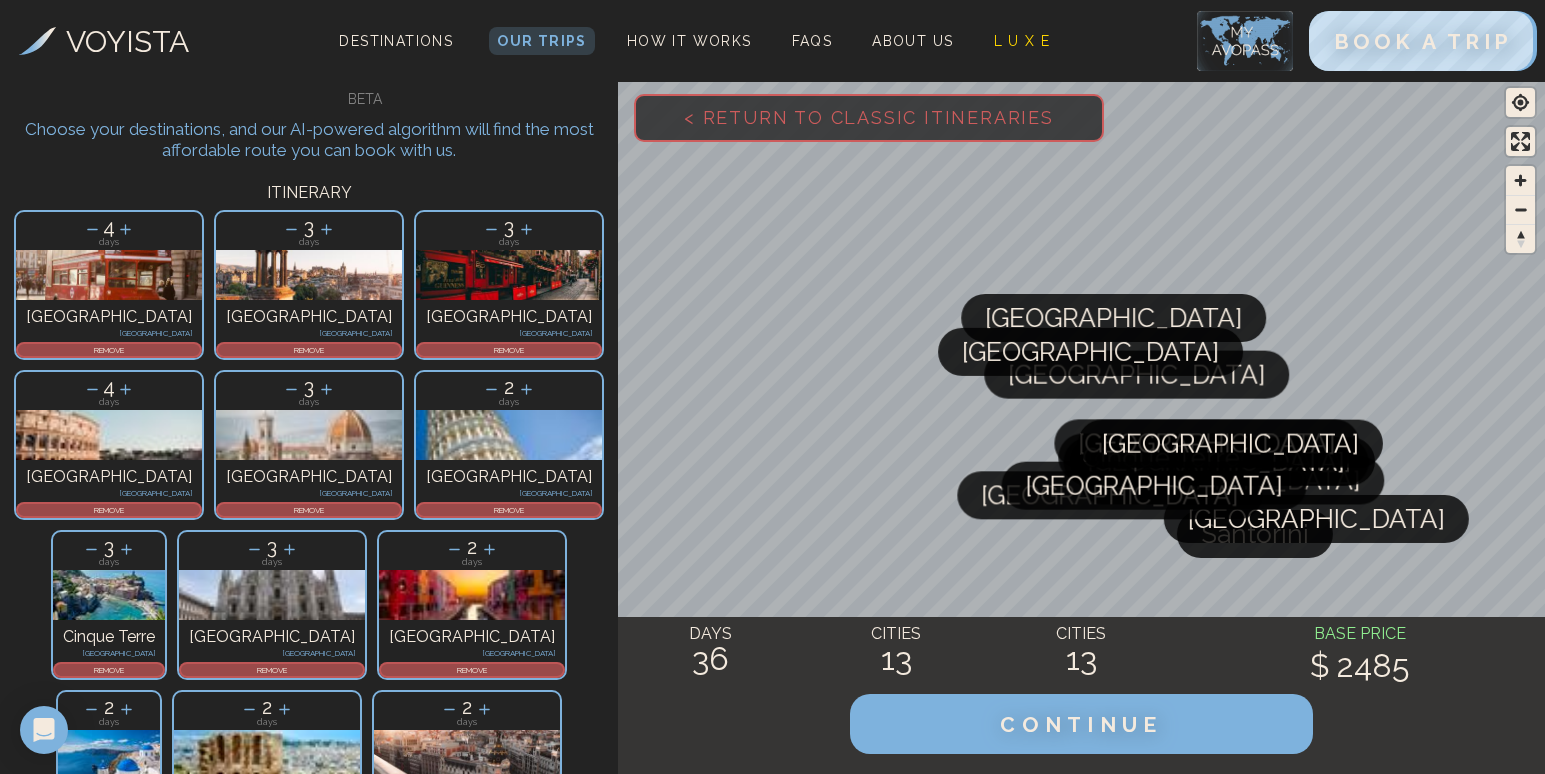 click 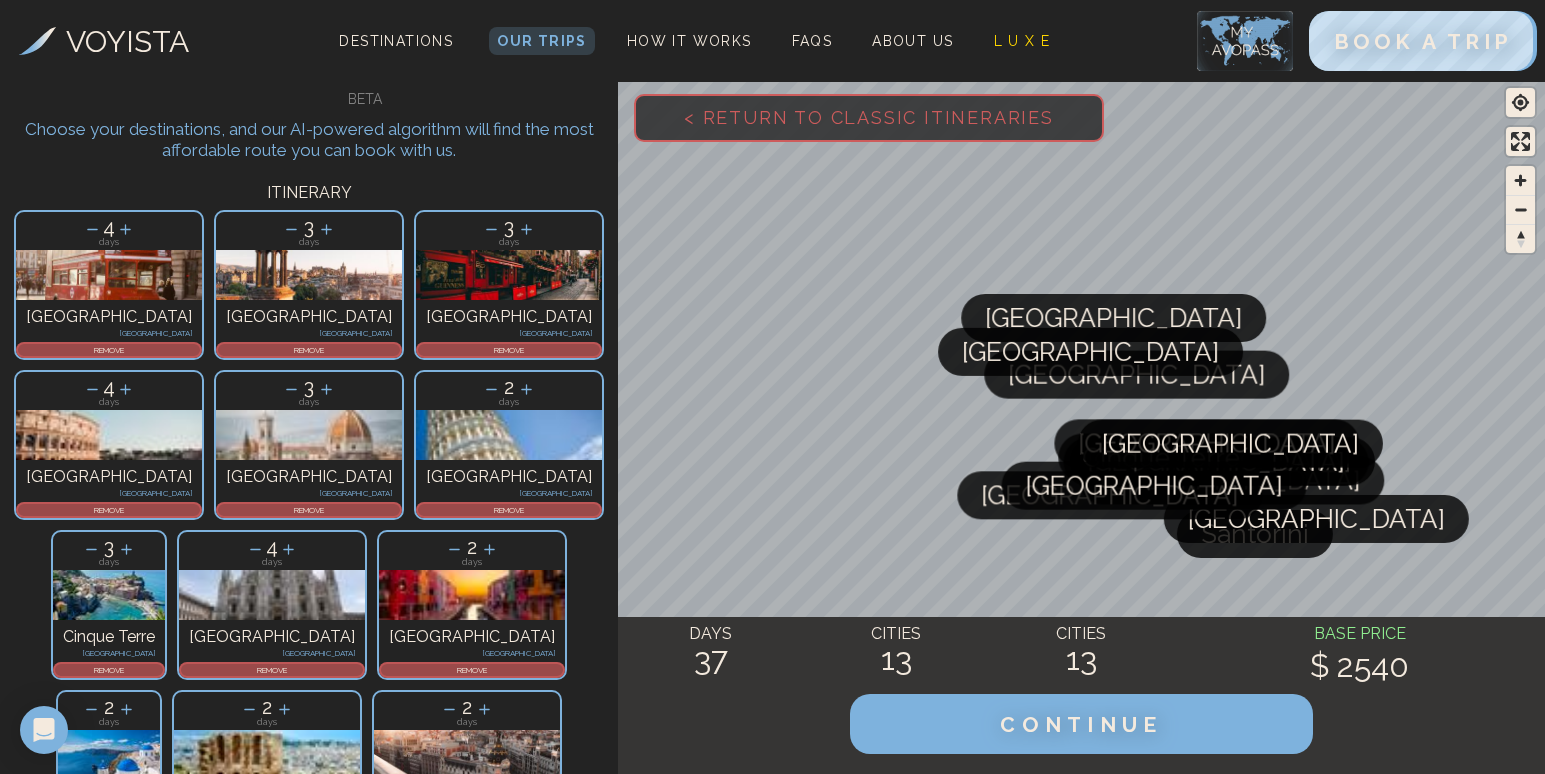 click 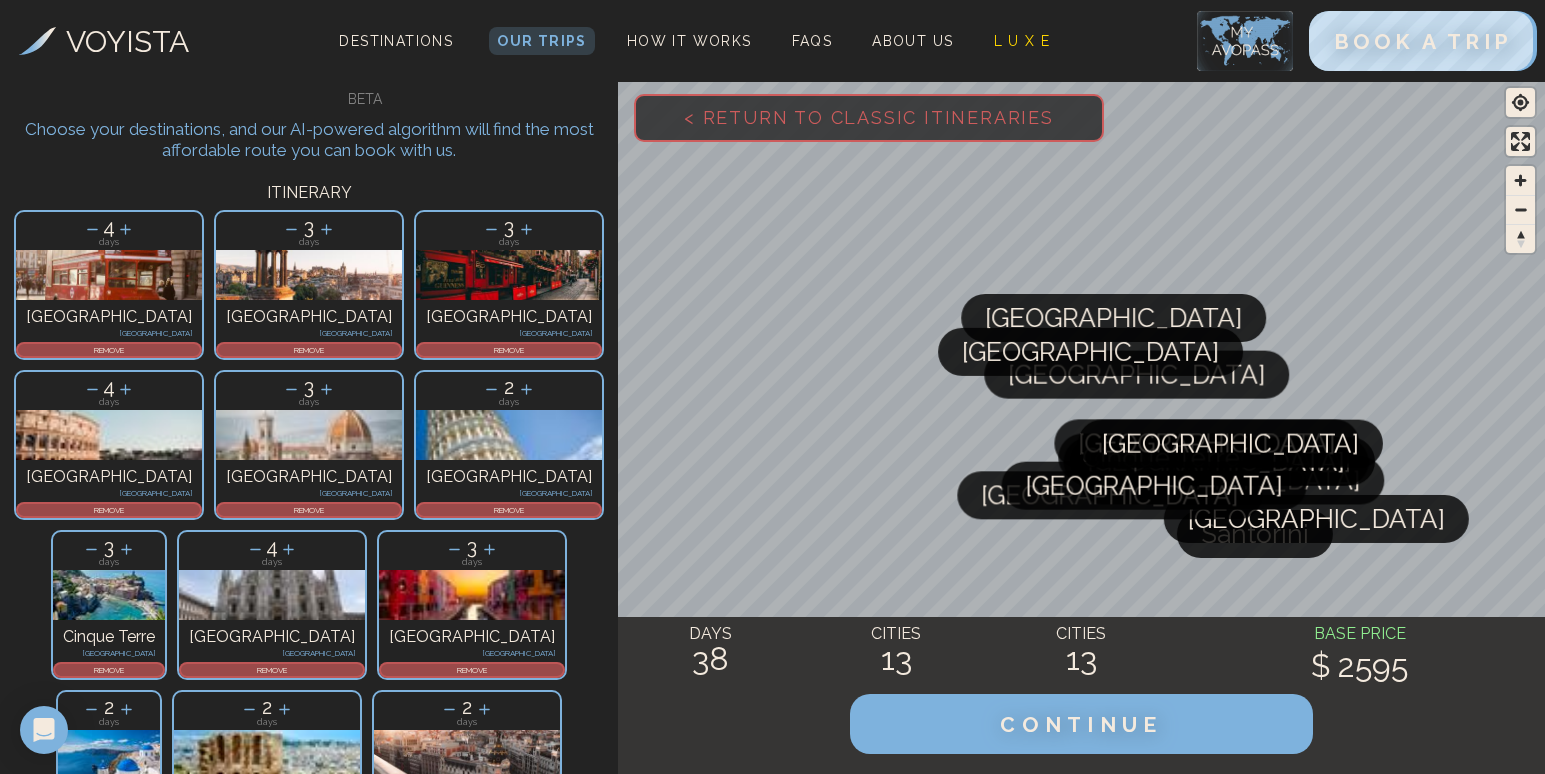click 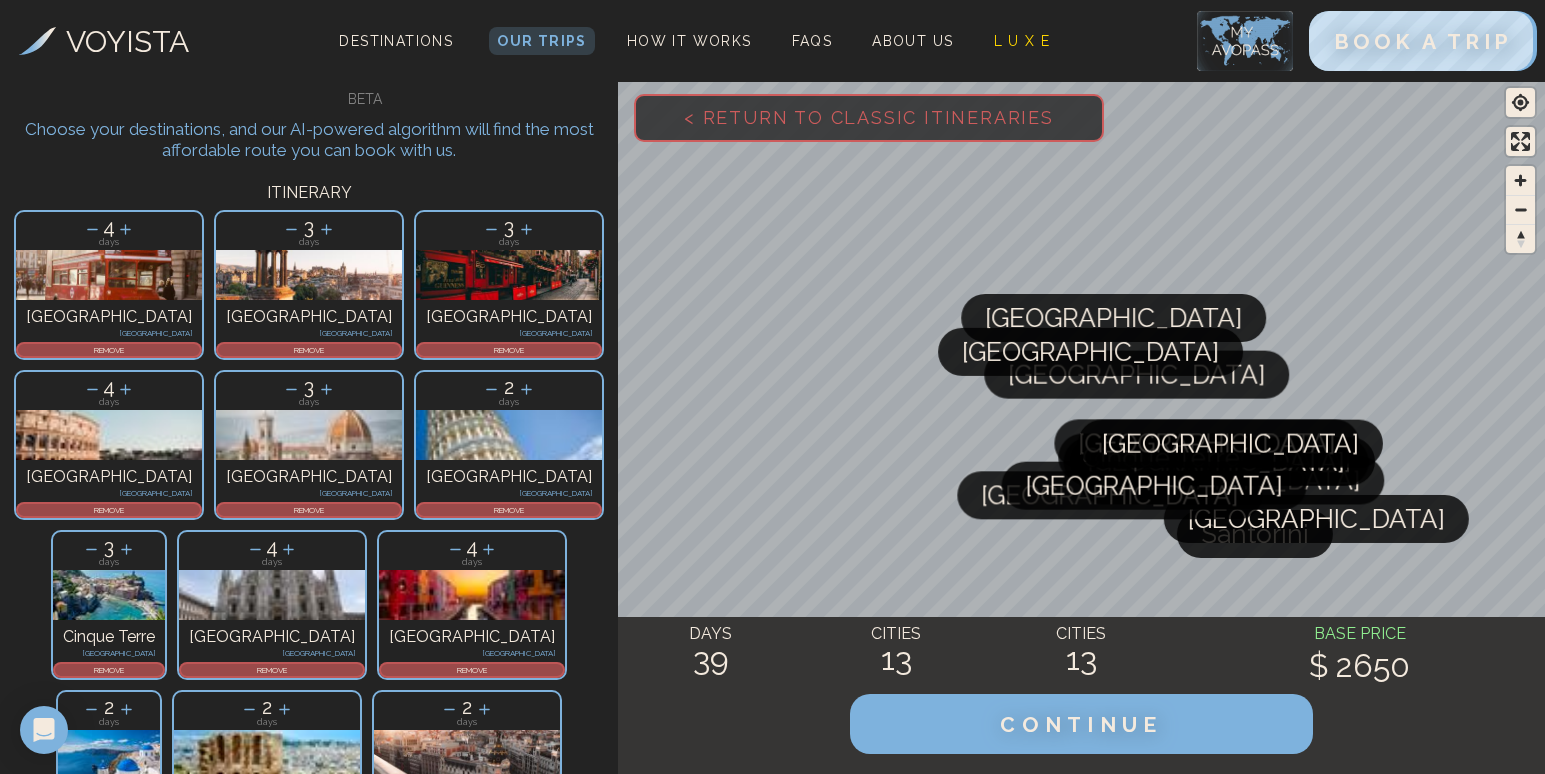 click 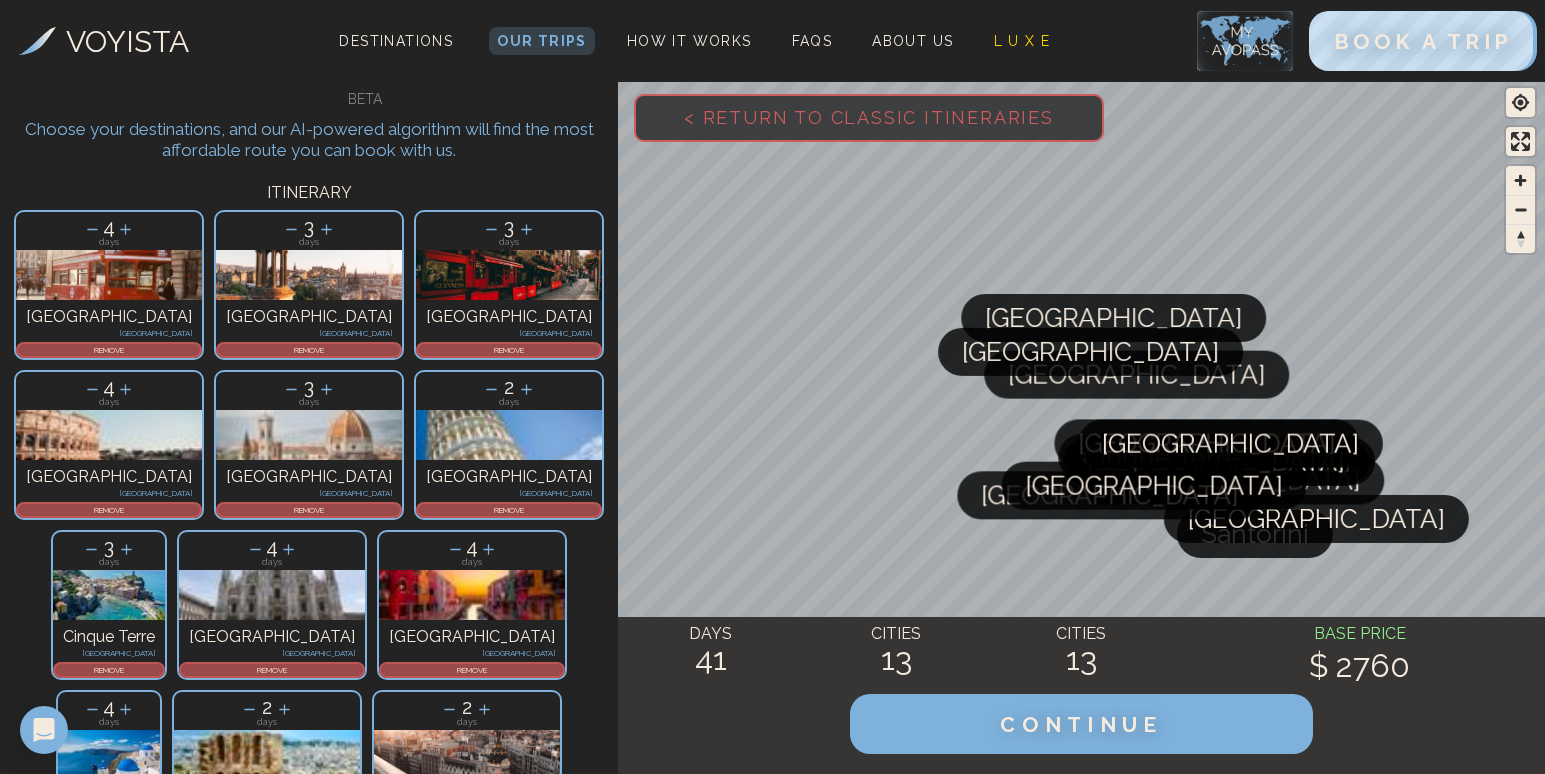 click 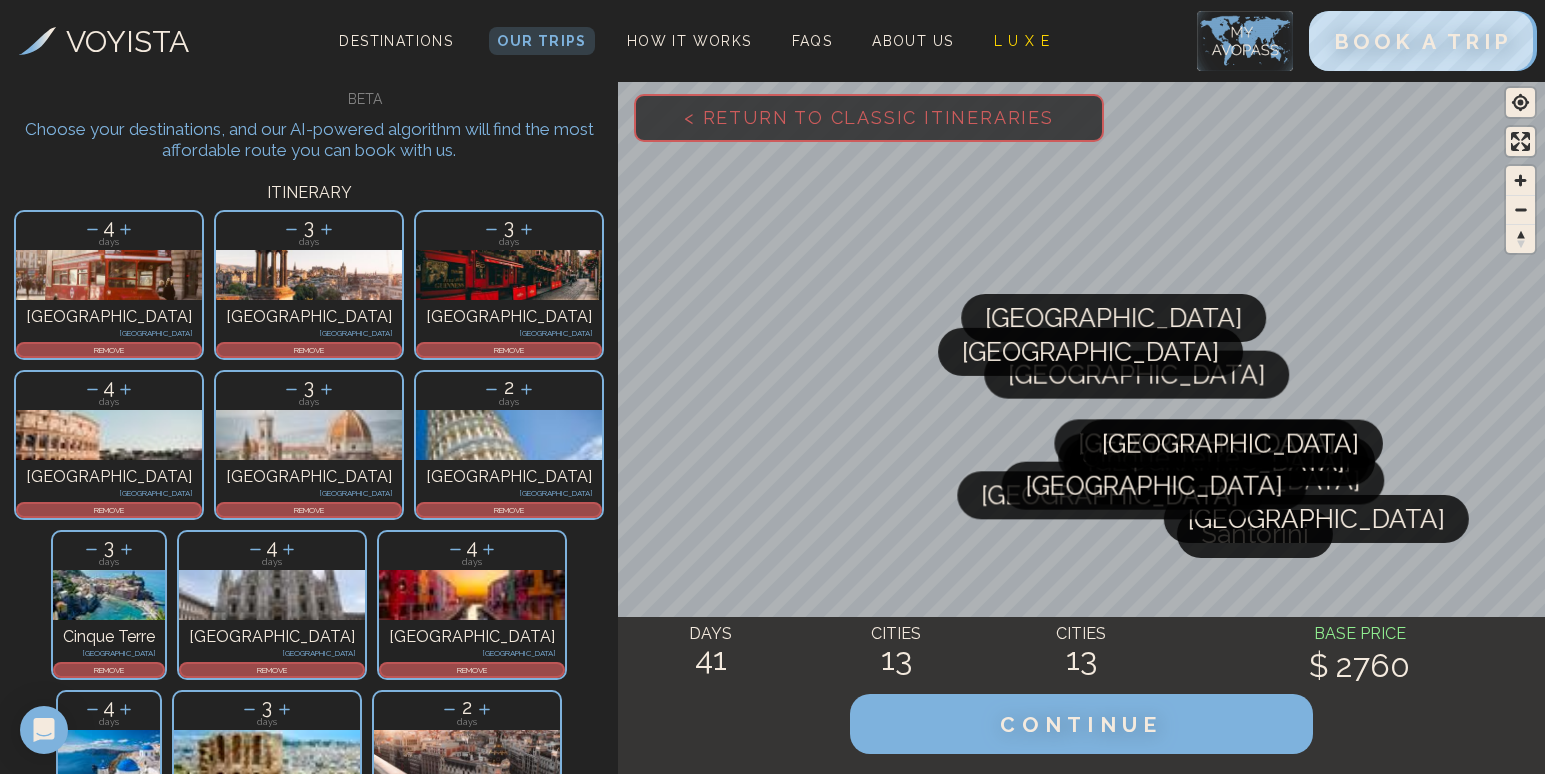 click 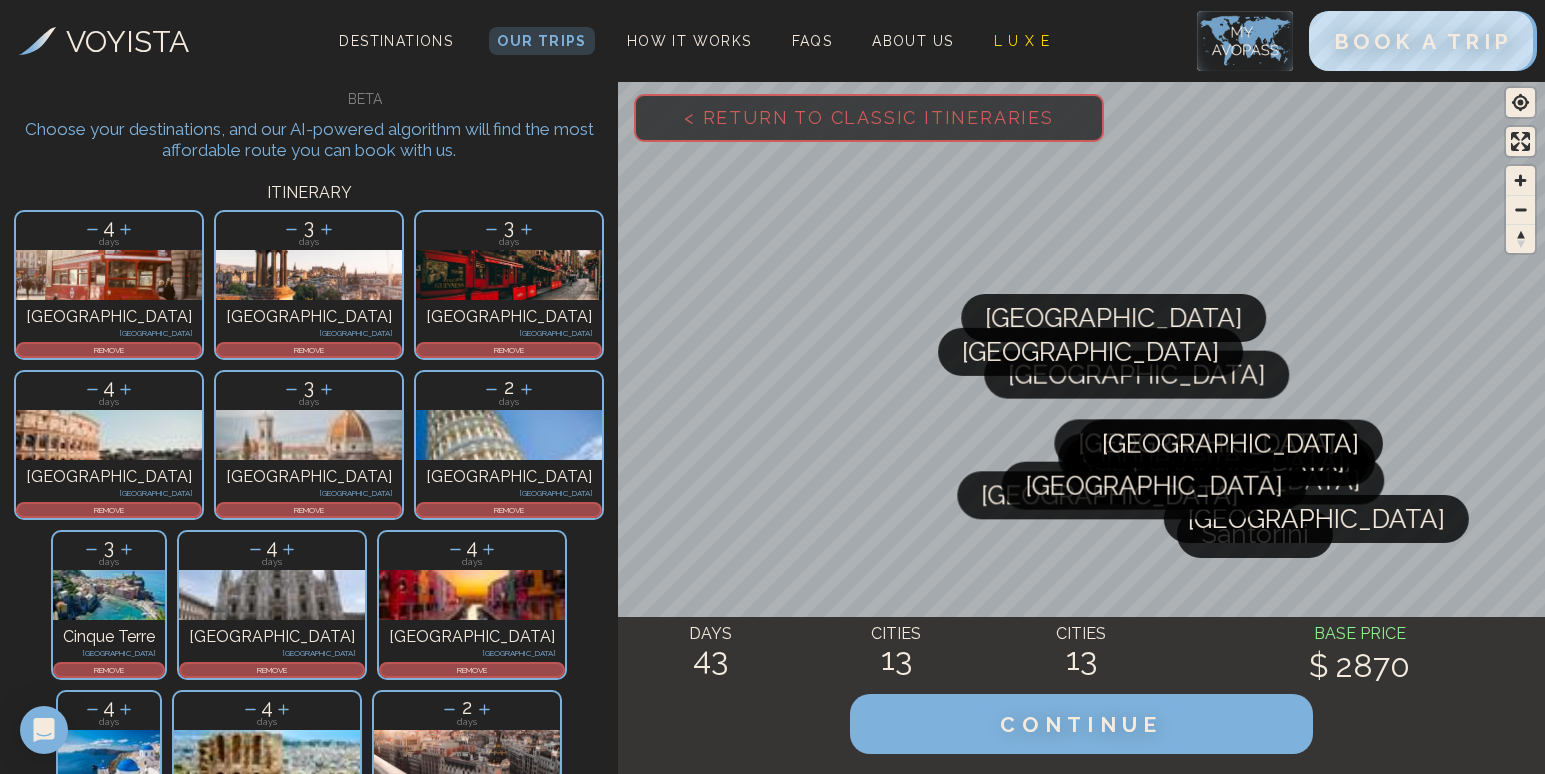 click 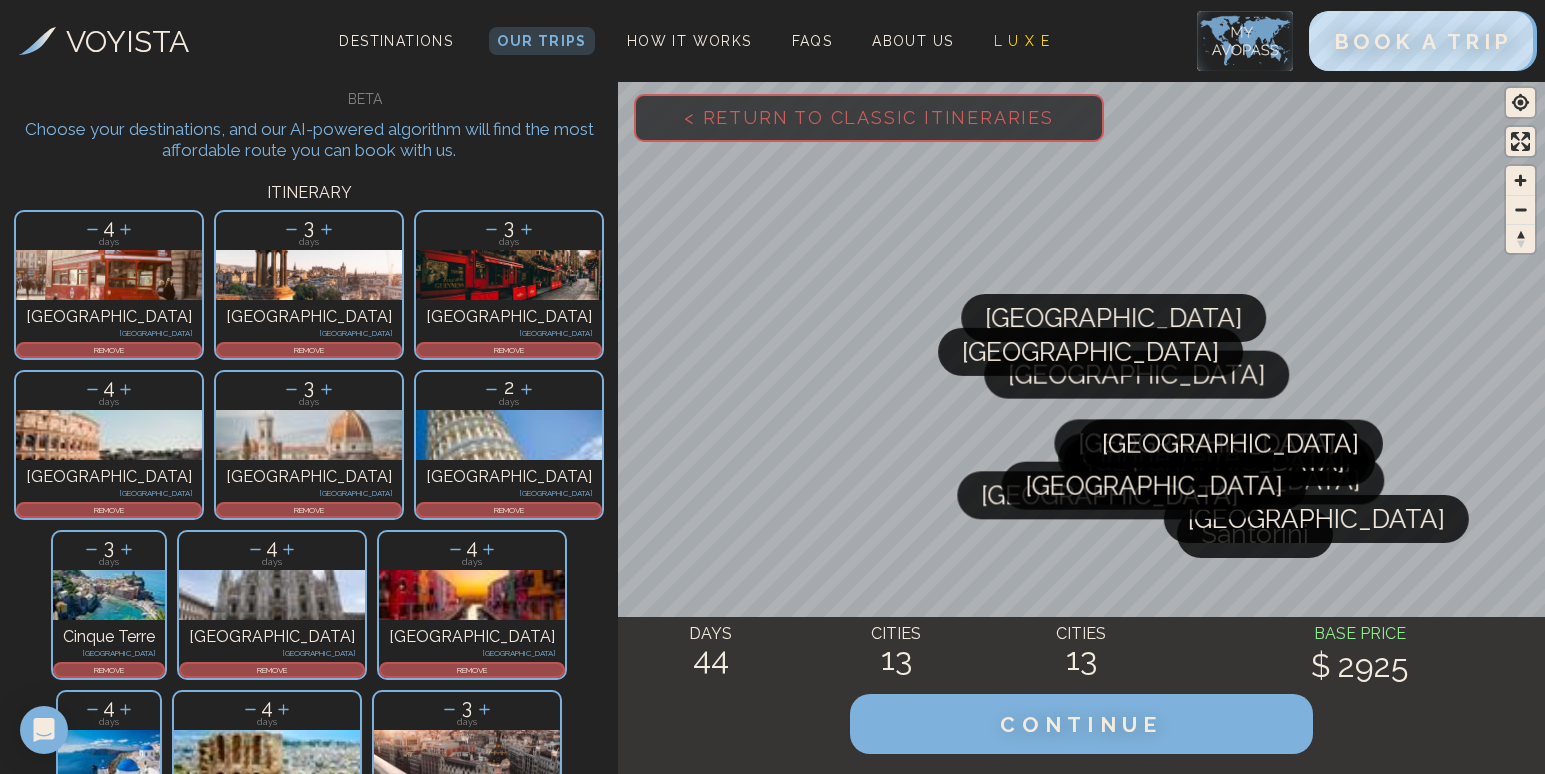click 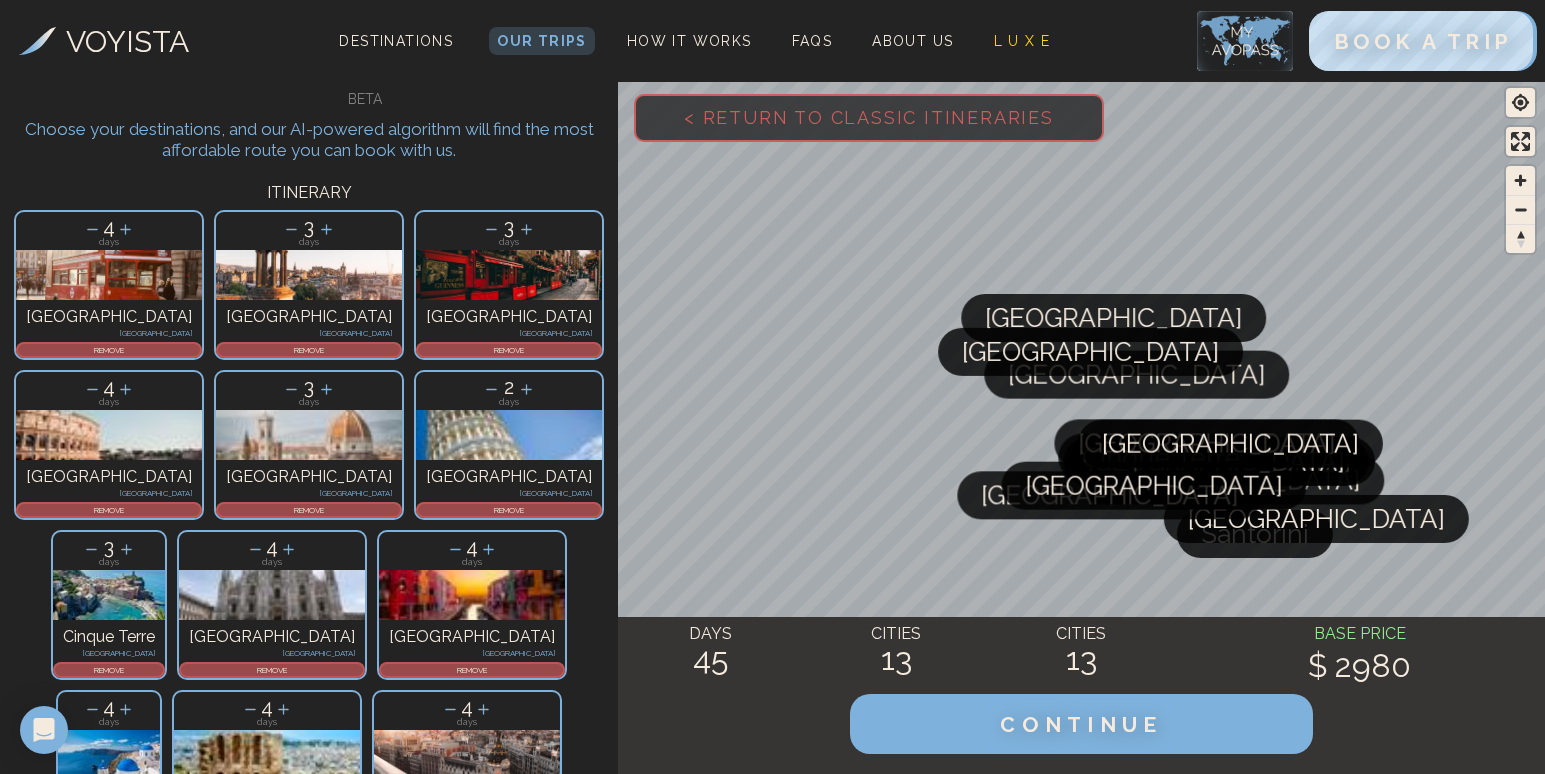 click 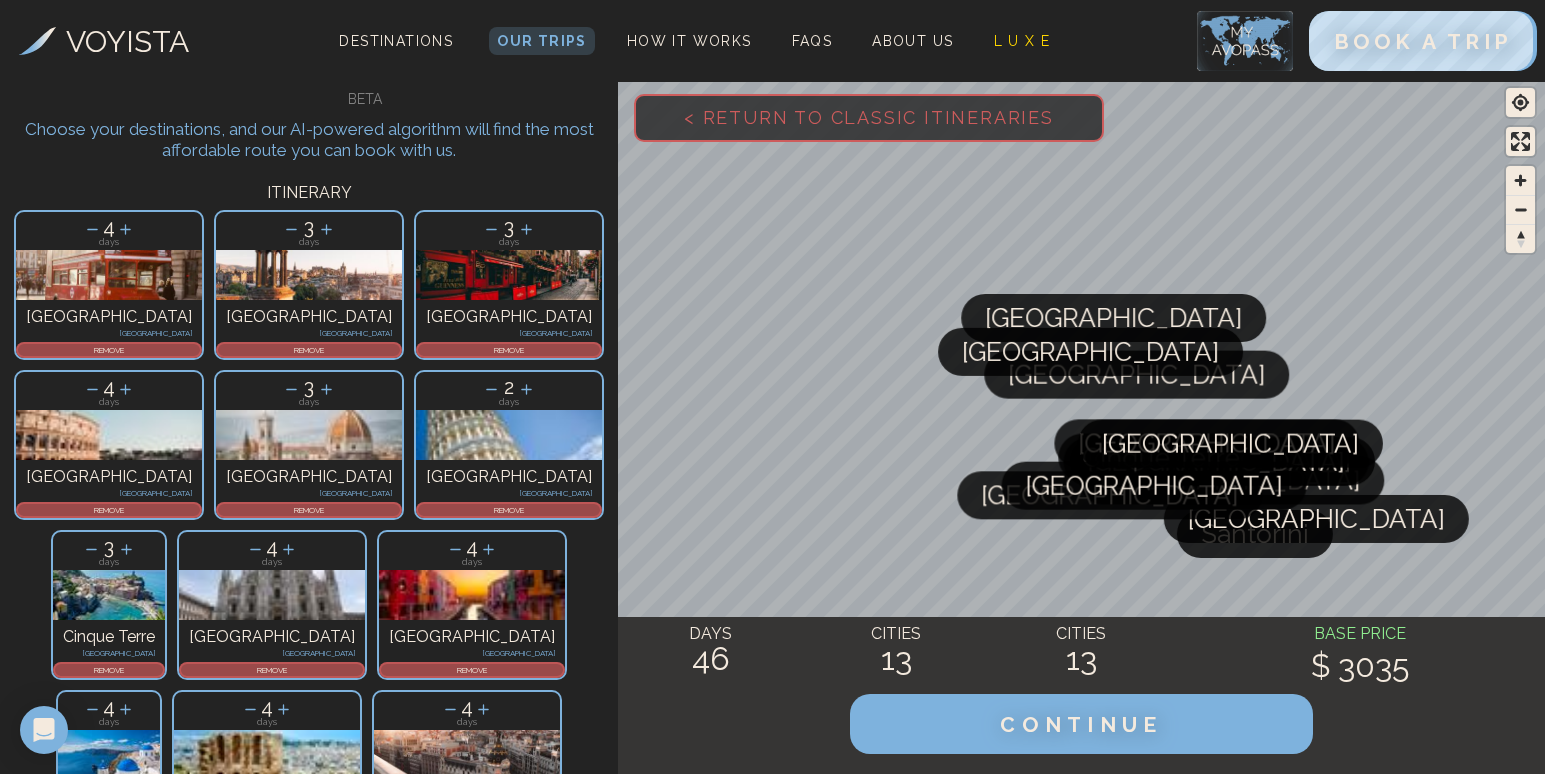 click 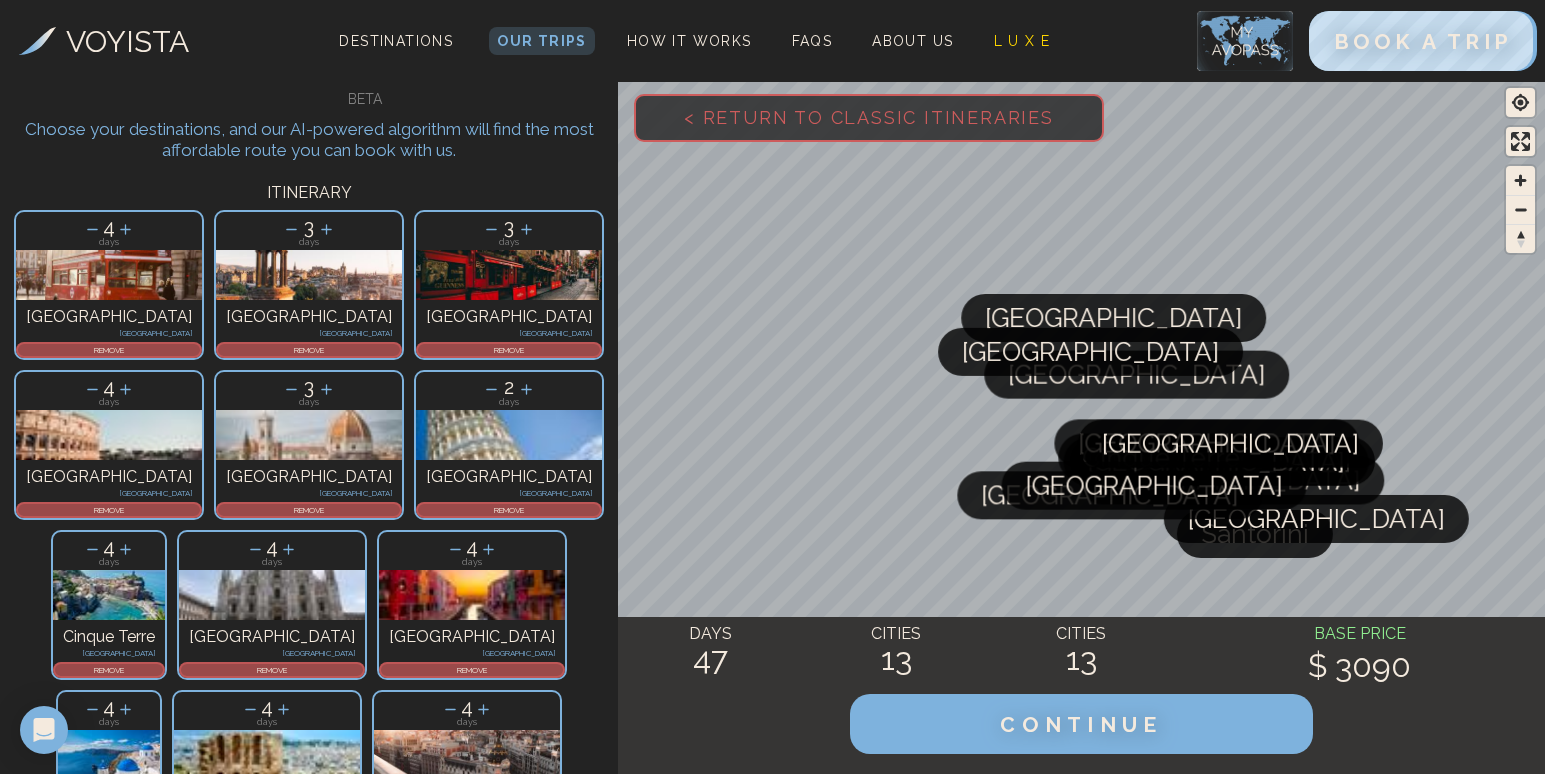 click 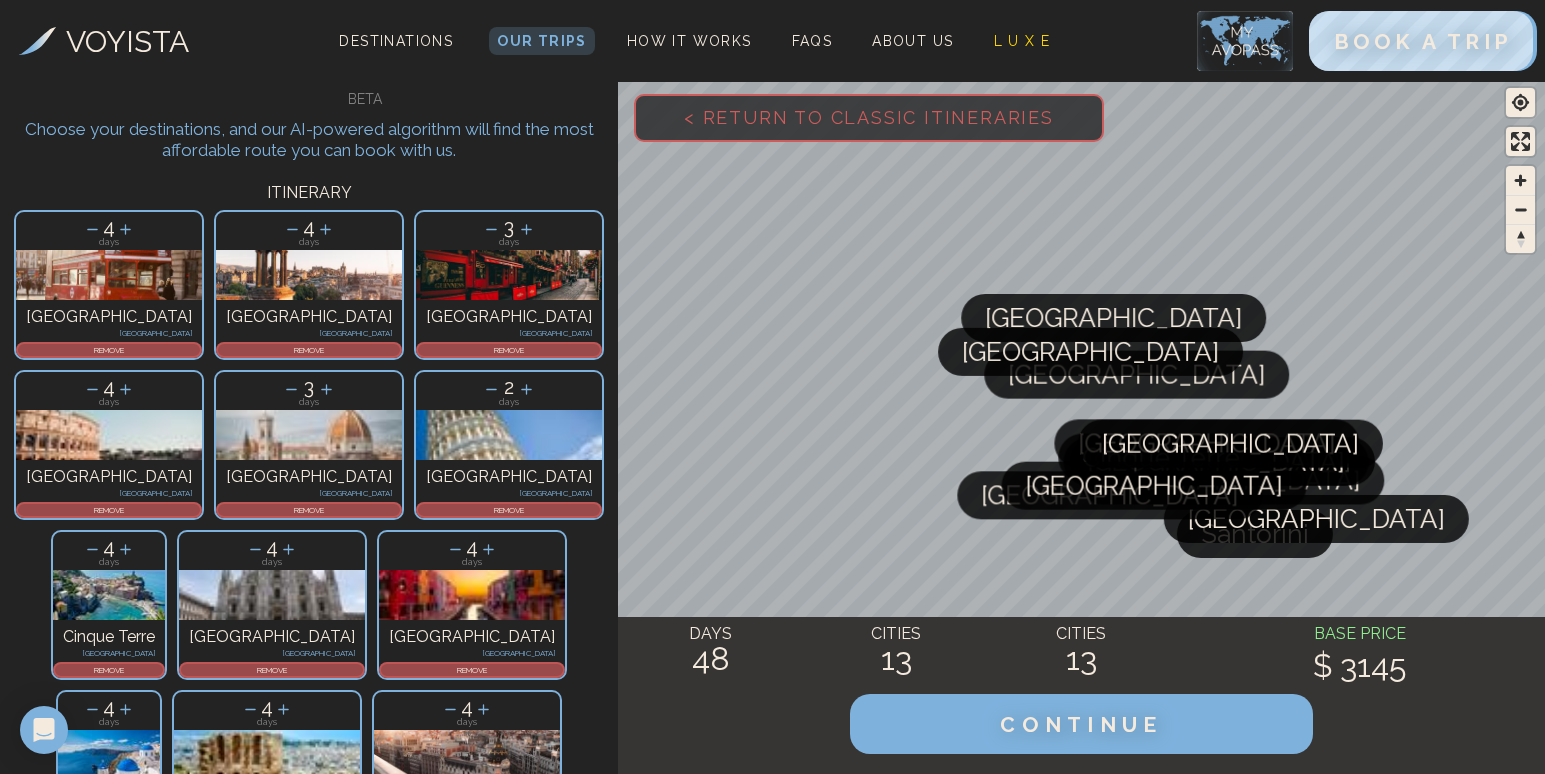 click on "3" at bounding box center (309, 387) 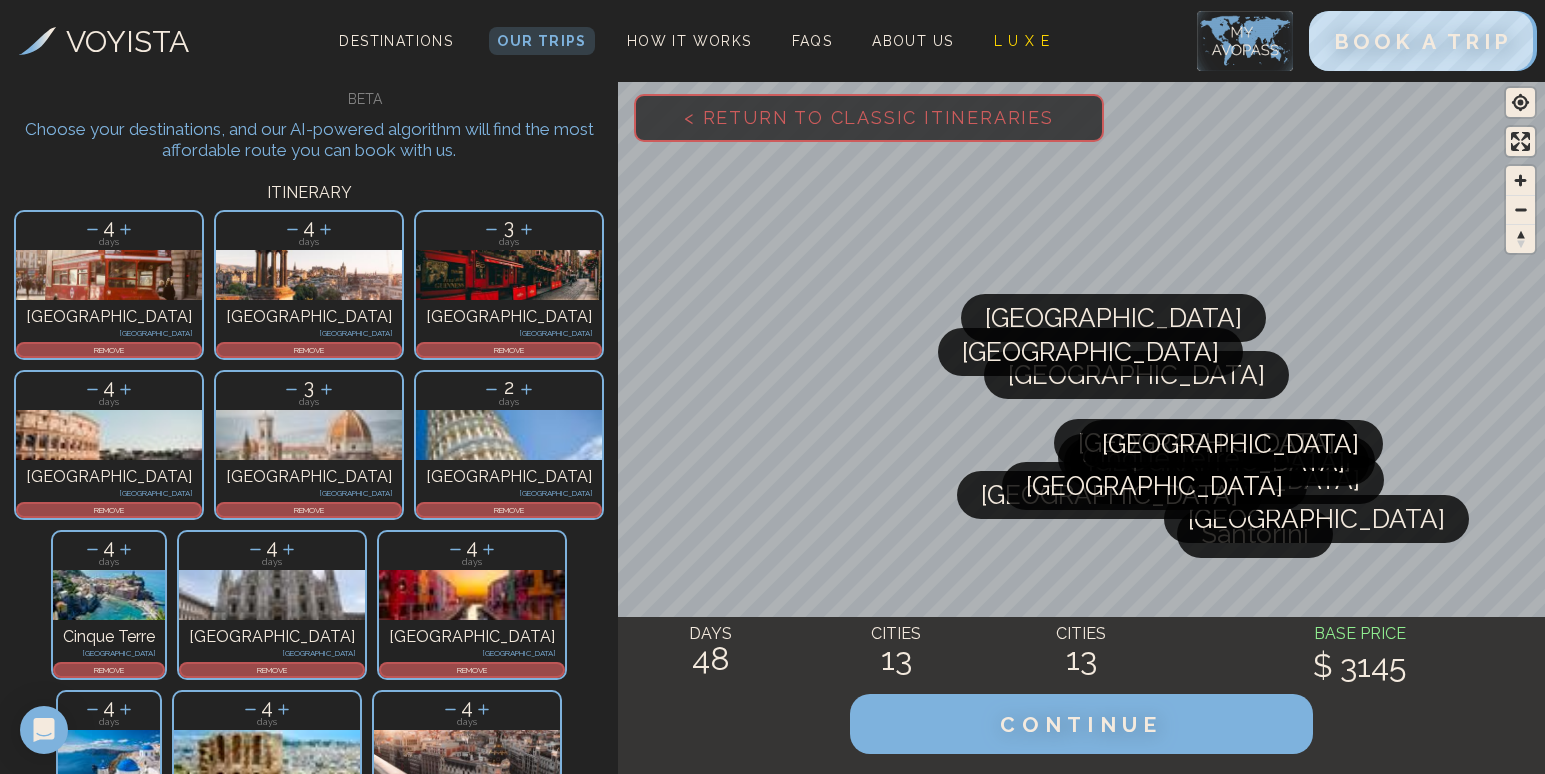 click 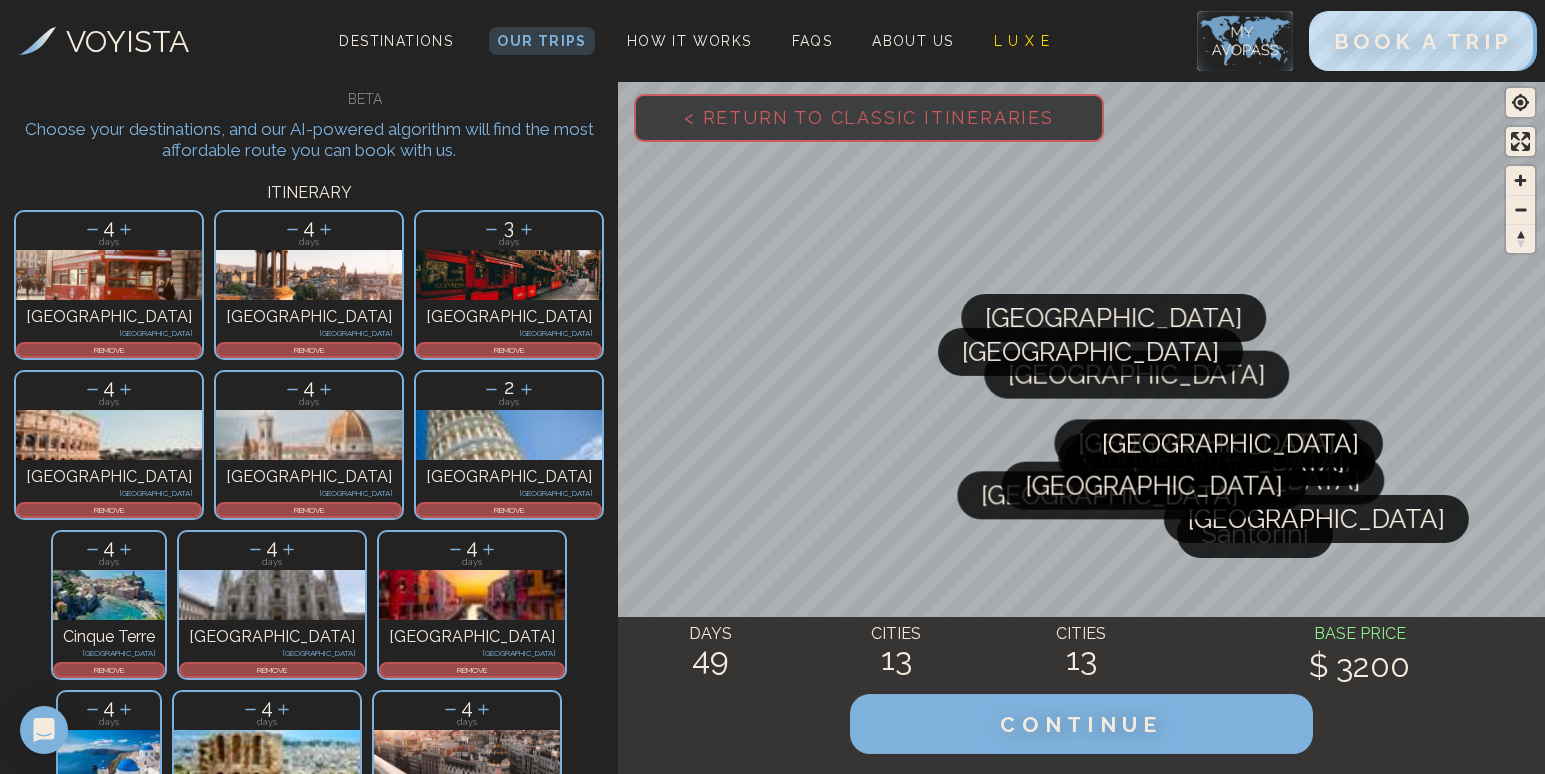 click 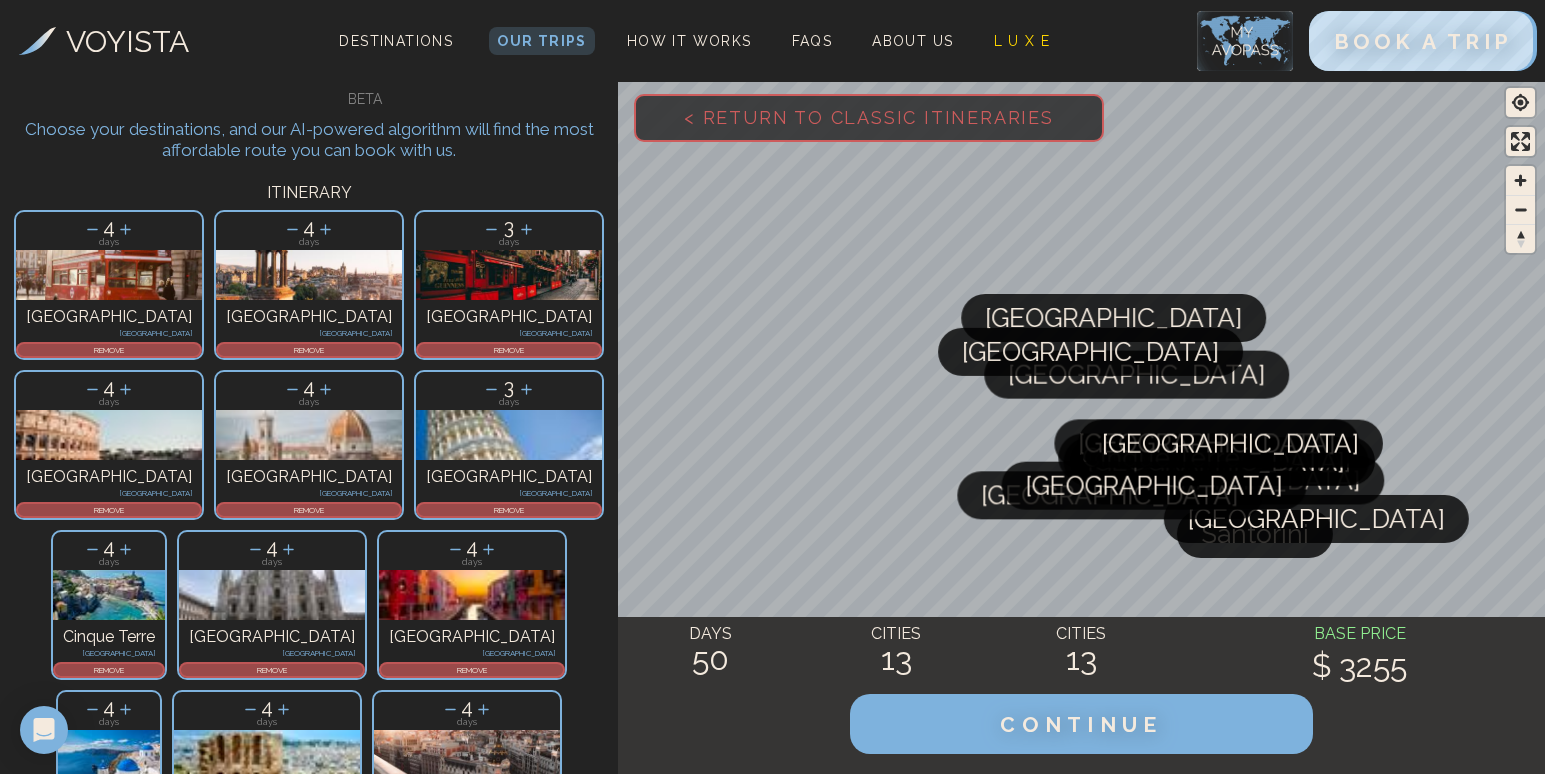 click 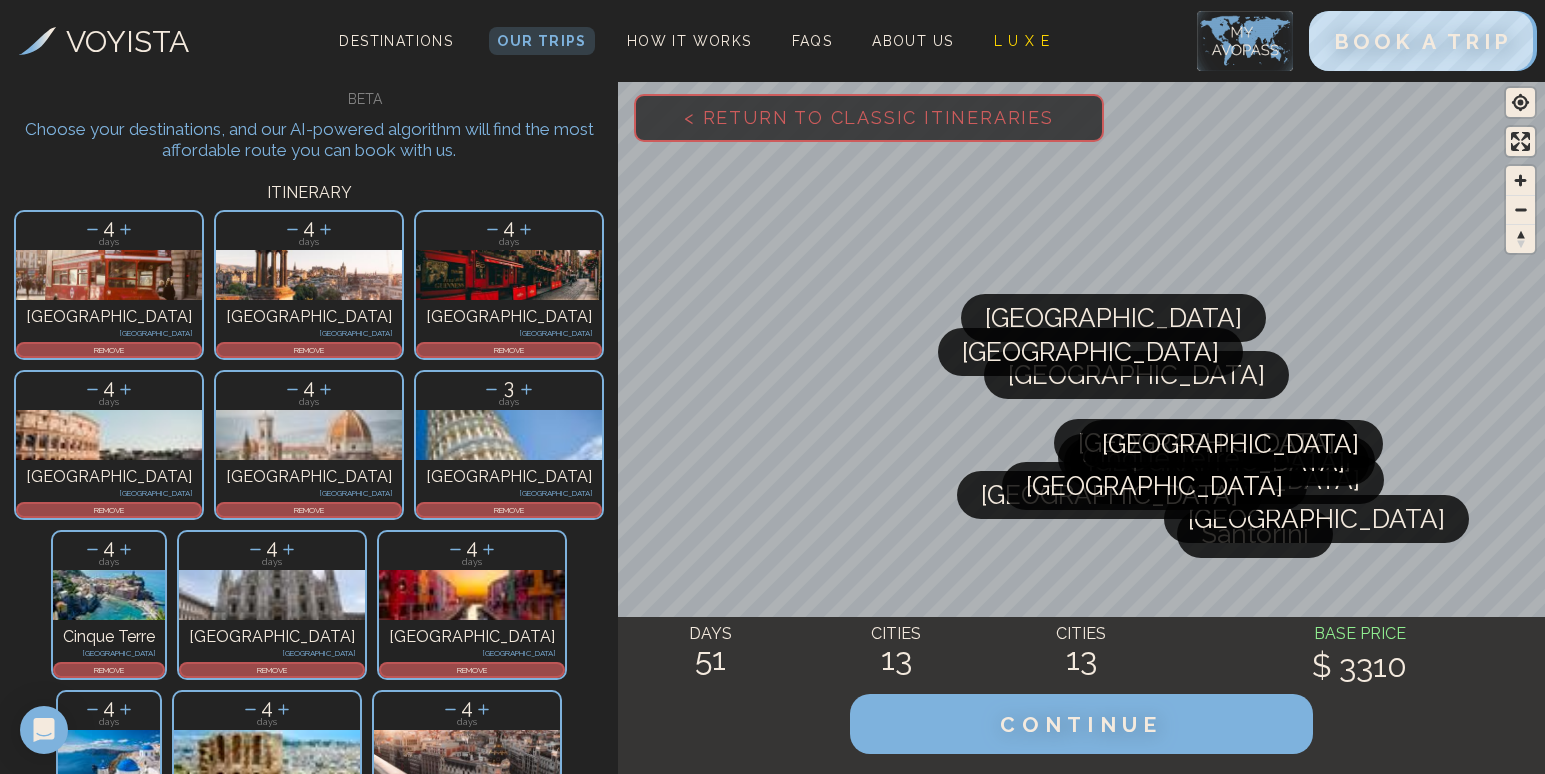 click 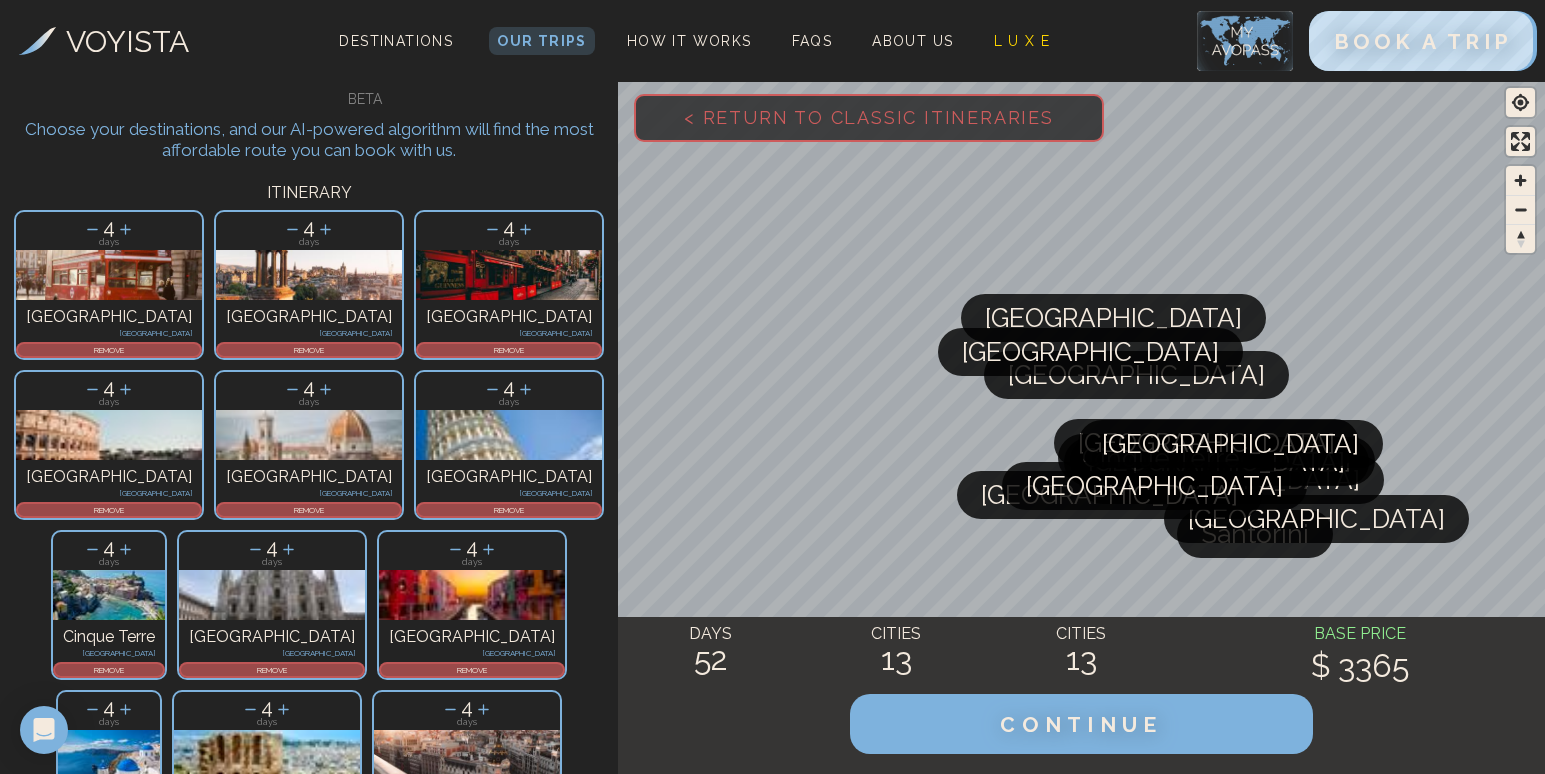 click 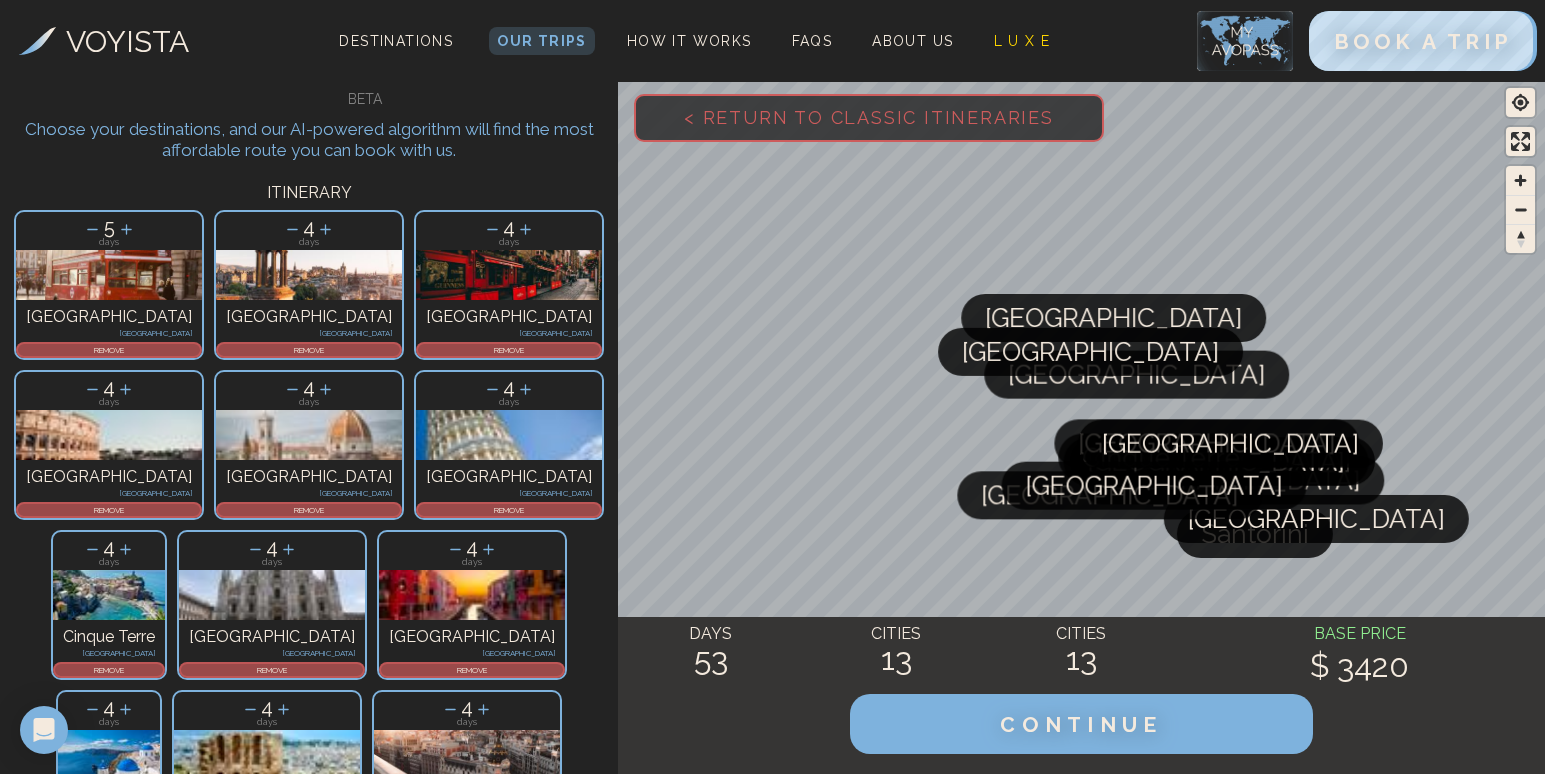 click 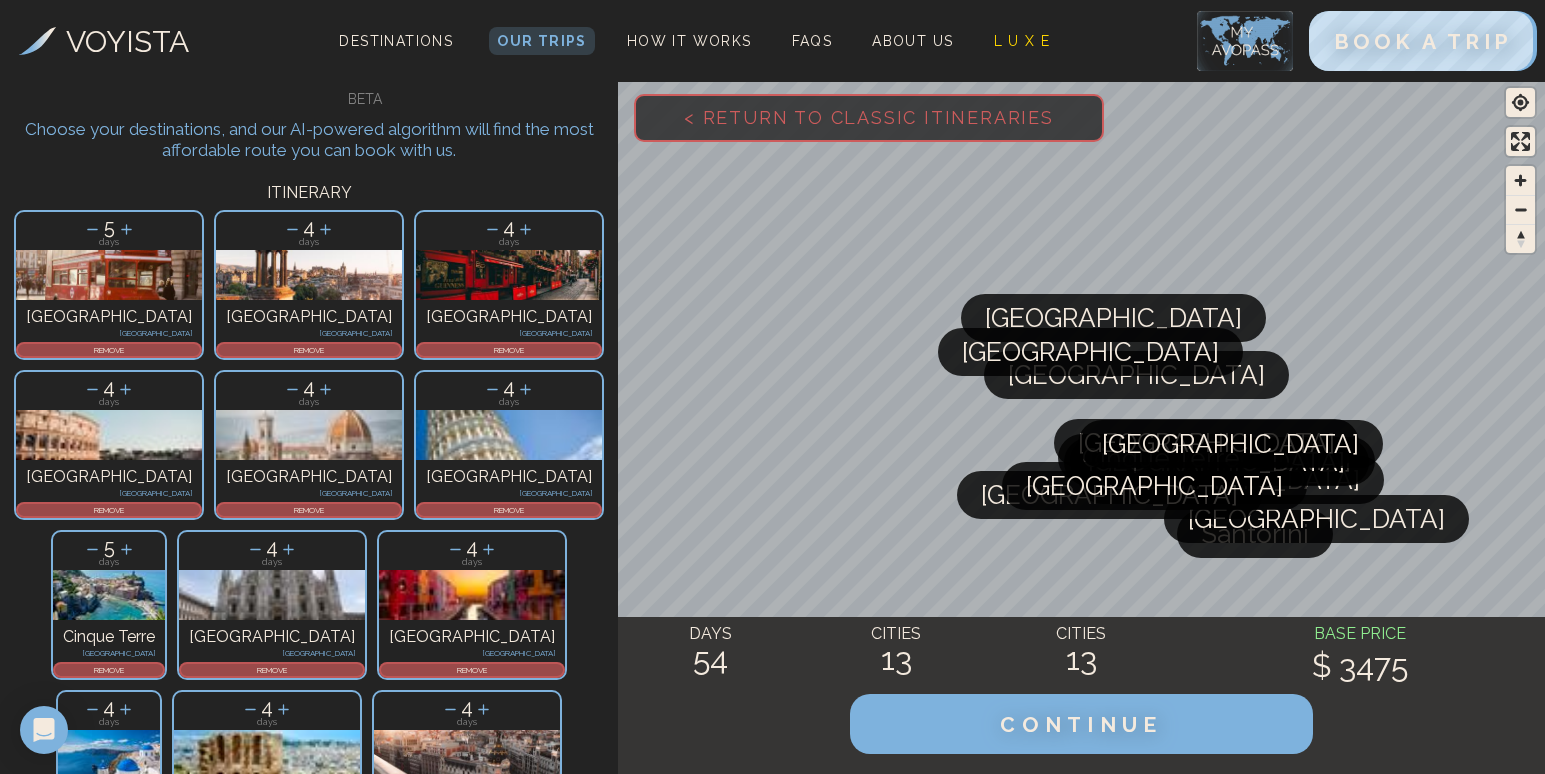 click 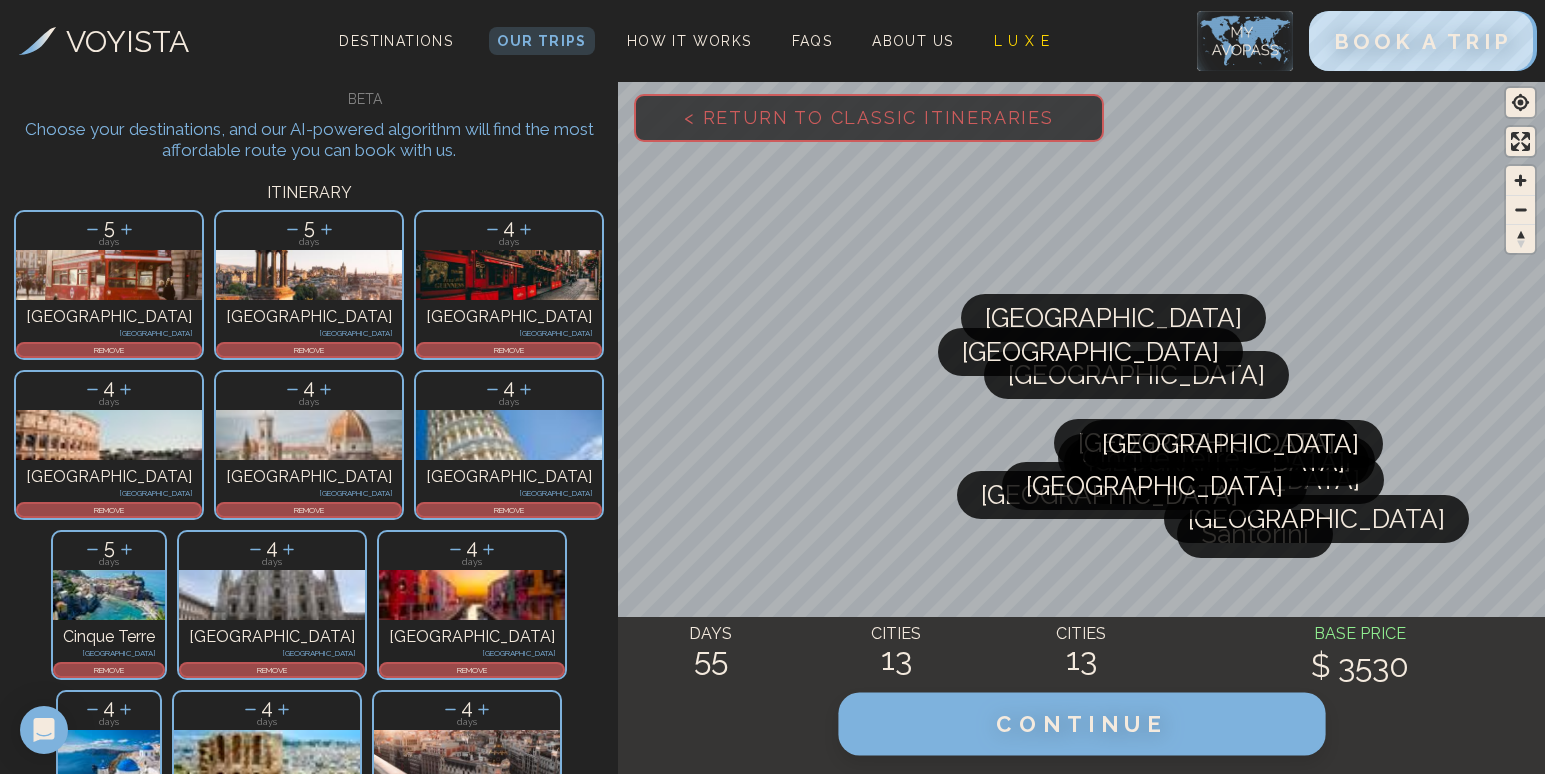 click on "CONTINUE" at bounding box center (1081, 724) 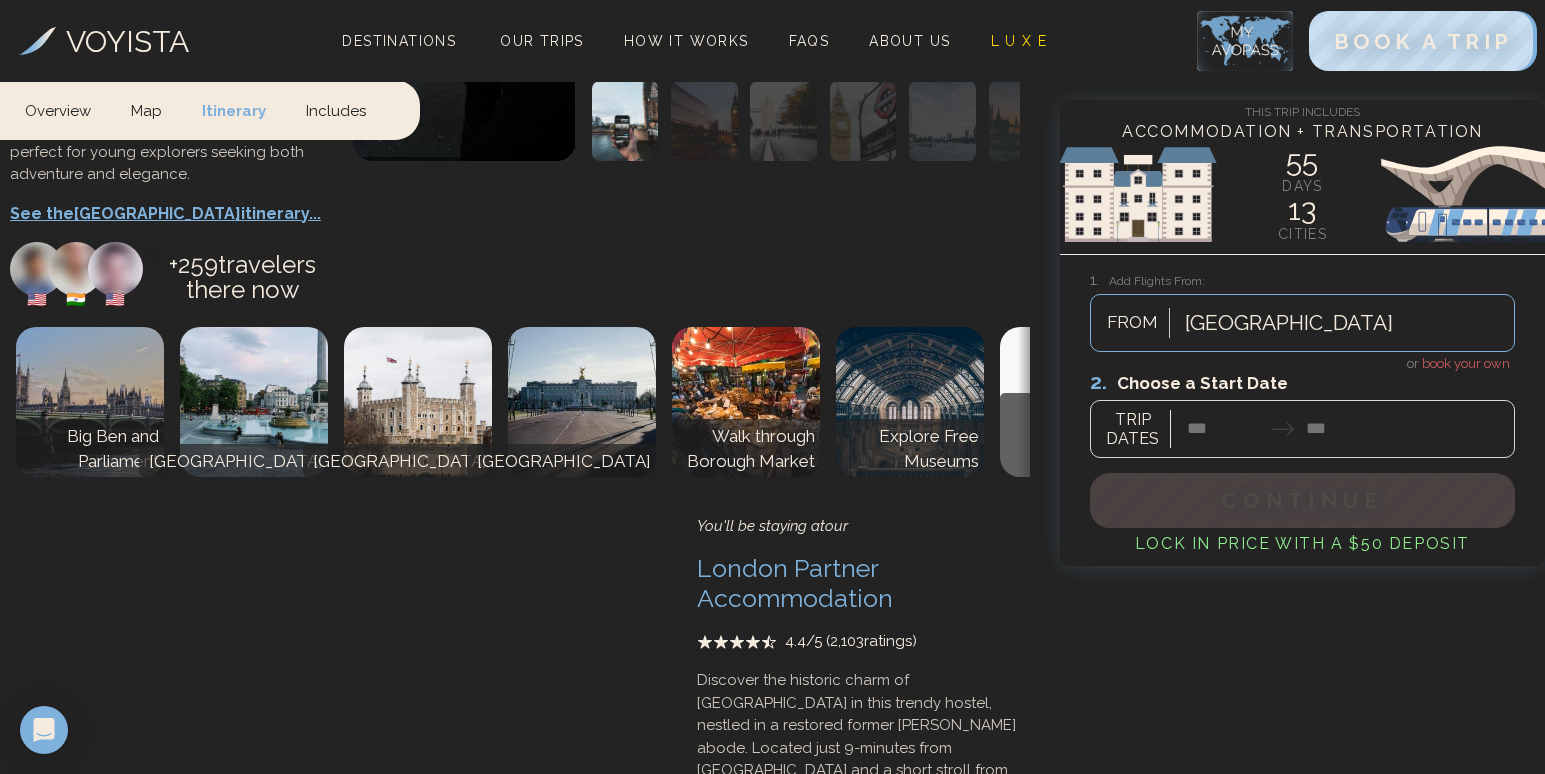 scroll, scrollTop: 1844, scrollLeft: 0, axis: vertical 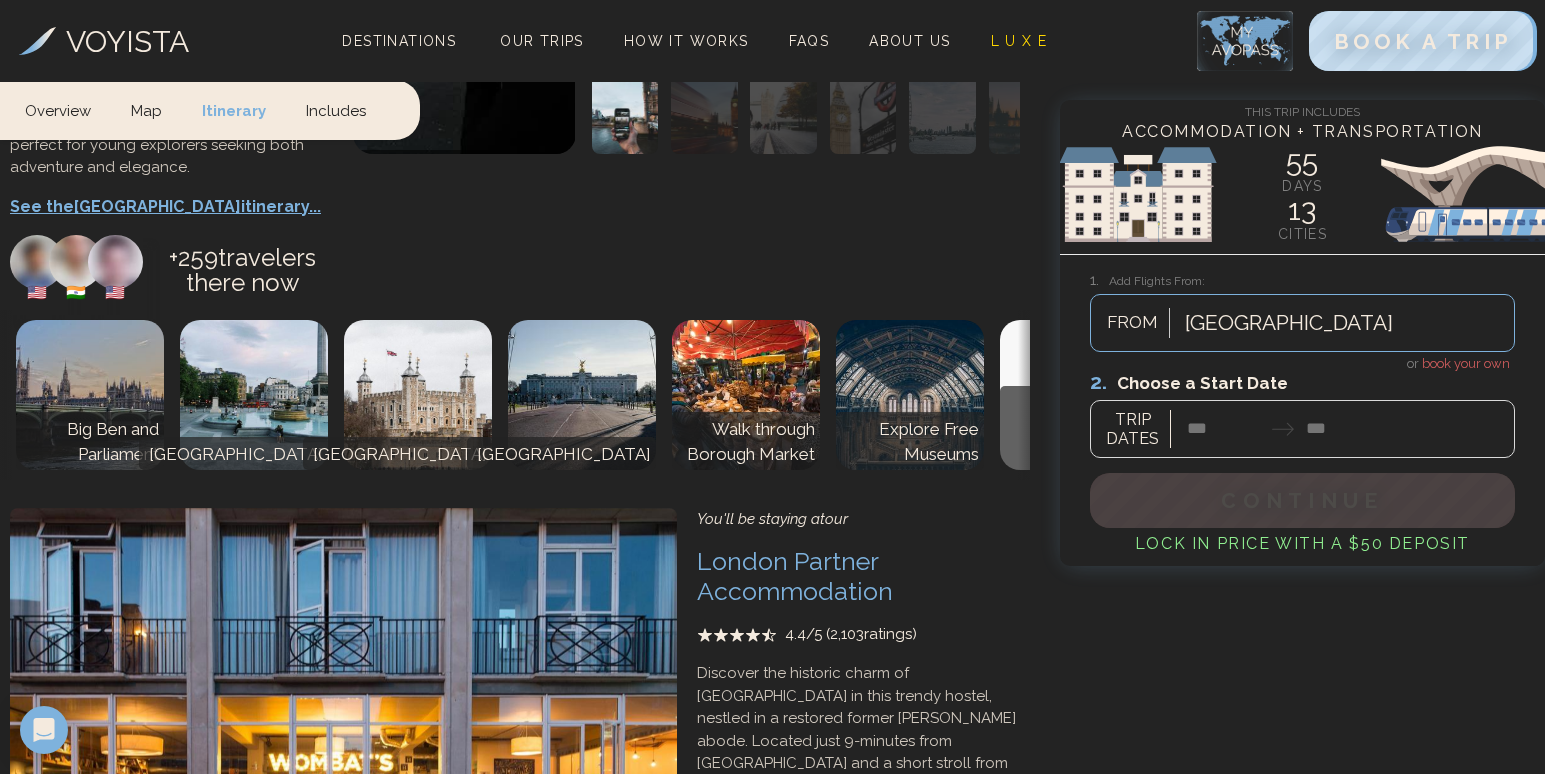 click at bounding box center [1302, 413] 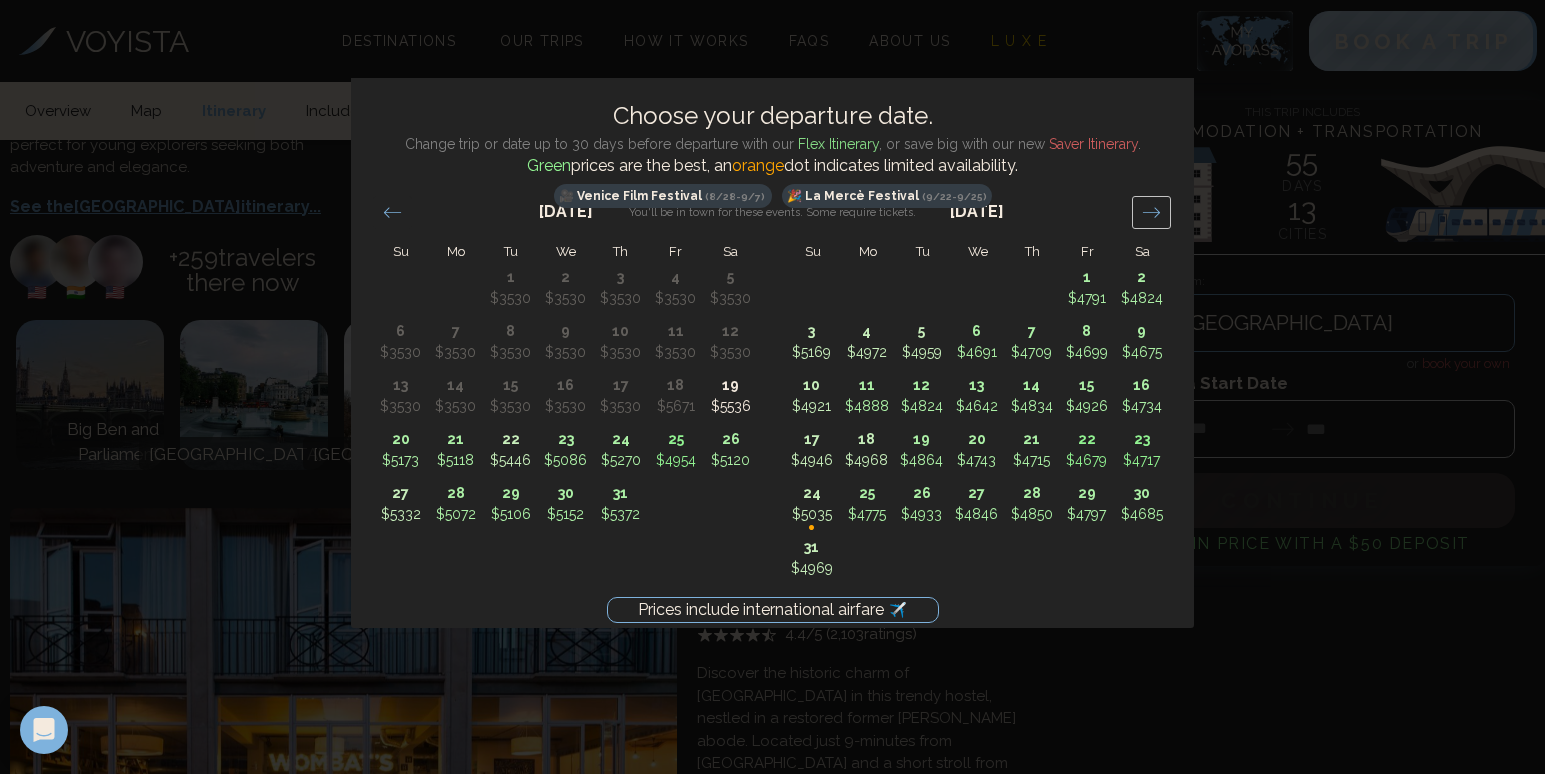 click at bounding box center (1151, 212) 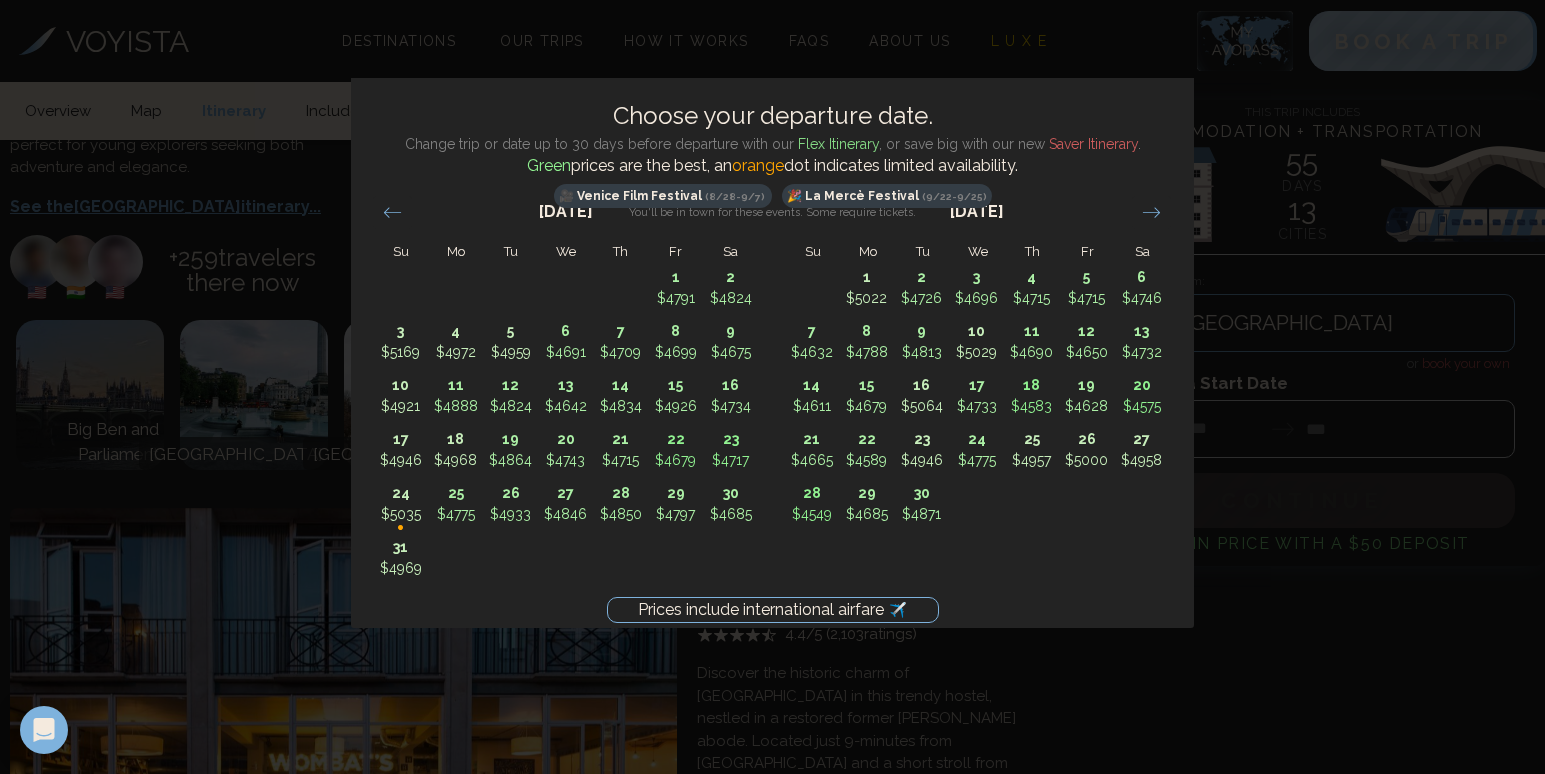 click on "Prices include international airfare ✈️ Choose your departure date. Change trip or date up to 30 days before departure with our   Flex Itinerary , or save big with our new   Saver Itinerary . Green  prices are the best, an  orange  dot indicates limited availability. 🎥   Venice Film Festival   ( 8/28-9/7 )     🎉   La Mercè Festival   ( 9/22-9/25 )     You'll be in town for these events. Some require tickets. Su Mo Tu We Th Fr Sa Su Mo Tu We Th Fr Sa [DATE] 1 $3530 2 $3530 3 $3530 4 $3530 5 $3530 6 $3530 7 $3530 8 $3530 9 $3530 10 $3530 11 $3530 12 $3530 13 $3530 14 $3530 15 $3530 16 $3530 17 $3530 18 $5671 19 $5536 20 $5173 21 $5118 22 $5446 23 $5086 24 $5270 25 $4954 26 $5120 27 $5332 28 $5072 29 $5106 30 $5152 31 $5372 [DATE] 1 $4791 2 $4824 3 $5169 4 $4972 5 $4959 6 $4691 7 $4709 8 $4699 9 $4675 10 $4921 11 $4888 12 $4824 13 $4642 14 $4834 15 $4926 16 $4734 17 $4946 18 $4968 19 $4864 20 $4743 21 $4715 22 $4679 23 $4717 24 $5035 • 25 $4775 26 $4933 27 $4846 28 $4850 29 $4797 30 $4685 31" at bounding box center (772, 387) 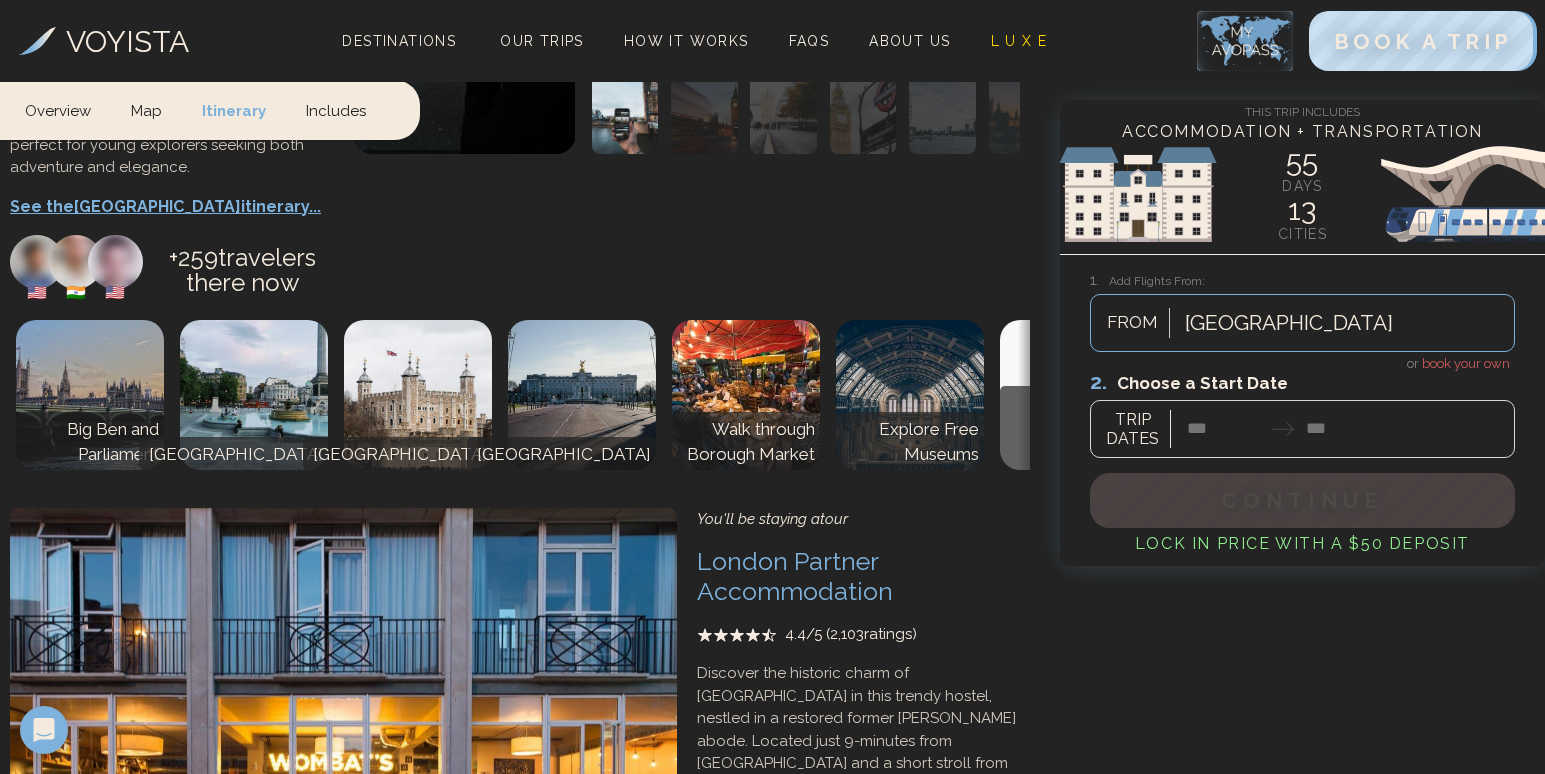 click on "book your own" at bounding box center (1466, 363) 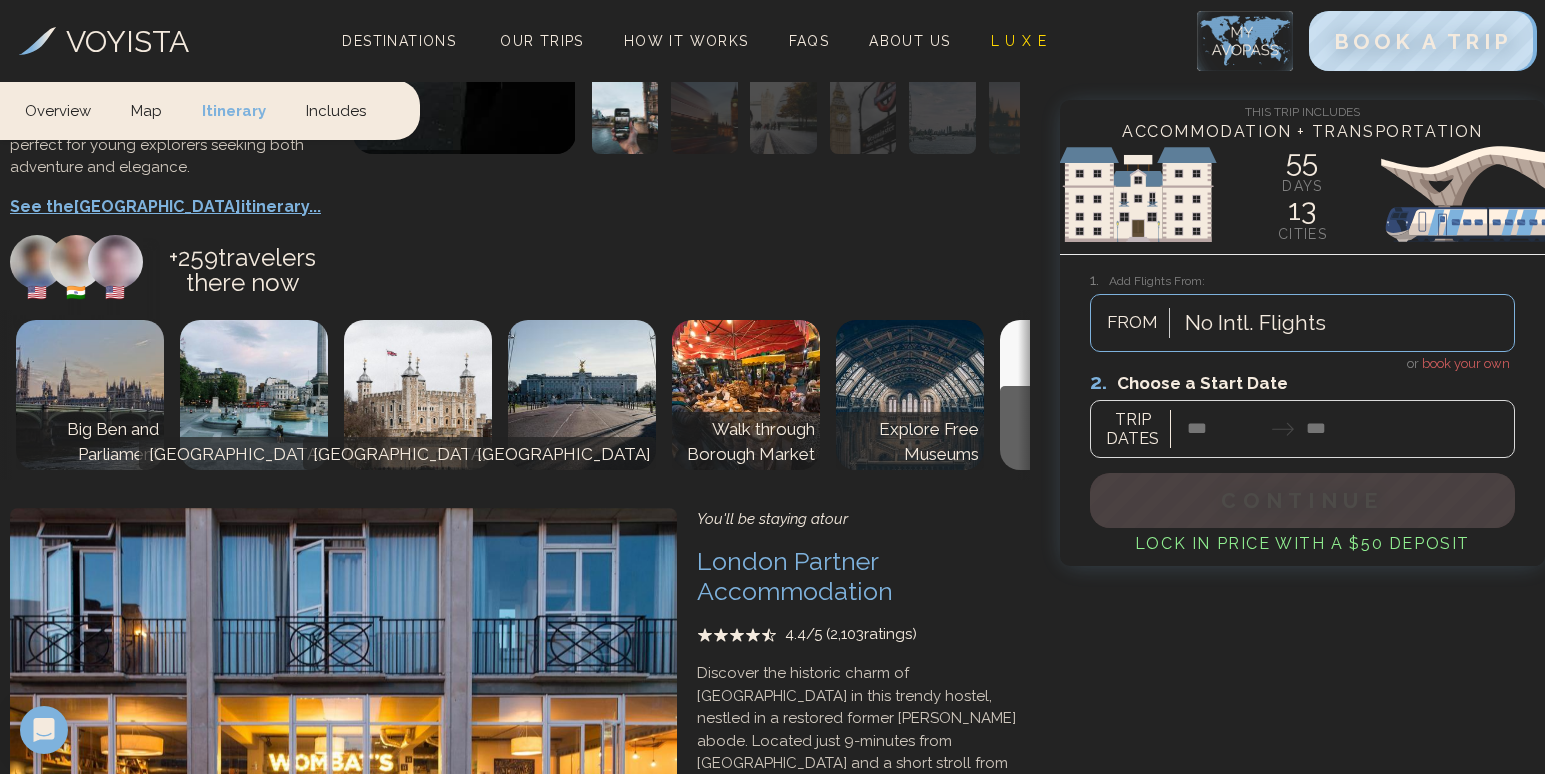 click at bounding box center (1302, 413) 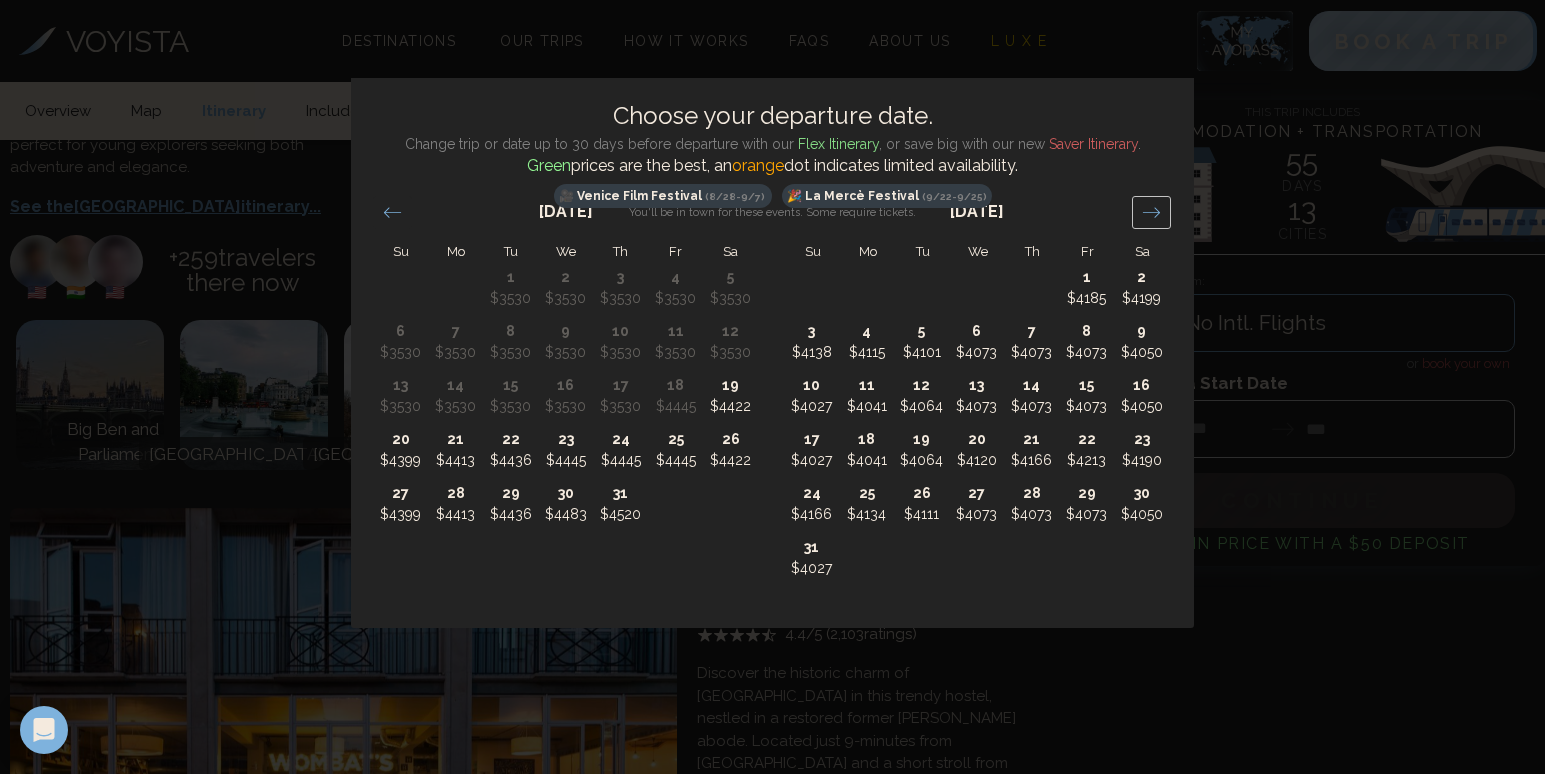 click 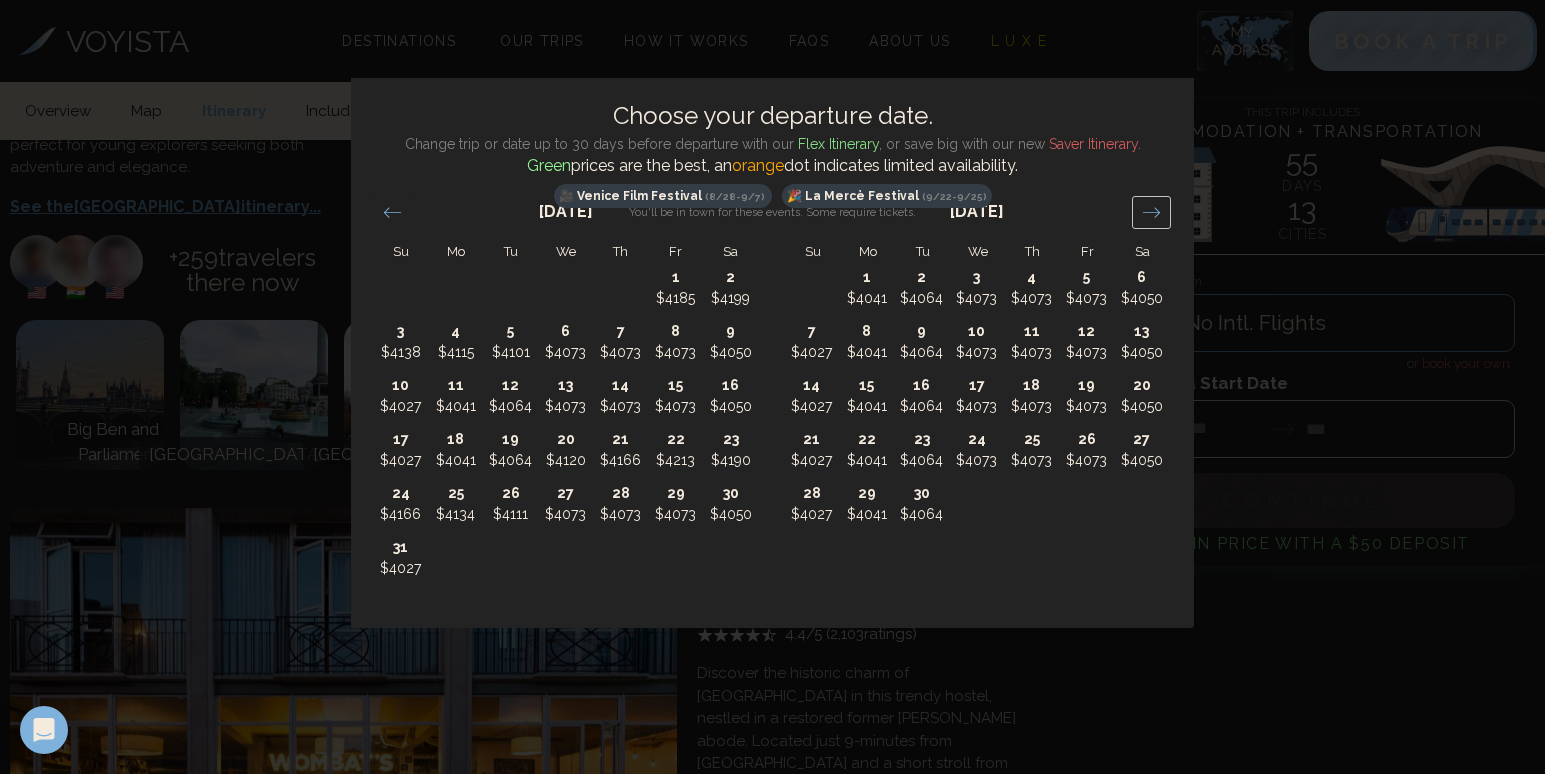 click 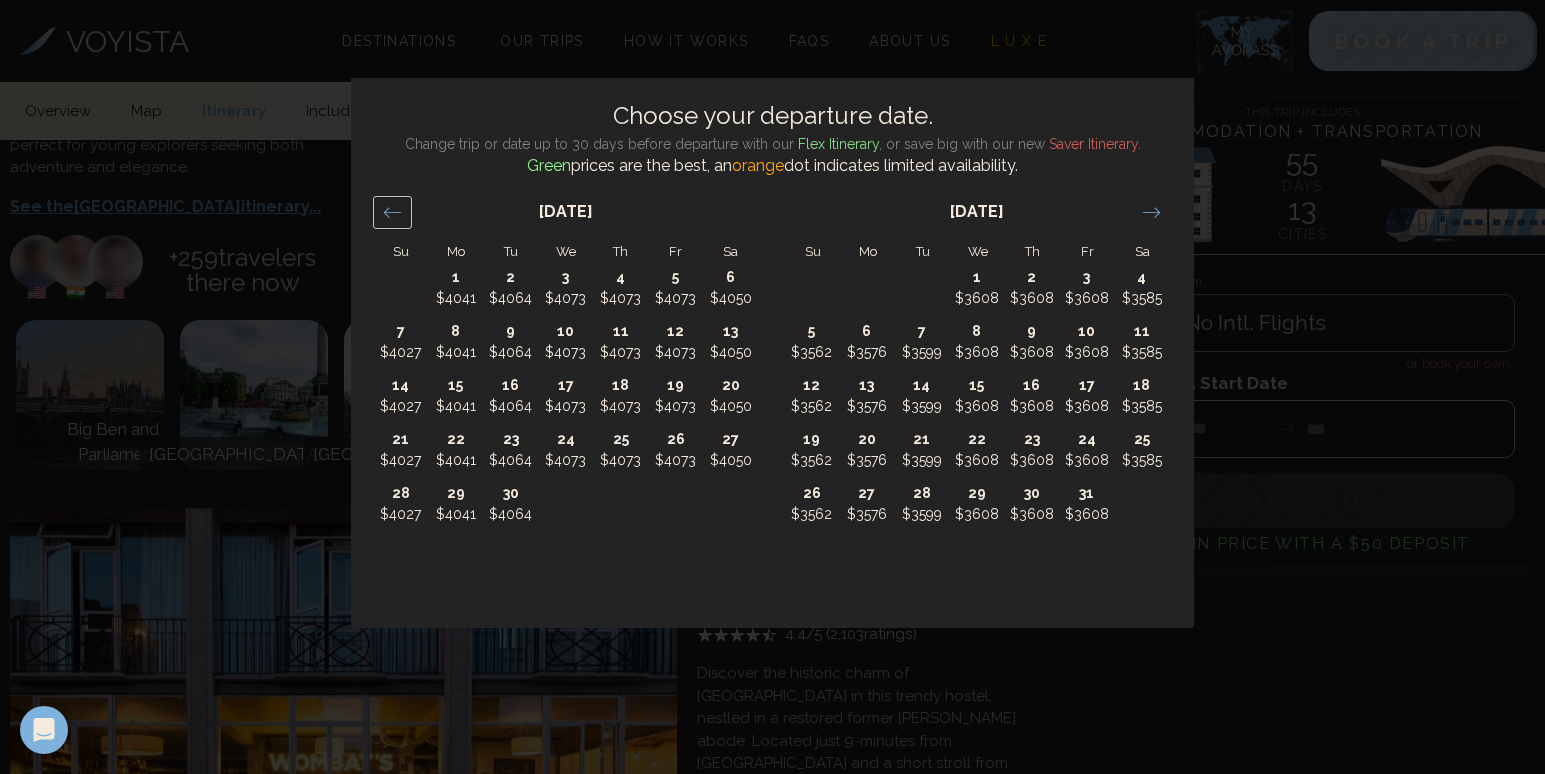 click 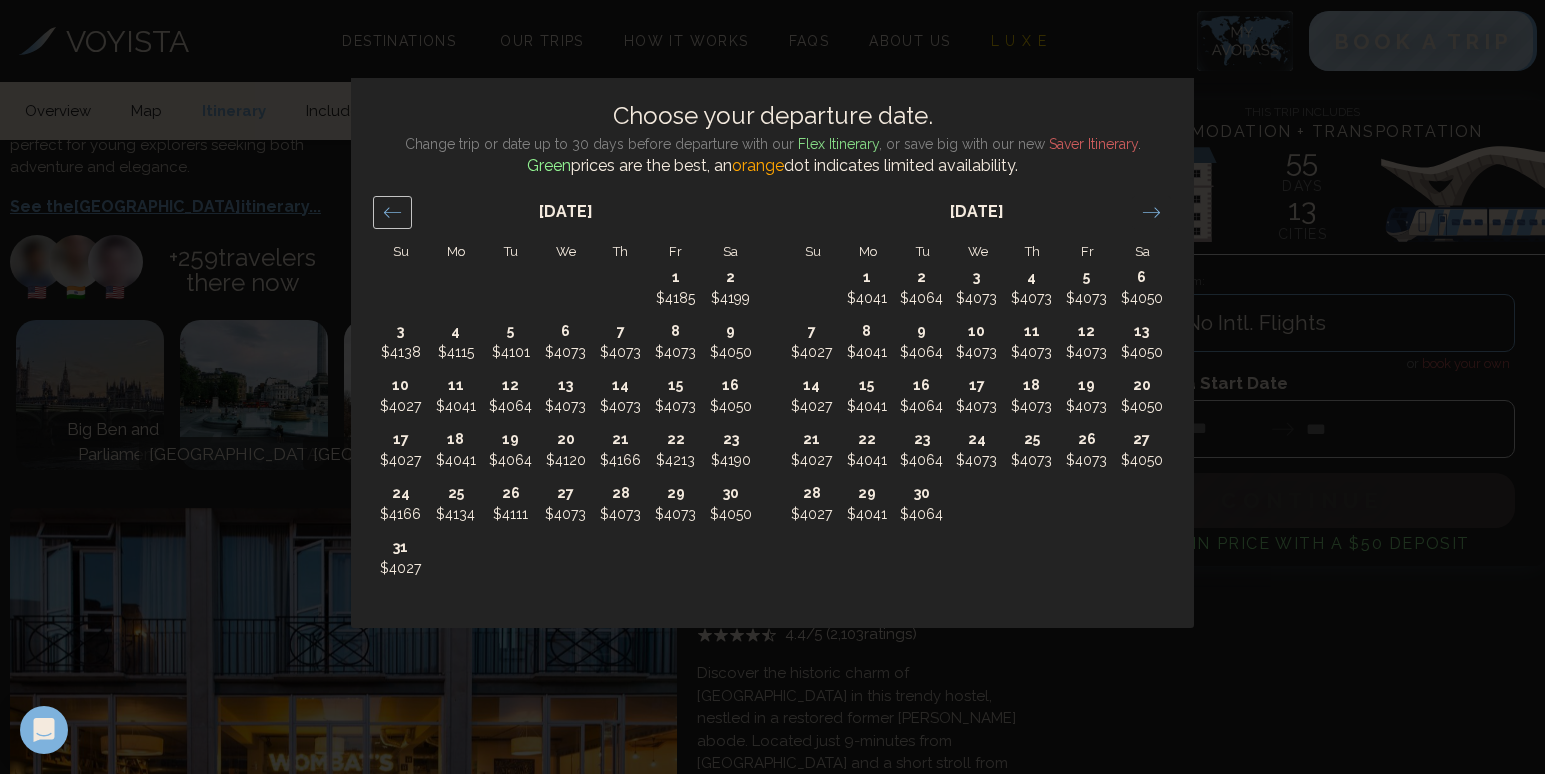 click at bounding box center [392, 212] 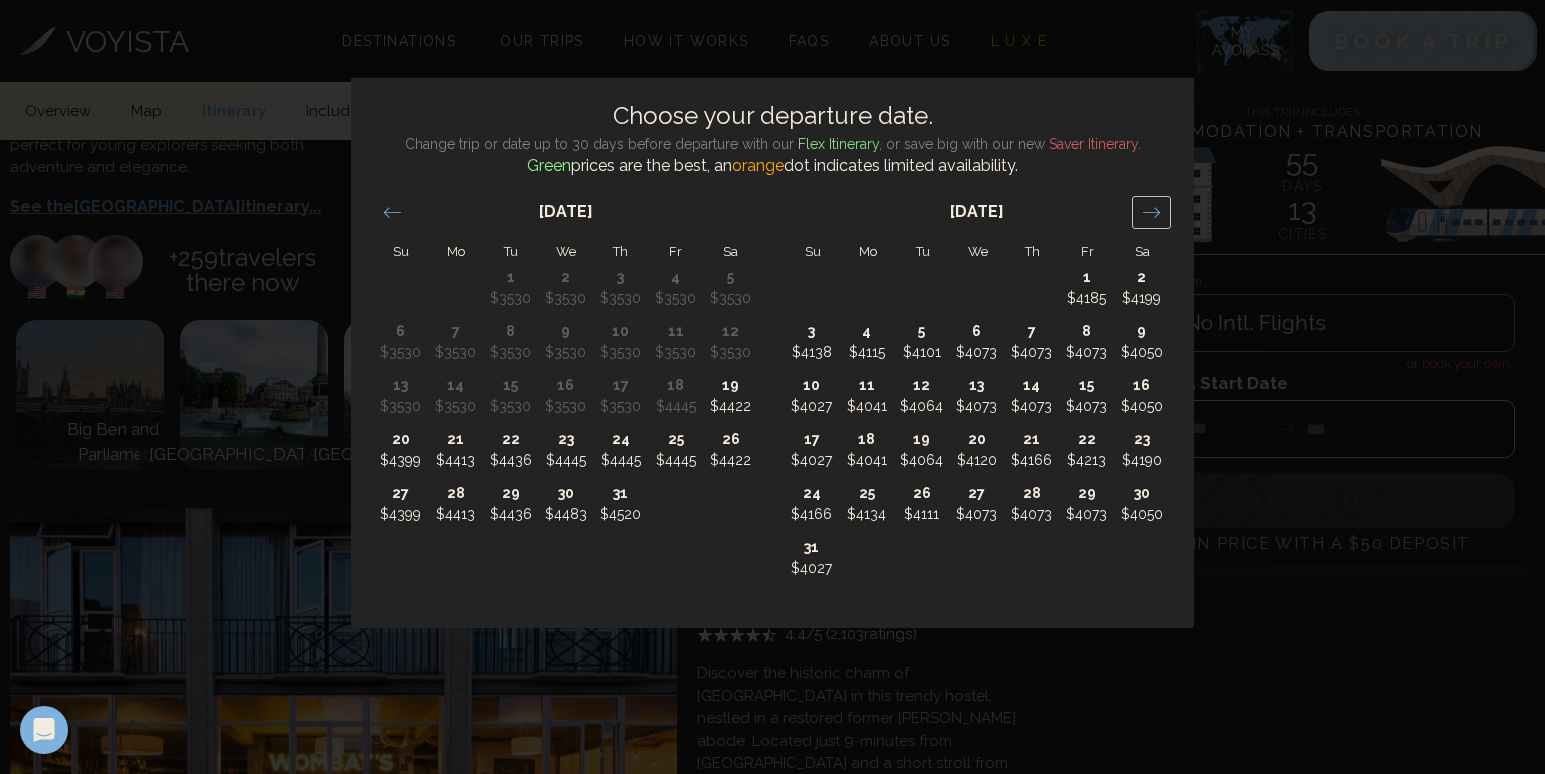 click 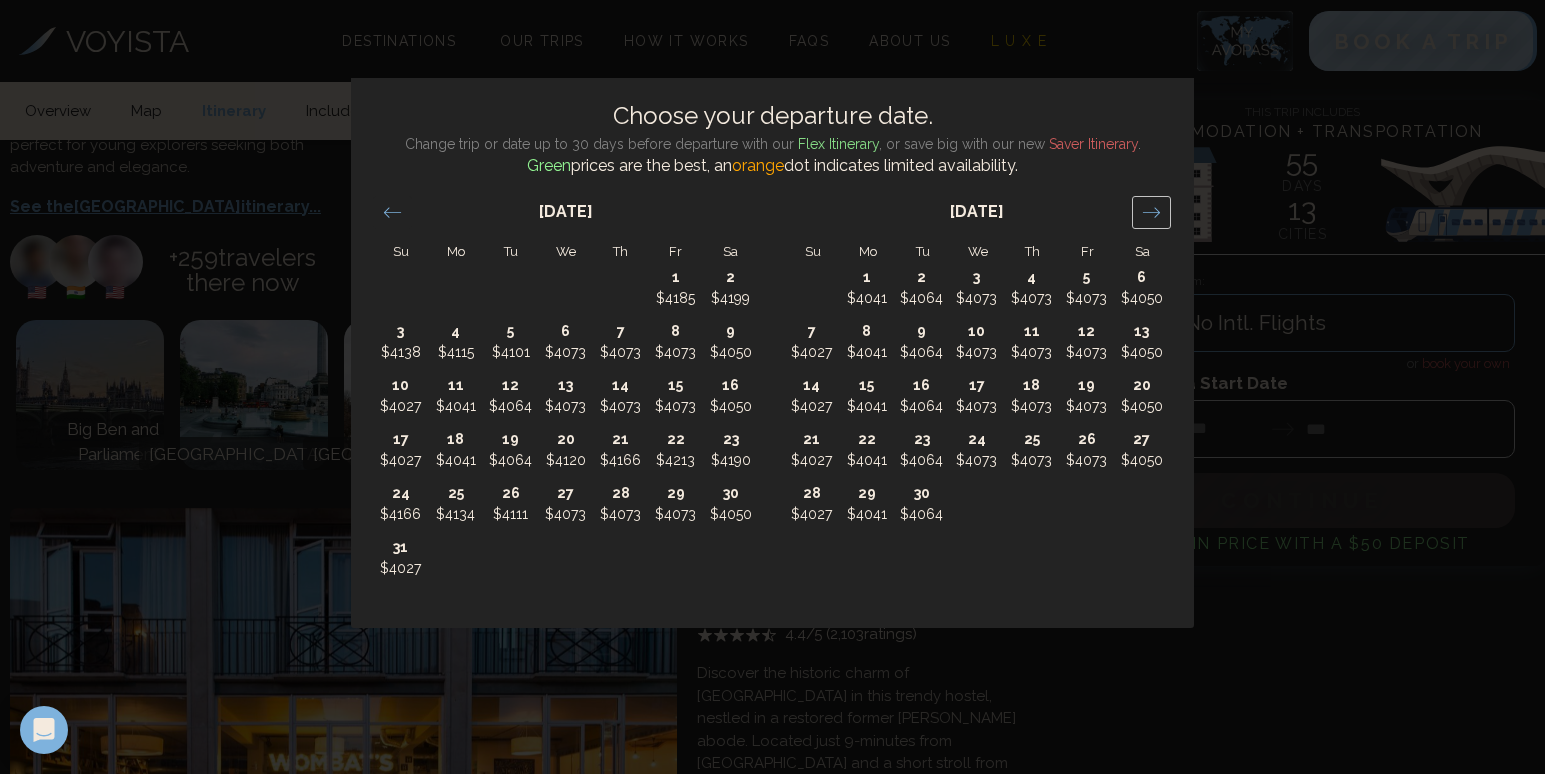click 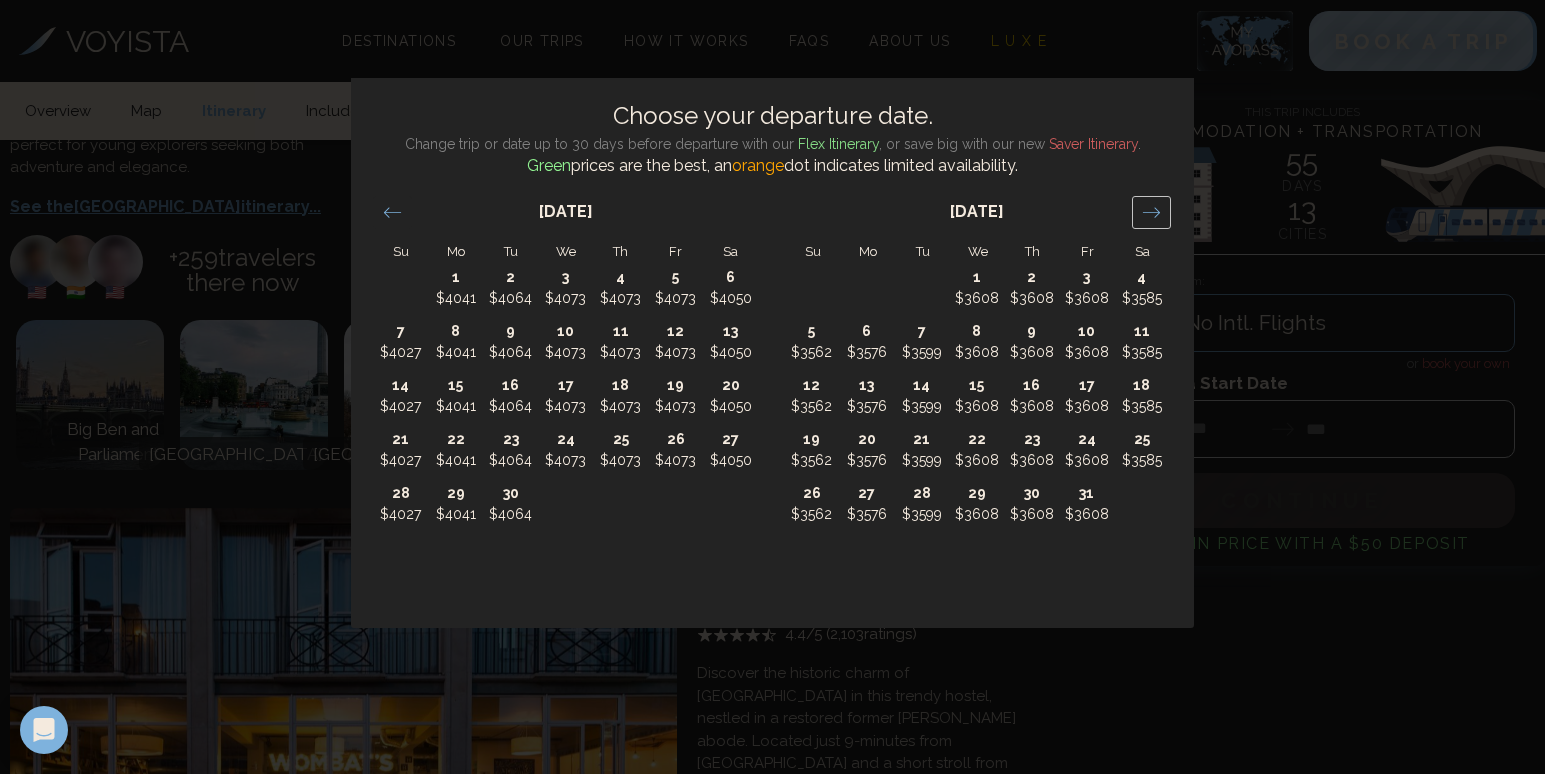 click 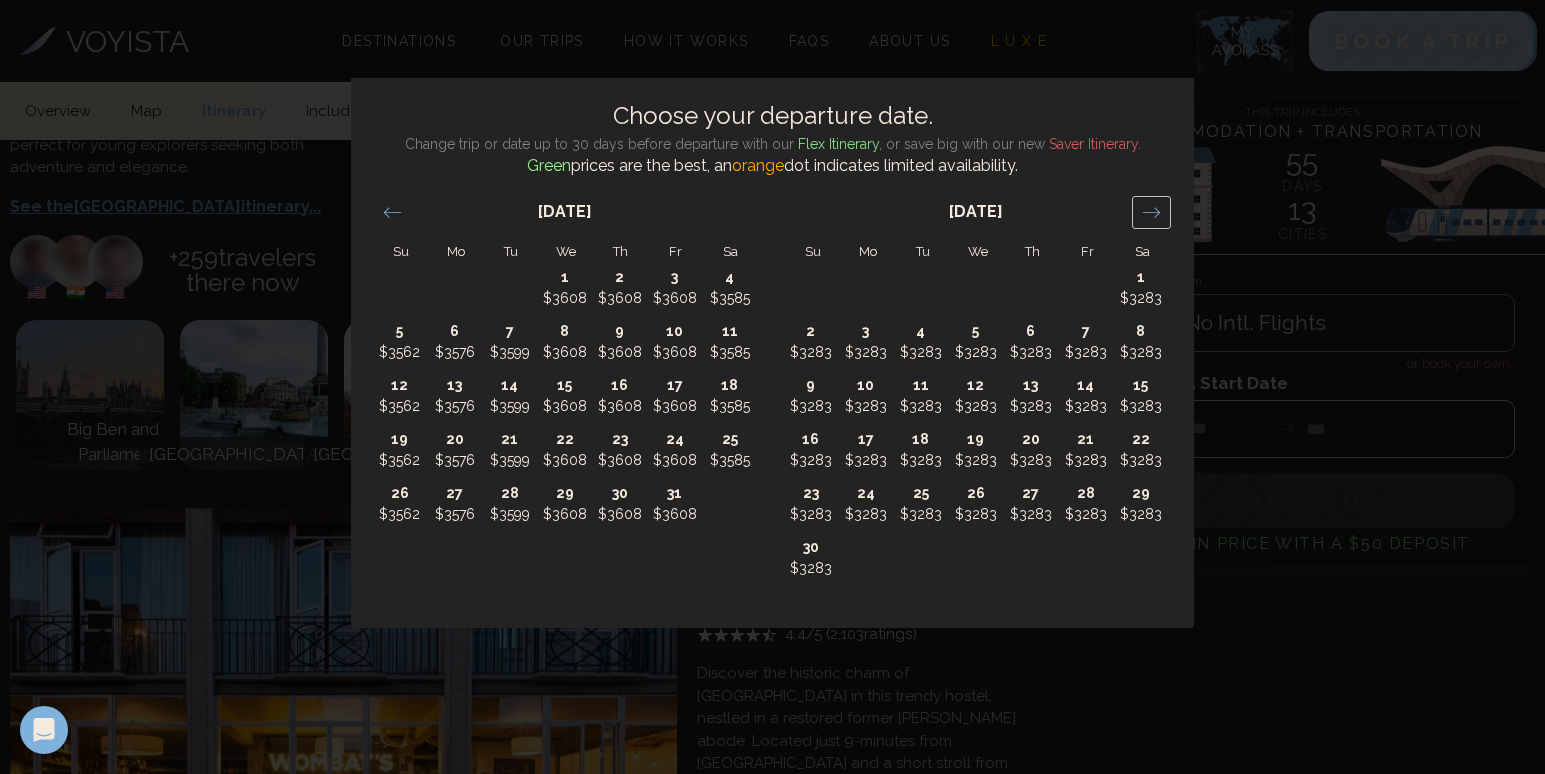 click 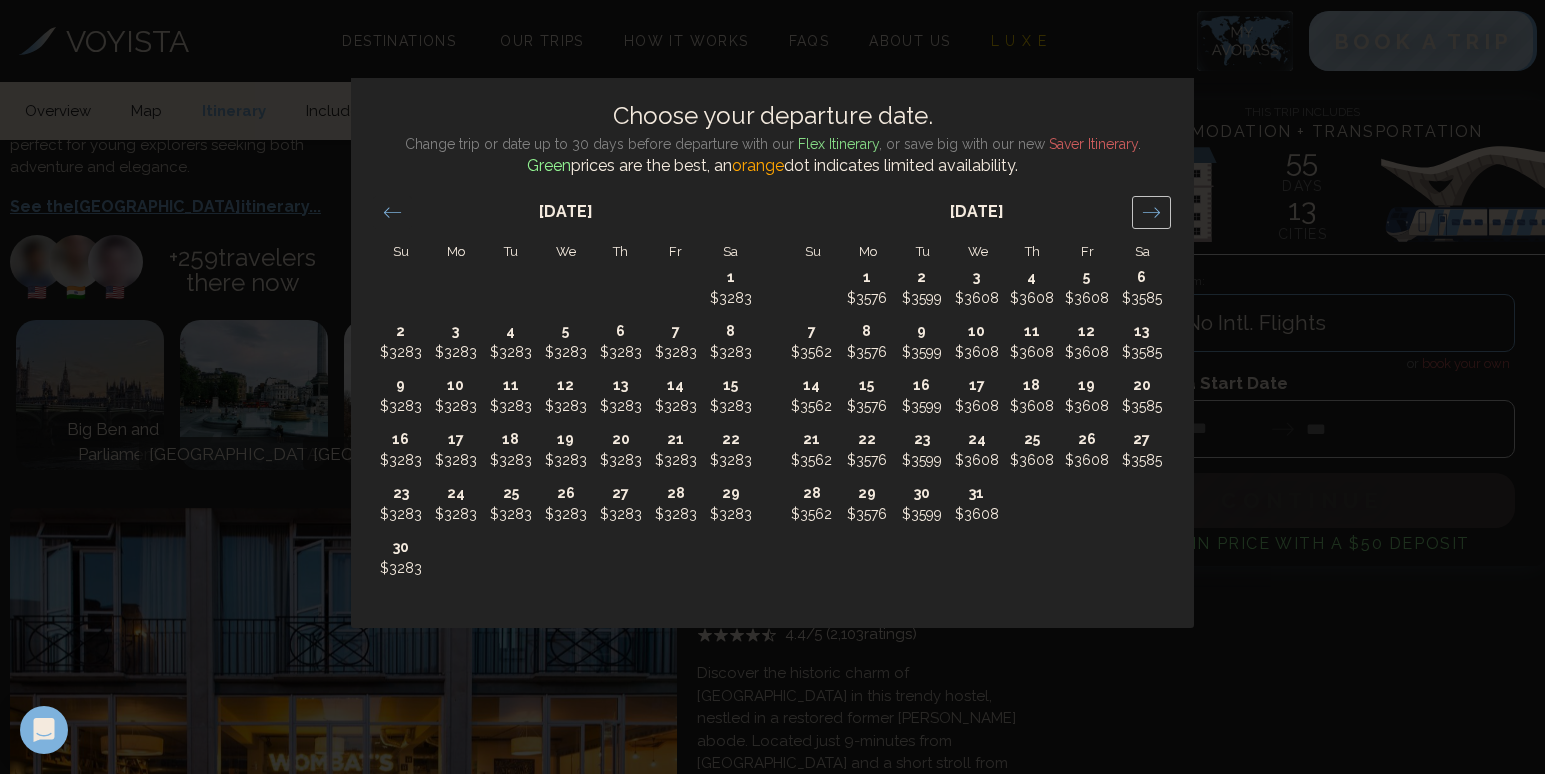 click 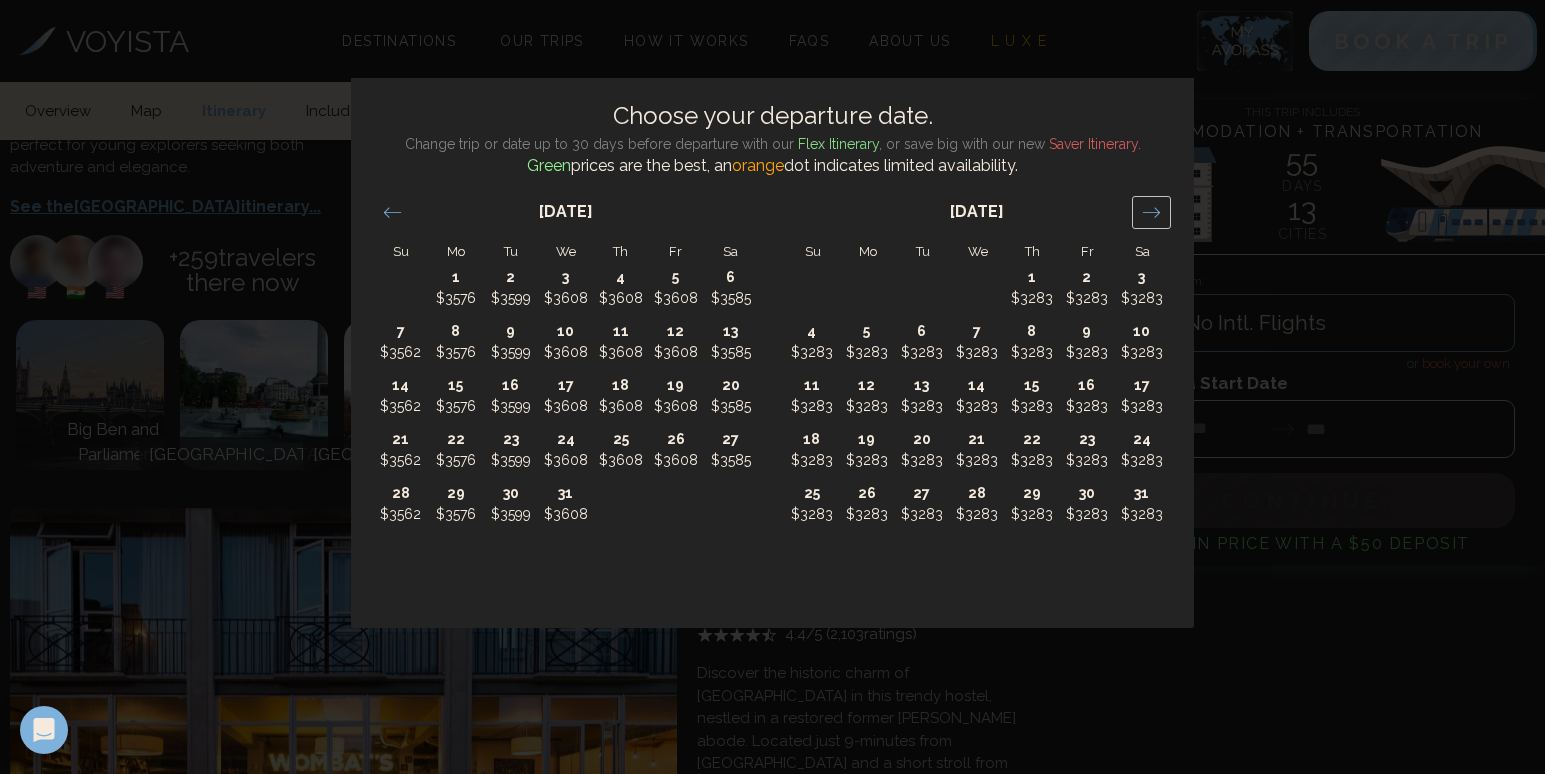 click 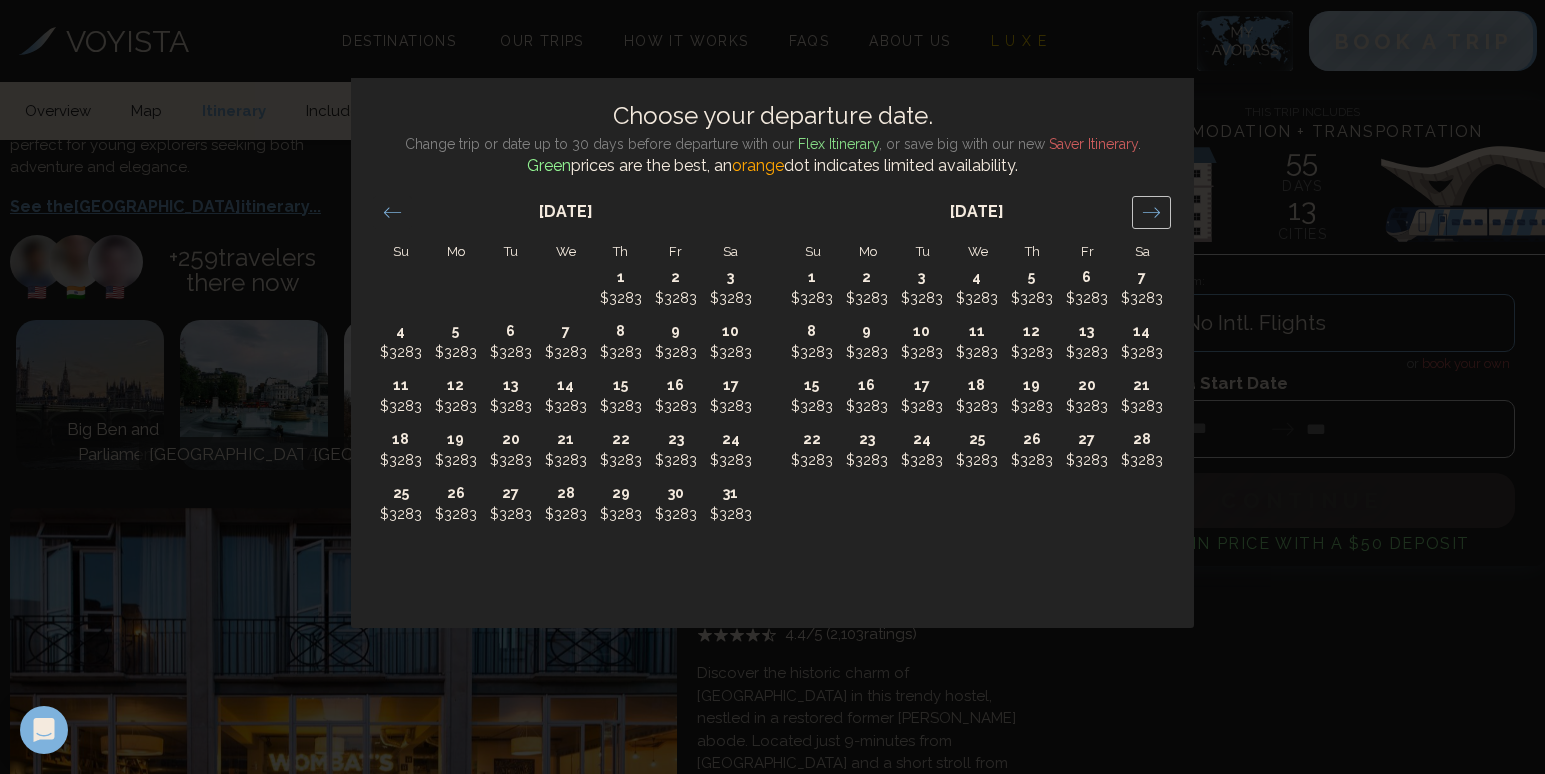 click 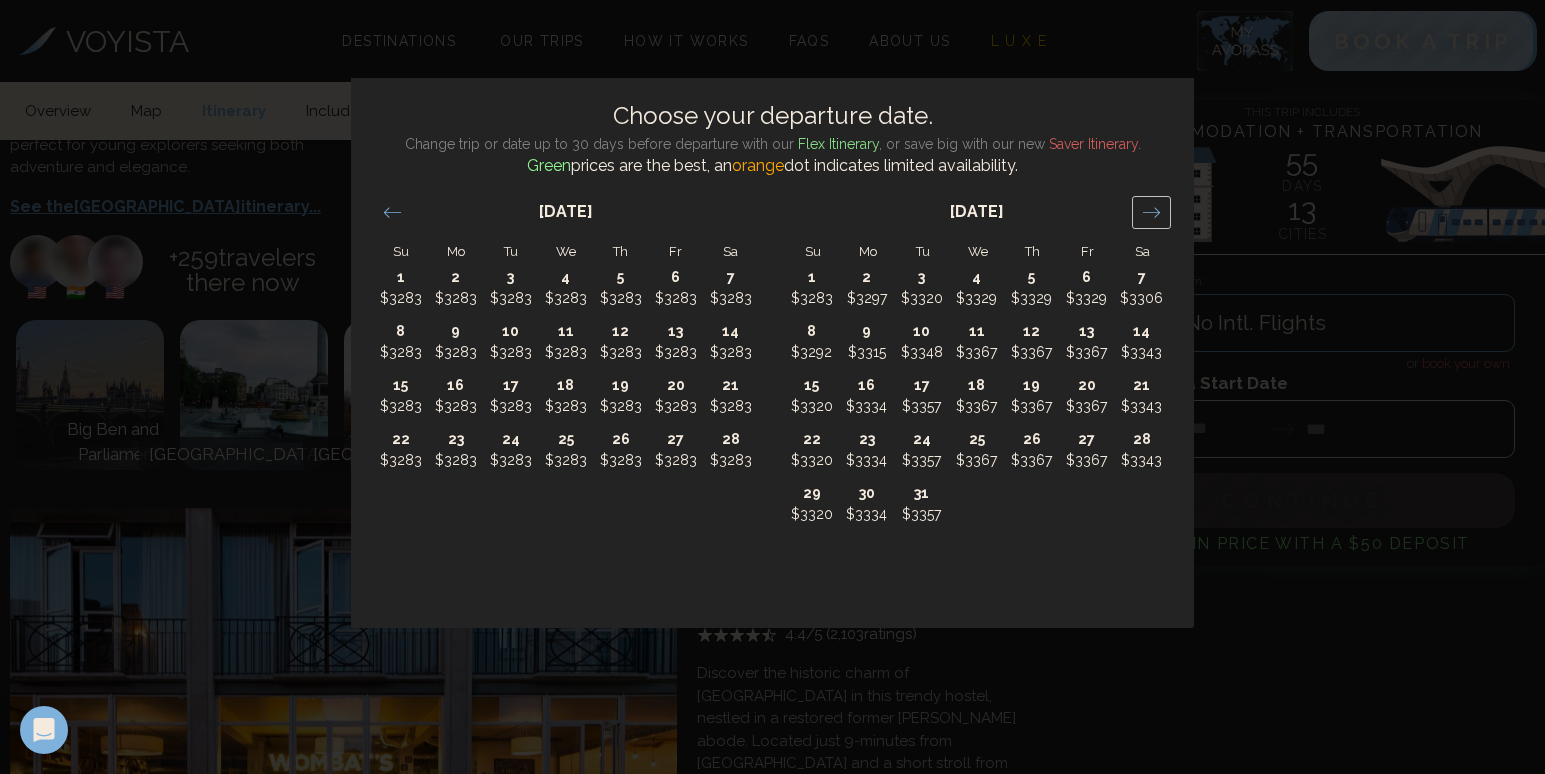 drag, startPoint x: 1157, startPoint y: 211, endPoint x: 1134, endPoint y: 206, distance: 23.537205 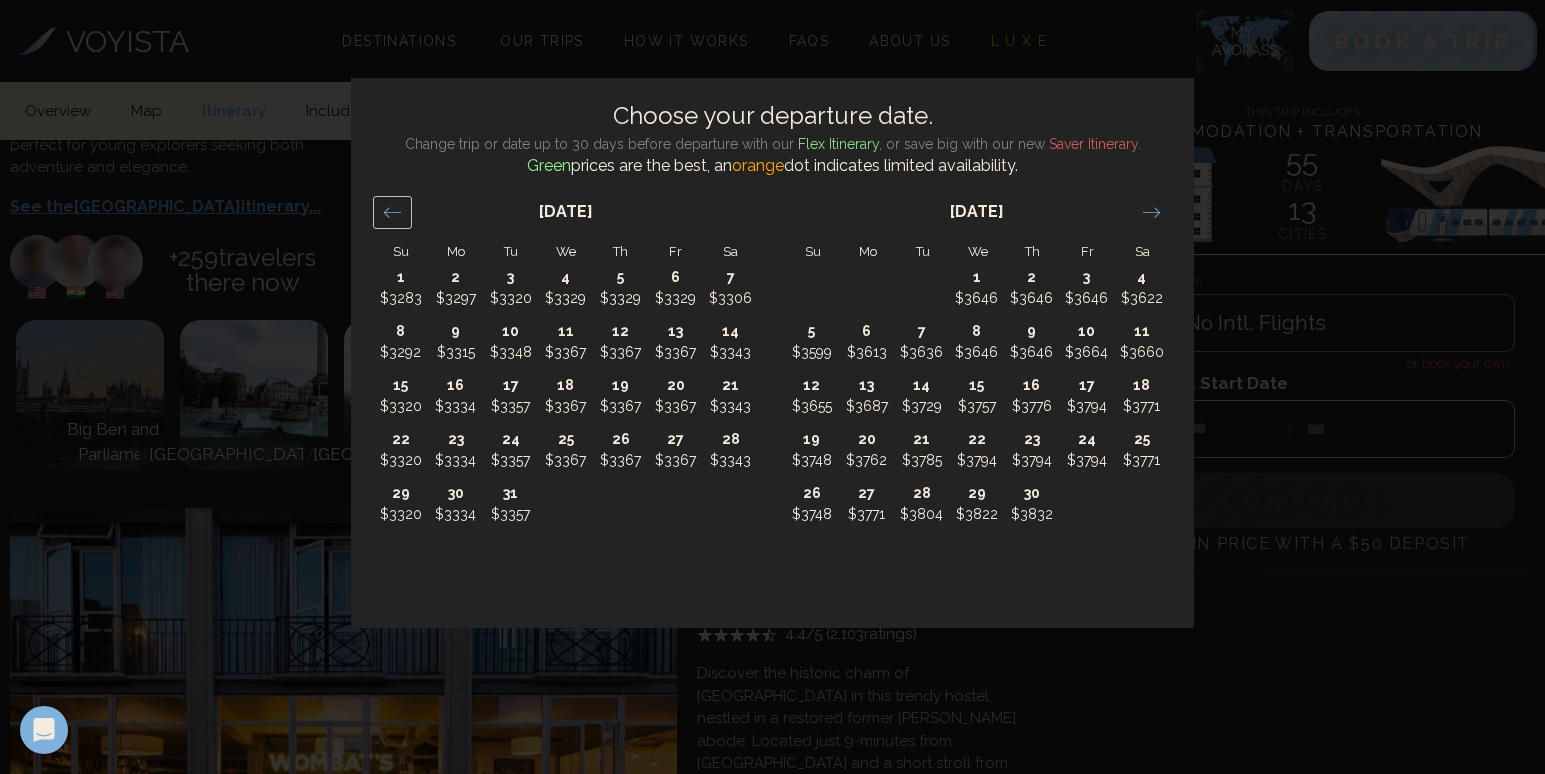 click 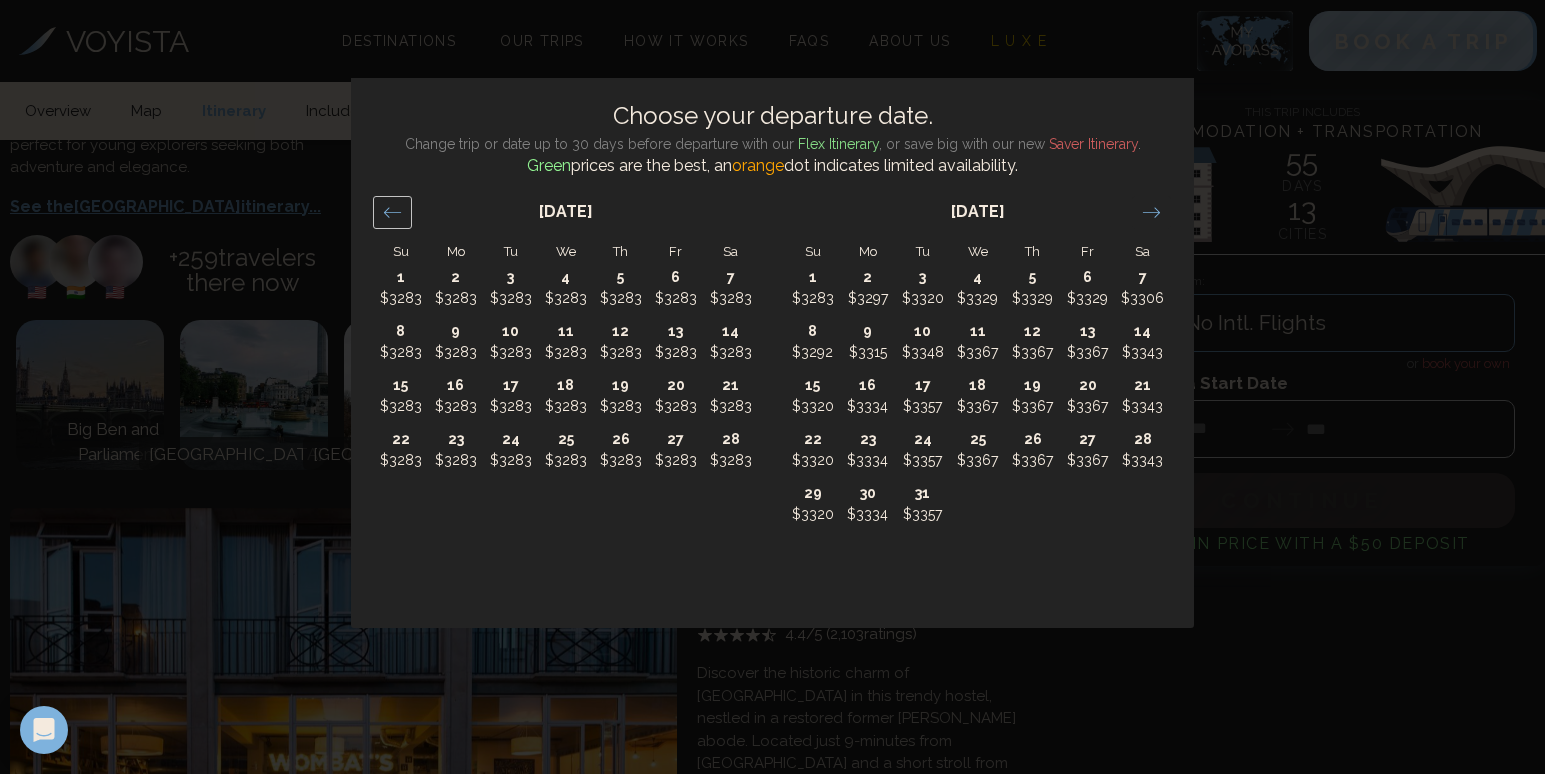 click 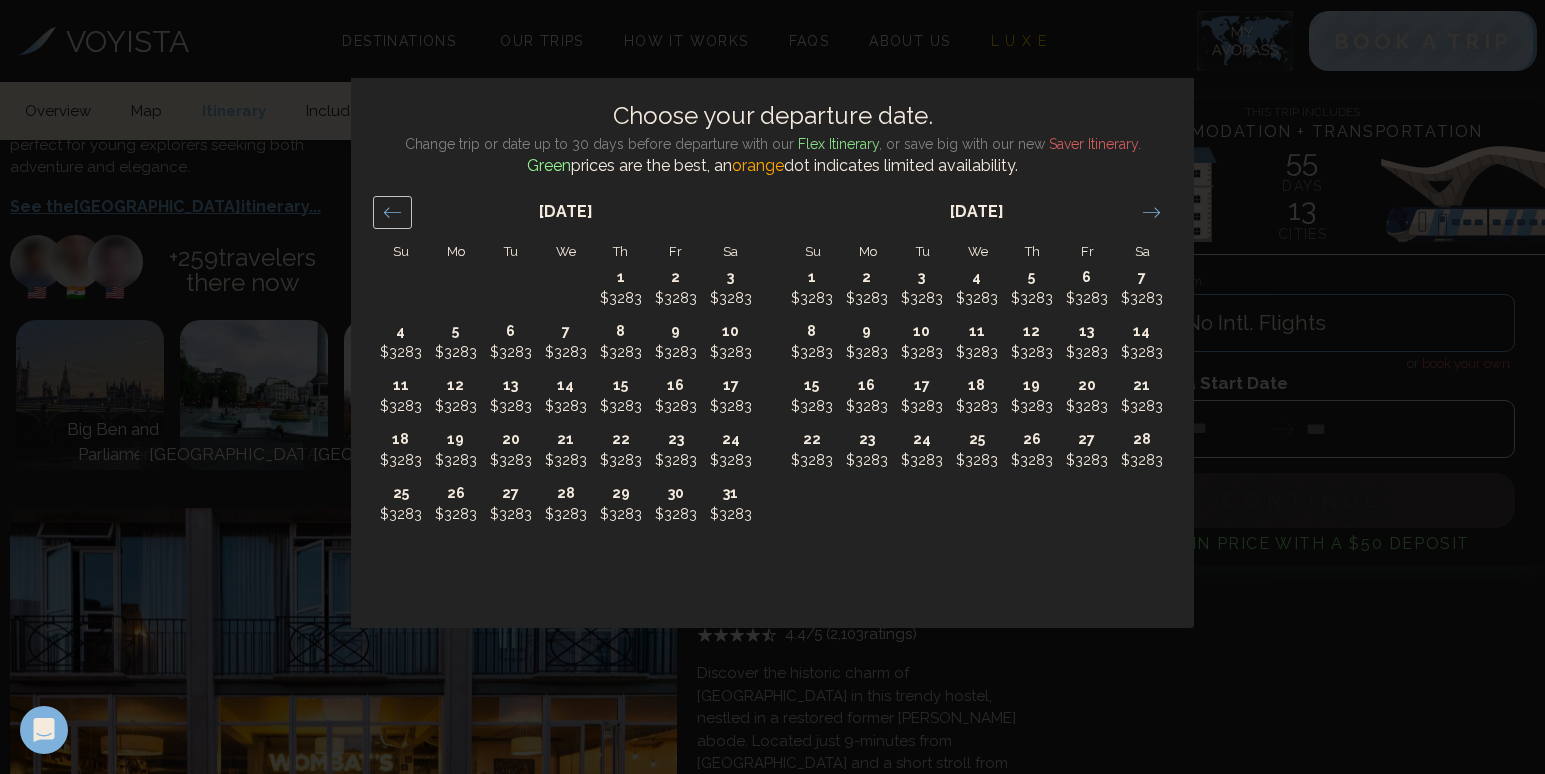 click 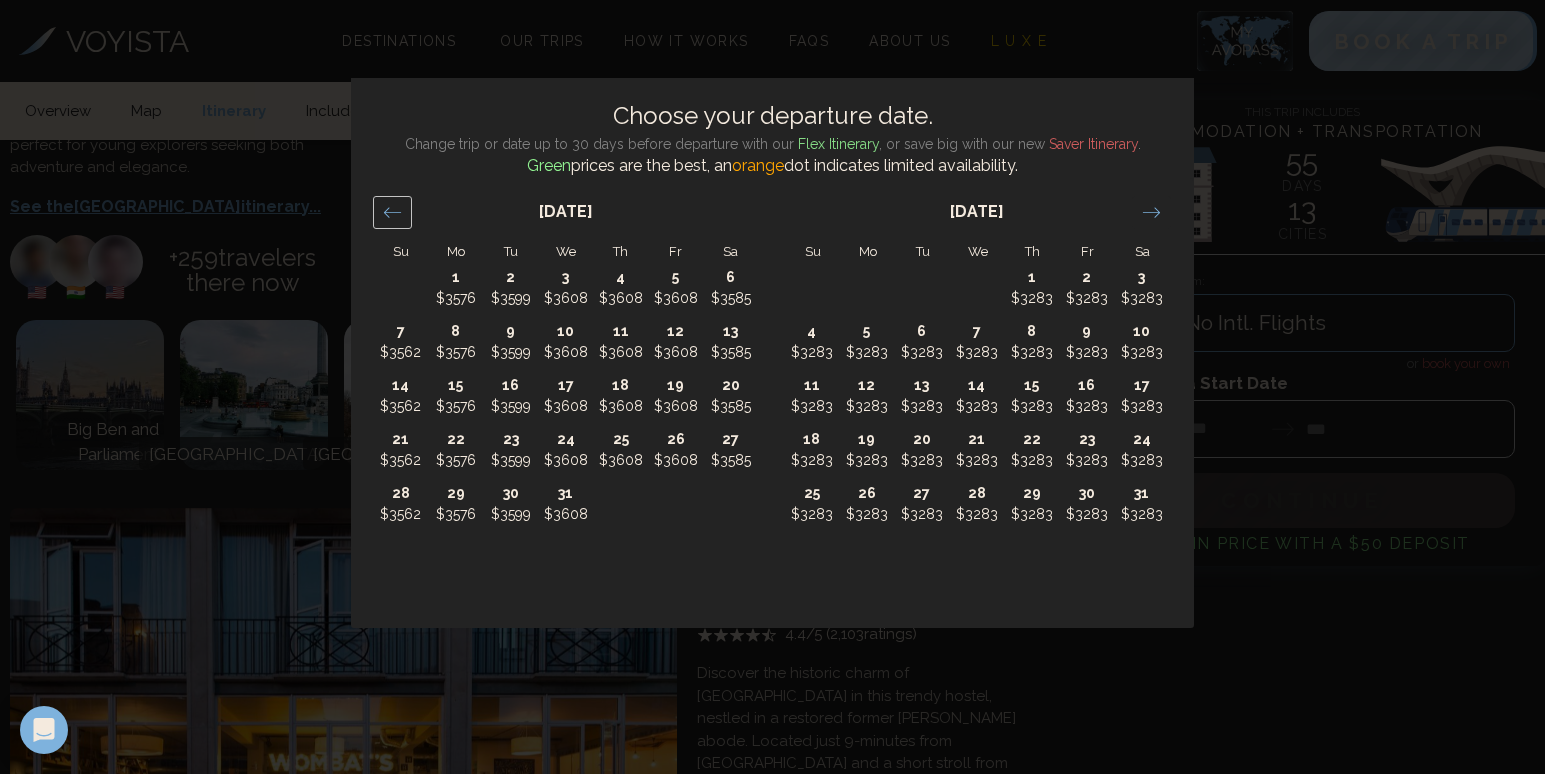 click 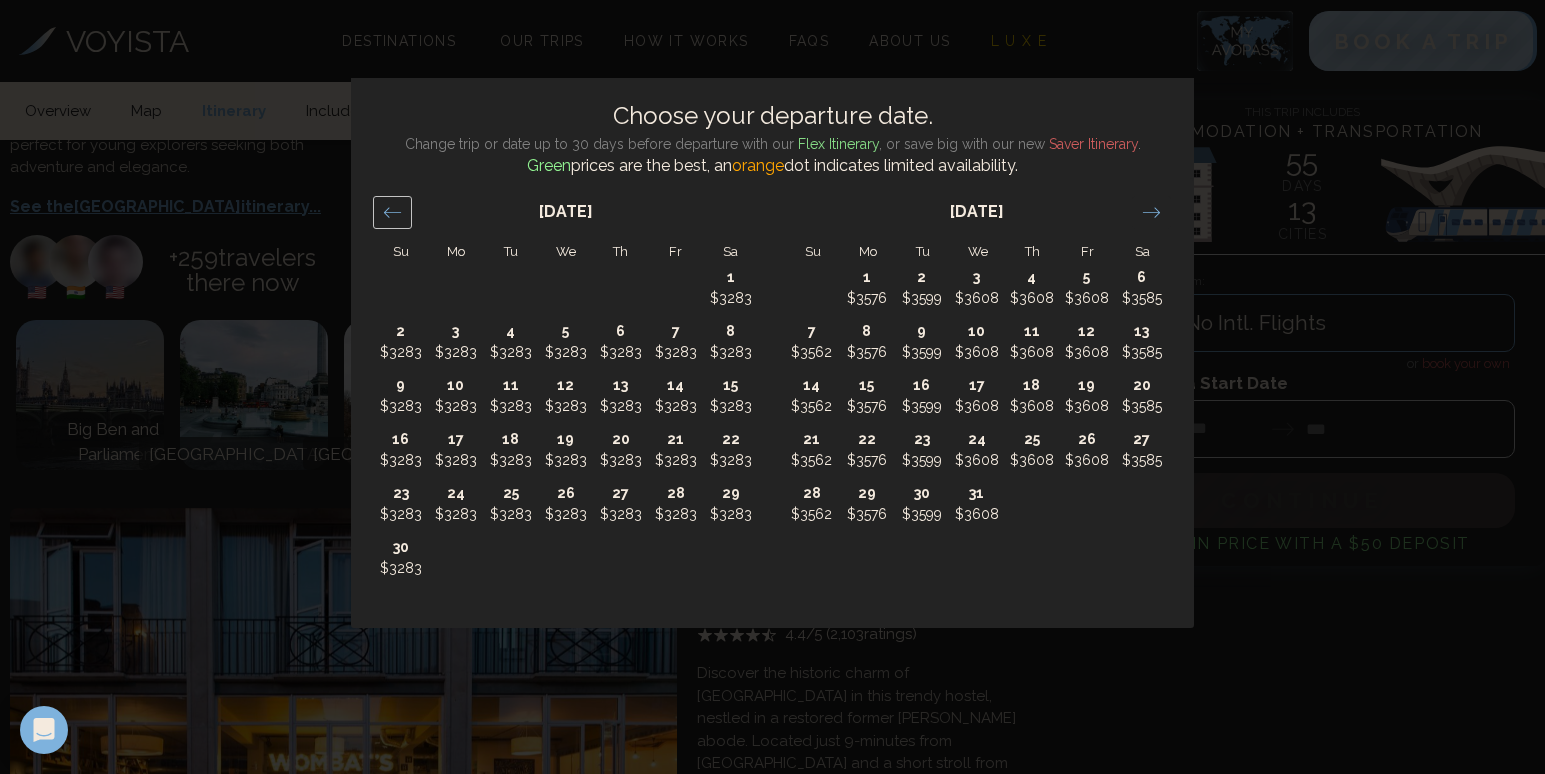 click 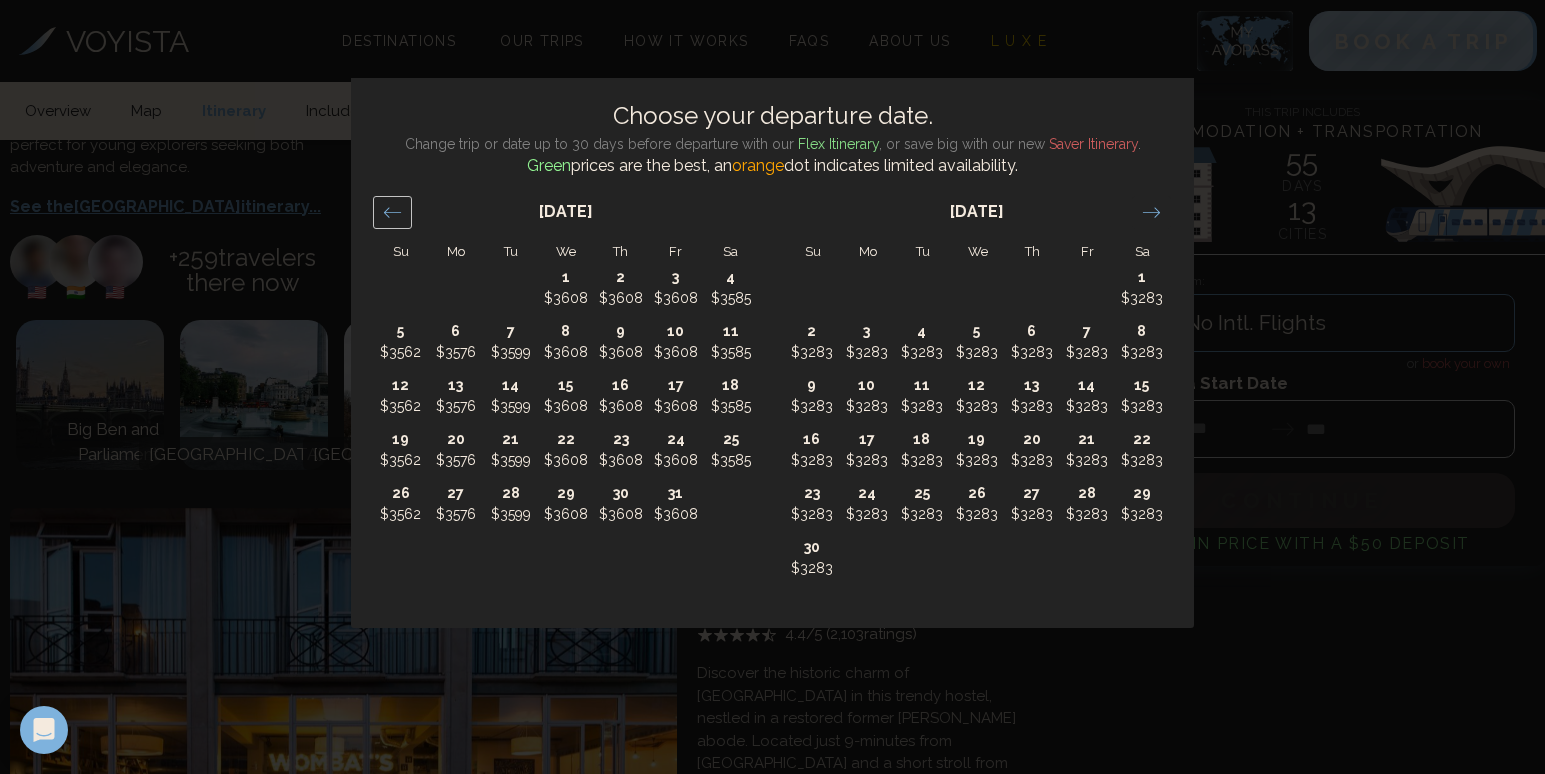 click 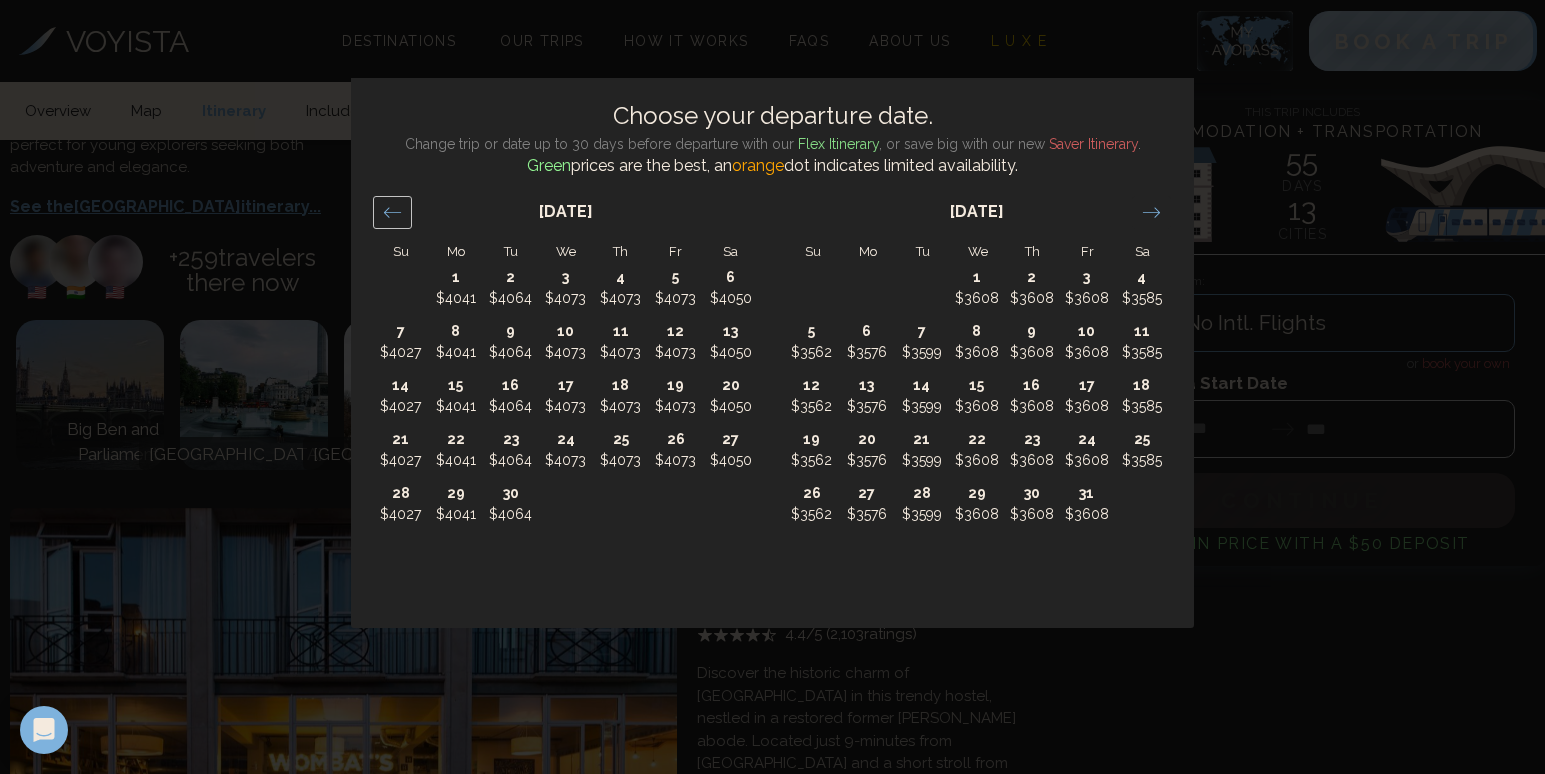 click 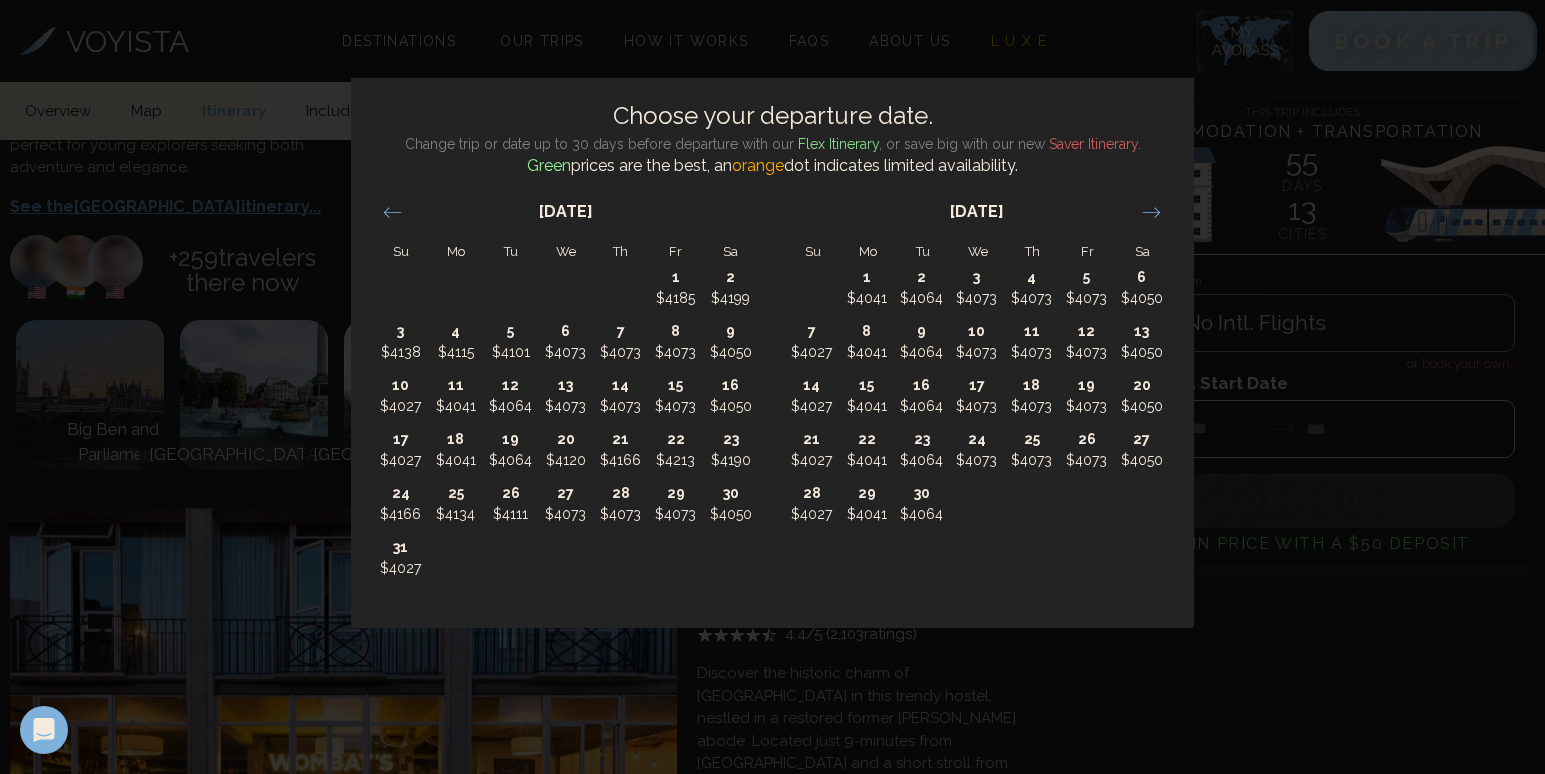 click on "Choose your departure date. Change trip or date up to 30 days before departure with our   Flex Itinerary , or save big with our new   Saver Itinerary . Green  prices are the best, an  orange  dot indicates limited availability. Su Mo Tu We Th Fr Sa Su Mo Tu We Th Fr Sa [DATE] 1 $3530 2 $3530 3 $3530 4 $3530 5 $3530 6 $3530 7 $3530 8 $3530 9 $3530 10 $3530 11 $3530 12 $3530 13 $3530 14 $3530 15 $3530 16 $3530 17 $3530 18 $4445 19 $4422 20 $4399 21 $4413 22 $4436 23 $4445 24 $4445 25 $4445 26 $4422 27 $4399 28 $4413 29 $4436 30 $4483 31 $4520 [DATE] 1 $4185 2 $4199 3 $4138 4 $4115 5 $4101 6 $4073 7 $4073 8 $4073 9 $4050 10 $4027 11 $4041 12 $4064 13 $4073 14 $4073 15 $4073 16 $4050 17 $4027 18 $4041 19 $4064 20 $4120 21 $4166 22 $4213 23 $4190 24 $4166 25 $4134 26 $4111 27 $4073 28 $4073 29 $4073 30 $4050 31 $4027 [DATE] 1 $4041 2 $4064 3 $4073 4 $4073 5 $4073 6 $4050 7 $4027 8 $4041 9 $4064 10 $4073 11 $4073 12 $4073 13 $4050 14 $4027 15 $4041 16 $4064 17 $4073 18 $4073 19 $4073 20 $4050 21 22" at bounding box center [772, 387] 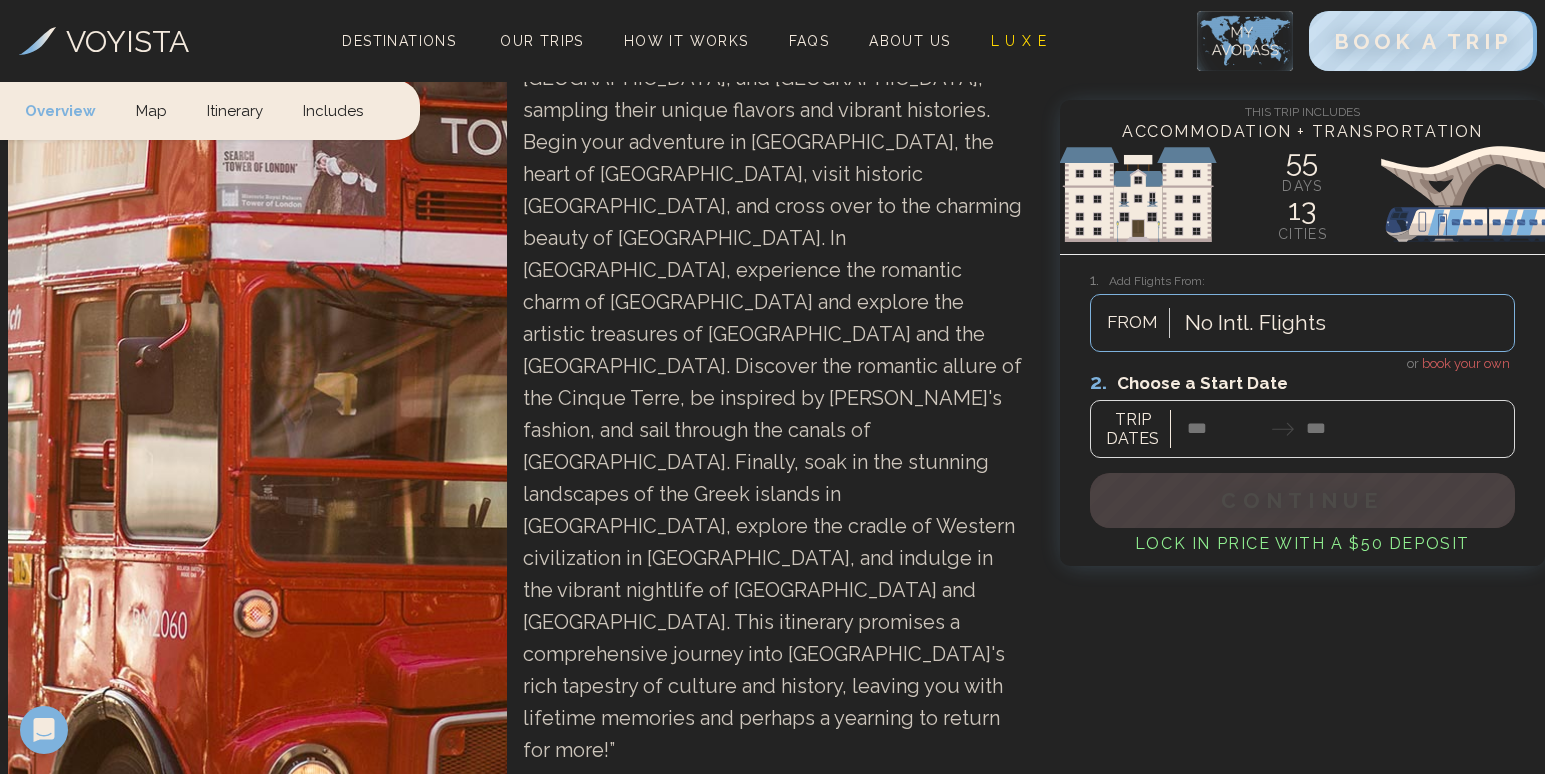 scroll, scrollTop: 0, scrollLeft: 0, axis: both 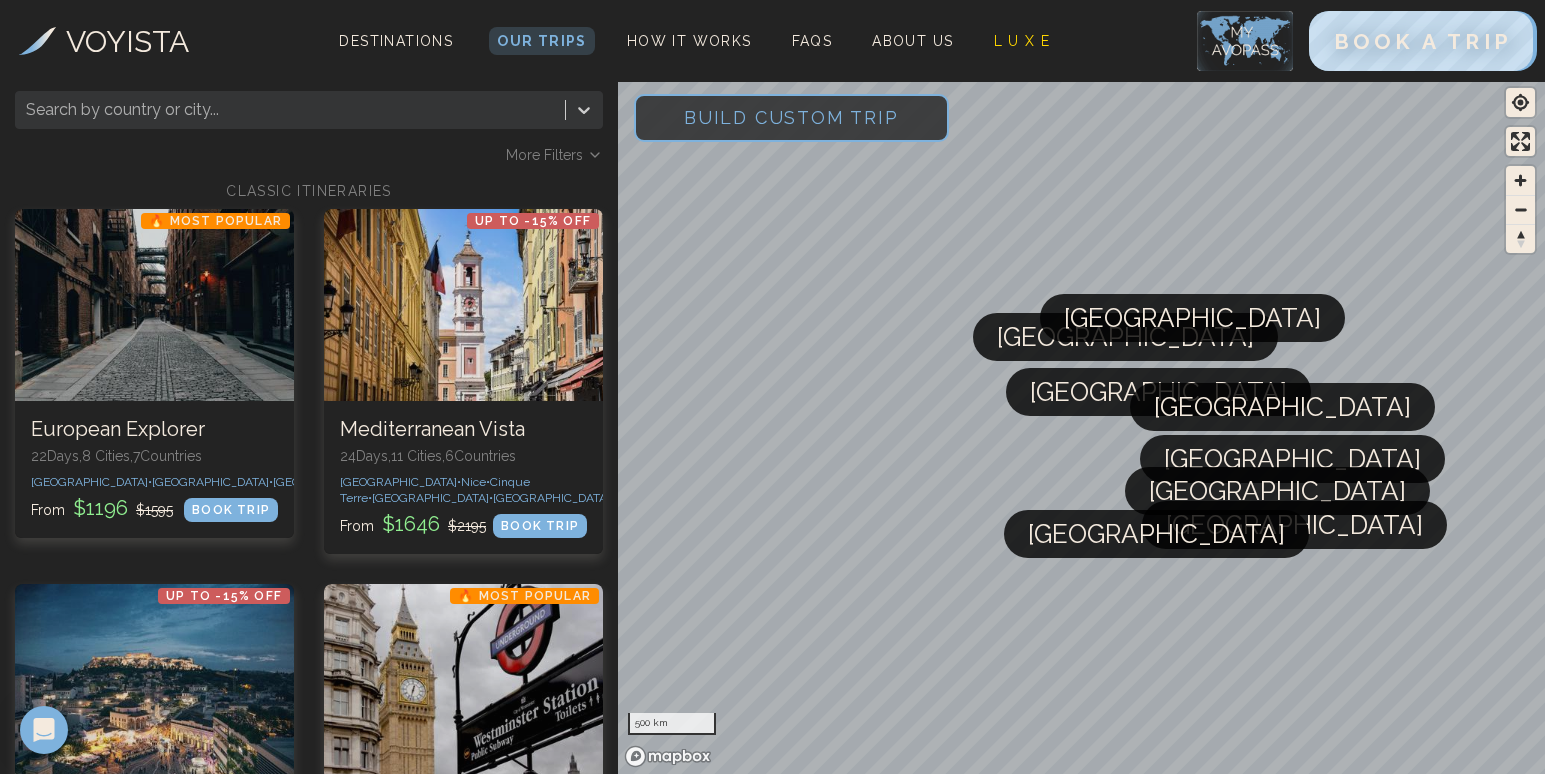 click on "Build Custom Trip" at bounding box center (791, 117) 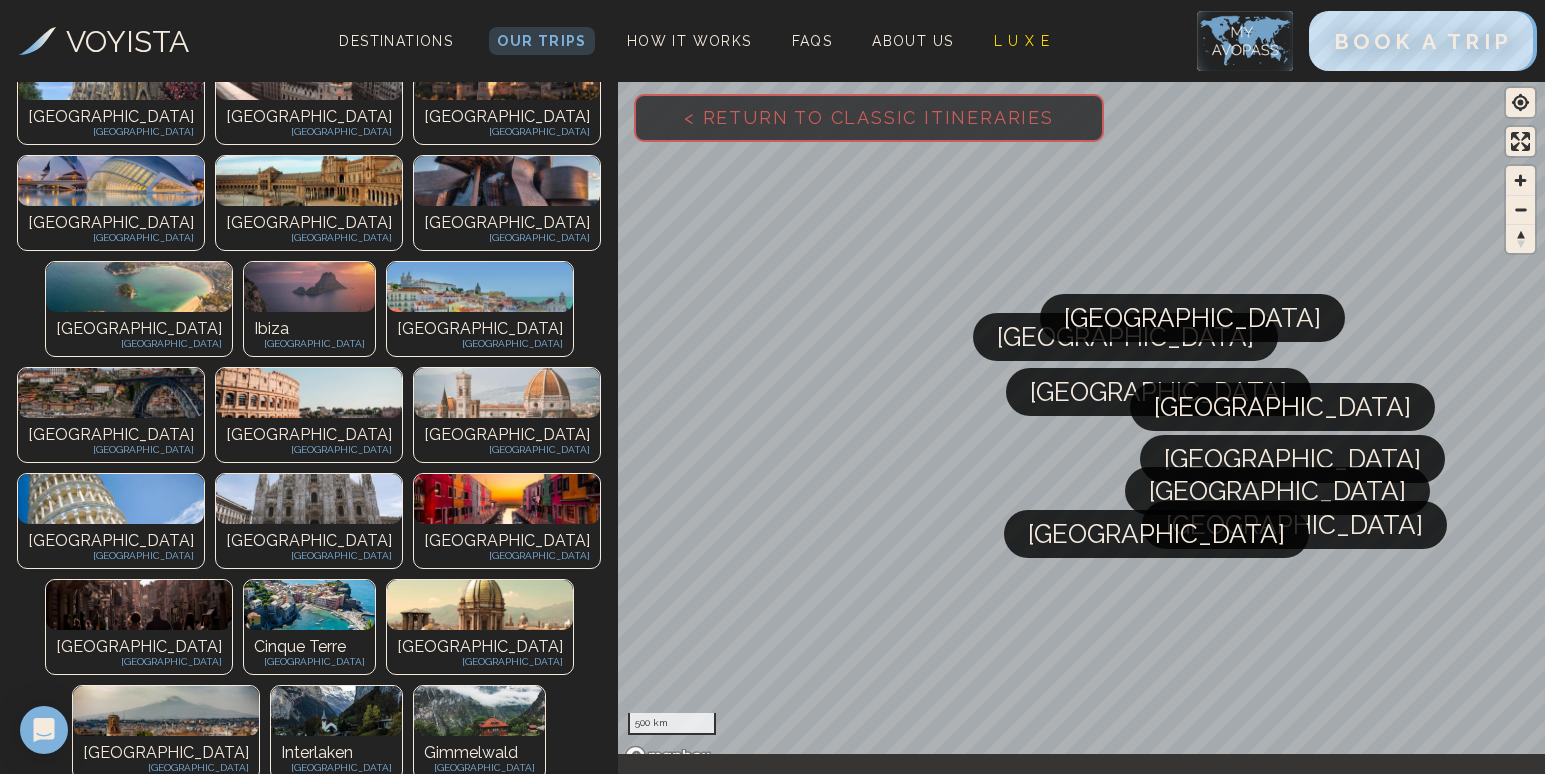 scroll, scrollTop: 439, scrollLeft: 0, axis: vertical 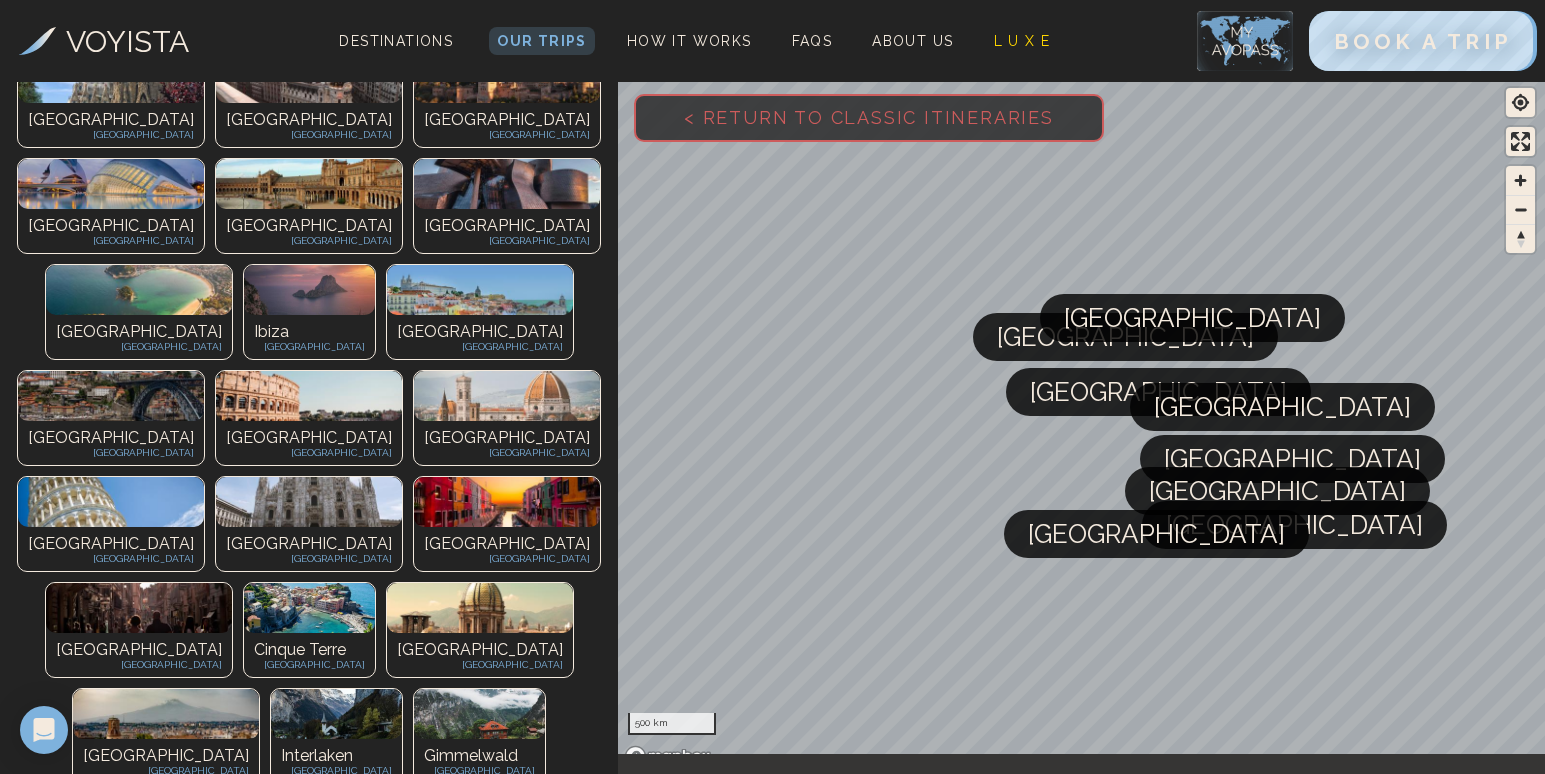click on "<  Return to Classic Itineraries" at bounding box center (309, 1486) 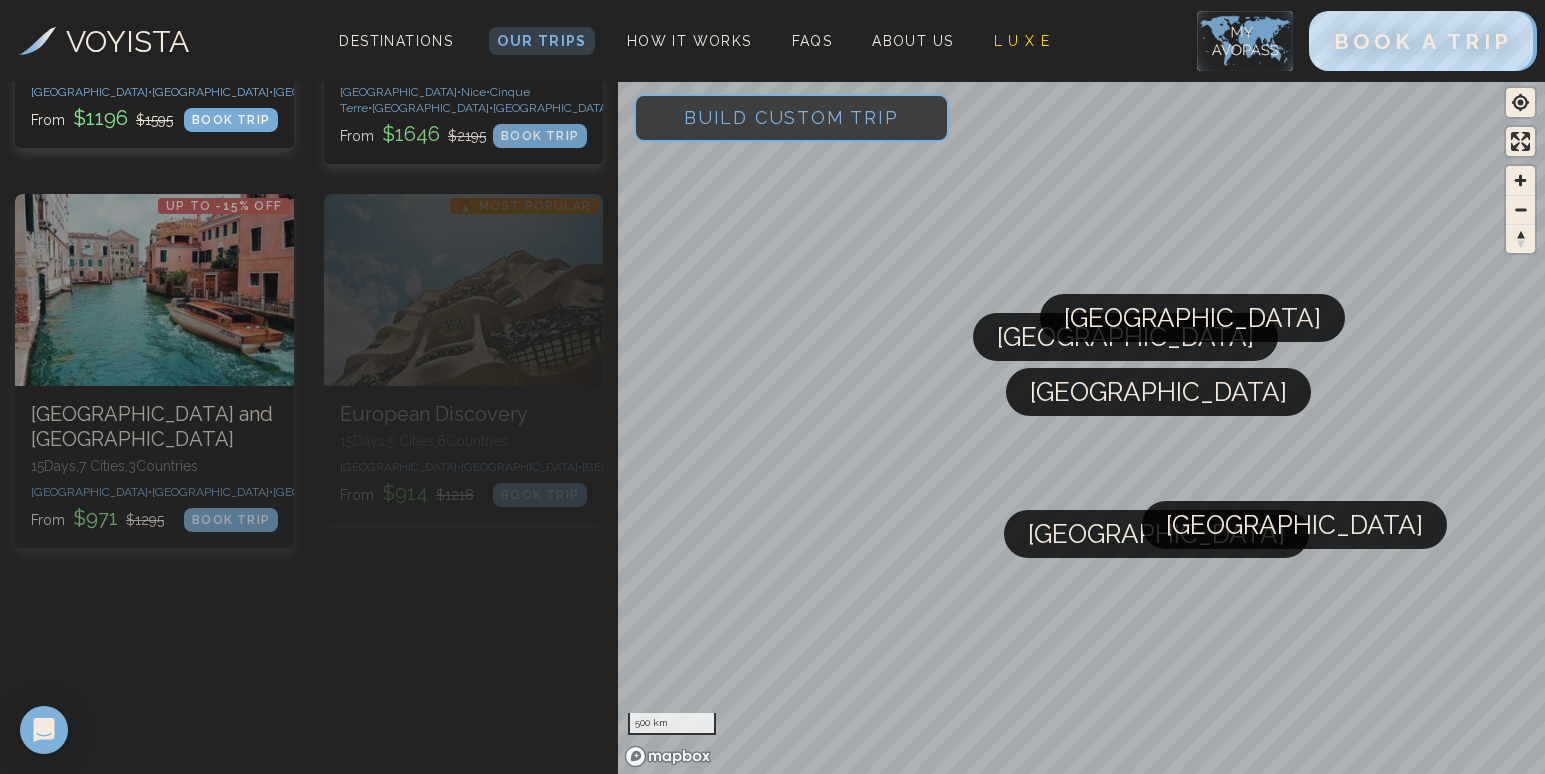 click on "Build Custom Trip" at bounding box center (791, 117) 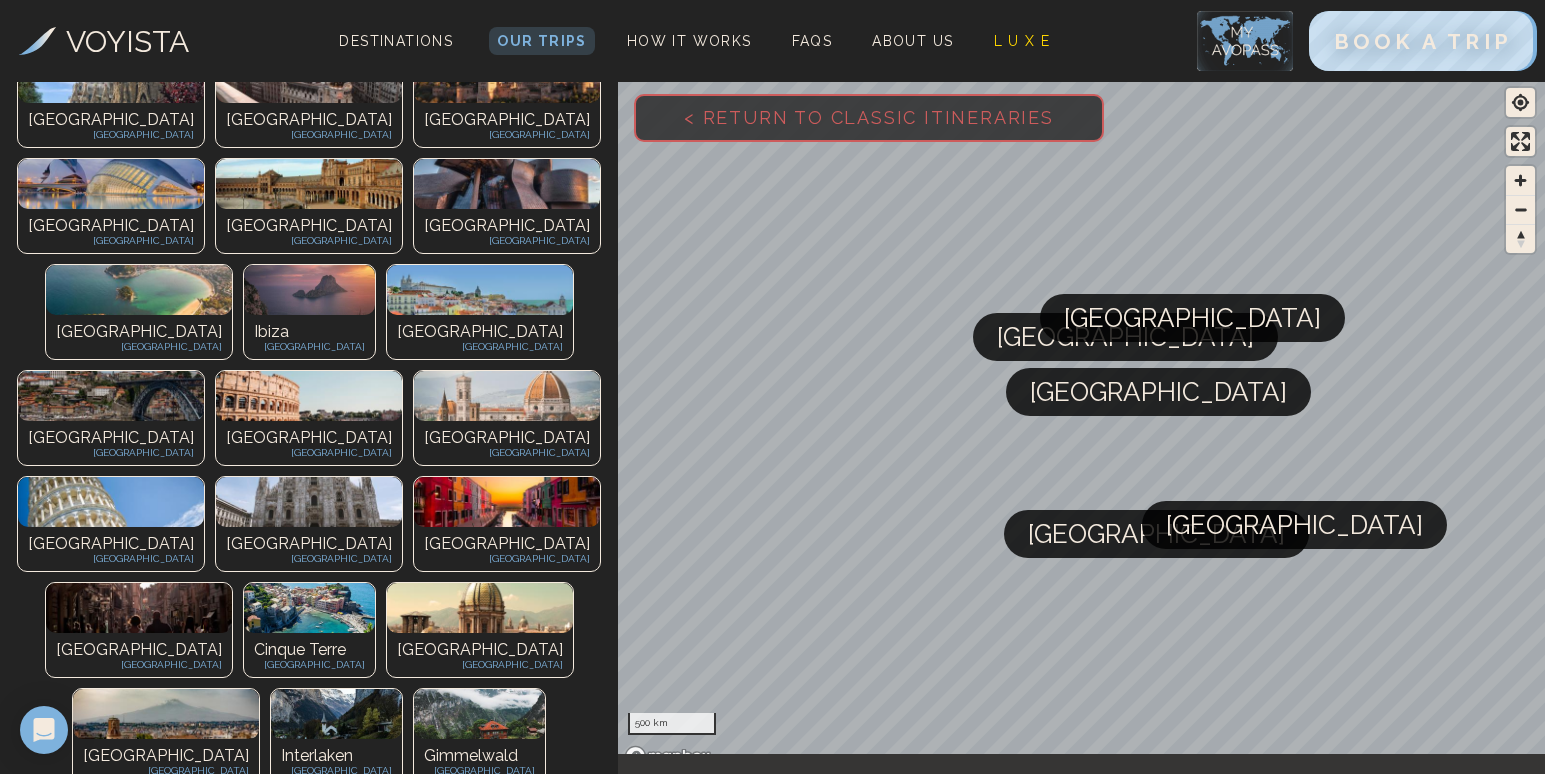 scroll, scrollTop: 0, scrollLeft: 0, axis: both 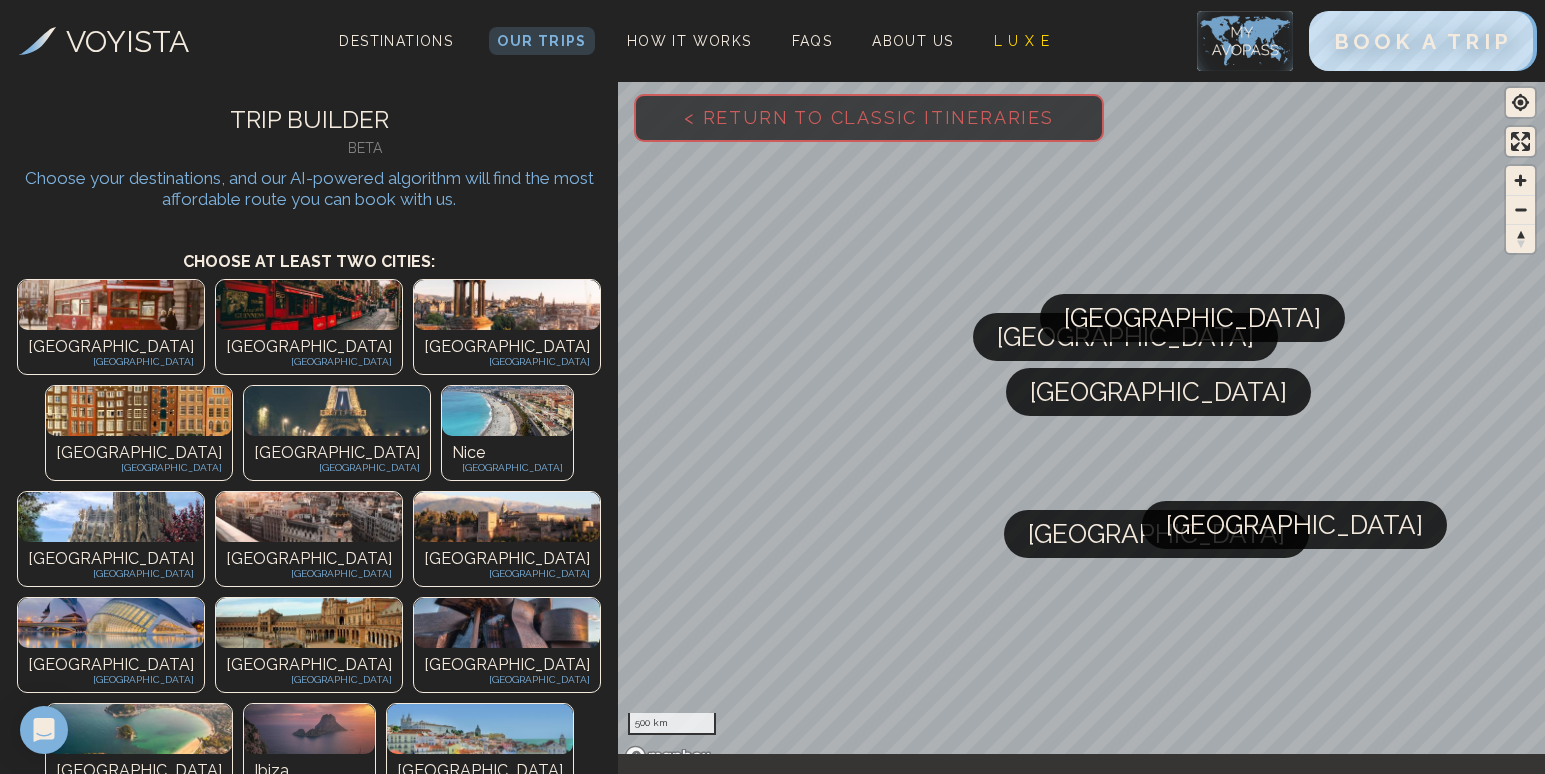 click on "[GEOGRAPHIC_DATA]" at bounding box center (111, 347) 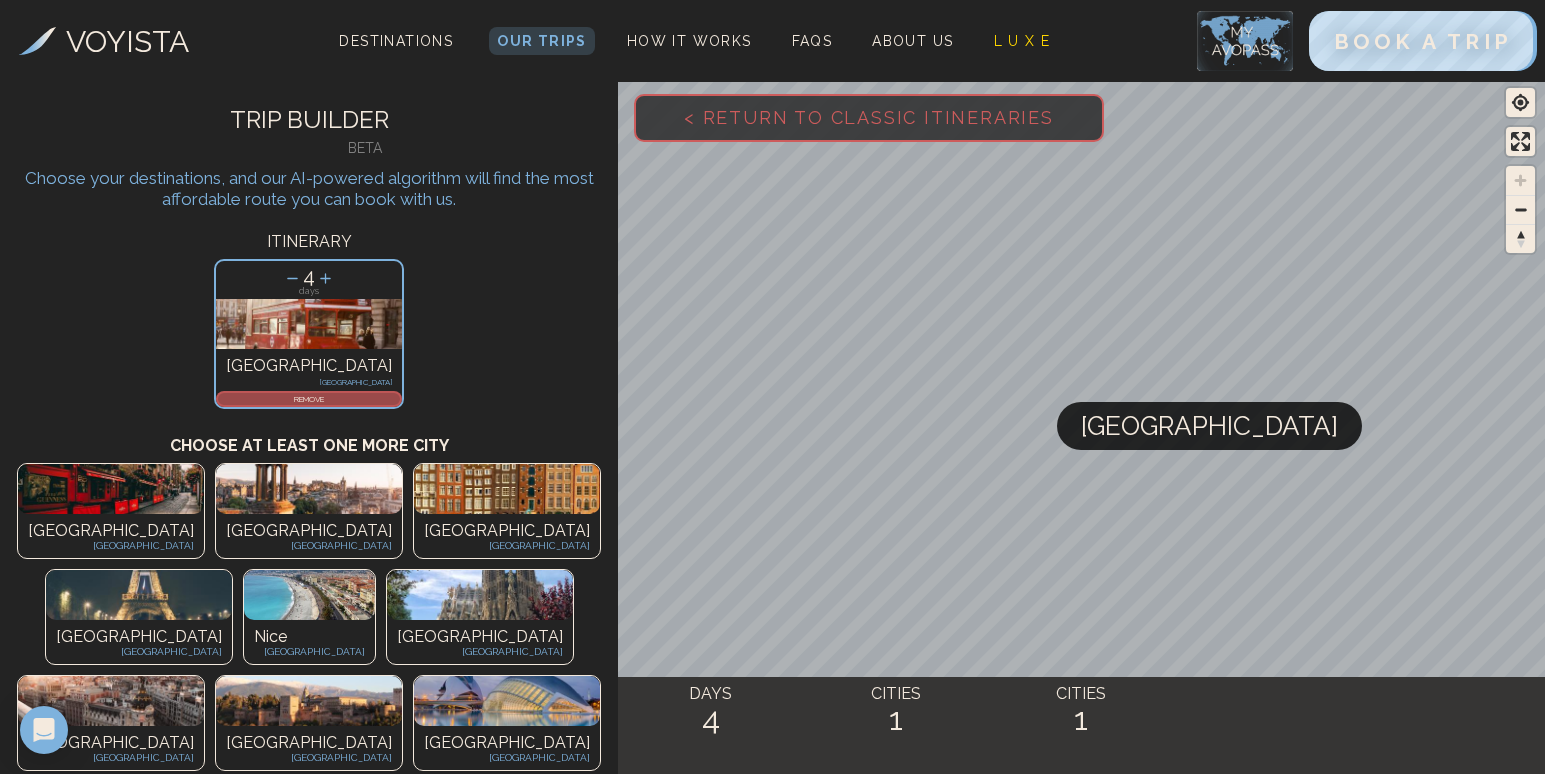click at bounding box center [111, 489] 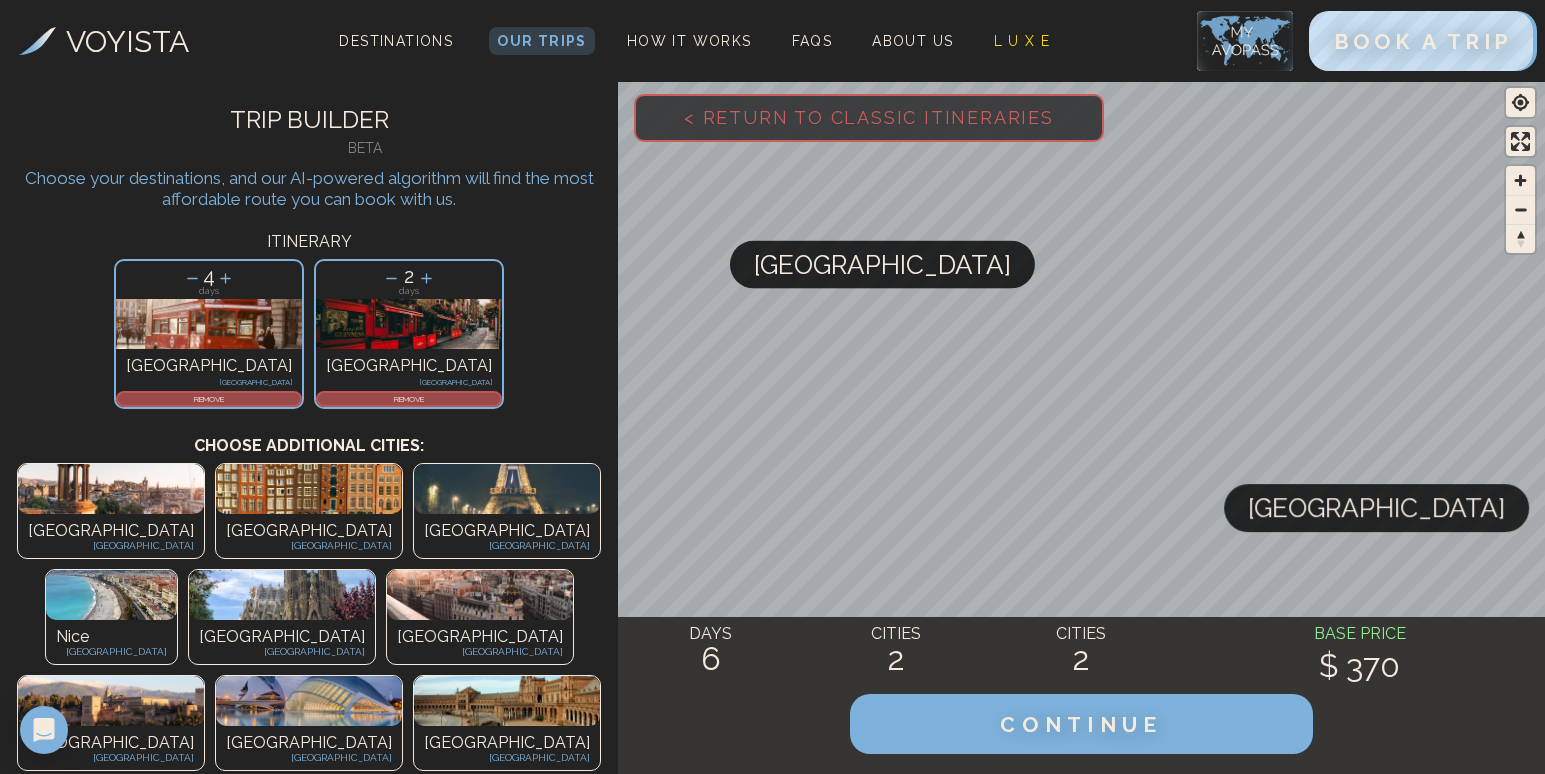 click at bounding box center [111, 489] 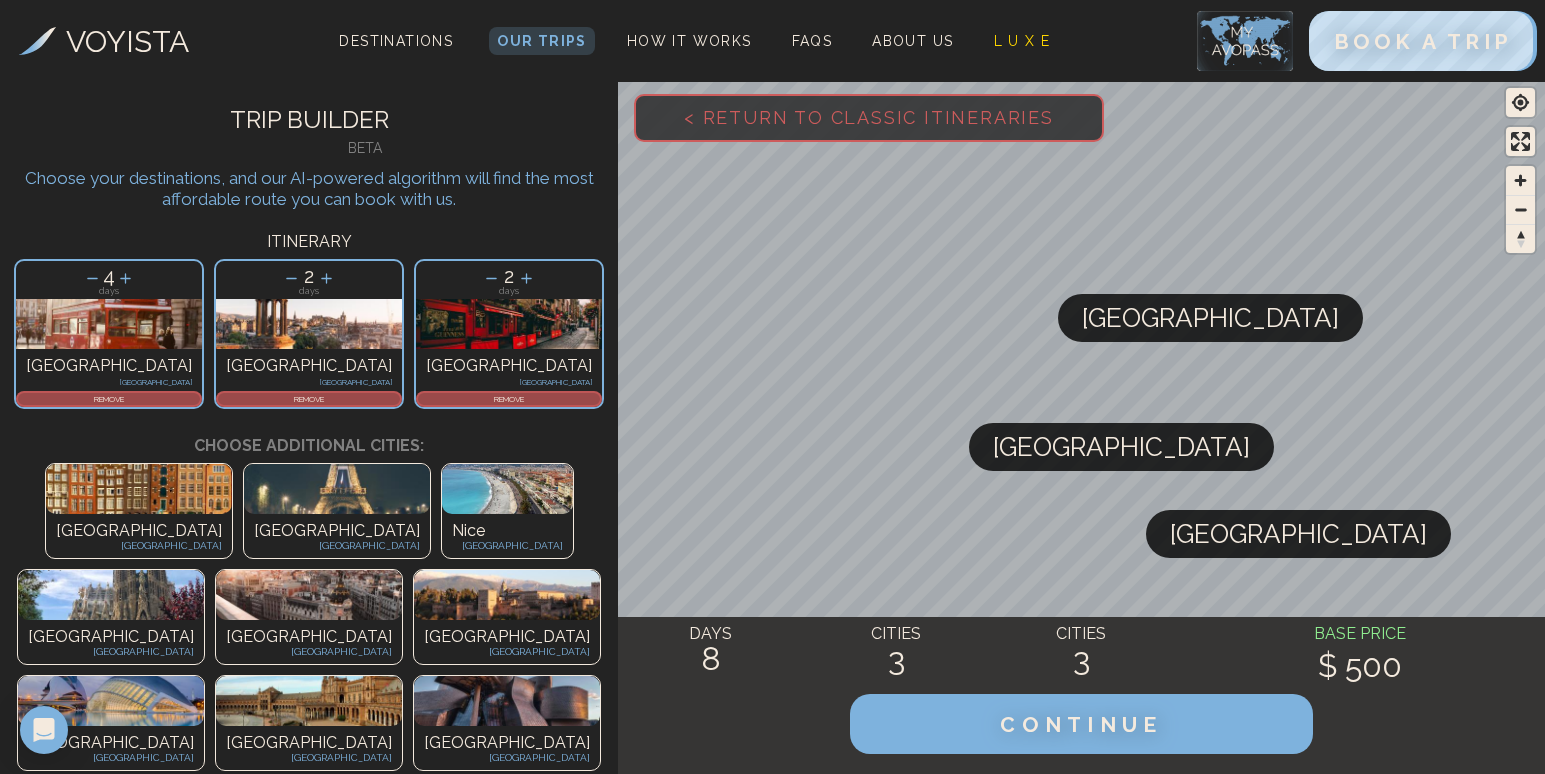 click at bounding box center [507, 489] 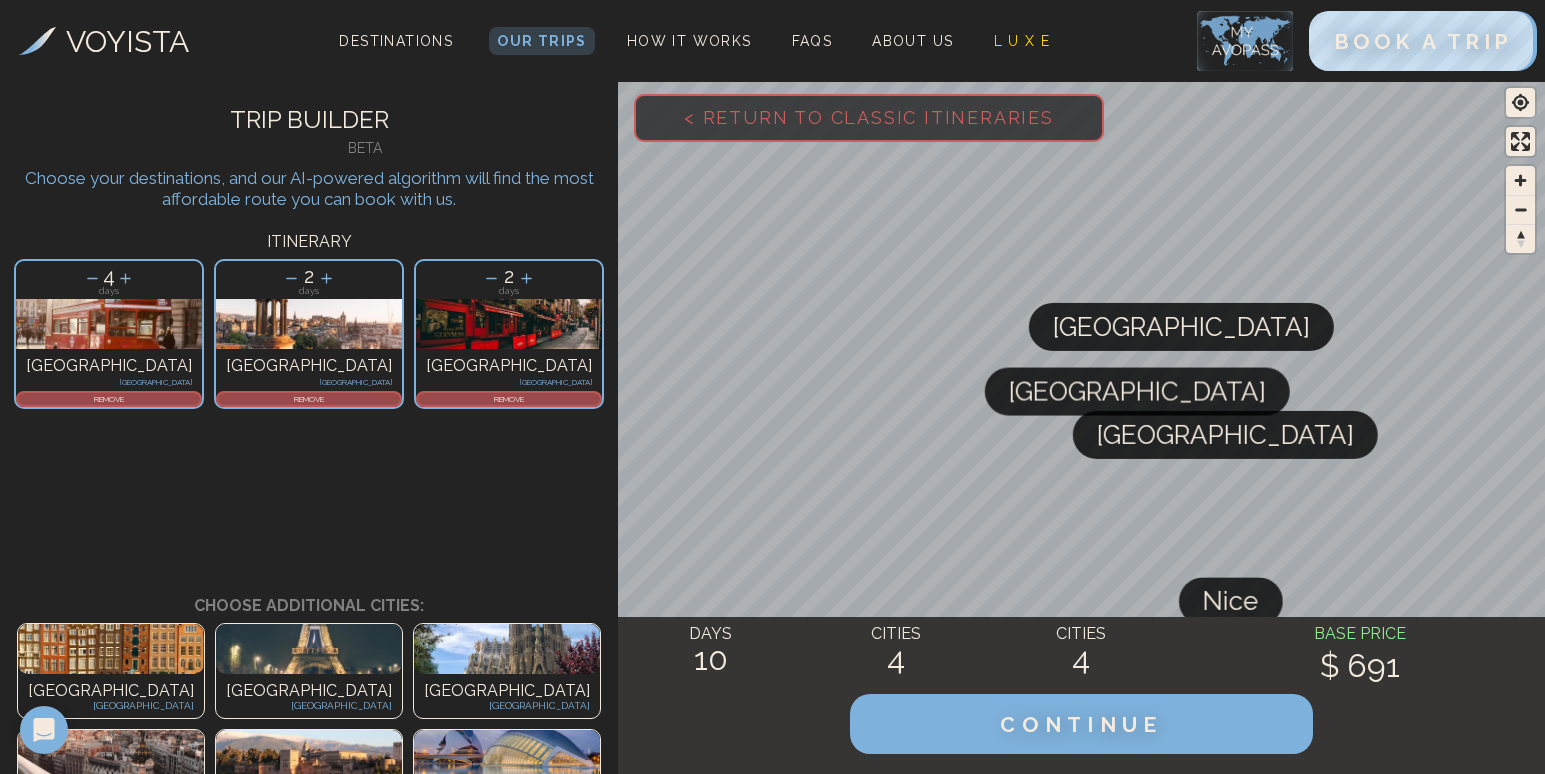click at bounding box center [507, 649] 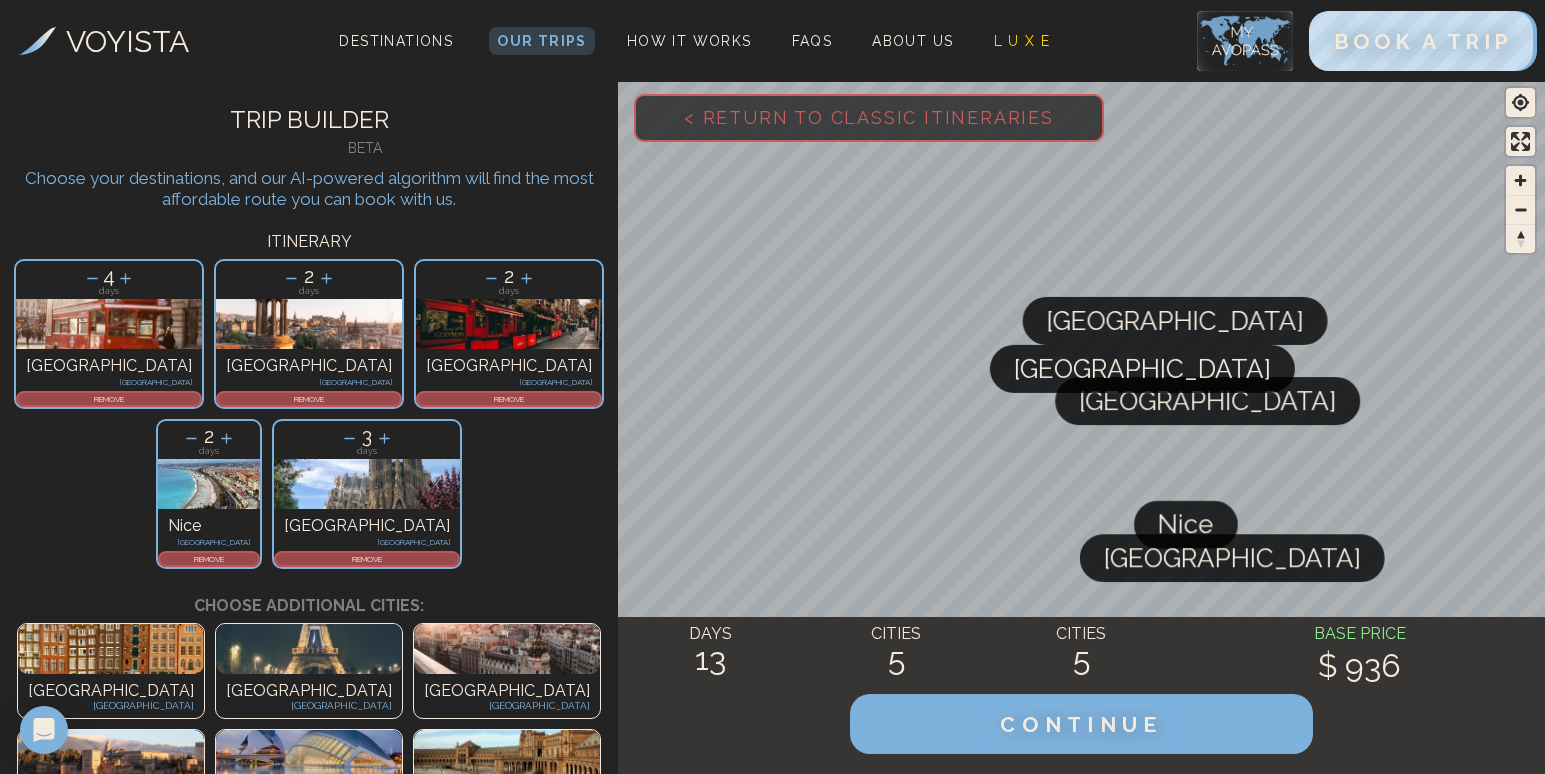 click at bounding box center (507, 649) 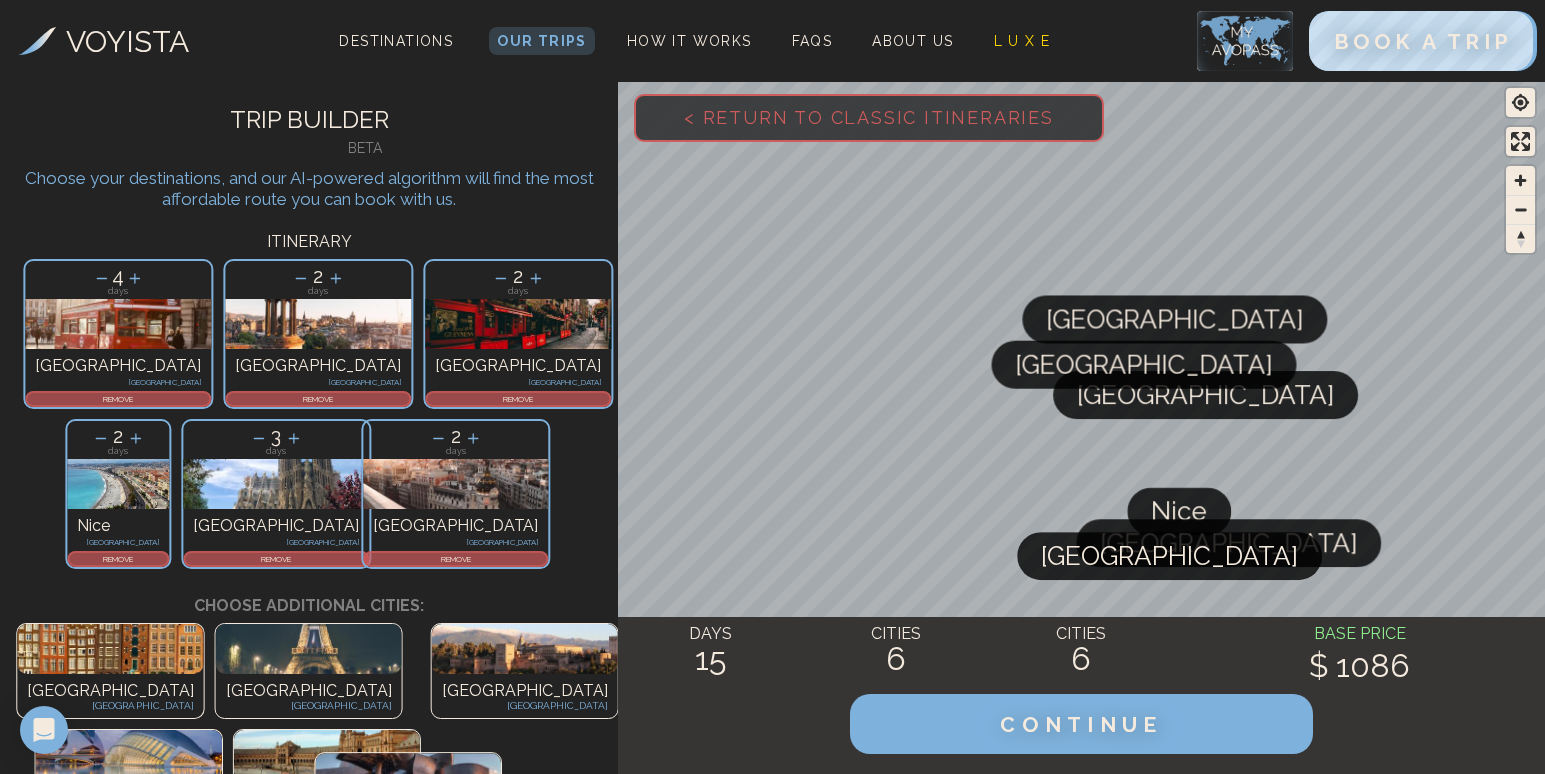 click on "[GEOGRAPHIC_DATA] [GEOGRAPHIC_DATA] [GEOGRAPHIC_DATA] [GEOGRAPHIC_DATA] [GEOGRAPHIC_DATA] [GEOGRAPHIC_DATA] [GEOGRAPHIC_DATA] [GEOGRAPHIC_DATA] [GEOGRAPHIC_DATA] [GEOGRAPHIC_DATA] [GEOGRAPHIC_DATA] [GEOGRAPHIC_DATA] [GEOGRAPHIC_DATA] [GEOGRAPHIC_DATA] [GEOGRAPHIC_DATA] [GEOGRAPHIC_DATA] [GEOGRAPHIC_DATA] [GEOGRAPHIC_DATA] [GEOGRAPHIC_DATA] [GEOGRAPHIC_DATA] [GEOGRAPHIC_DATA] [GEOGRAPHIC_DATA] [GEOGRAPHIC_DATA] [GEOGRAPHIC_DATA] [GEOGRAPHIC_DATA] [GEOGRAPHIC_DATA] [GEOGRAPHIC_DATA] [GEOGRAPHIC_DATA] [GEOGRAPHIC_DATA] [GEOGRAPHIC_DATA] [GEOGRAPHIC_DATA] [GEOGRAPHIC_DATA] [GEOGRAPHIC_DATA] [GEOGRAPHIC_DATA] [GEOGRAPHIC_DATA] [GEOGRAPHIC_DATA] [GEOGRAPHIC_DATA] [GEOGRAPHIC_DATA] [GEOGRAPHIC_DATA] [GEOGRAPHIC_DATA] [GEOGRAPHIC_DATA] [GEOGRAPHIC_DATA] [GEOGRAPHIC_DATA] [GEOGRAPHIC_DATA] [GEOGRAPHIC_DATA] [GEOGRAPHIC_DATA] [GEOGRAPHIC_DATA] [GEOGRAPHIC_DATA] [GEOGRAPHIC_DATA] [GEOGRAPHIC_DATA] [GEOGRAPHIC_DATA] [GEOGRAPHIC_DATA] [GEOGRAPHIC_DATA] [GEOGRAPHIC_DATA] [GEOGRAPHIC_DATA] [GEOGRAPHIC_DATA] [GEOGRAPHIC_DATA] [GEOGRAPHIC_DATA] [GEOGRAPHIC_DATA] [GEOGRAPHIC_DATA] [GEOGRAPHIC_DATA] [GEOGRAPHIC_DATA] [GEOGRAPHIC_DATA] [GEOGRAPHIC_DATA] [GEOGRAPHIC_DATA] [GEOGRAPHIC_DATA] [GEOGRAPHIC_DATA] [GEOGRAPHIC_DATA] [GEOGRAPHIC_DATA] [GEOGRAPHIC_DATA] [GEOGRAPHIC_DATA] [GEOGRAPHIC_DATA] [GEOGRAPHIC_DATA] [GEOGRAPHIC_DATA] [GEOGRAPHIC_DATA] [GEOGRAPHIC_DATA]" at bounding box center (309, 1307) 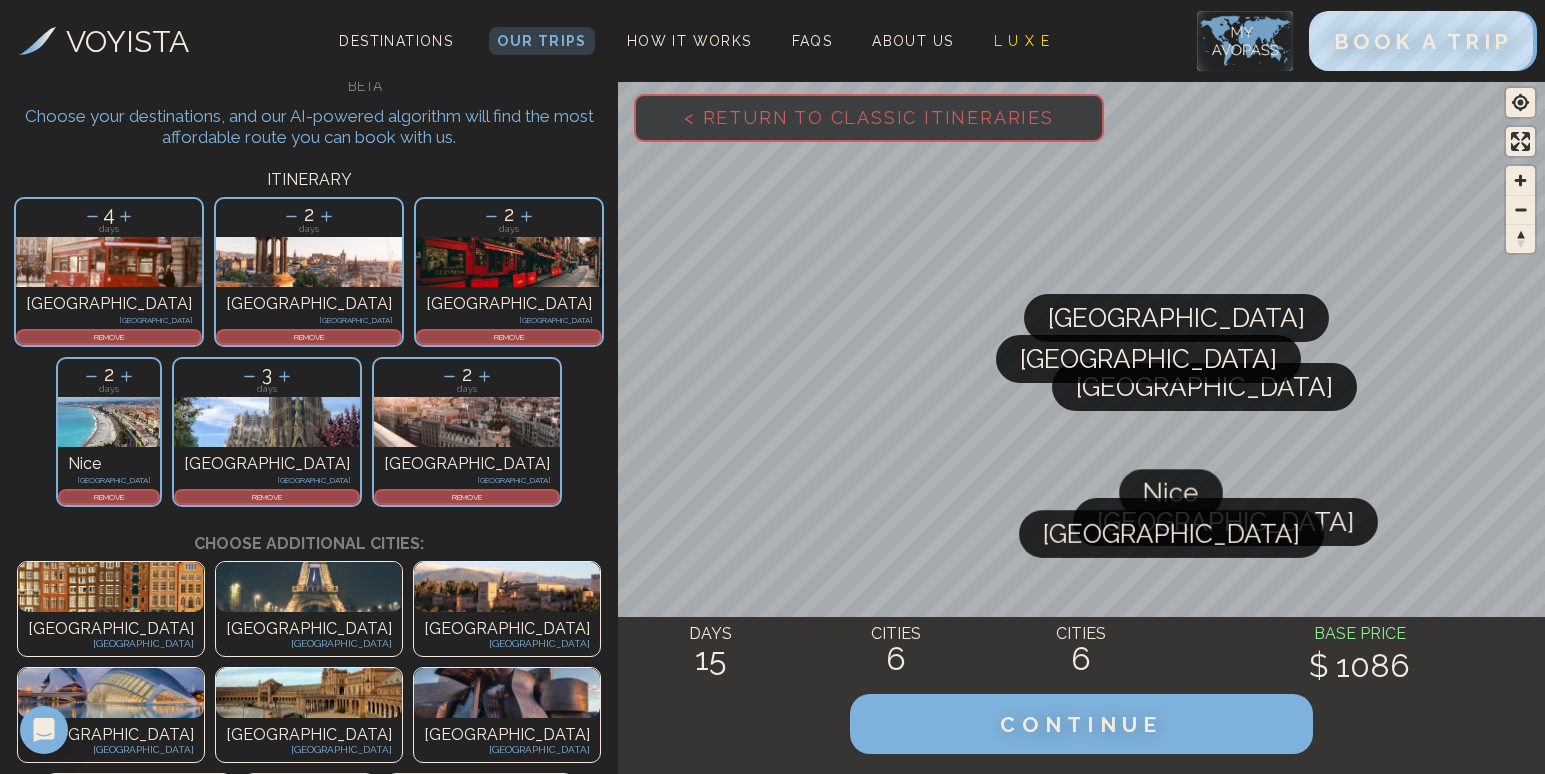 scroll, scrollTop: 63, scrollLeft: 0, axis: vertical 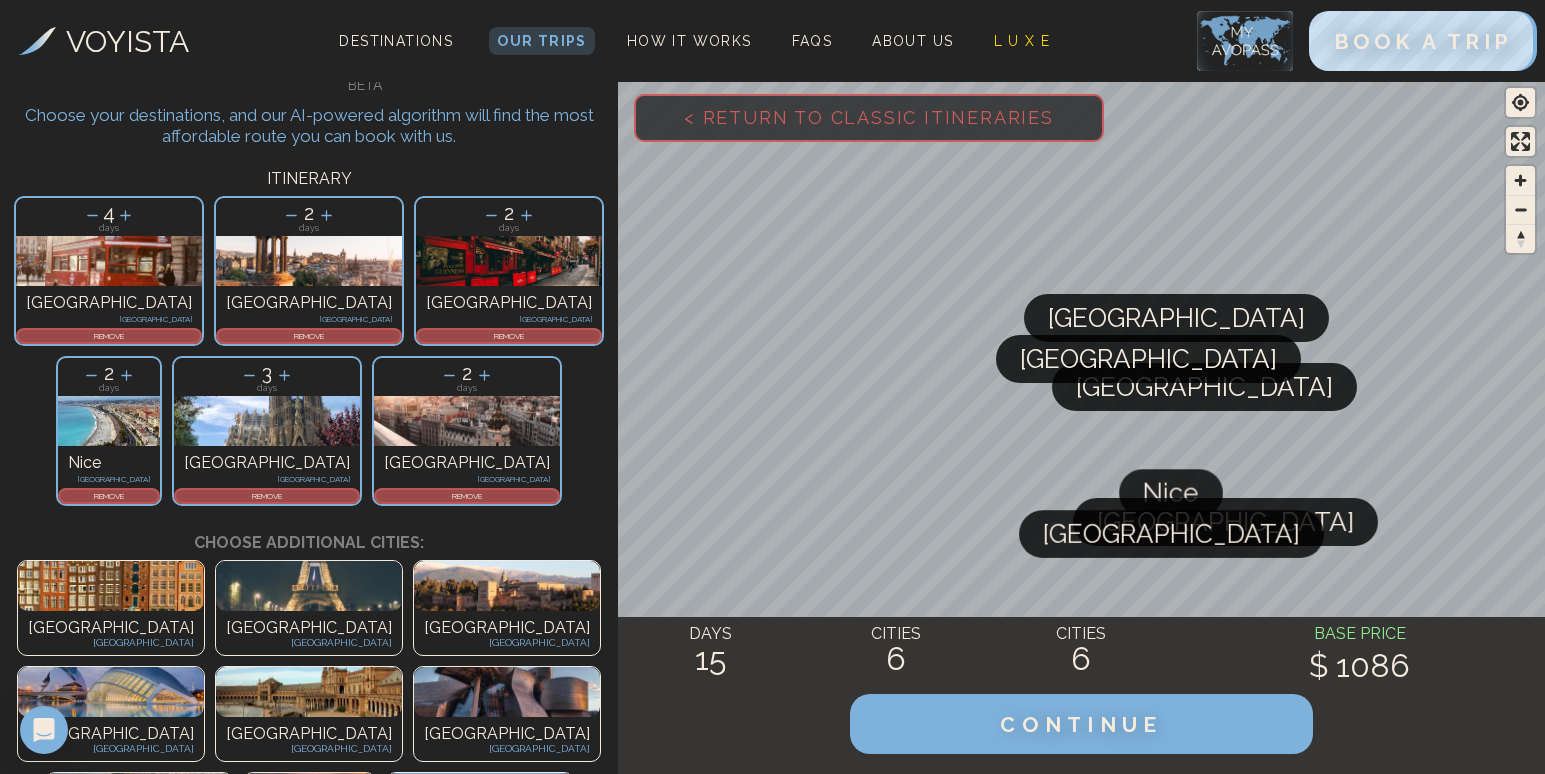 click on "[GEOGRAPHIC_DATA] [GEOGRAPHIC_DATA]" at bounding box center [309, 951] 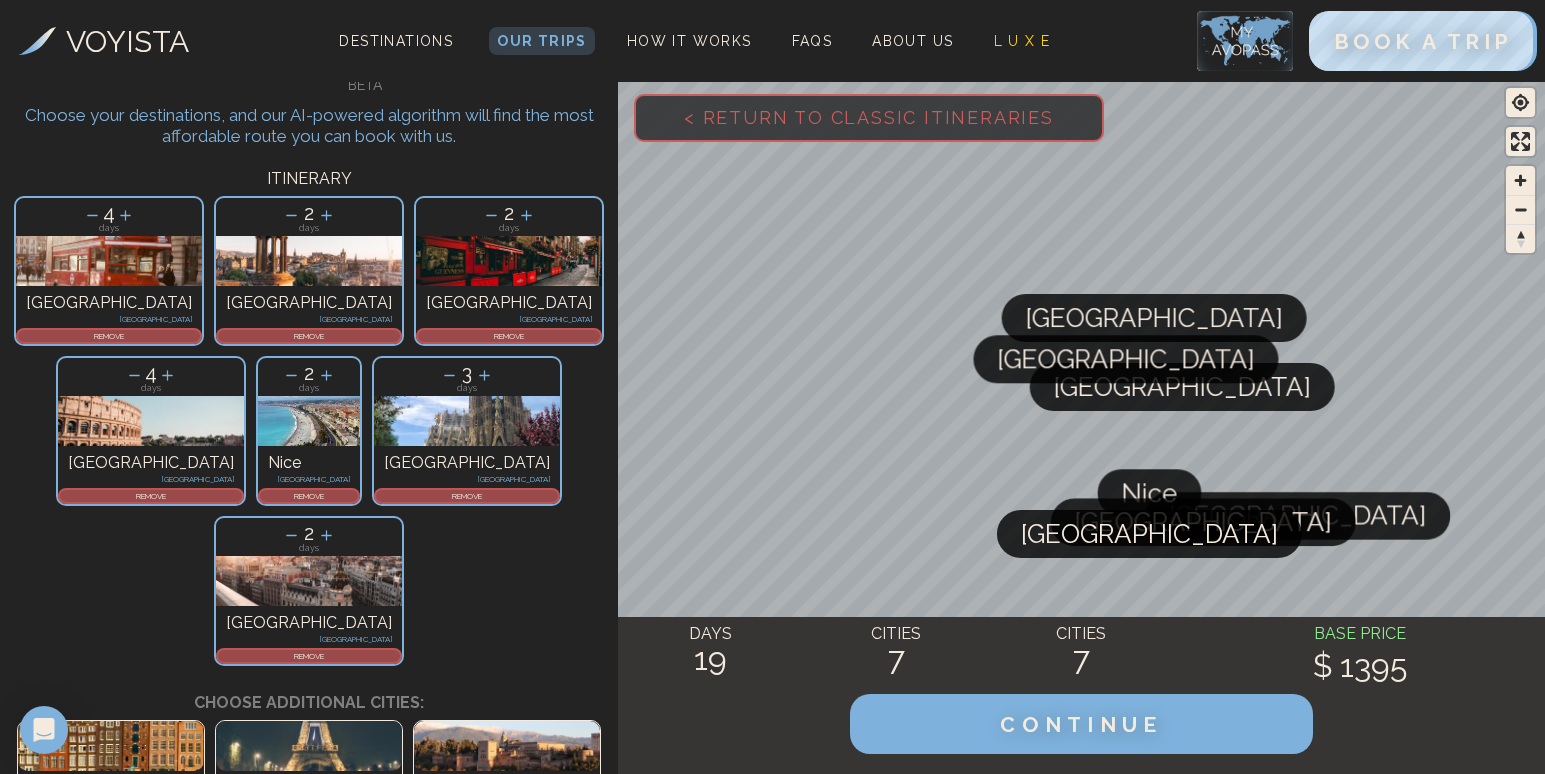 click at bounding box center [111, 852] 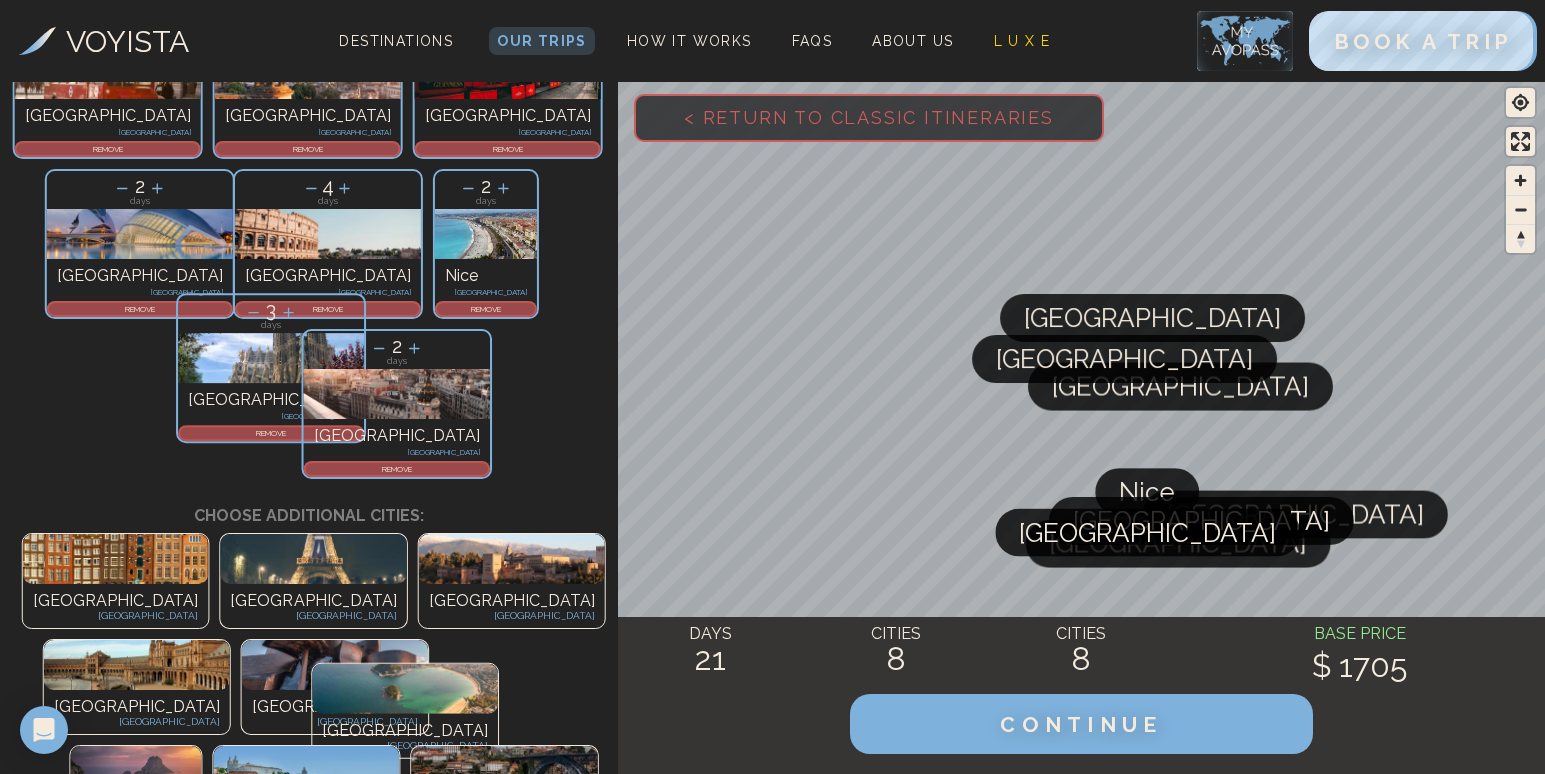 scroll, scrollTop: 251, scrollLeft: 0, axis: vertical 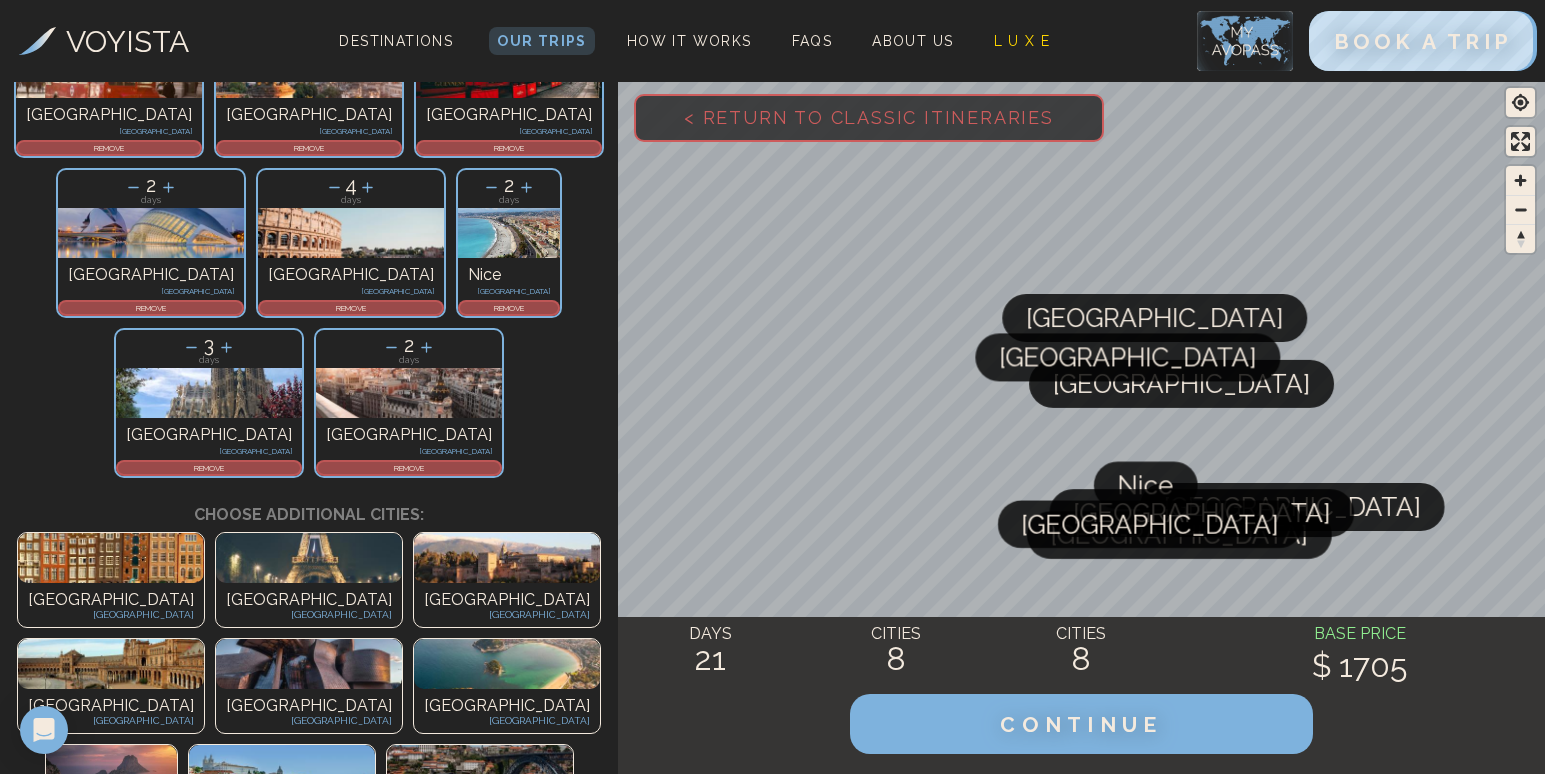 click on "Pisa [GEOGRAPHIC_DATA]" at bounding box center (309, 923) 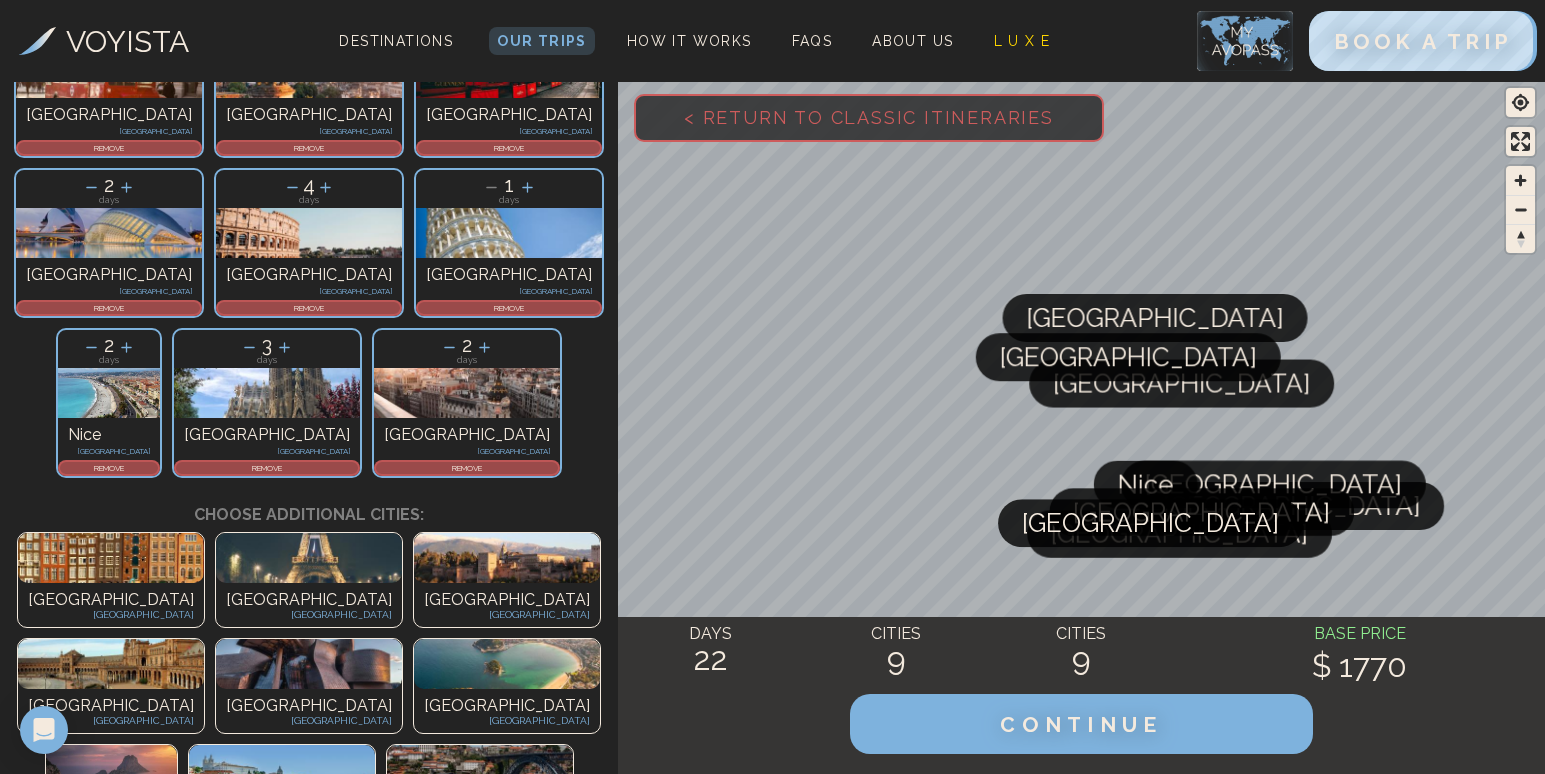 click on "[GEOGRAPHIC_DATA]" at bounding box center [309, 932] 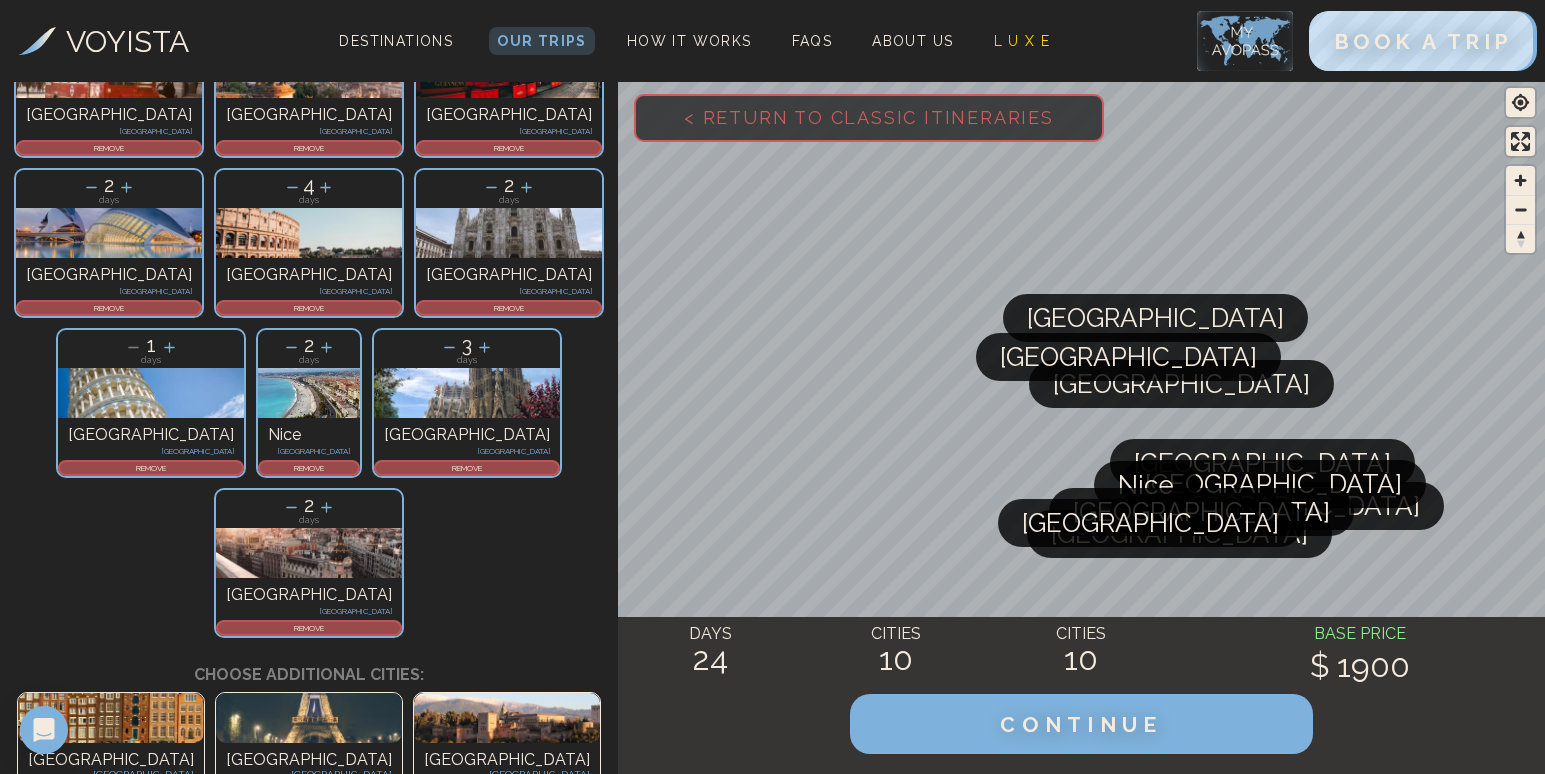 click on "REMOVE" at bounding box center [109, 308] 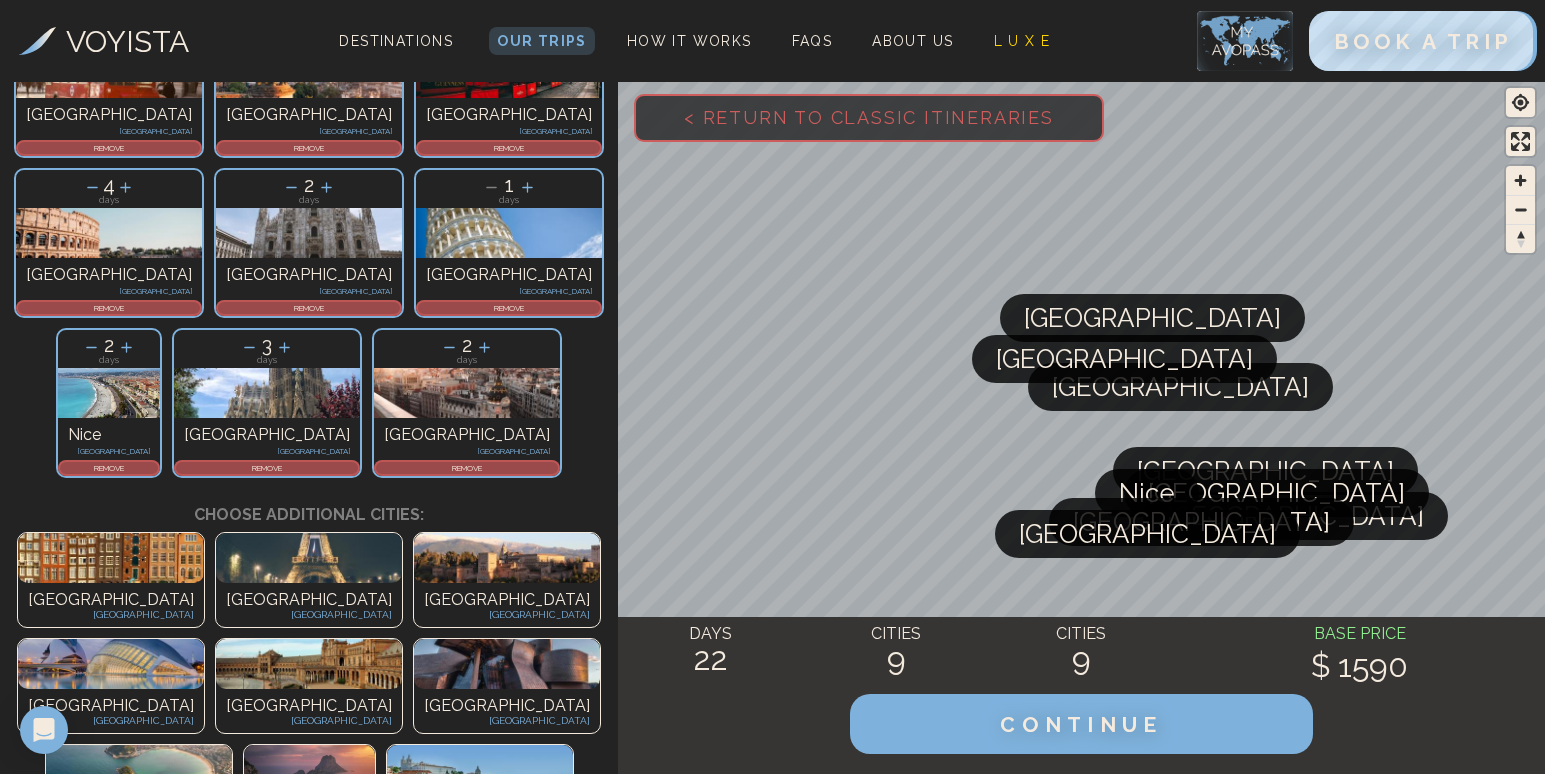 scroll, scrollTop: 375, scrollLeft: 0, axis: vertical 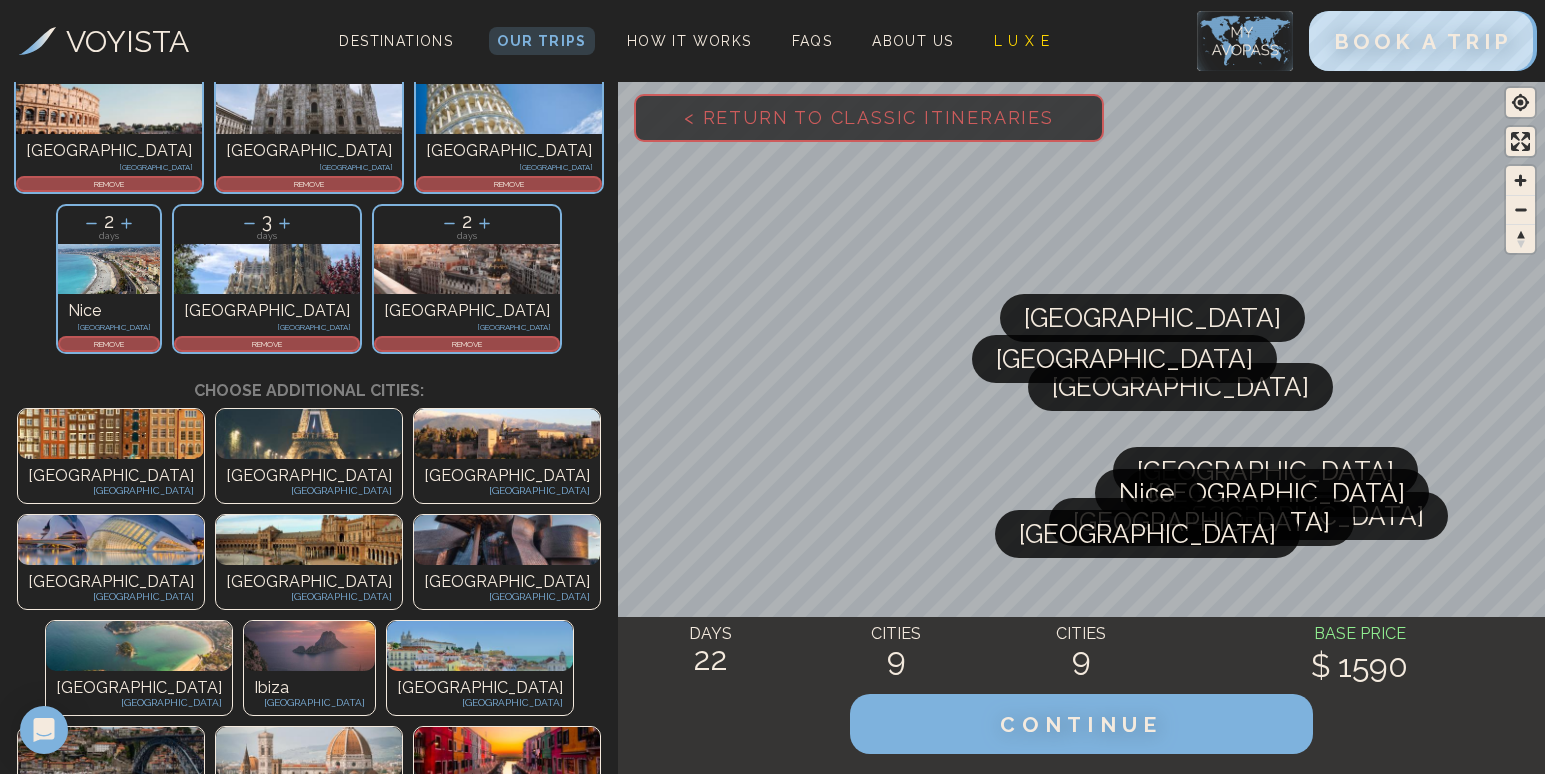 click on "[GEOGRAPHIC_DATA]" at bounding box center [309, 794] 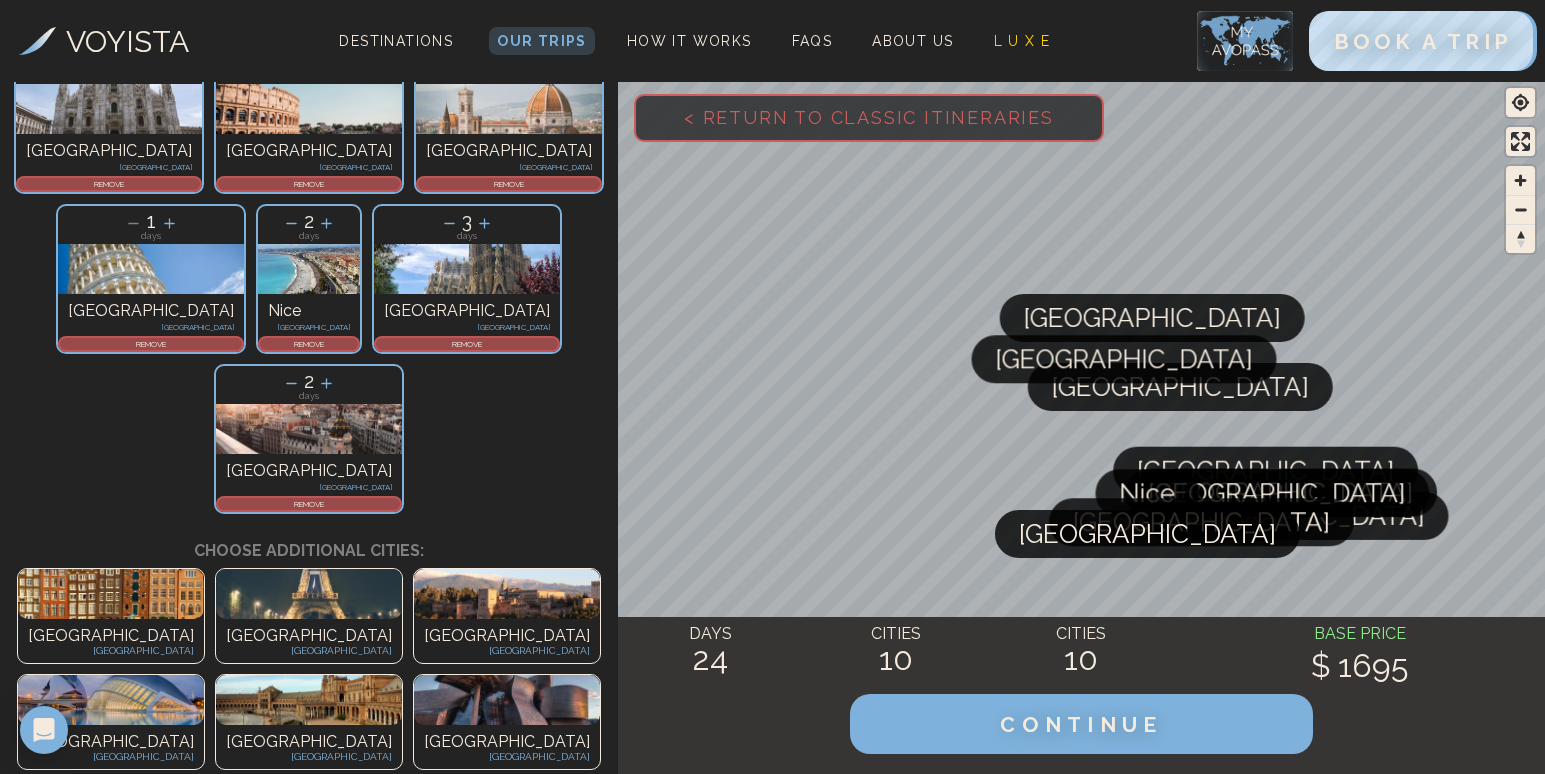 click on "[GEOGRAPHIC_DATA]" at bounding box center (309, 968) 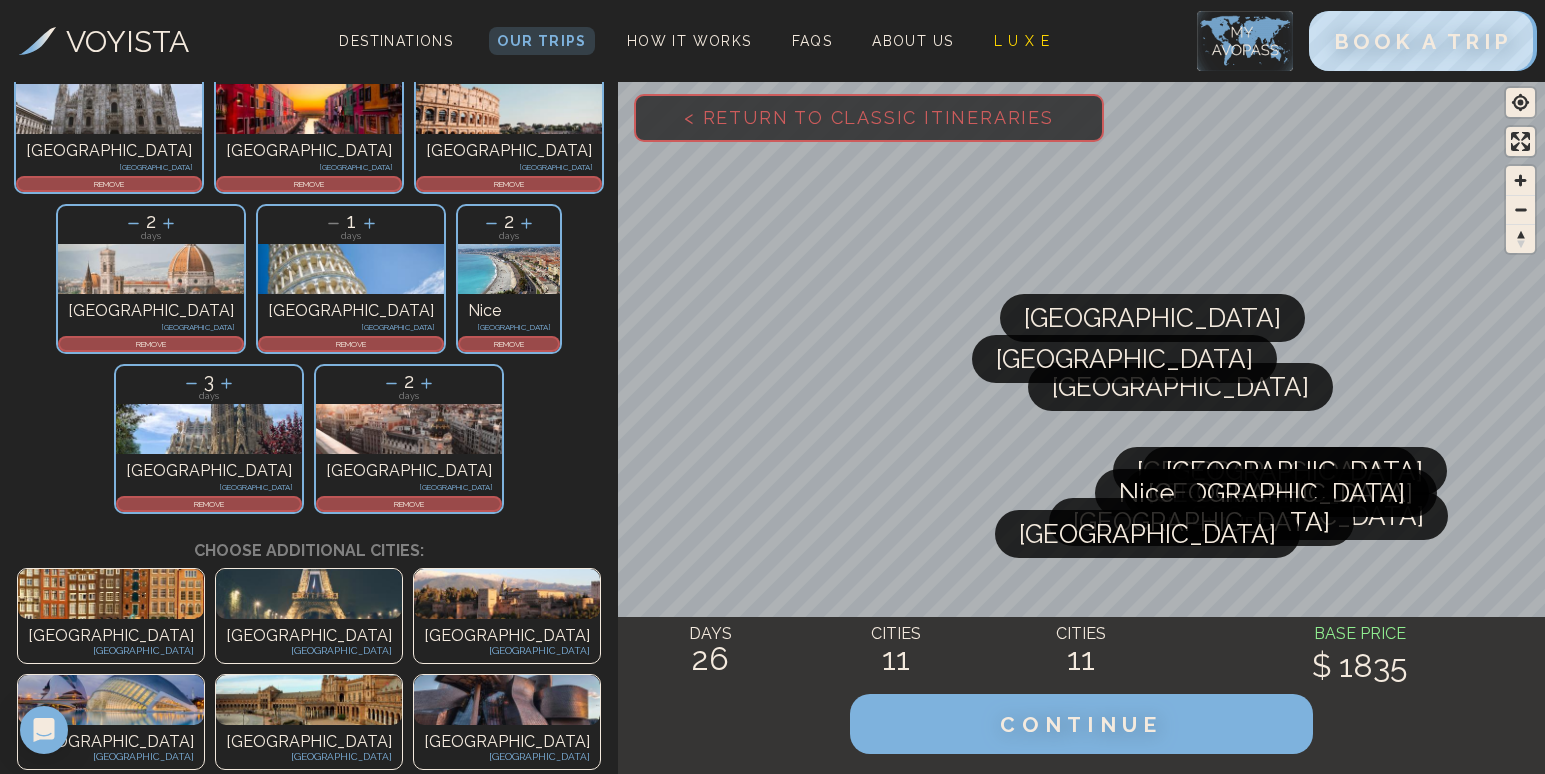 click at bounding box center (507, 1018) 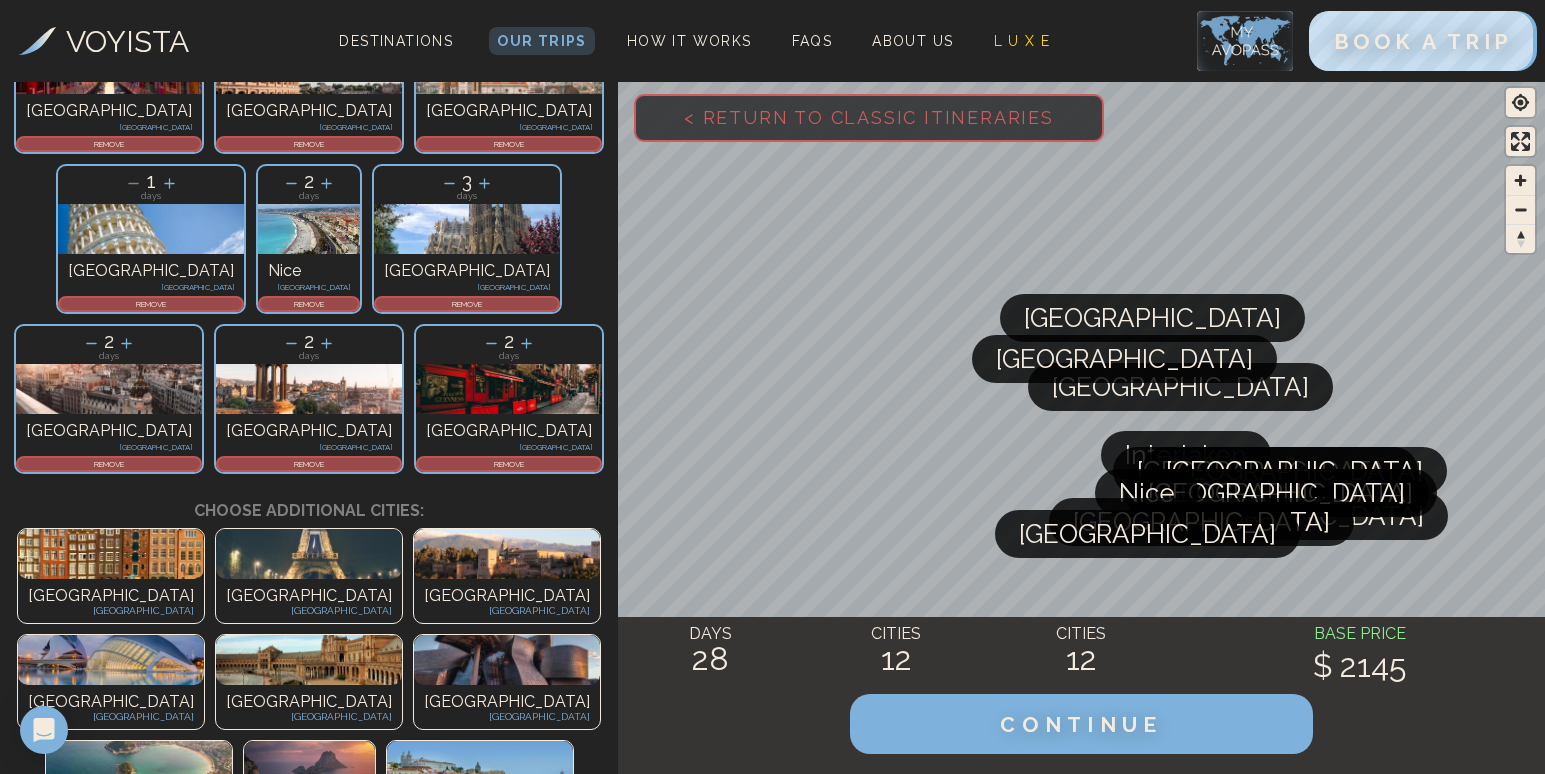 scroll, scrollTop: 483, scrollLeft: 0, axis: vertical 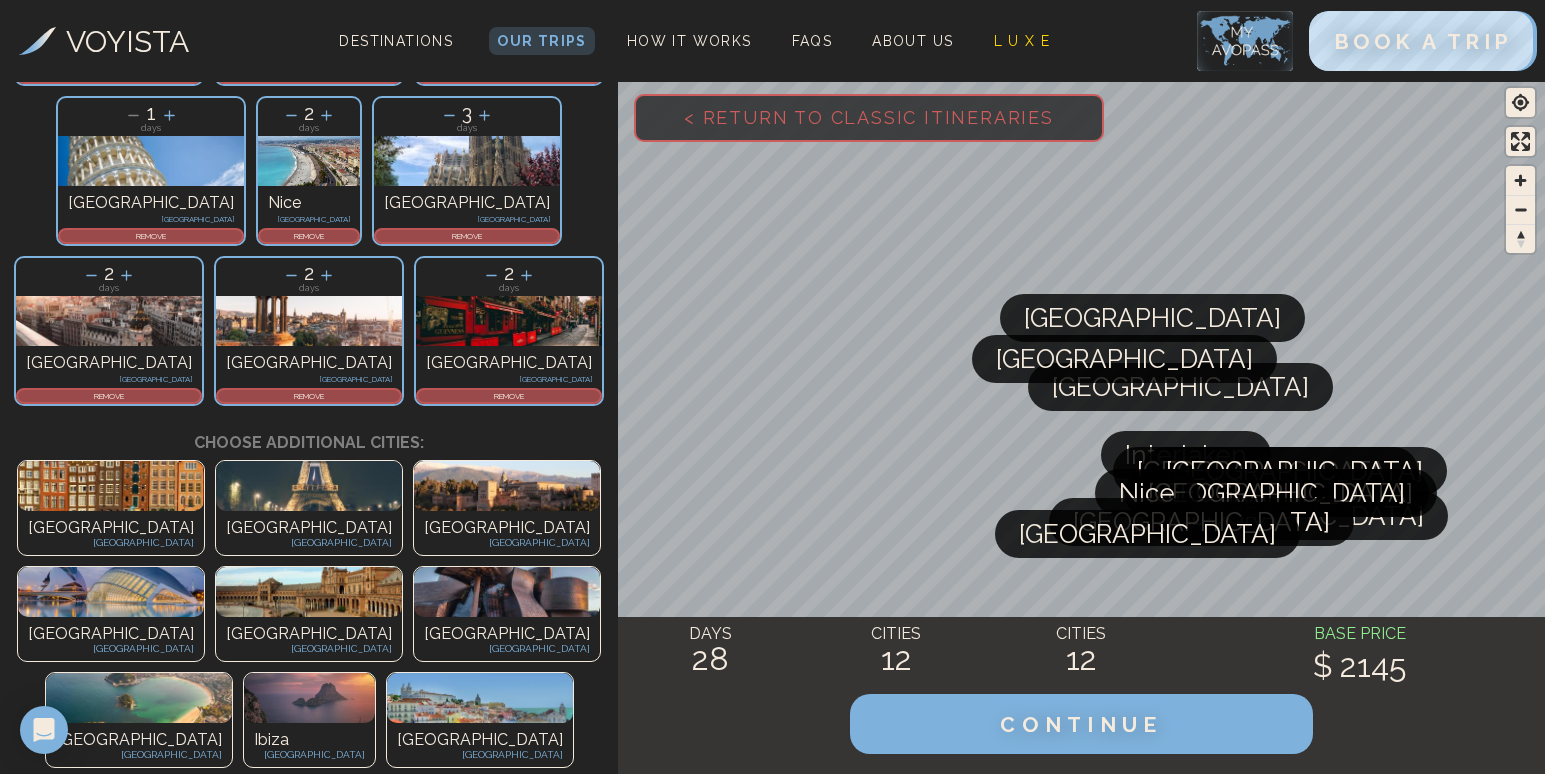 click at bounding box center [309, 1440] 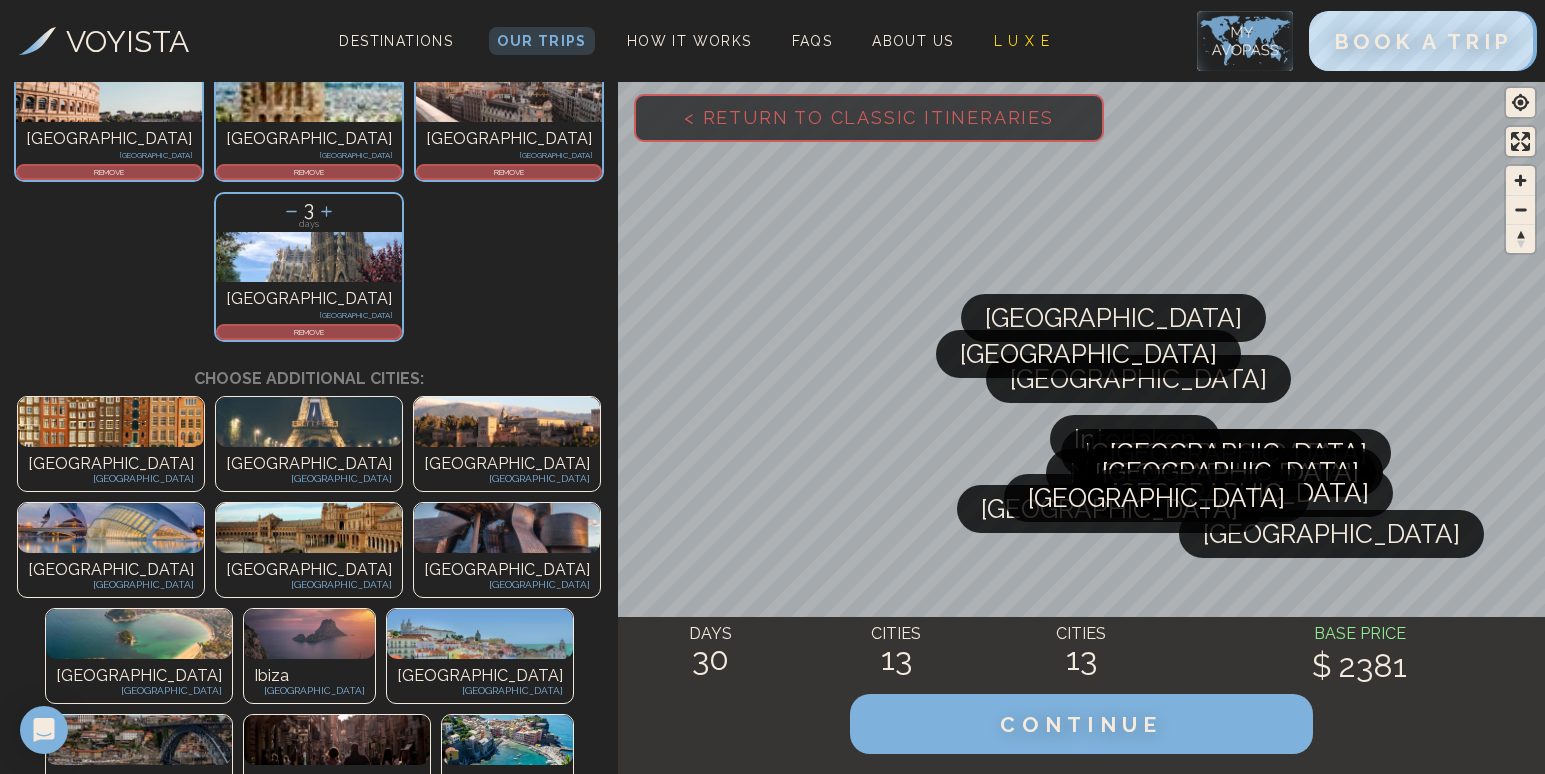 scroll, scrollTop: 709, scrollLeft: 0, axis: vertical 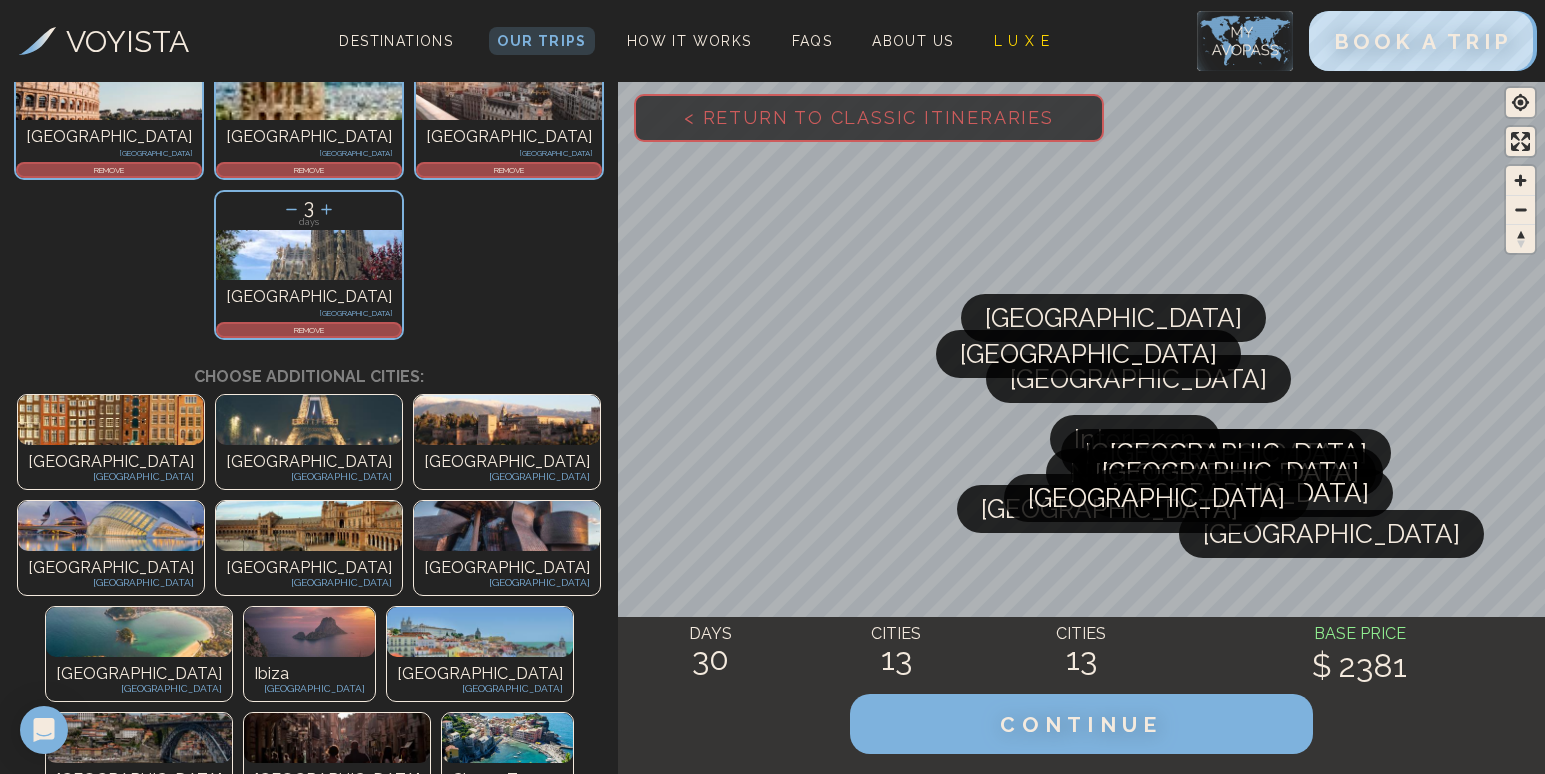 click on "Santorini" at bounding box center (237, 1416) 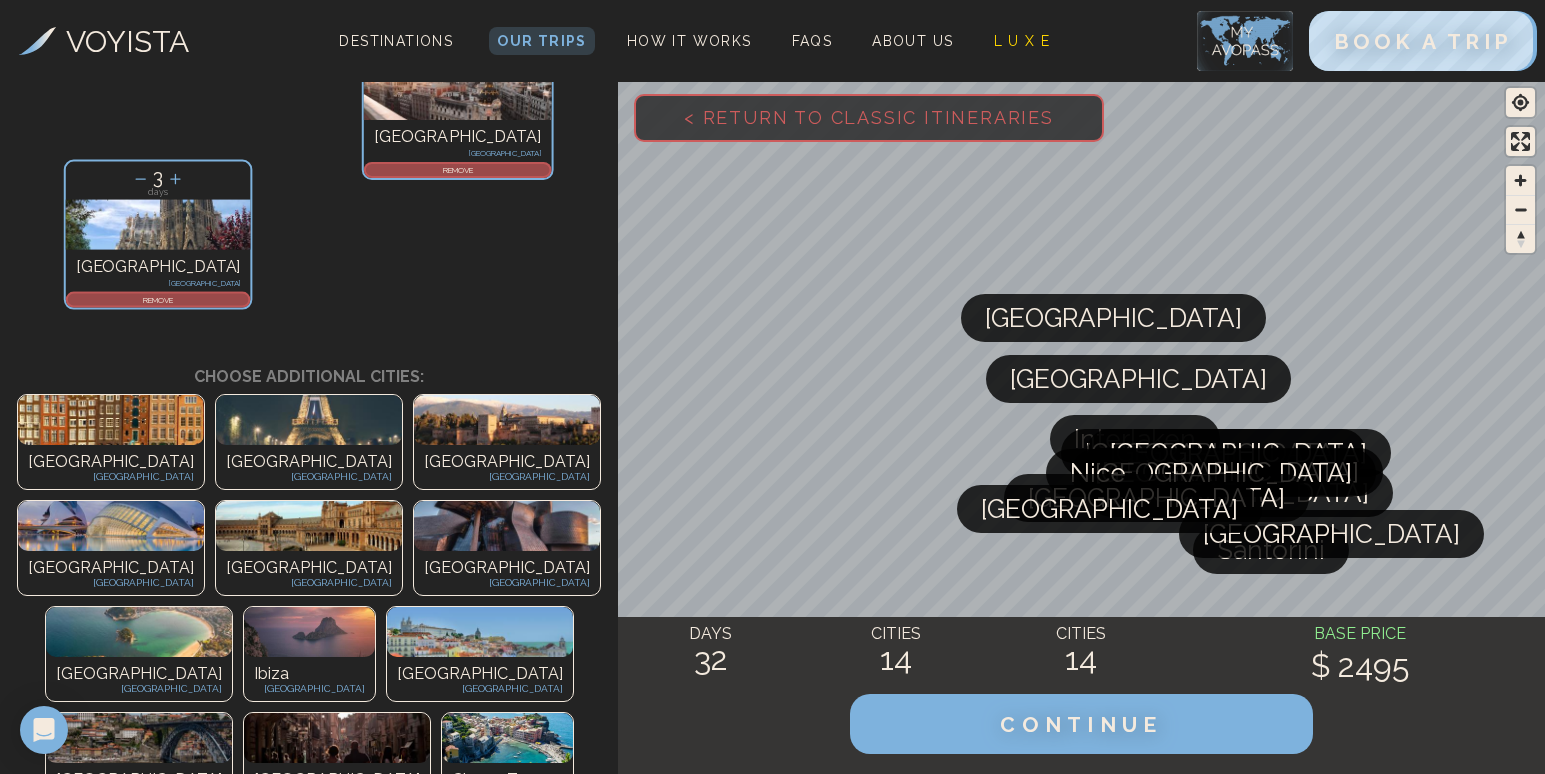 scroll, scrollTop: 549, scrollLeft: 0, axis: vertical 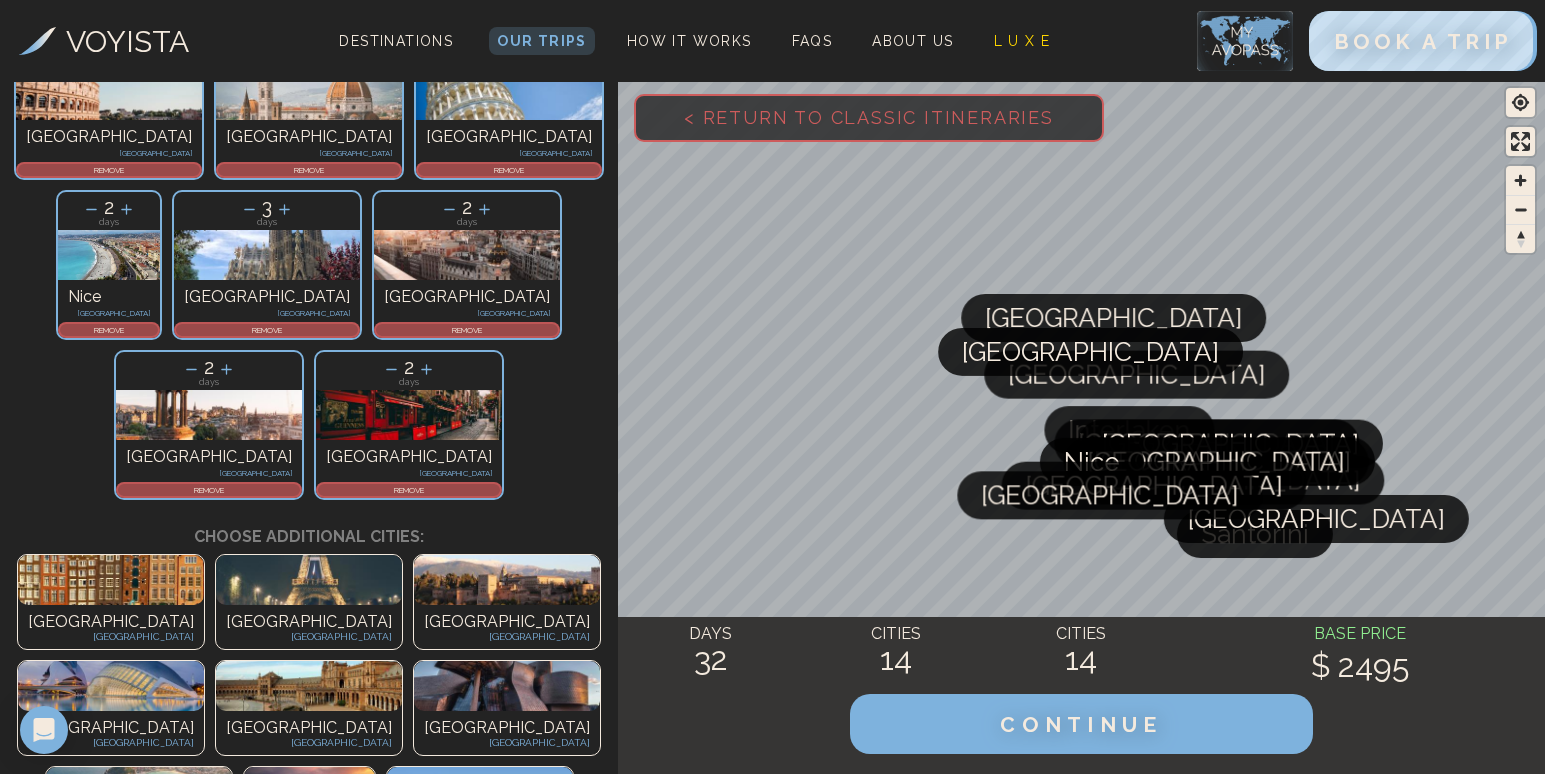 click at bounding box center [309, 1534] 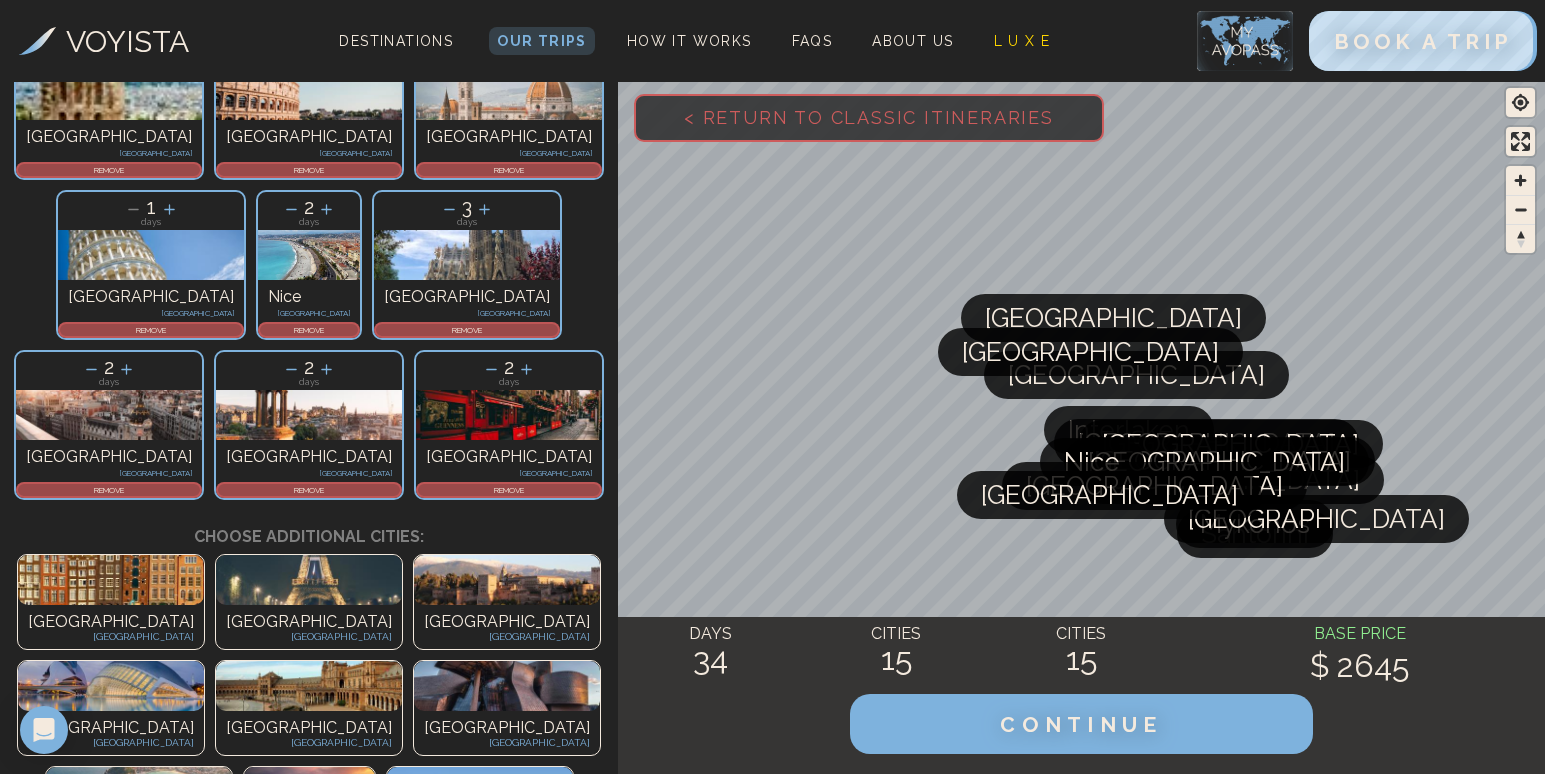click on "[GEOGRAPHIC_DATA] [GEOGRAPHIC_DATA]" at bounding box center (166, 1263) 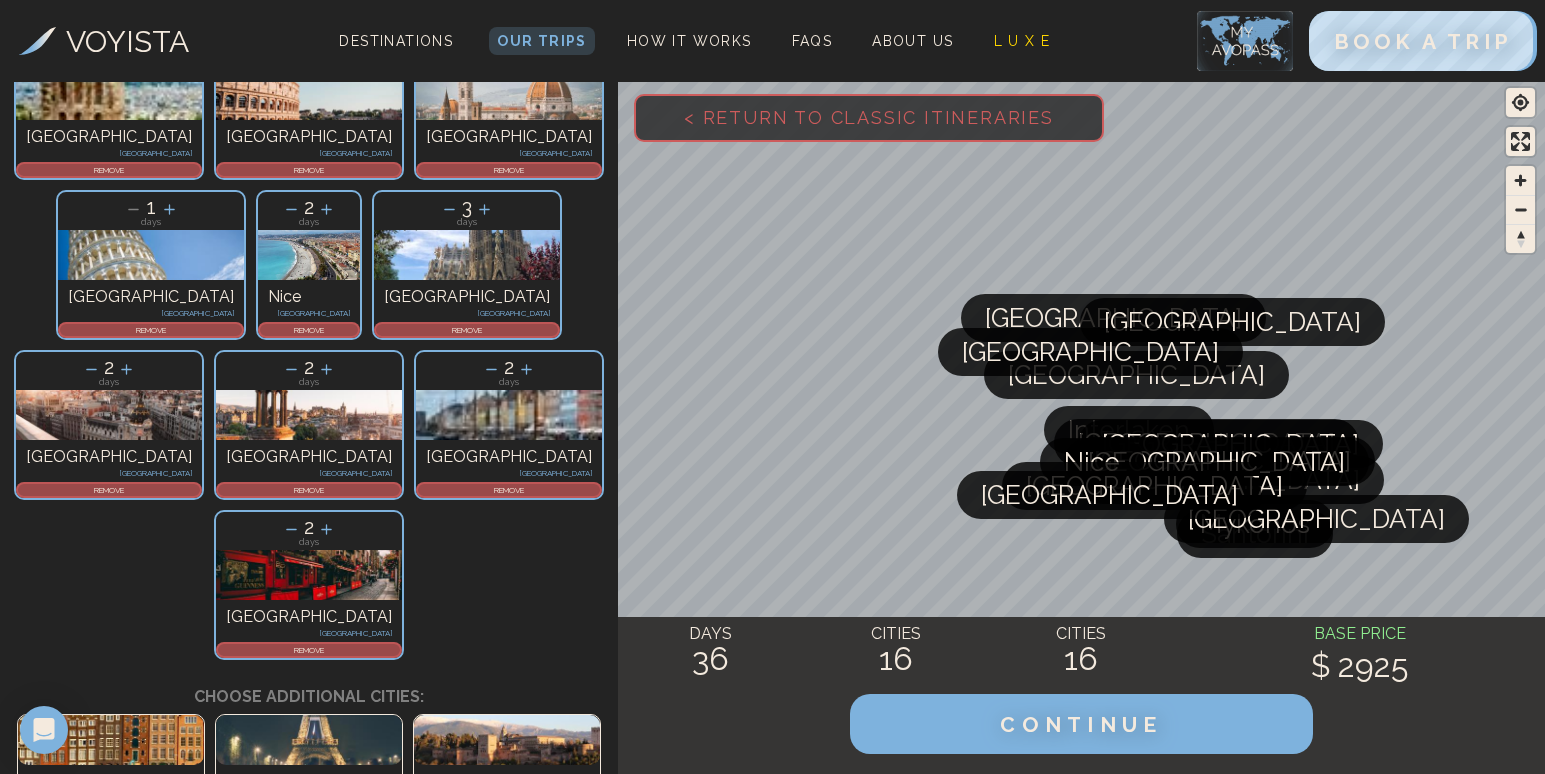 click on "Vienna [GEOGRAPHIC_DATA]" at bounding box center [507, 1317] 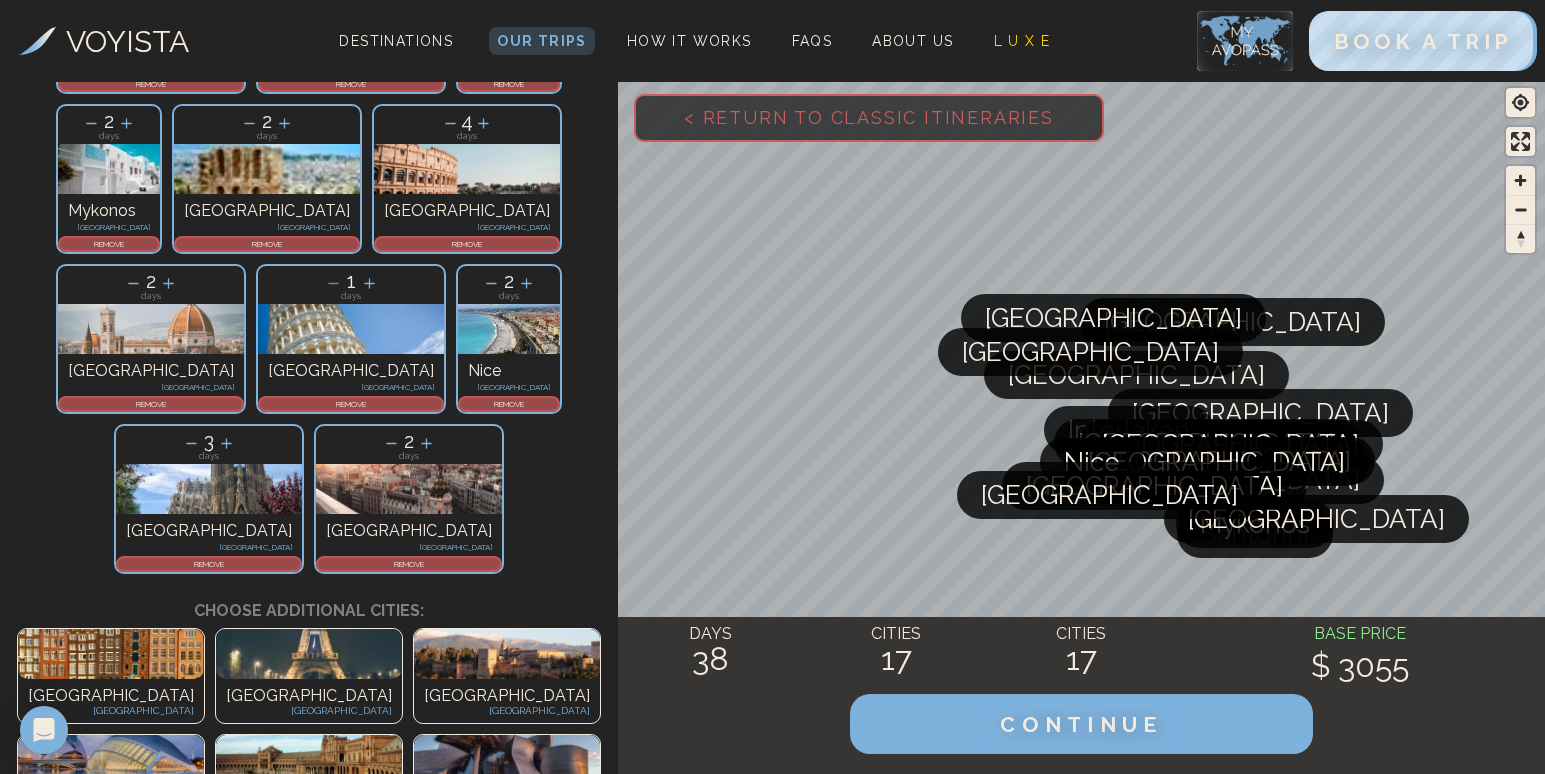 scroll, scrollTop: 636, scrollLeft: 0, axis: vertical 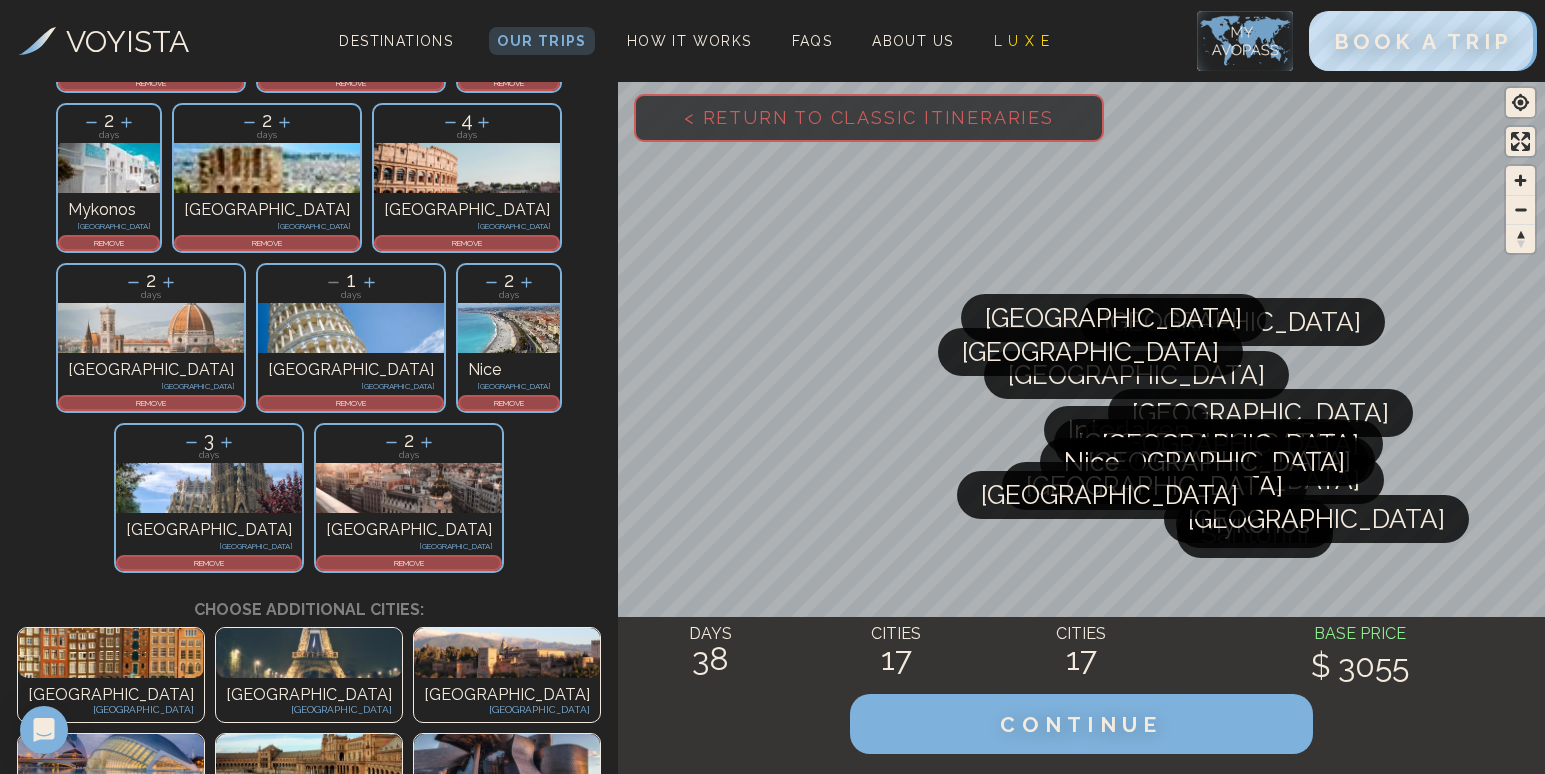 click at bounding box center [337, 1183] 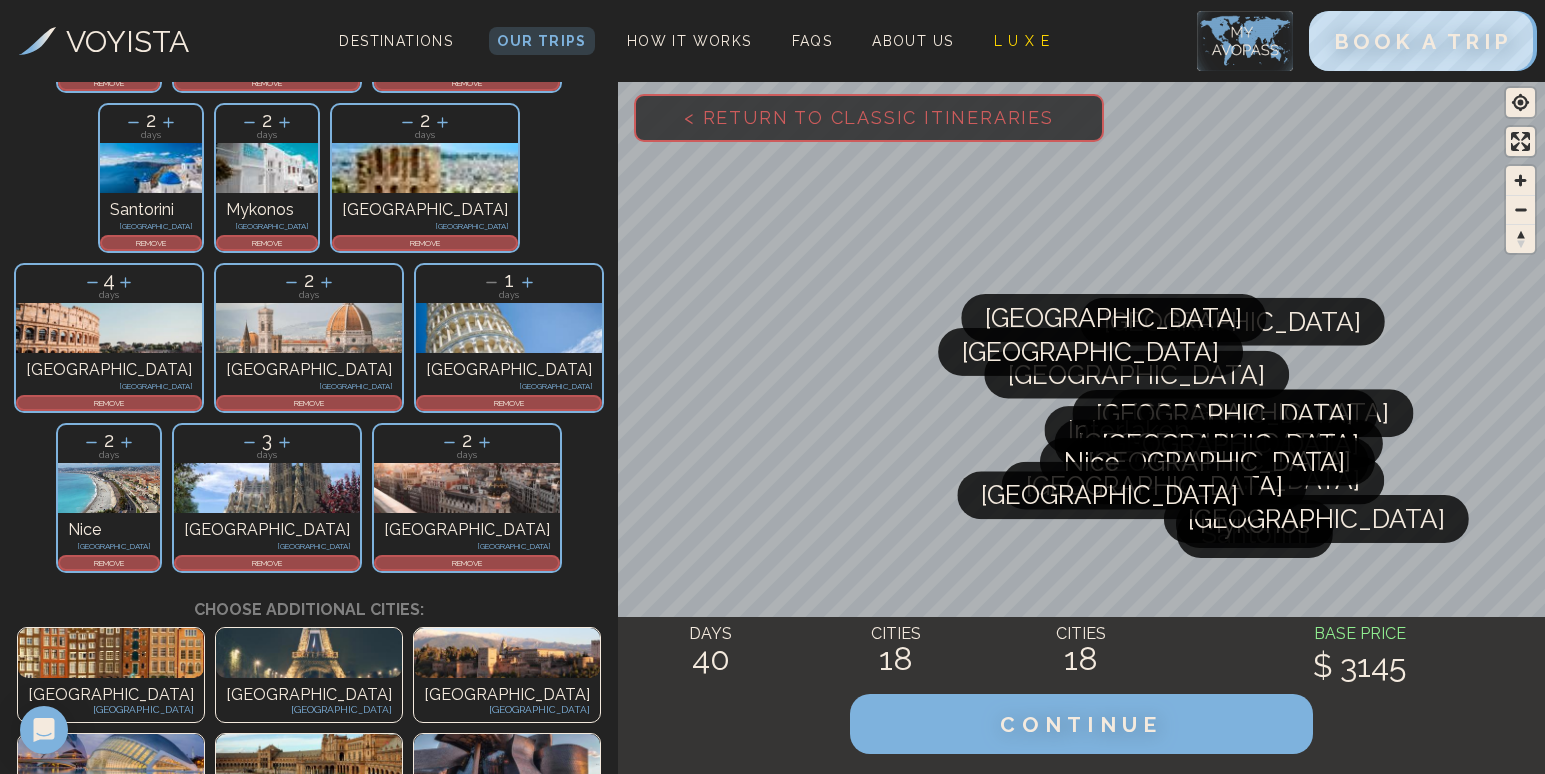 click at bounding box center [166, 1183] 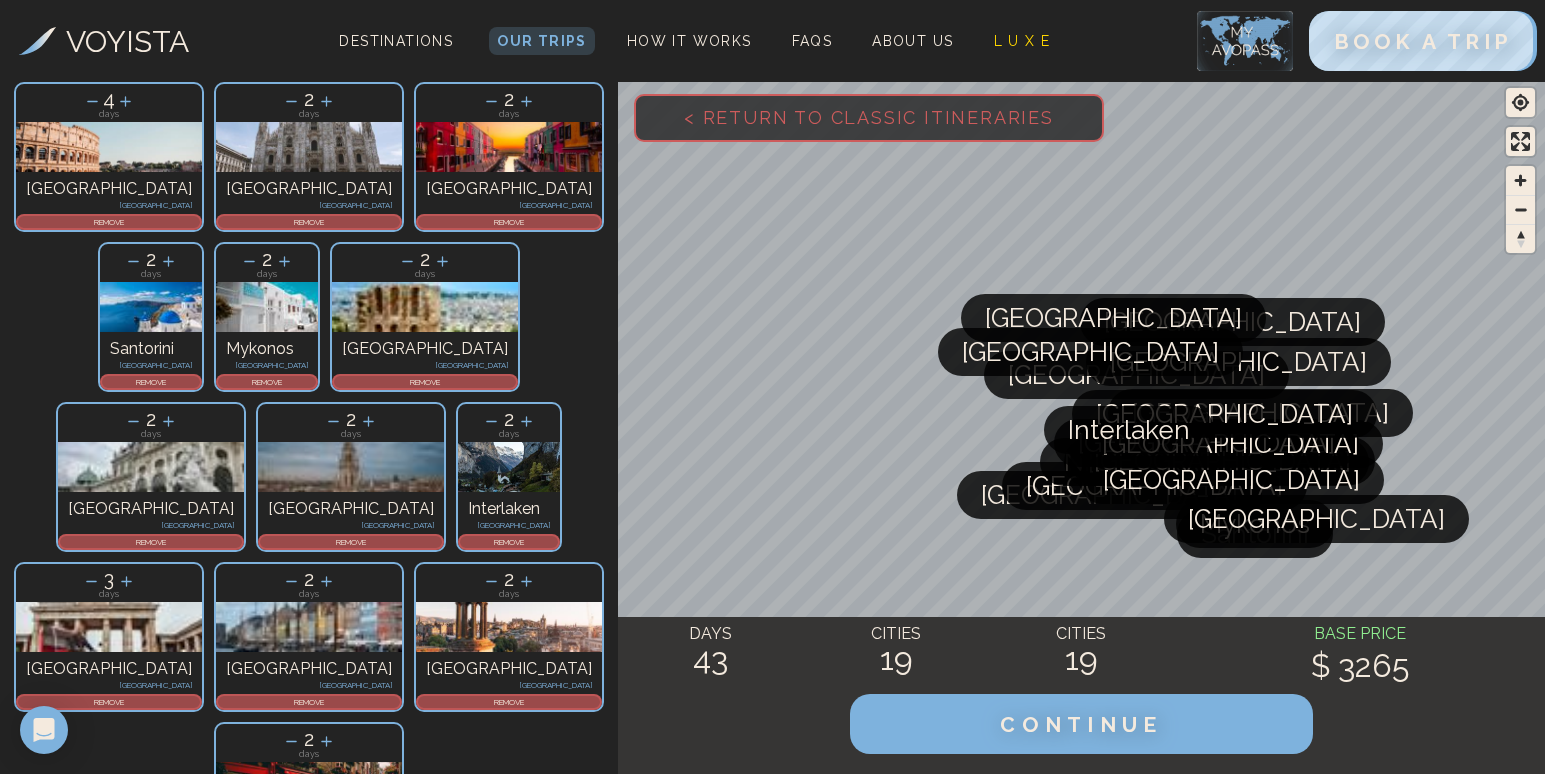 scroll, scrollTop: 498, scrollLeft: 0, axis: vertical 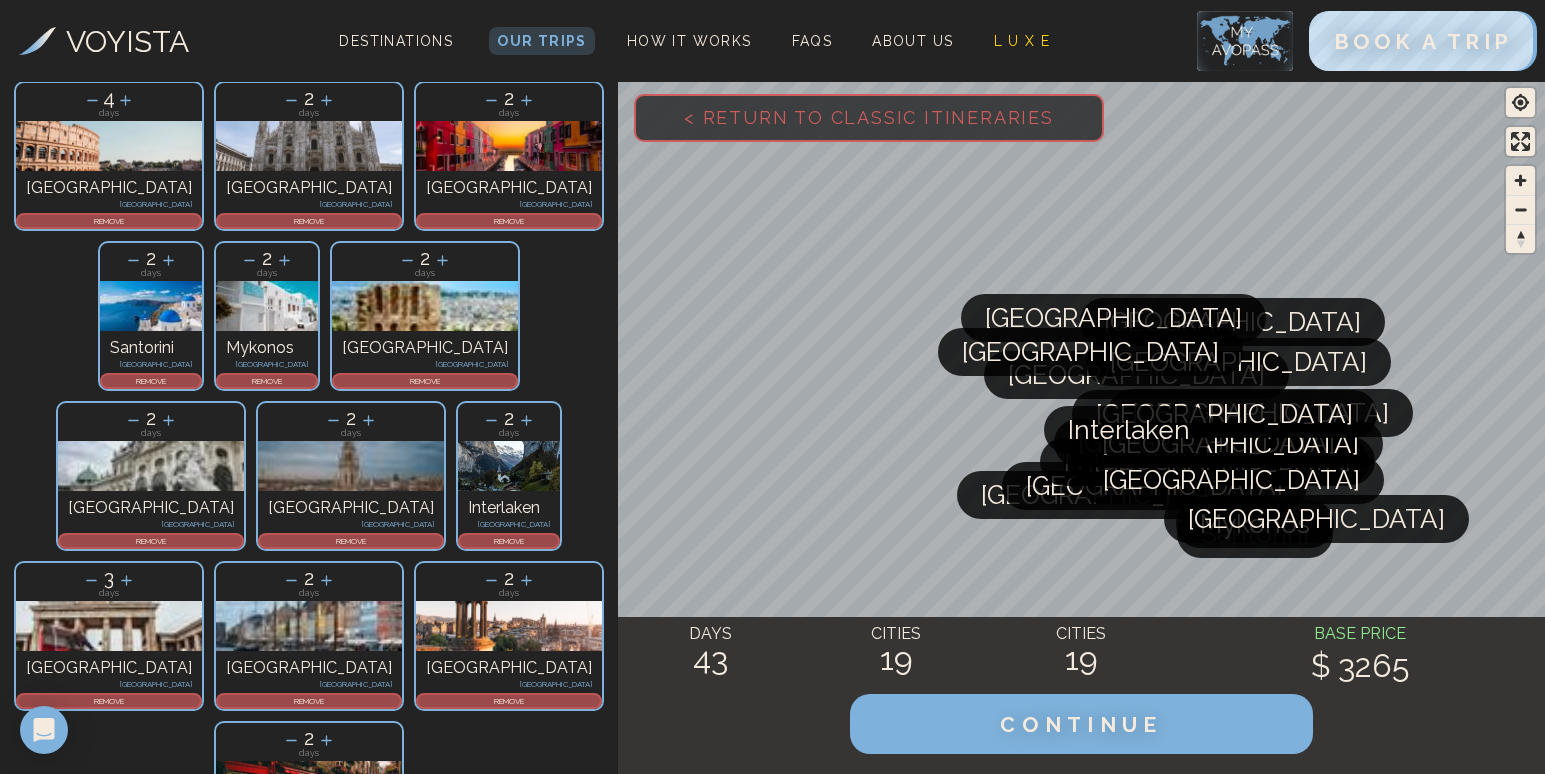 click at bounding box center [111, 951] 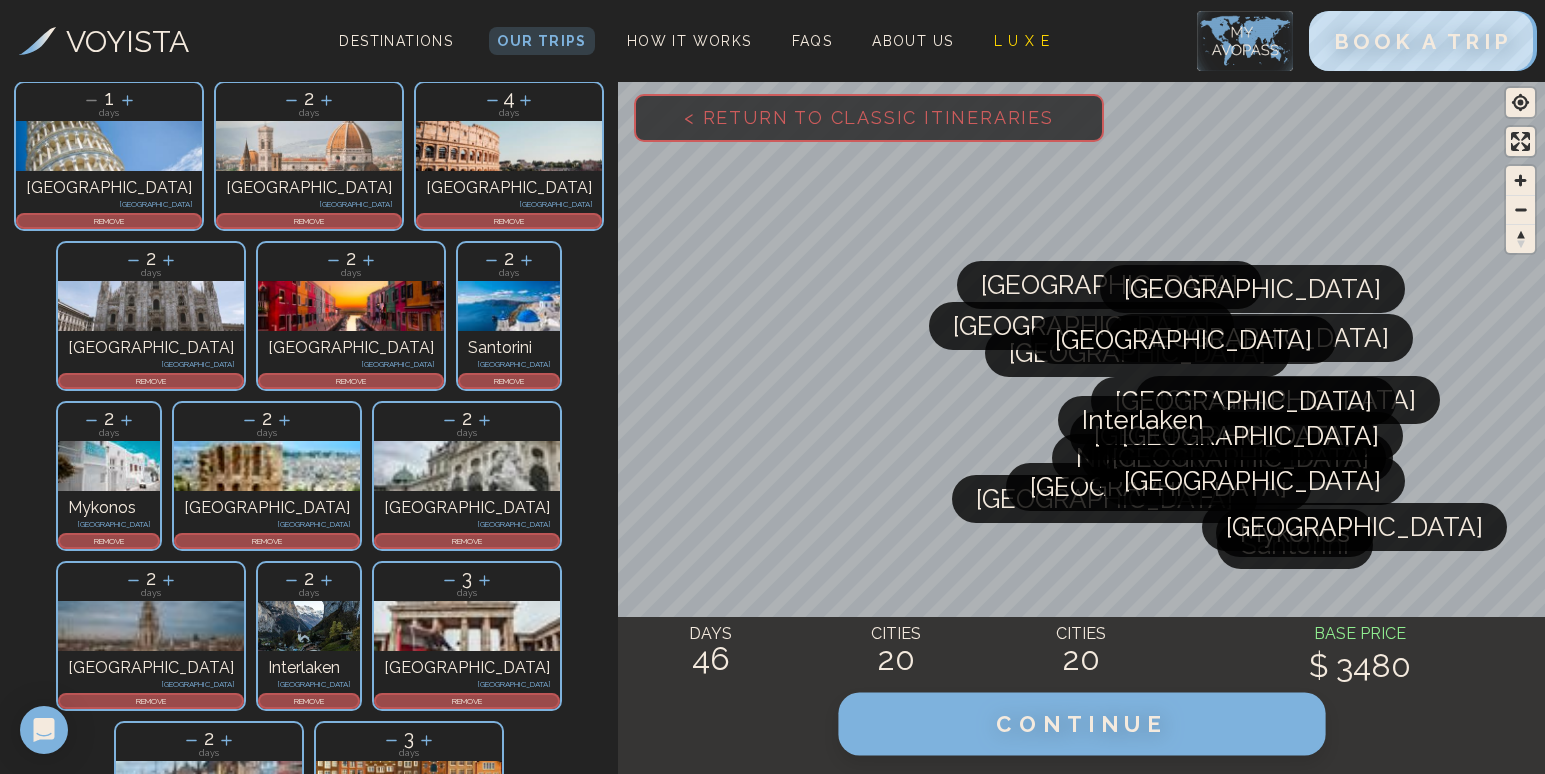 click on "CONTINUE" at bounding box center (1081, 724) 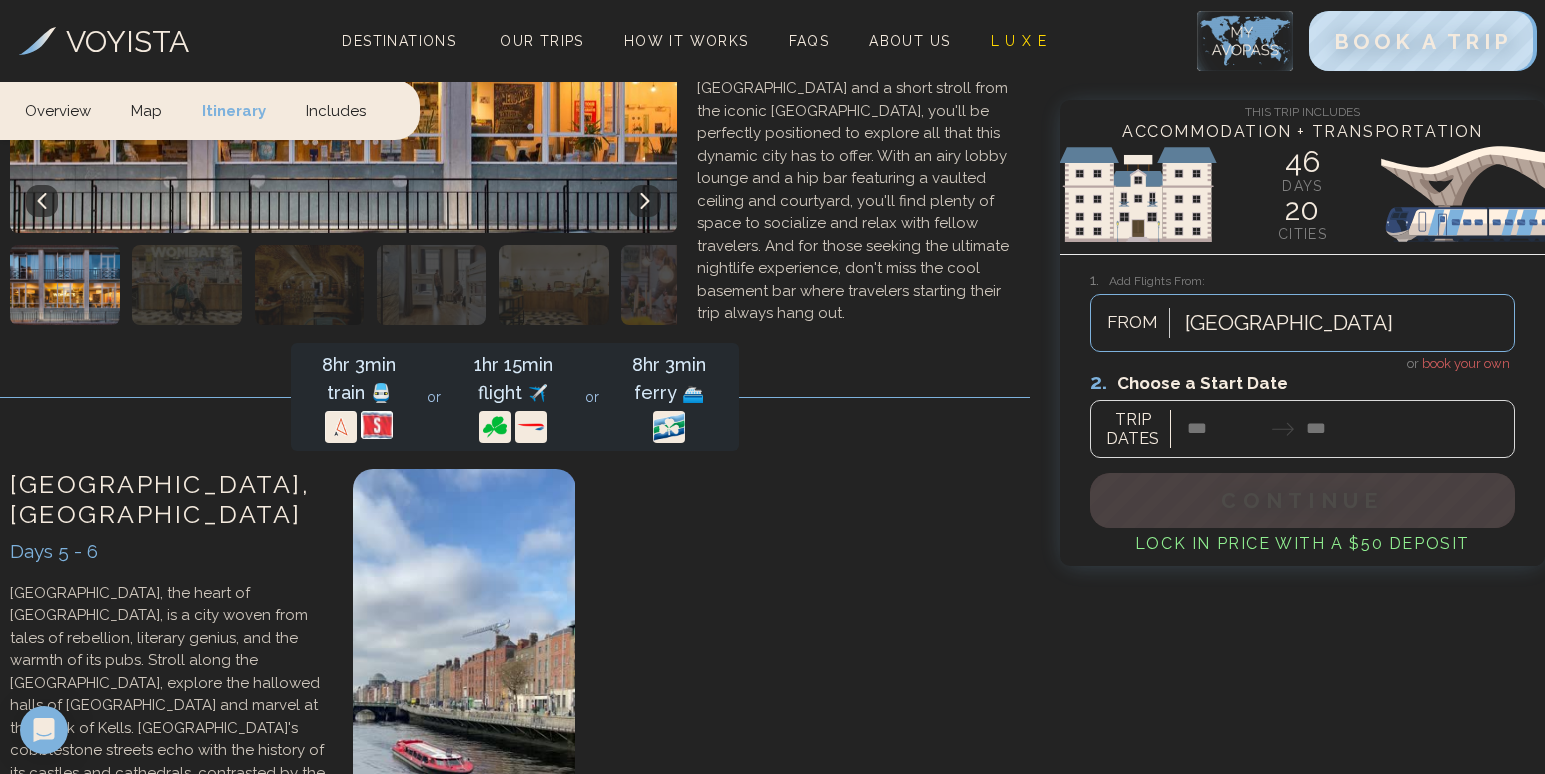 scroll, scrollTop: 2577, scrollLeft: 0, axis: vertical 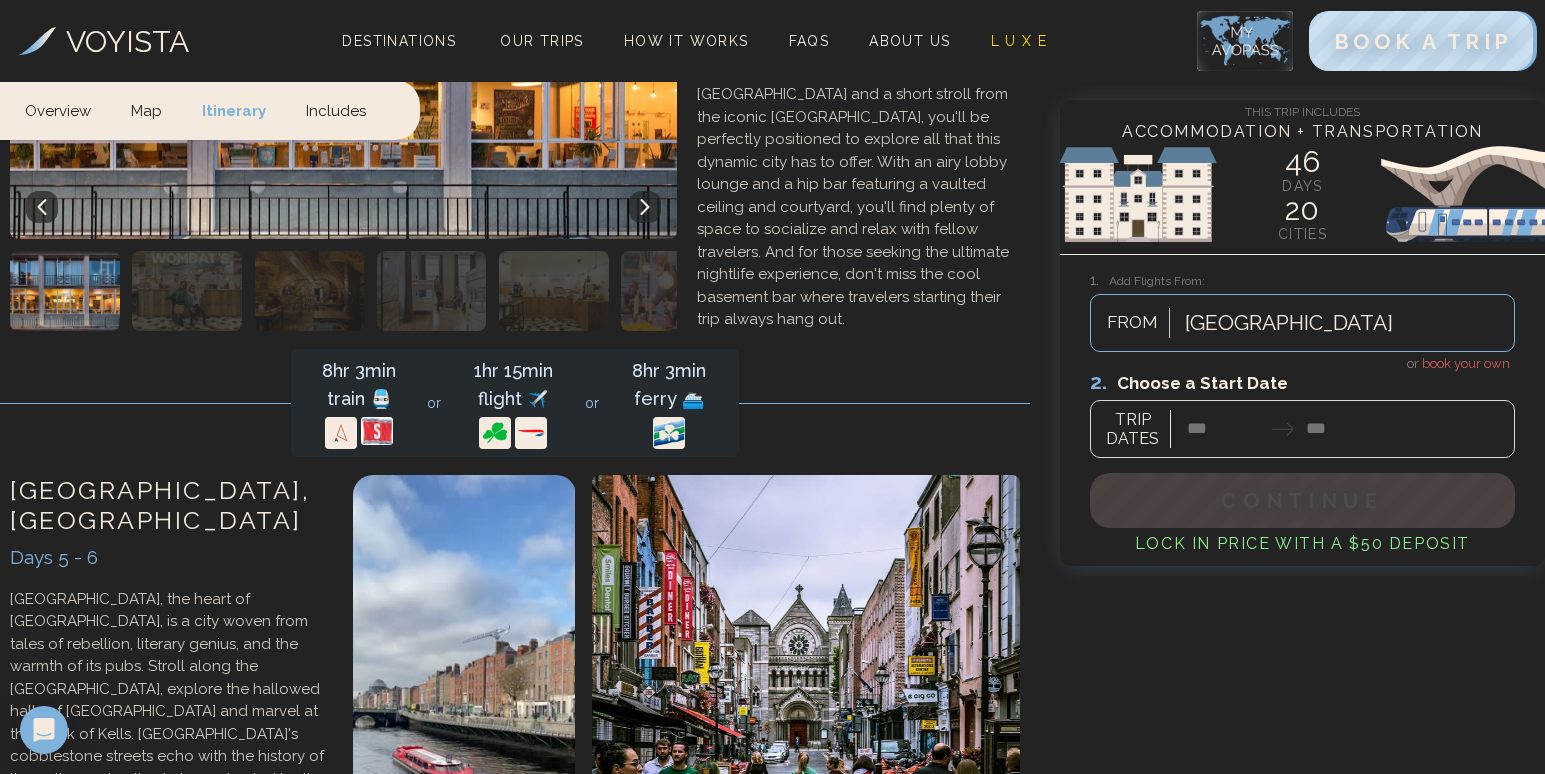 click at bounding box center (1302, 413) 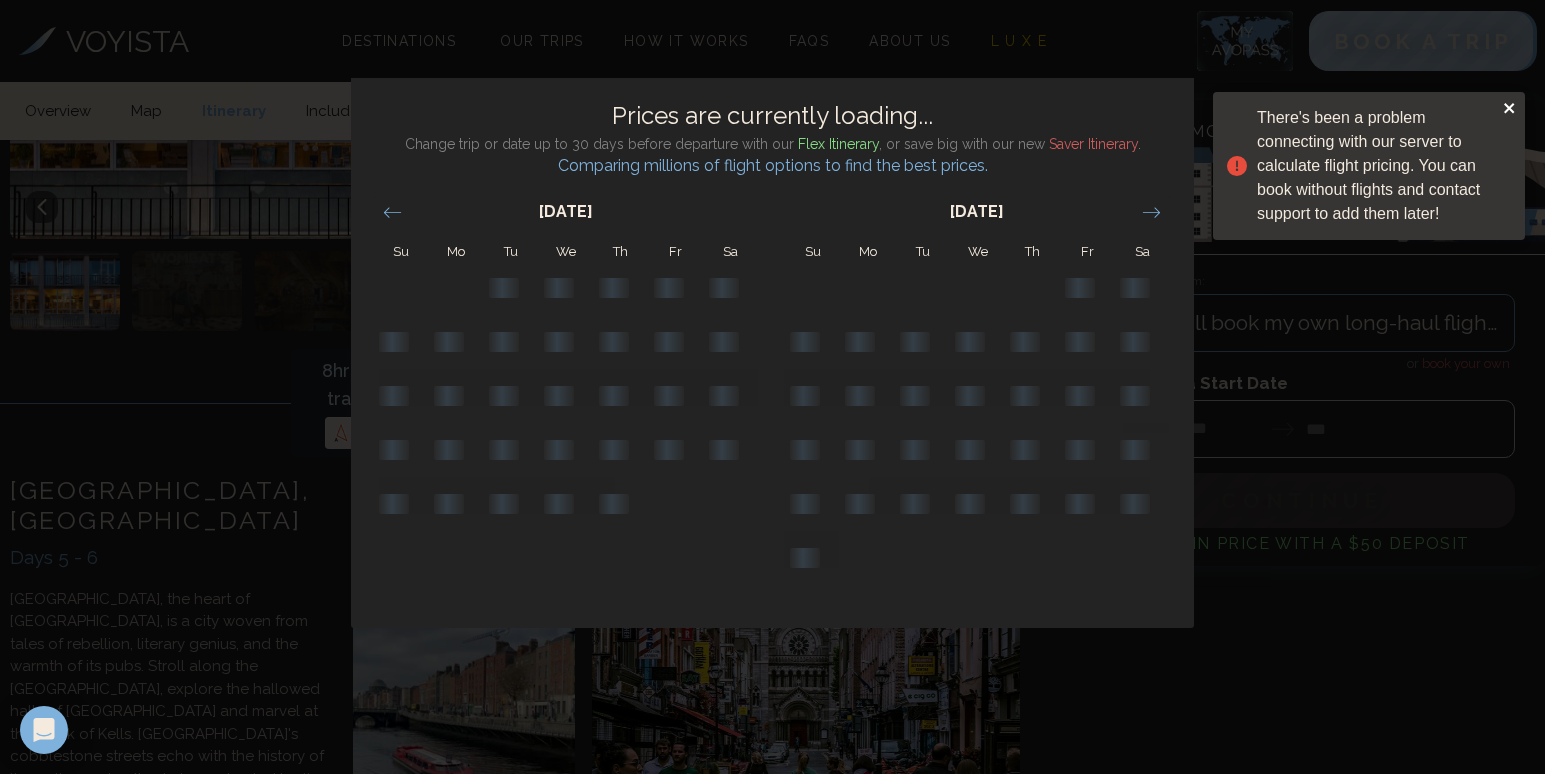 click 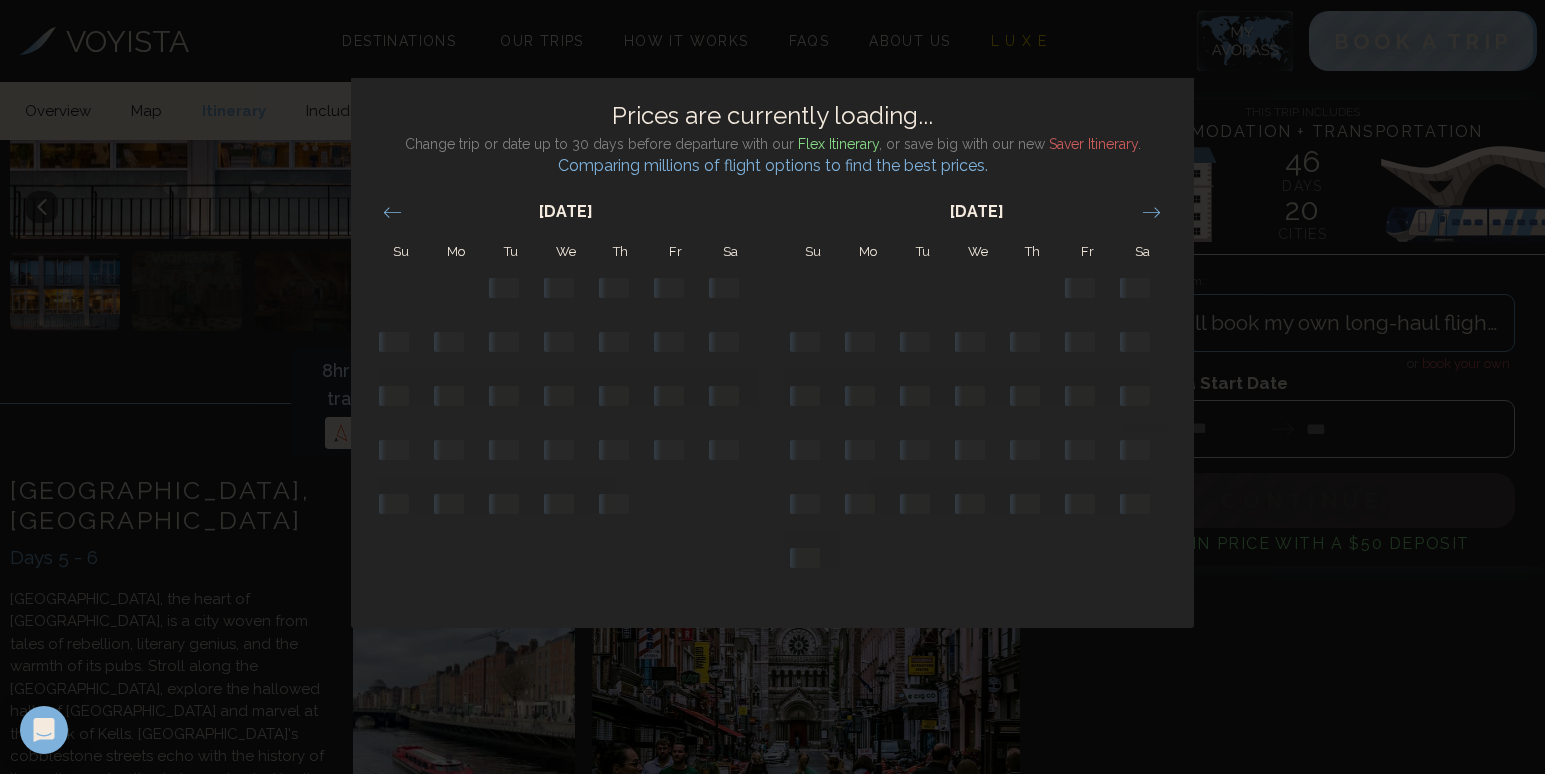 click on "Prices are currently loading... Change trip or date up to 30 days before departure with our   Flex Itinerary , or save big with our new   Saver Itinerary . Comparing millions of flight options to find the best prices. Su Mo Tu We Th Fr Sa Su Mo Tu We Th Fr Sa [DATE] Loading... Loading... Loading... Loading... Loading... Loading... Loading... Loading... Loading... Loading... Loading... Loading... Loading... Loading... Loading... Loading... Loading... Loading... Loading... Loading... Loading... Loading... Loading... Loading... Loading... Loading... Loading... Loading... Loading... Loading... [DATE] Loading... Loading... Loading... Loading... Loading... Loading... Loading... Loading... Loading... Loading... Loading... Loading... Loading... Loading... Loading... Loading... Loading... Loading... Loading... Loading... Loading... Loading... Loading... Loading... Loading... Loading... Loading... Loading... Loading... Loading... Loading... [DATE] Loading... Loading... Loading... Loading... Loading..." at bounding box center [772, 387] 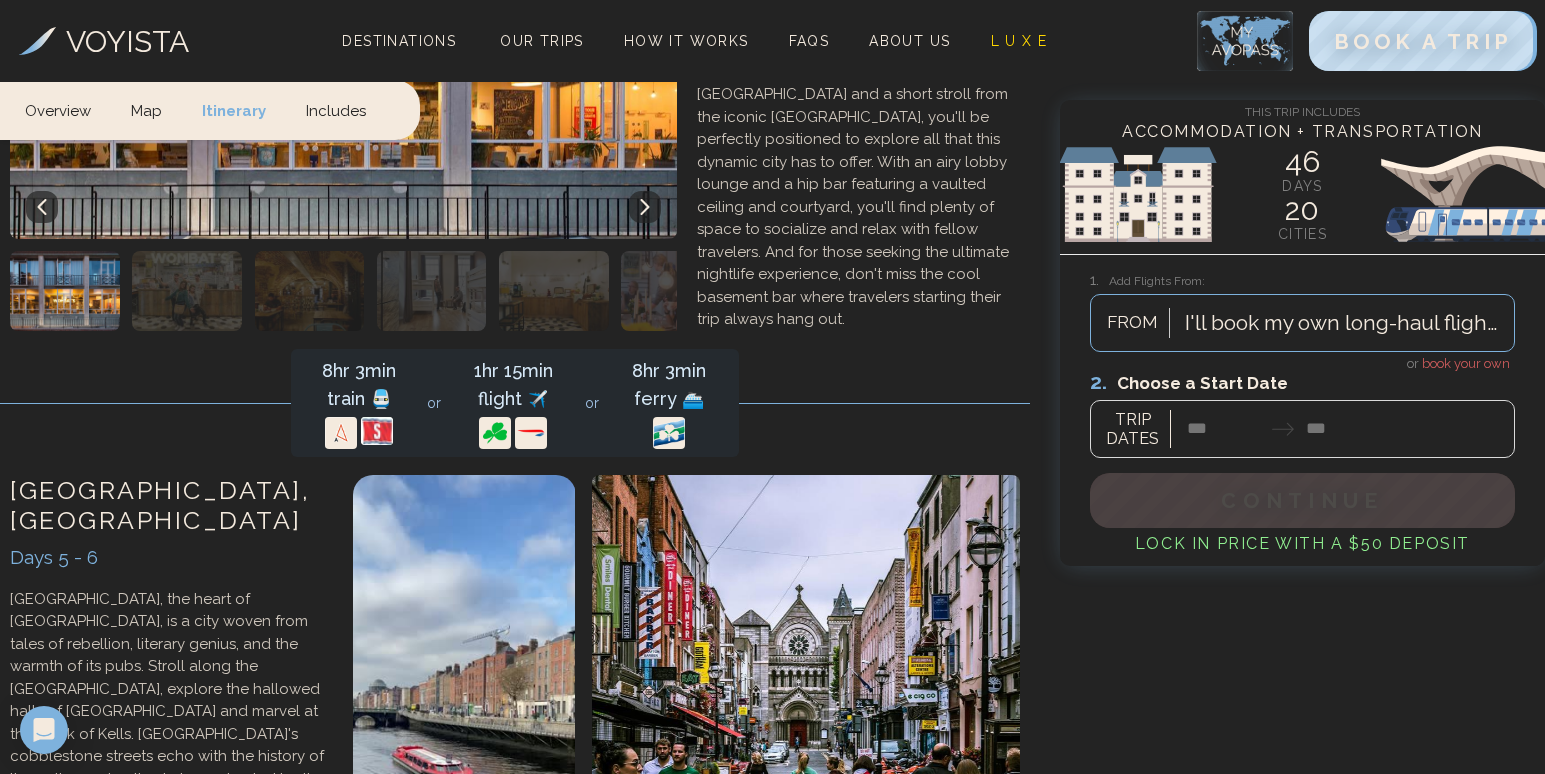 click at bounding box center [1302, 413] 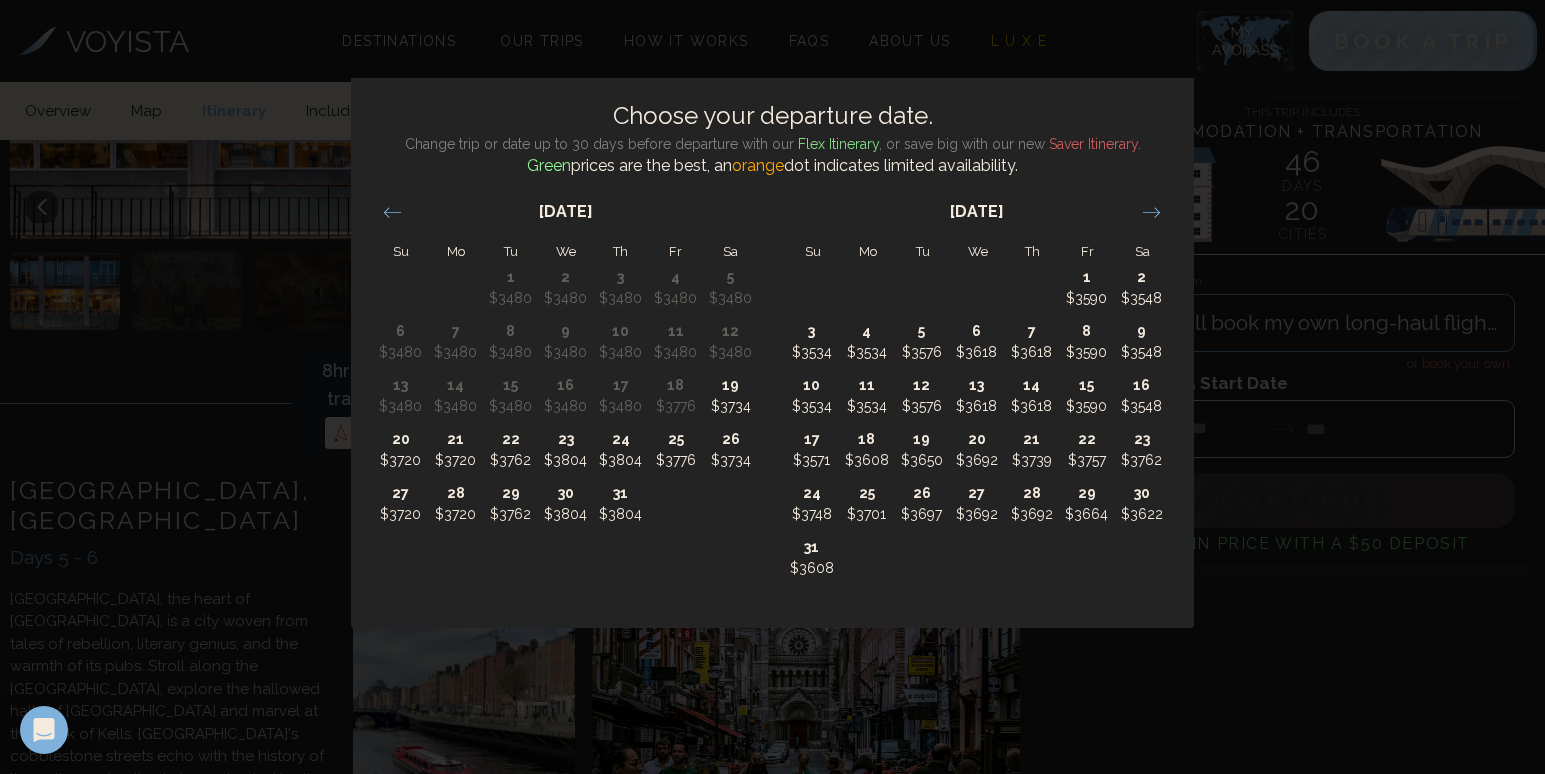 click on "Choose your departure date. Change trip or date up to 30 days before departure with our   Flex Itinerary , or save big with our new   Saver Itinerary . Green  prices are the best, an  orange  dot indicates limited availability. Su Mo Tu We Th Fr Sa Su Mo Tu We Th Fr Sa [DATE] 1 $3480 2 $3480 3 $3480 4 $3480 5 $3480 6 $3480 7 $3480 8 $3480 9 $3480 10 $3480 11 $3480 12 $3480 13 $3480 14 $3480 15 $3480 16 $3480 17 $3480 18 $3480 19 $3480 20 $3480 21 $3480 22 $3480 23 $3480 24 $3480 25 $3480 26 $3480 27 $3480 28 $3480 29 $3480 30 $3480 [DATE] 1 $3480 2 $3480 3 $3480 4 $3480 5 $3480 6 $3480 7 $3480 8 $3480 9 $3480 10 $3480 11 $3480 12 $3480 13 $3480 14 $3480 15 $3480 16 $3480 17 $3480 18 $3776 19 $3734 20 $3720 21 $3720 22 $3762 23 $3804 24 $3804 25 $3776 26 $3734 27 $3720 28 $3720 29 $3762 30 $3804 31 $3804 [DATE] 1 $3590 2 $3548 3 $3534 4 $3534 5 $3576 6 $3618 7 $3618 8 $3590 9 $3548 10 $3534 11 $3534 12 $3576 13 $3618 14 $3618 15 $3590 16 $3548 17 $3571 18 $3608 19 $3650 20 $3692 21 $3739 22 $3757 23" at bounding box center [772, 387] 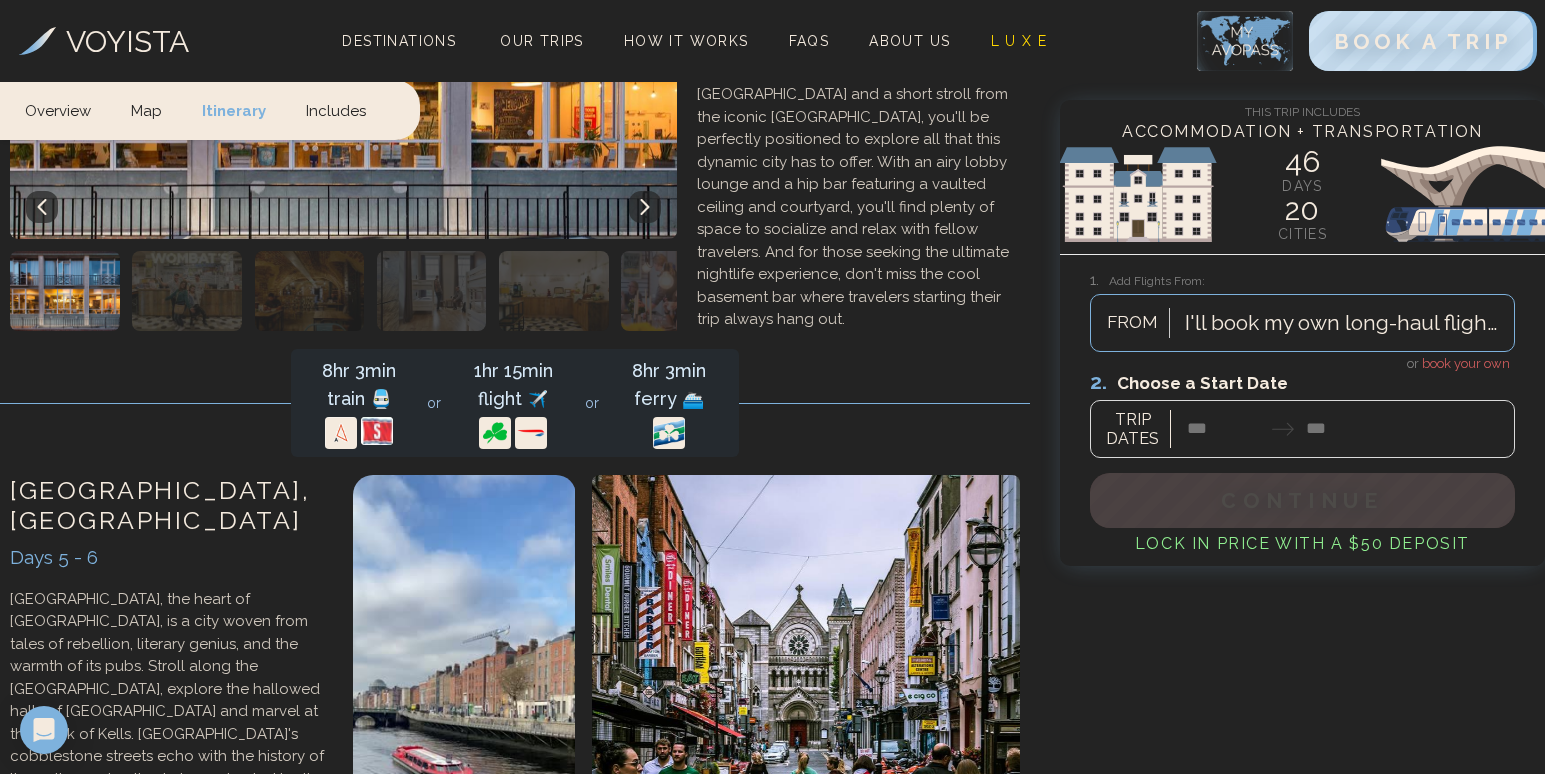 click on "book your own" at bounding box center [1466, 363] 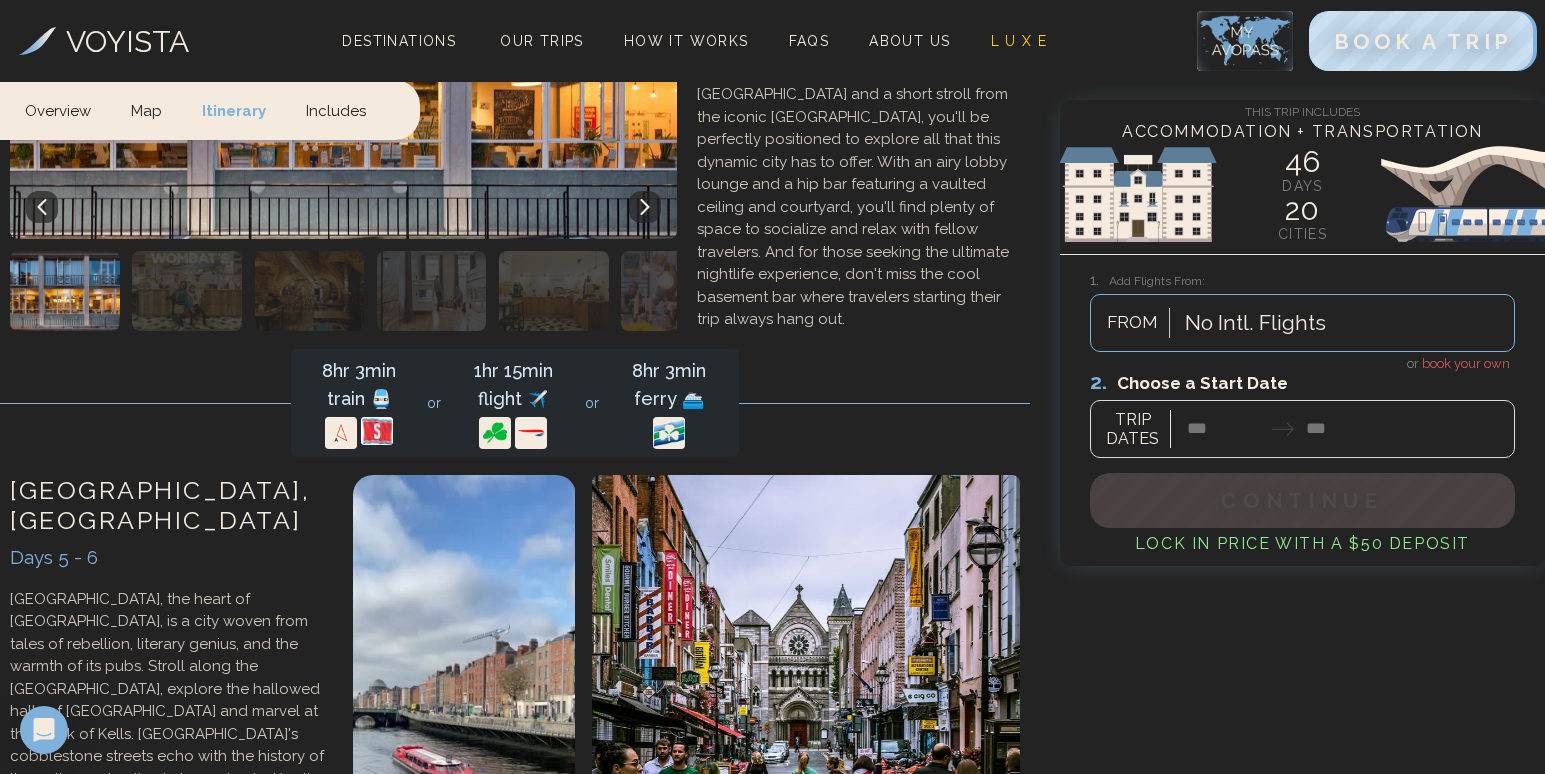click at bounding box center [1302, 413] 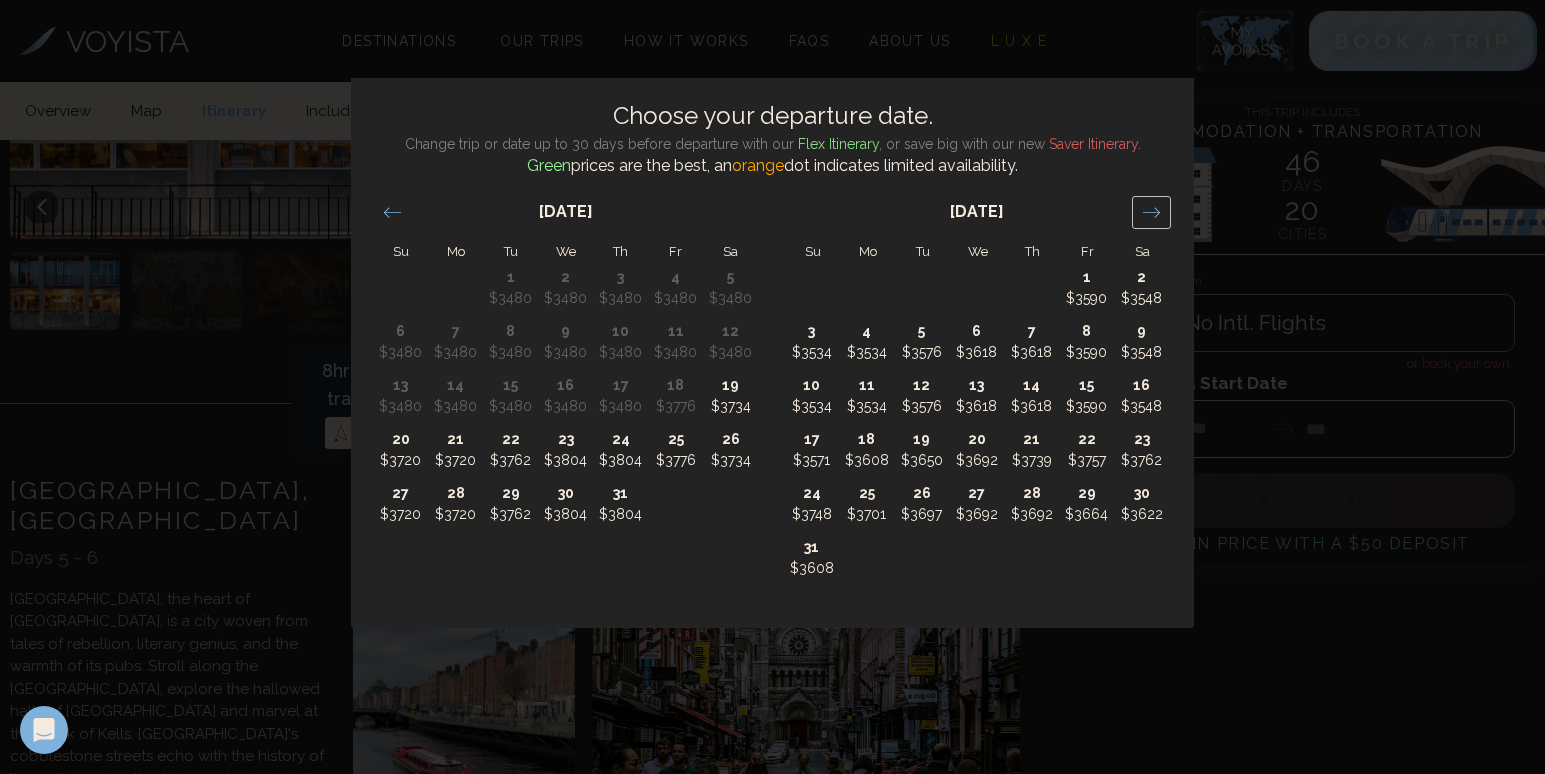 click 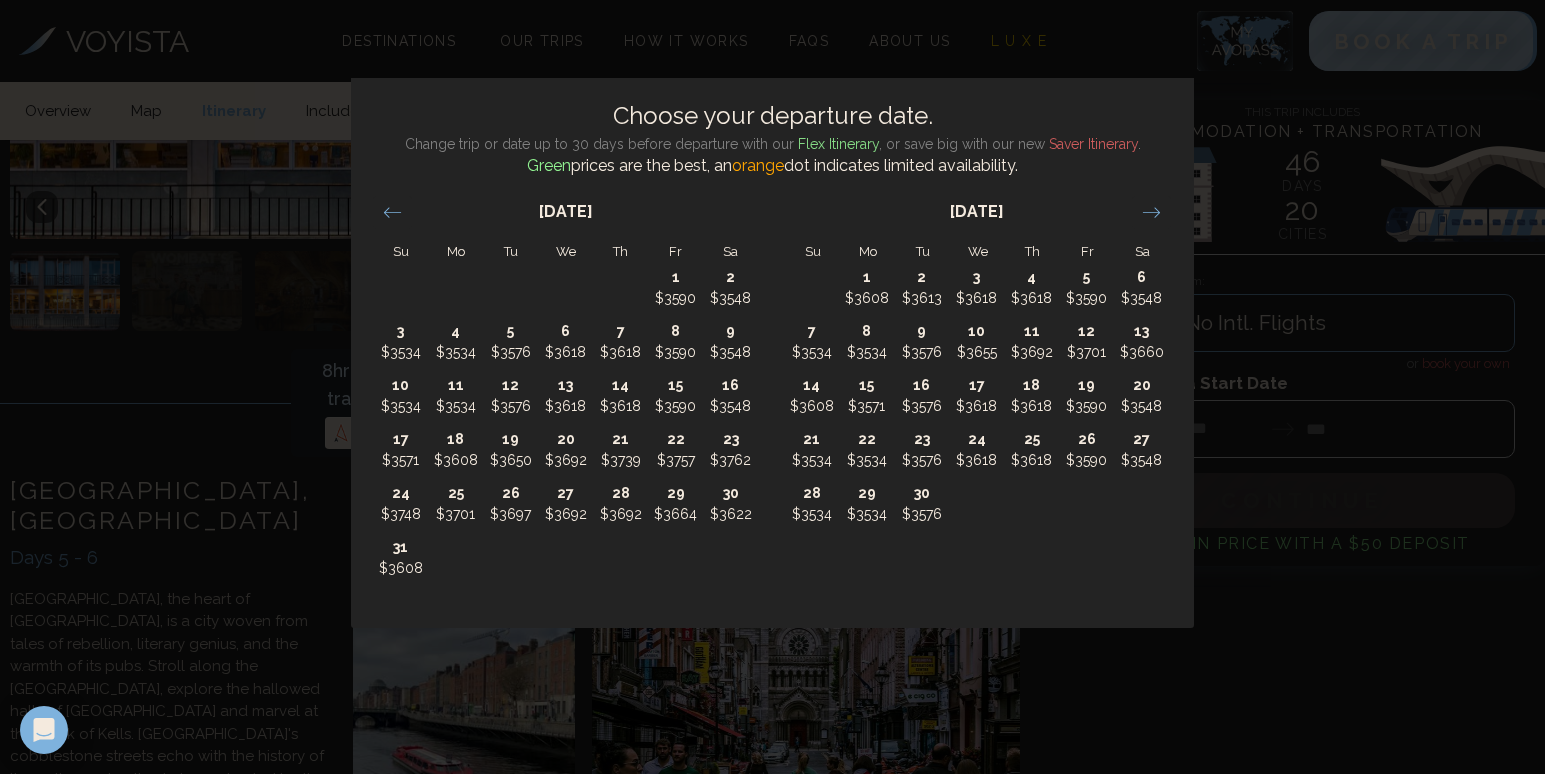 click on "Choose your departure date. Change trip or date up to 30 days before departure with our   Flex Itinerary , or save big with our new   Saver Itinerary . Green  prices are the best, an  orange  dot indicates limited availability. Su Mo Tu We Th Fr Sa Su Mo Tu We Th Fr Sa [DATE] 1 $3480 2 $3480 3 $3480 4 $3480 5 $3480 6 $3480 7 $3480 8 $3480 9 $3480 10 $3480 11 $3480 12 $3480 13 $3480 14 $3480 15 $3480 16 $3480 17 $3480 18 $3776 19 $3734 20 $3720 21 $3720 22 $3762 23 $3804 24 $3804 25 $3776 26 $3734 27 $3720 28 $3720 29 $3762 30 $3804 31 $3804 [DATE] 1 $3590 2 $3548 3 $3534 4 $3534 5 $3576 6 $3618 7 $3618 8 $3590 9 $3548 10 $3534 11 $3534 12 $3576 13 $3618 14 $3618 15 $3590 16 $3548 17 $3571 18 $3608 19 $3650 20 $3692 21 $3739 22 $3757 23 $3762 24 $3748 25 $3701 26 $3697 27 $3692 28 $3692 29 $3664 30 $3622 31 $3608 [DATE] 1 $3608 2 $3613 3 $3618 4 $3618 5 $3590 6 $3548 7 $3534 8 $3534 9 $3576 10 $3655 11 $3692 12 $3701 13 $3660 14 $3608 15 $3571 16 $3576 17 $3618 18 $3618 19 $3590 20 $3548 21 22" at bounding box center (772, 387) 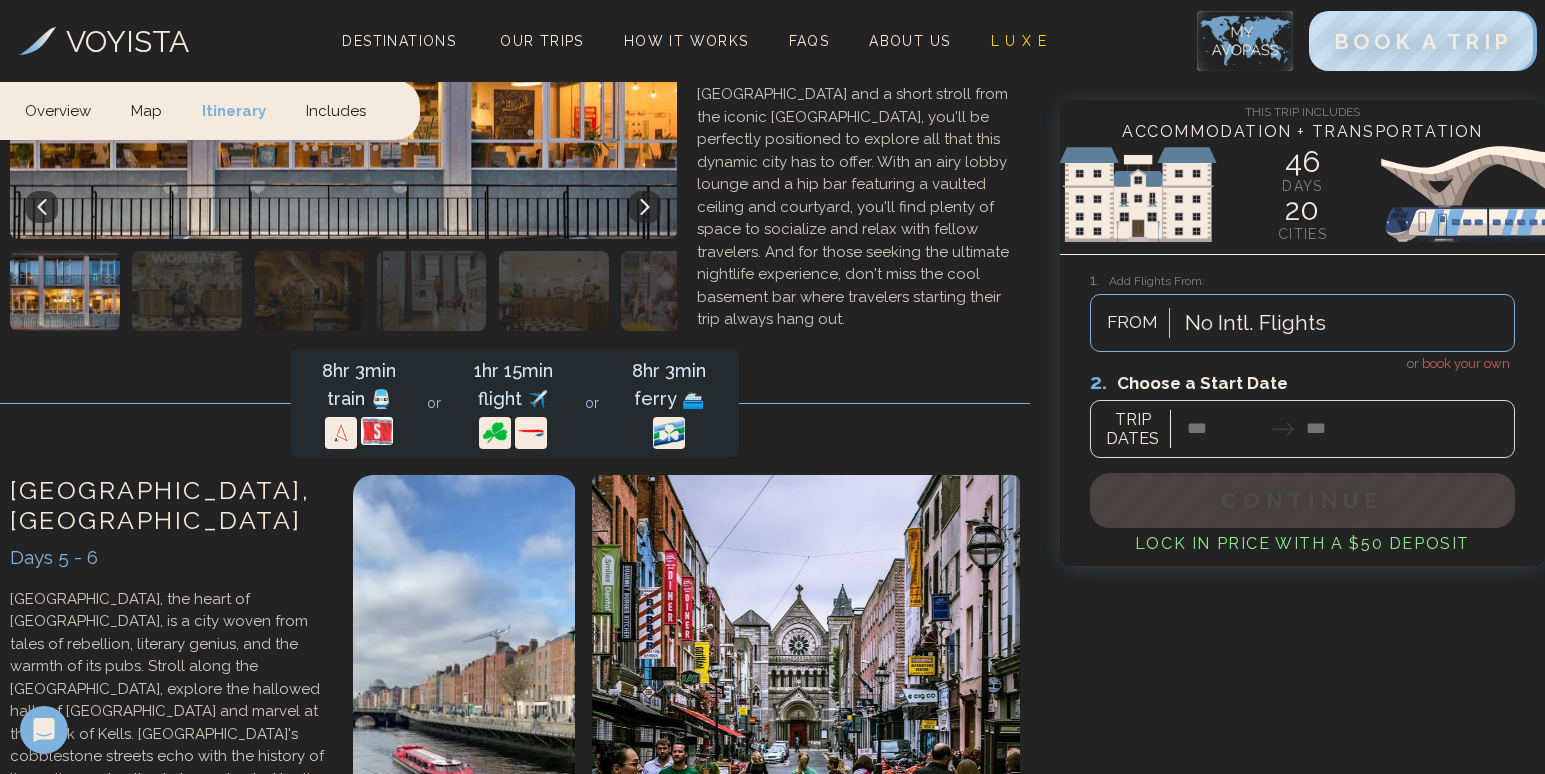click at bounding box center [1302, 413] 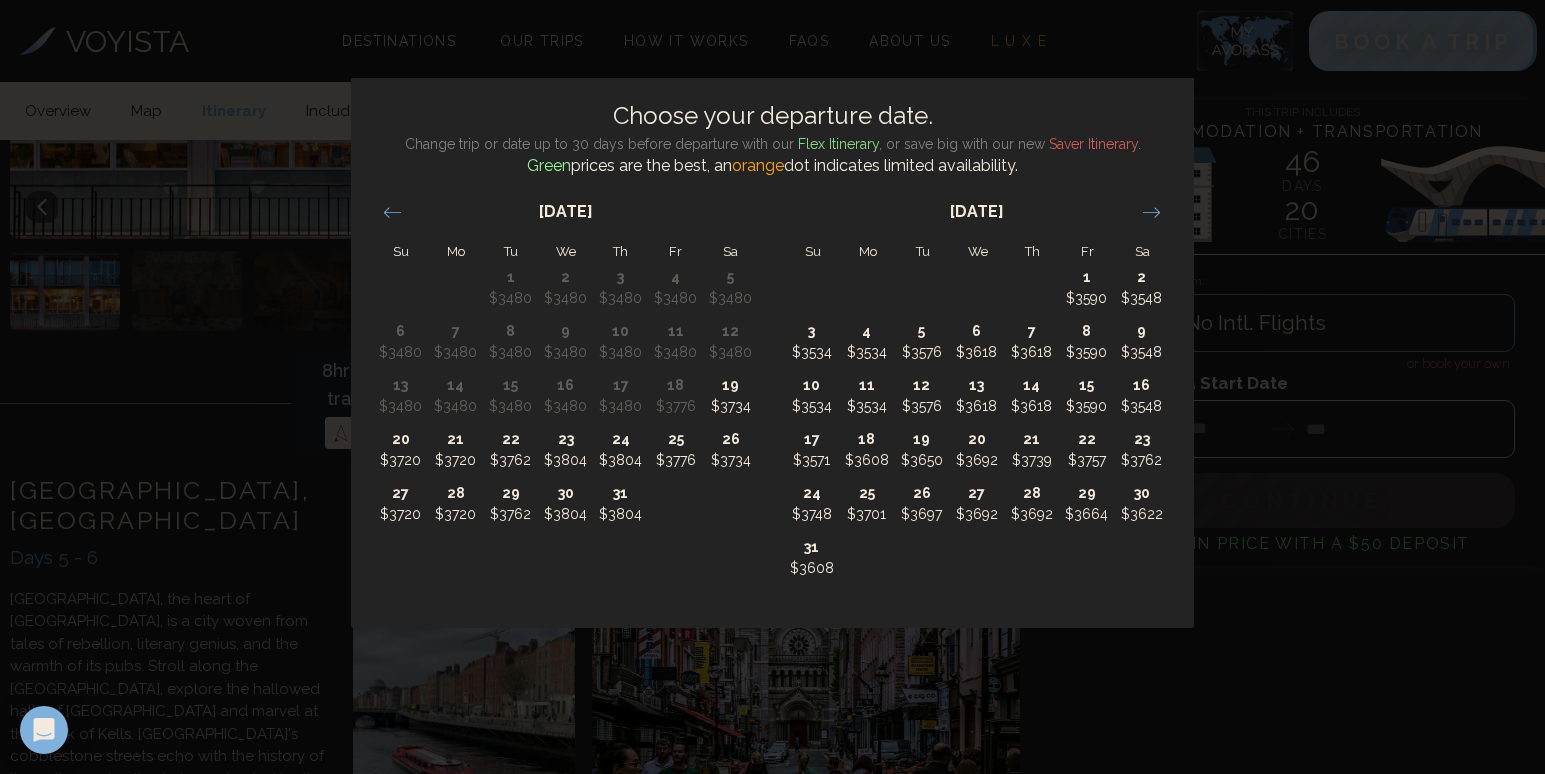 click on "Choose your departure date. Change trip or date up to 30 days before departure with our   Flex Itinerary , or save big with our new   Saver Itinerary . Green  prices are the best, an  orange  dot indicates limited availability. Su Mo Tu We Th Fr Sa Su Mo Tu We Th Fr Sa [DATE] 1 $3480 2 $3480 3 $3480 4 $3480 5 $3480 6 $3480 7 $3480 8 $3480 9 $3480 10 $3480 11 $3480 12 $3480 13 $3480 14 $3480 15 $3480 16 $3480 17 $3480 18 $3480 19 $3480 20 $3480 21 $3480 22 $3480 23 $3480 24 $3480 25 $3480 26 $3480 27 $3480 28 $3480 29 $3480 30 $3480 [DATE] 1 $3480 2 $3480 3 $3480 4 $3480 5 $3480 6 $3480 7 $3480 8 $3480 9 $3480 10 $3480 11 $3480 12 $3480 13 $3480 14 $3480 15 $3480 16 $3480 17 $3480 18 $3776 19 $3734 20 $3720 21 $3720 22 $3762 23 $3804 24 $3804 25 $3776 26 $3734 27 $3720 28 $3720 29 $3762 30 $3804 31 $3804 [DATE] 1 $3590 2 $3548 3 $3534 4 $3534 5 $3576 6 $3618 7 $3618 8 $3590 9 $3548 10 $3534 11 $3534 12 $3576 13 $3618 14 $3618 15 $3590 16 $3548 17 $3571 18 $3608 19 $3650 20 $3692 21 $3739 22 $3757 23" at bounding box center [772, 387] 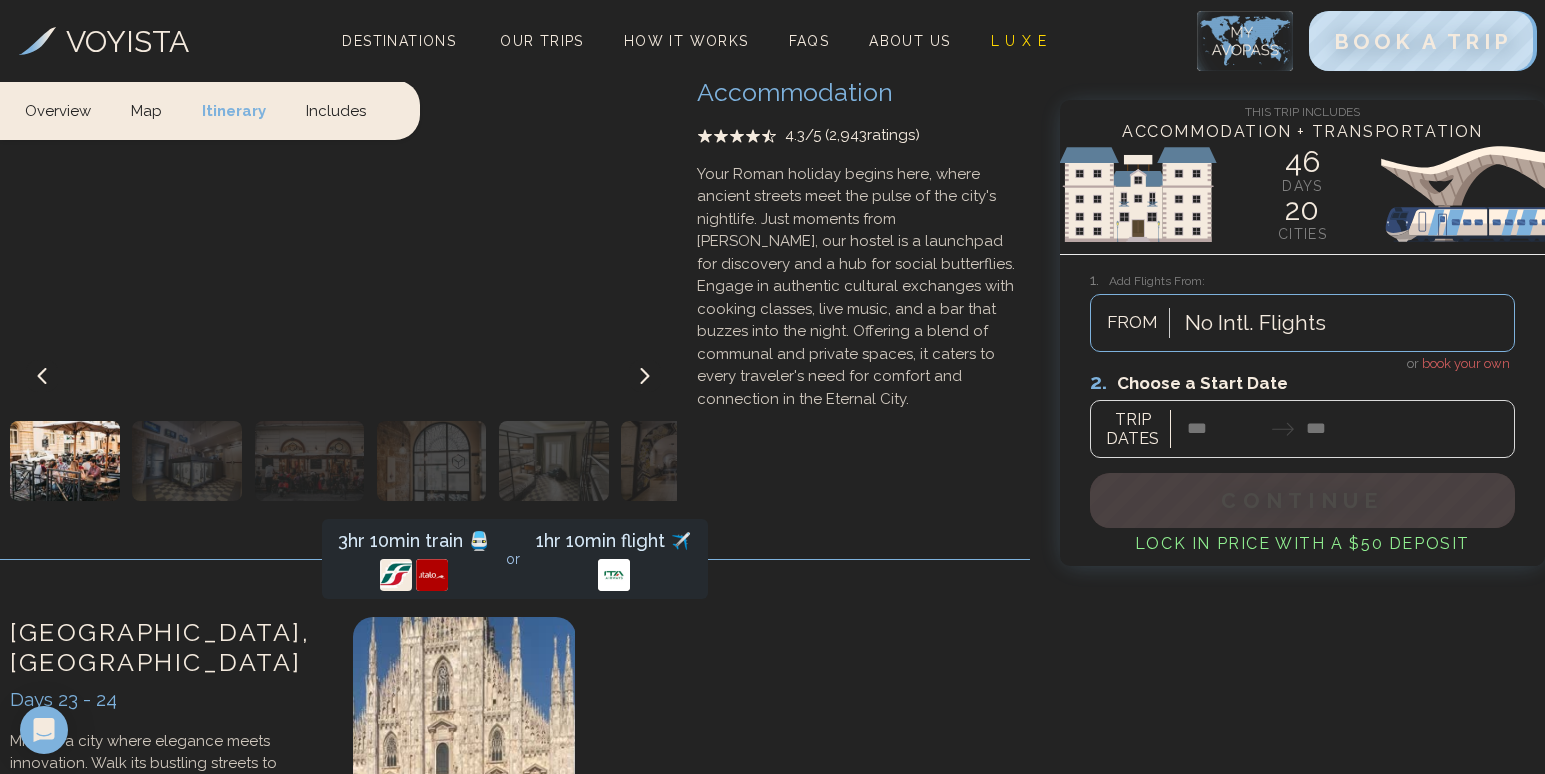 scroll, scrollTop: 13162, scrollLeft: 0, axis: vertical 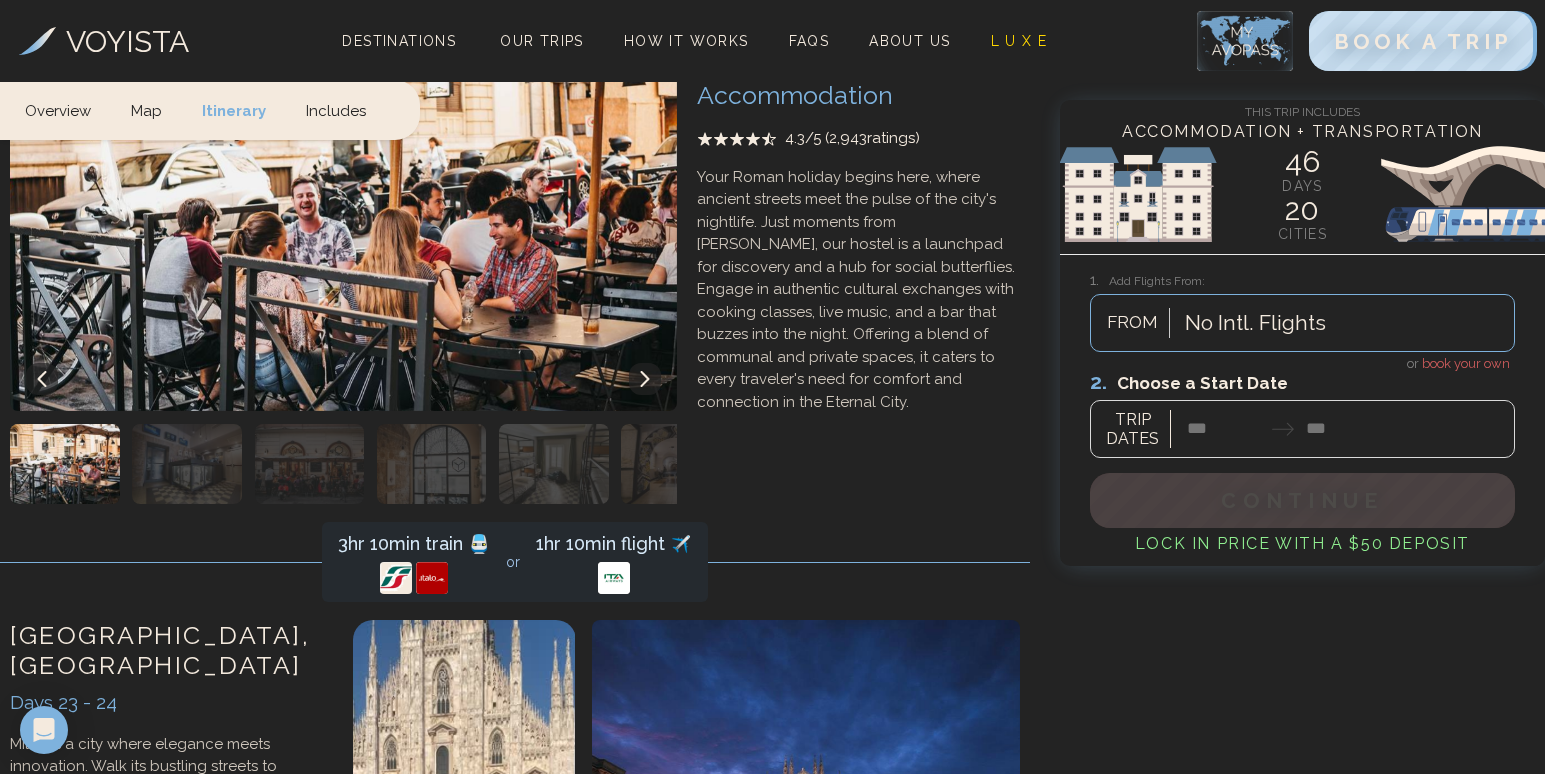 click at bounding box center (783, 1073) 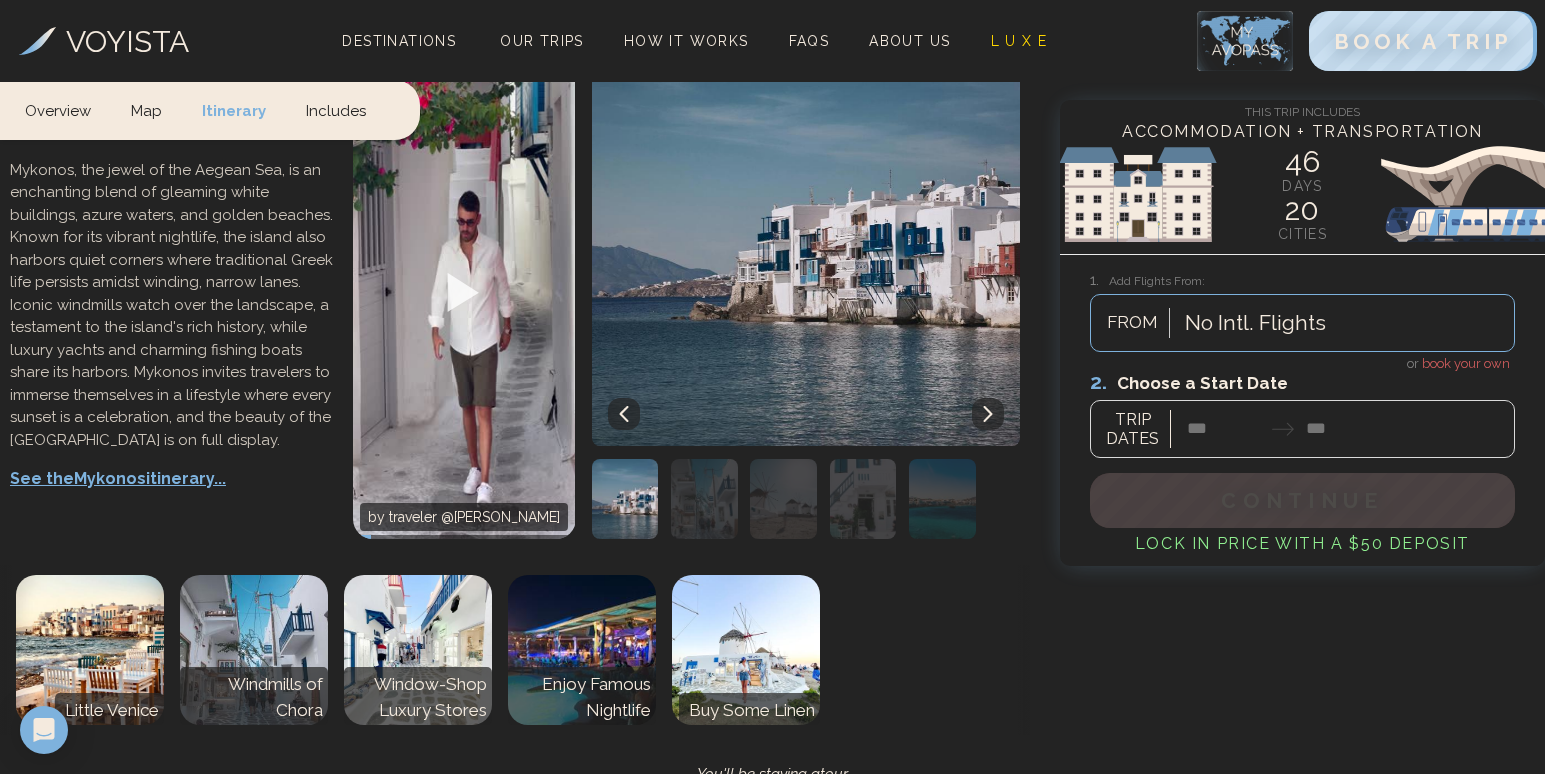 scroll, scrollTop: 17745, scrollLeft: 0, axis: vertical 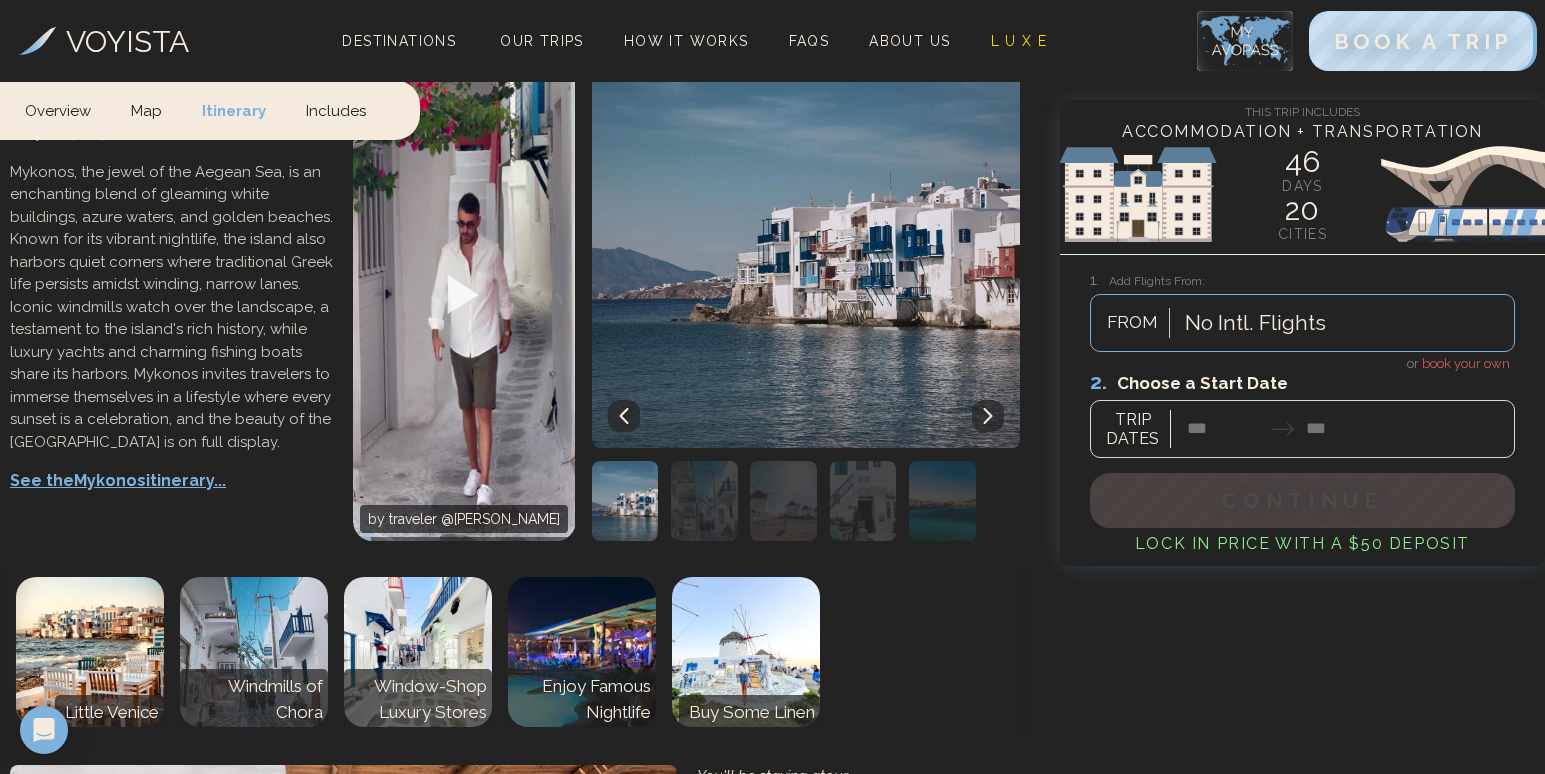 click on "3hr 0min   ferry   ⛴️" at bounding box center [618, 1298] 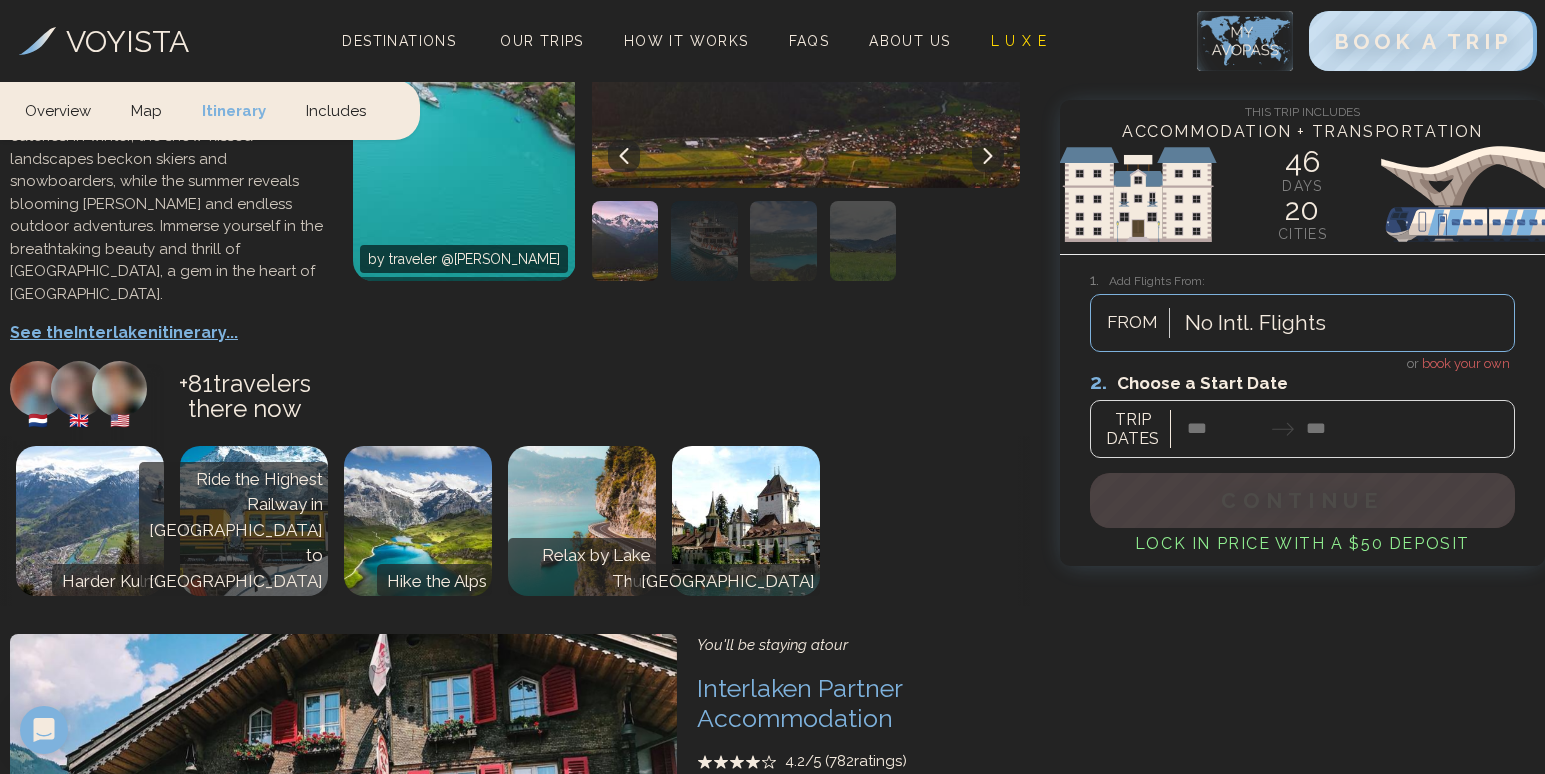 scroll, scrollTop: 23507, scrollLeft: 0, axis: vertical 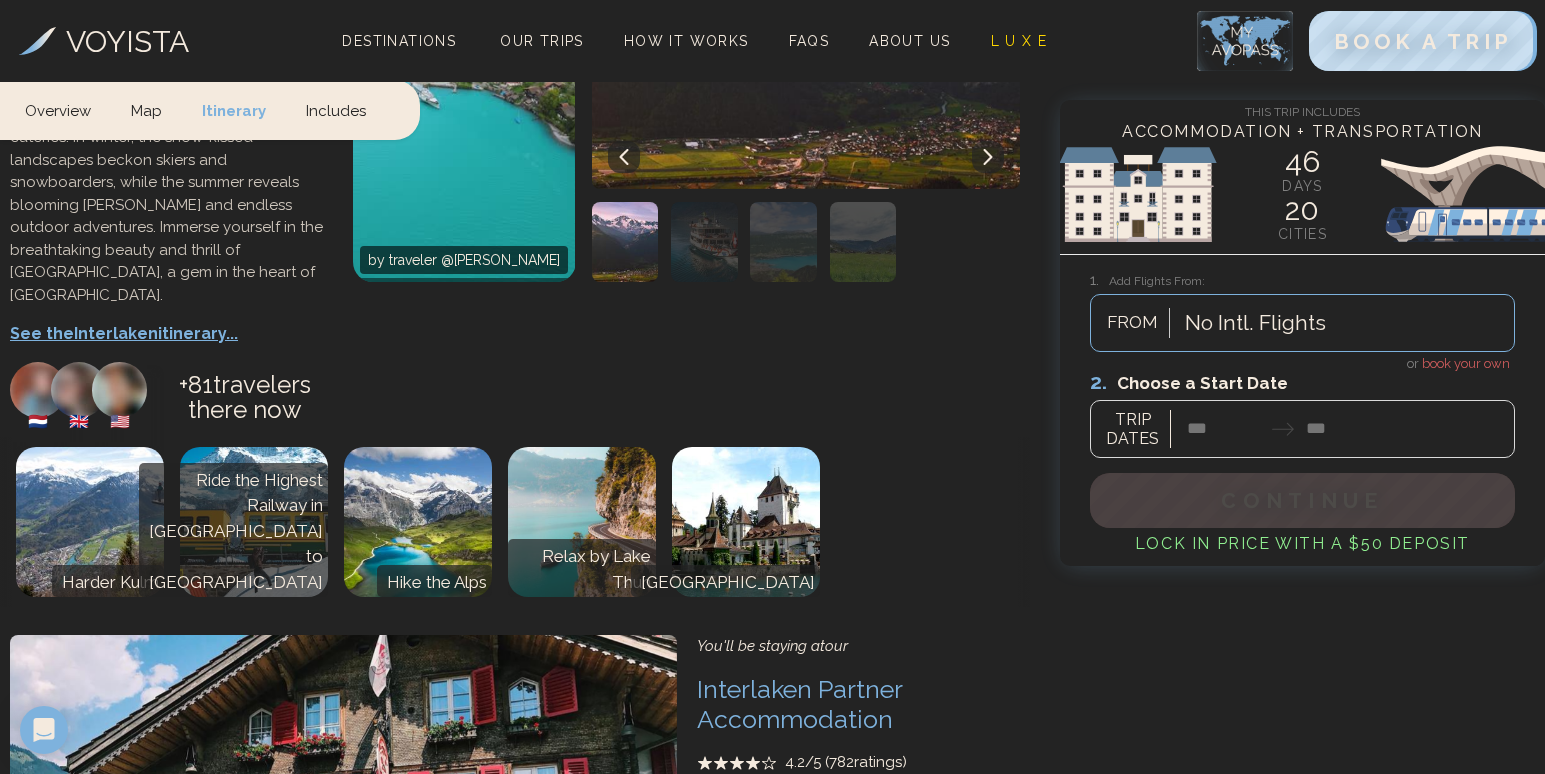 click 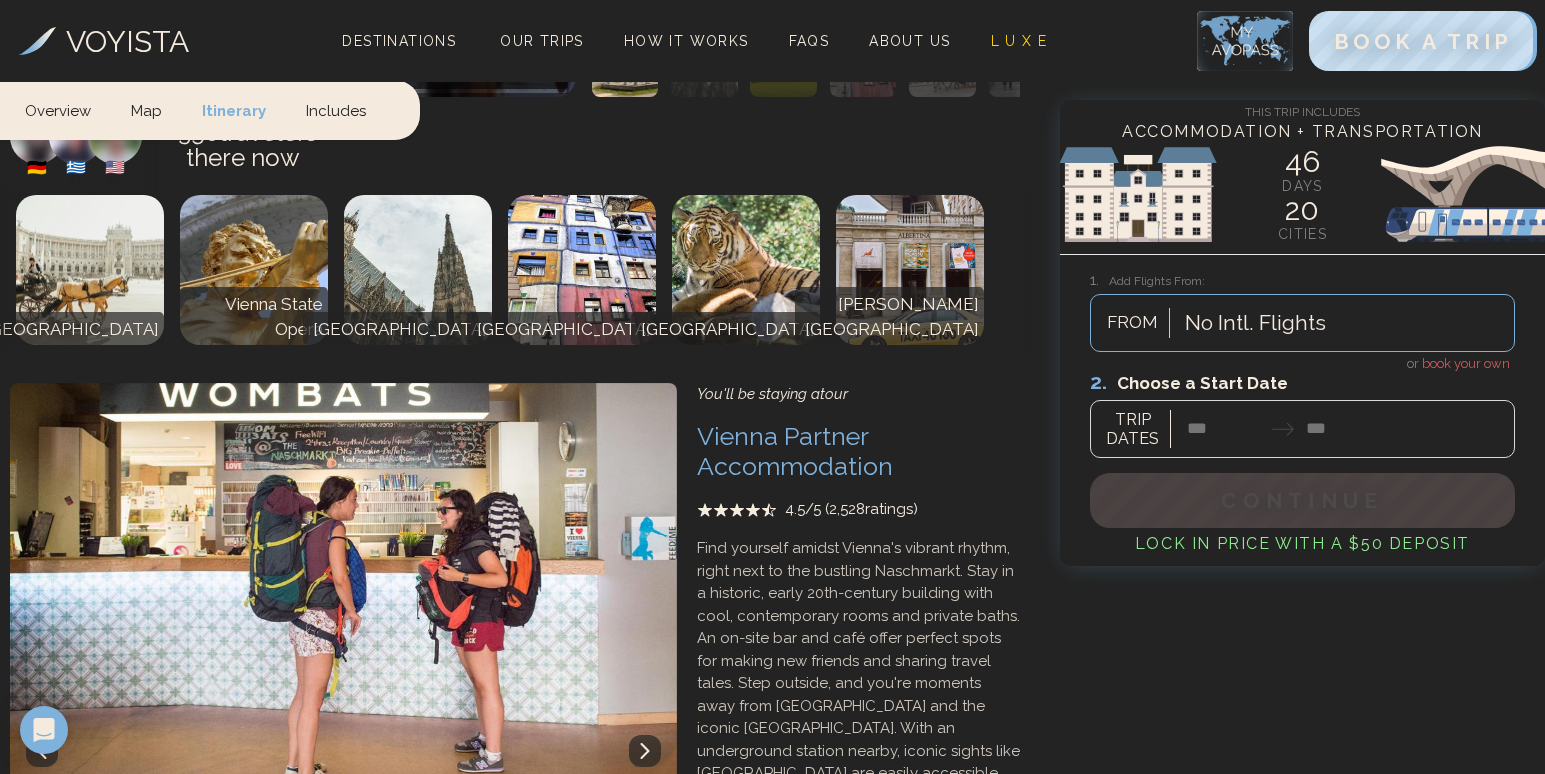scroll, scrollTop: 20845, scrollLeft: 0, axis: vertical 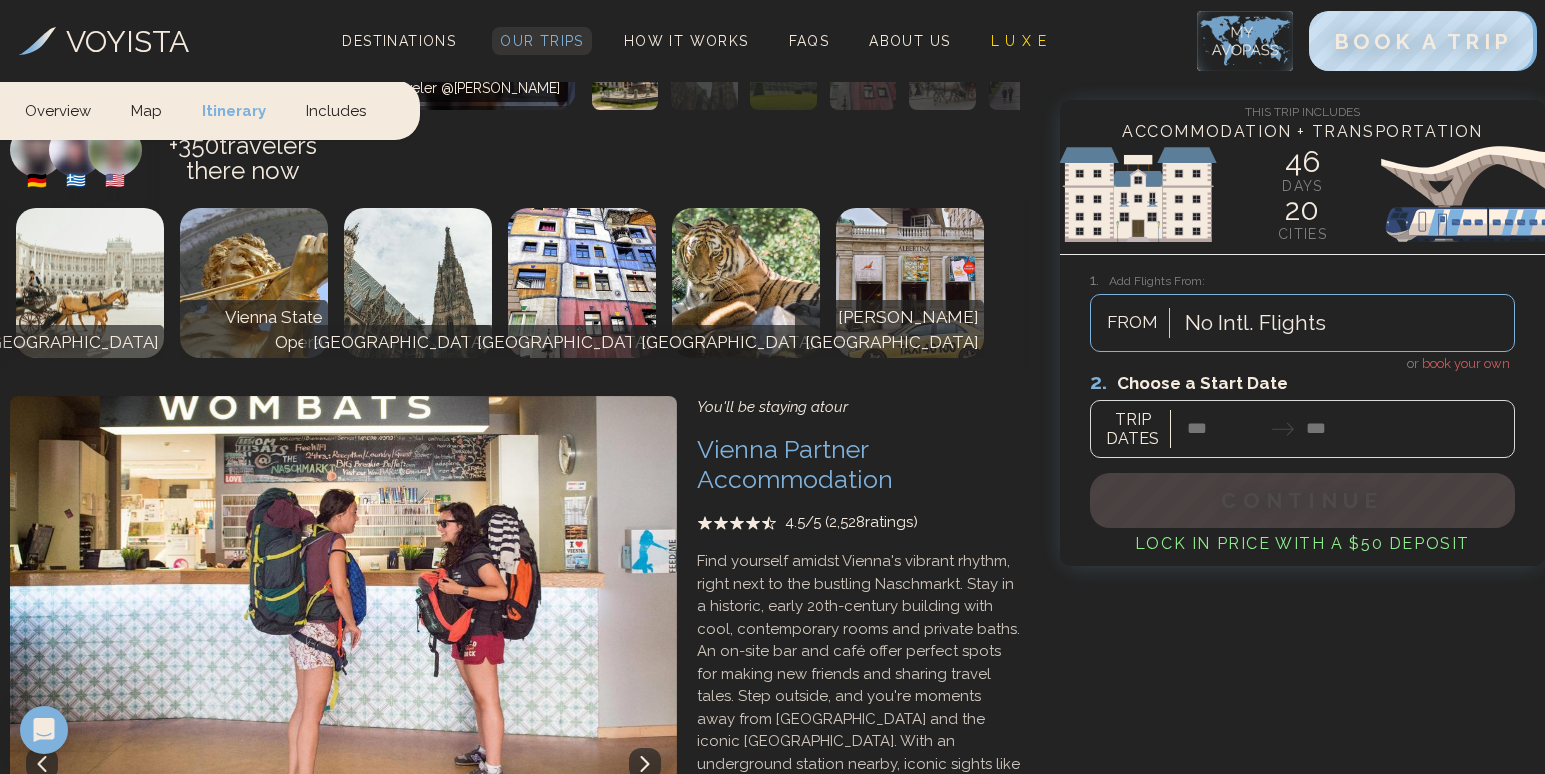 click on "Our Trips" at bounding box center [542, 41] 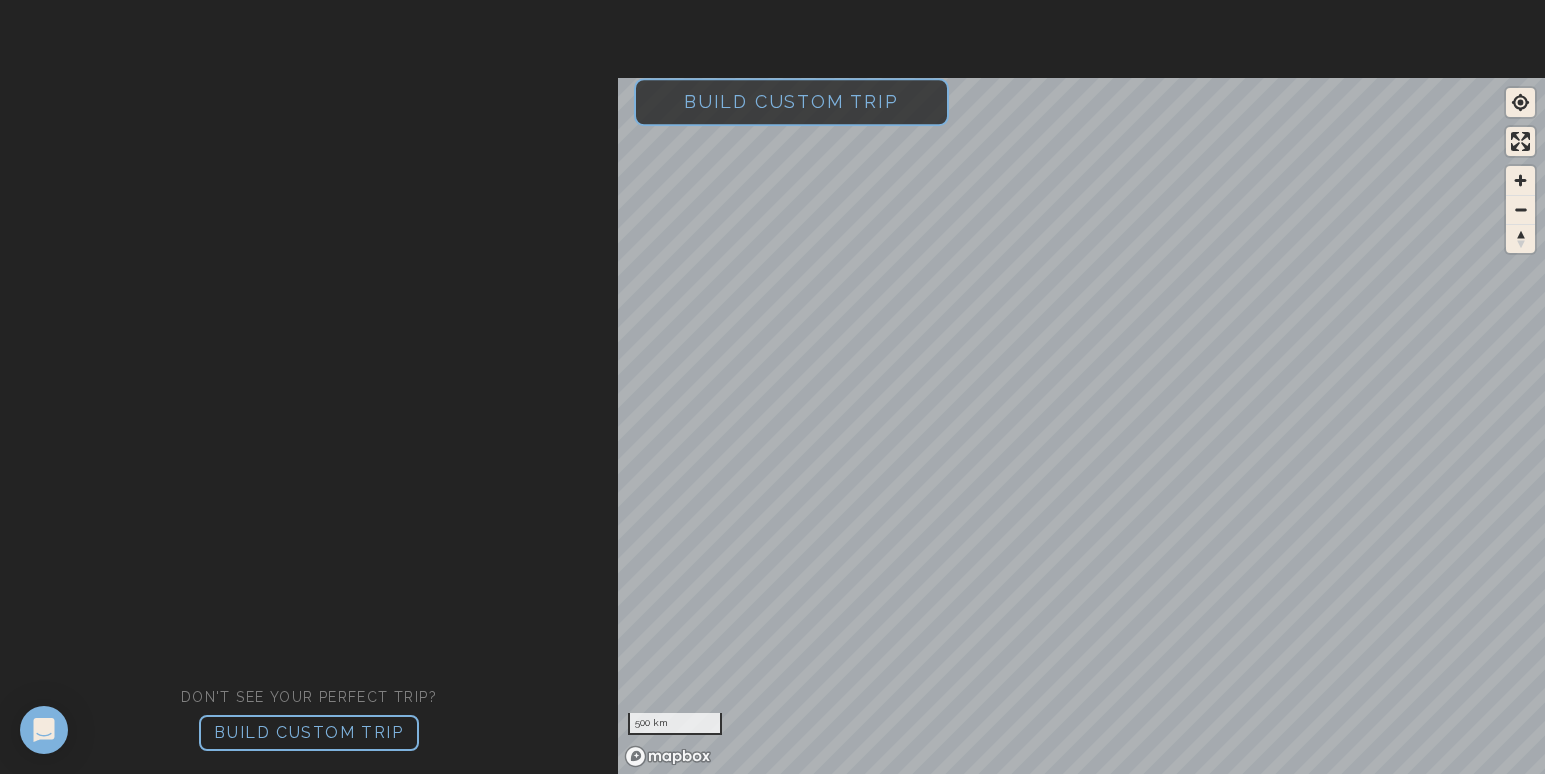 scroll, scrollTop: 0, scrollLeft: 0, axis: both 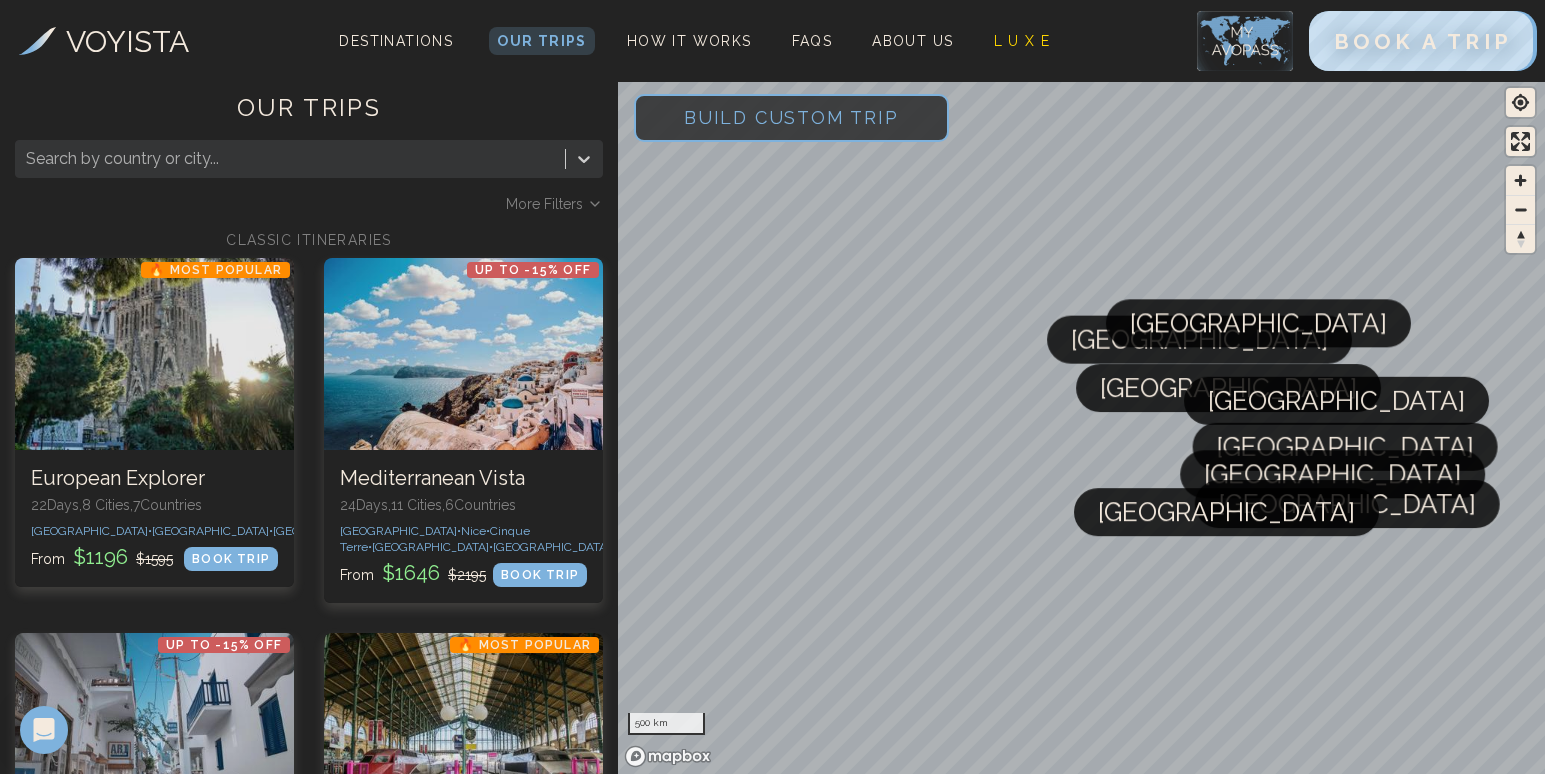 click on "Build Custom Trip" at bounding box center (791, 117) 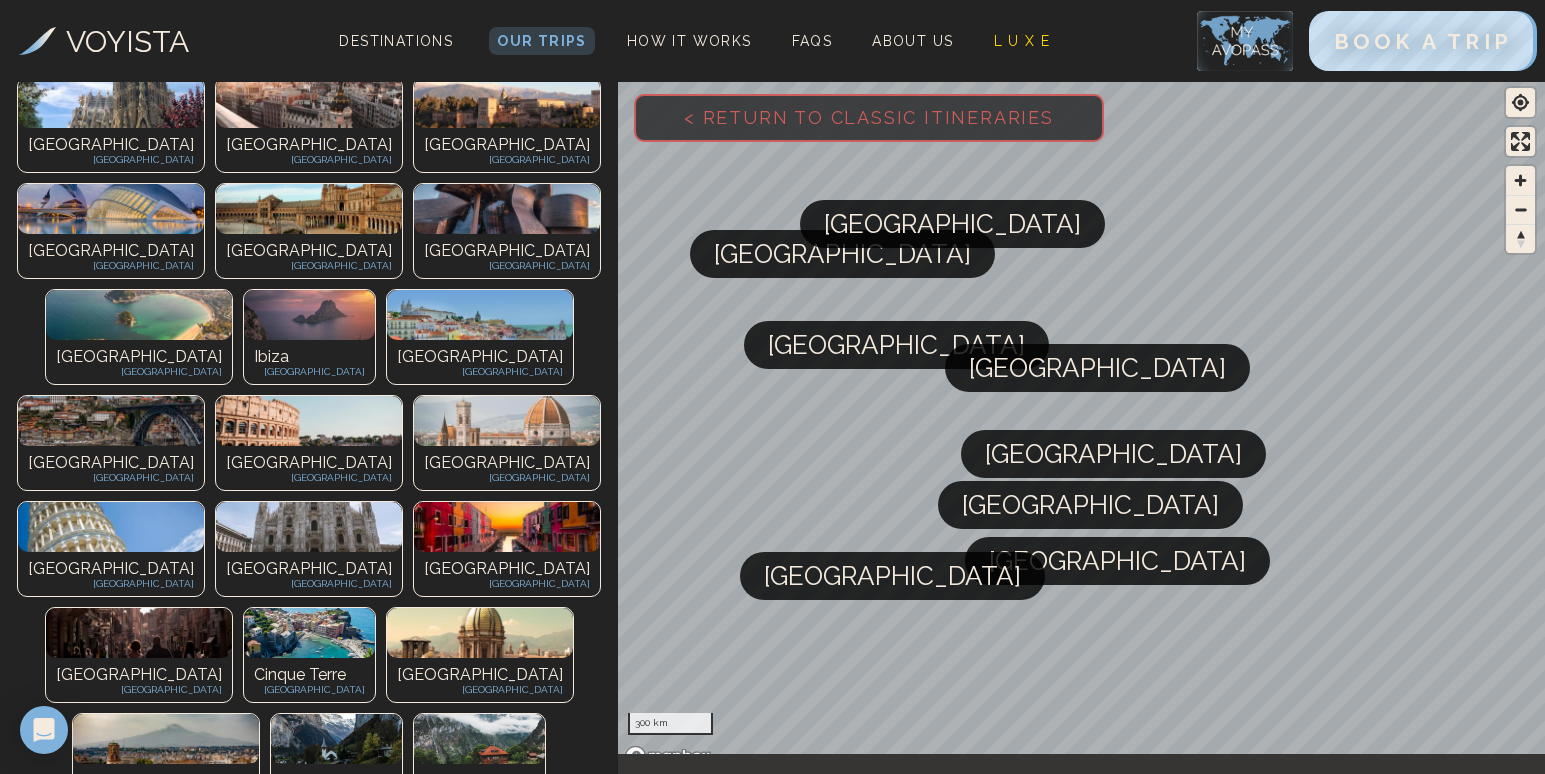 scroll, scrollTop: 415, scrollLeft: 0, axis: vertical 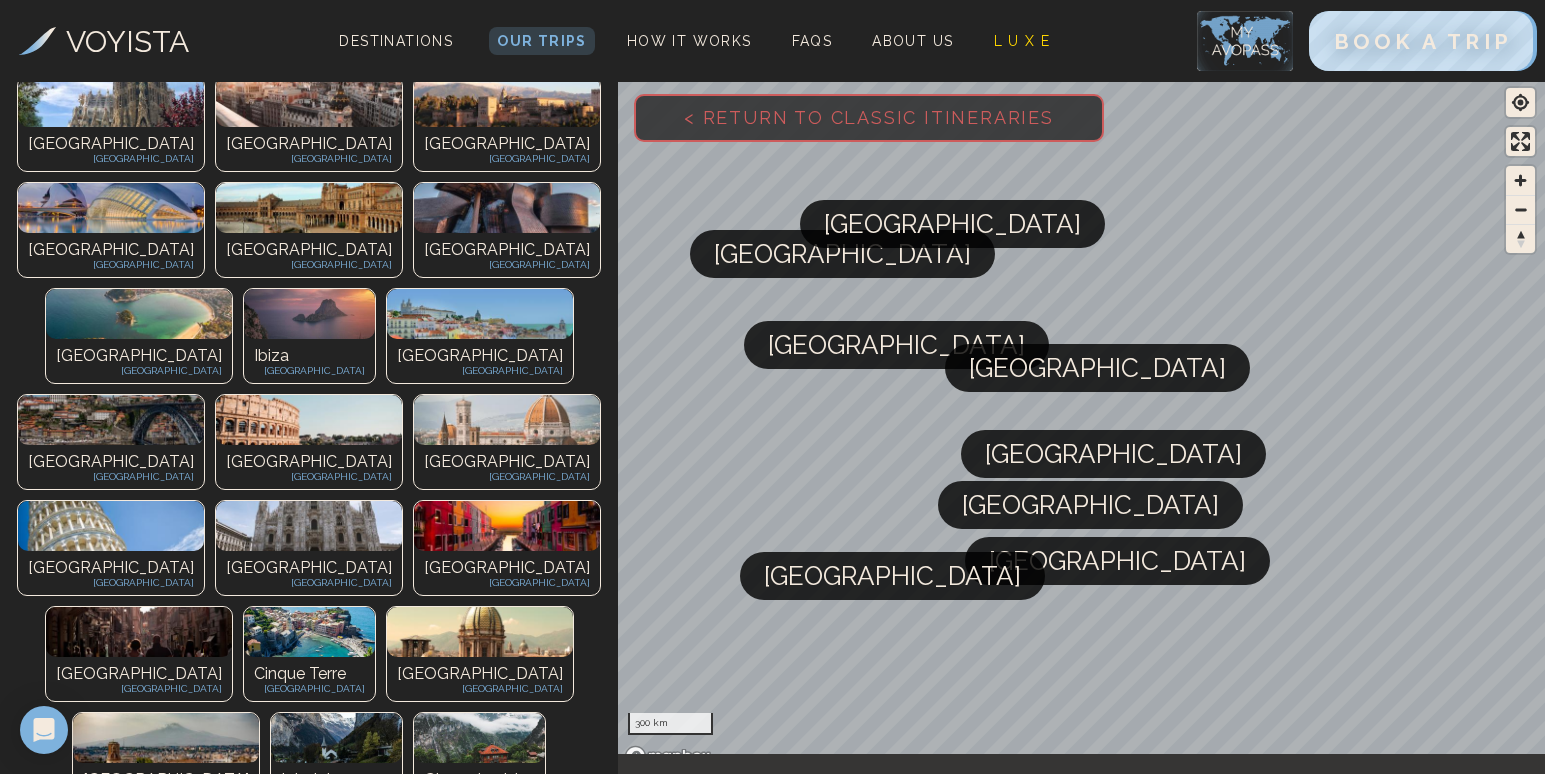 click at bounding box center [139, 1162] 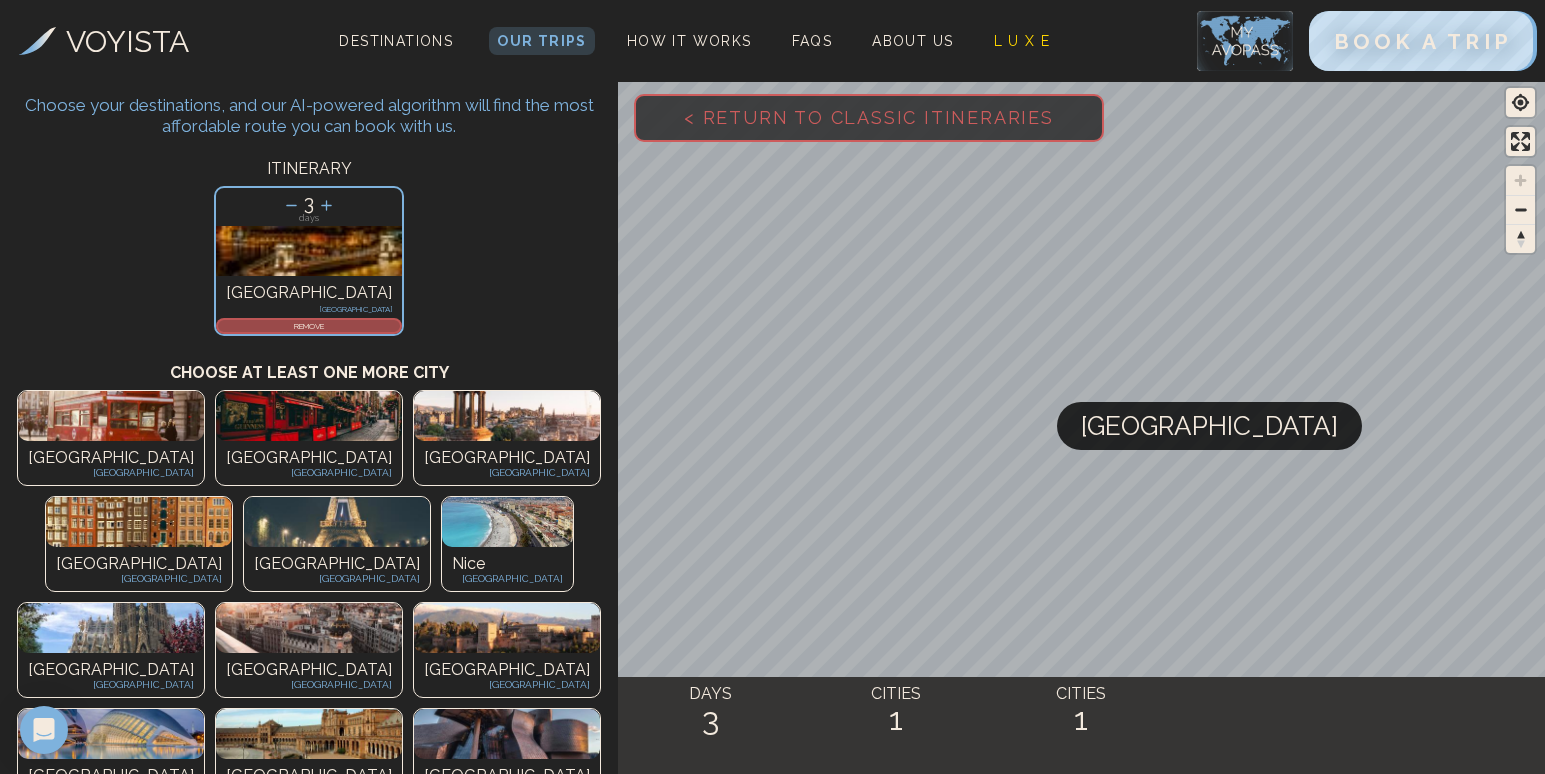 scroll, scrollTop: 72, scrollLeft: 0, axis: vertical 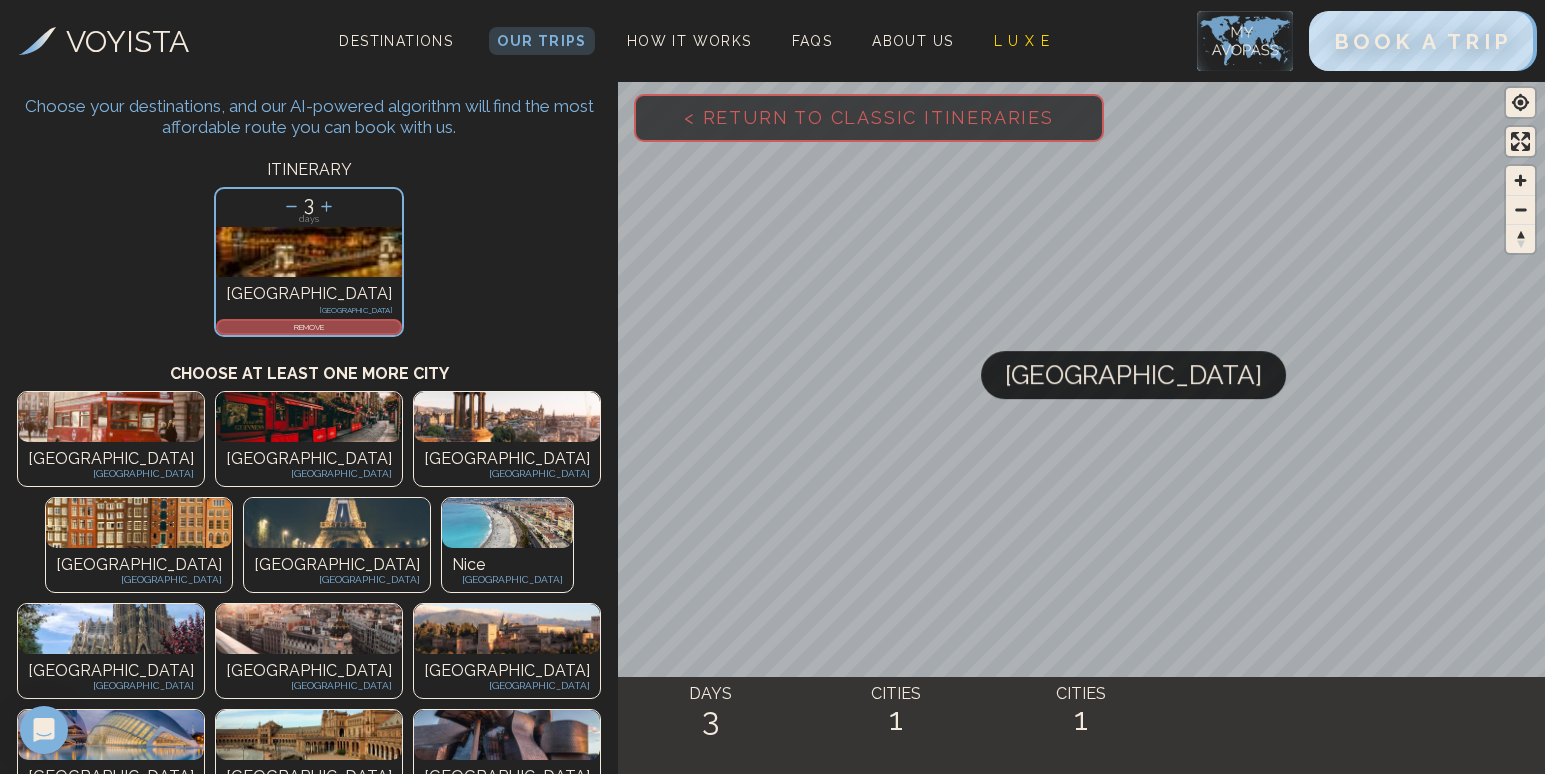 drag, startPoint x: 601, startPoint y: 389, endPoint x: 1001, endPoint y: 376, distance: 400.21118 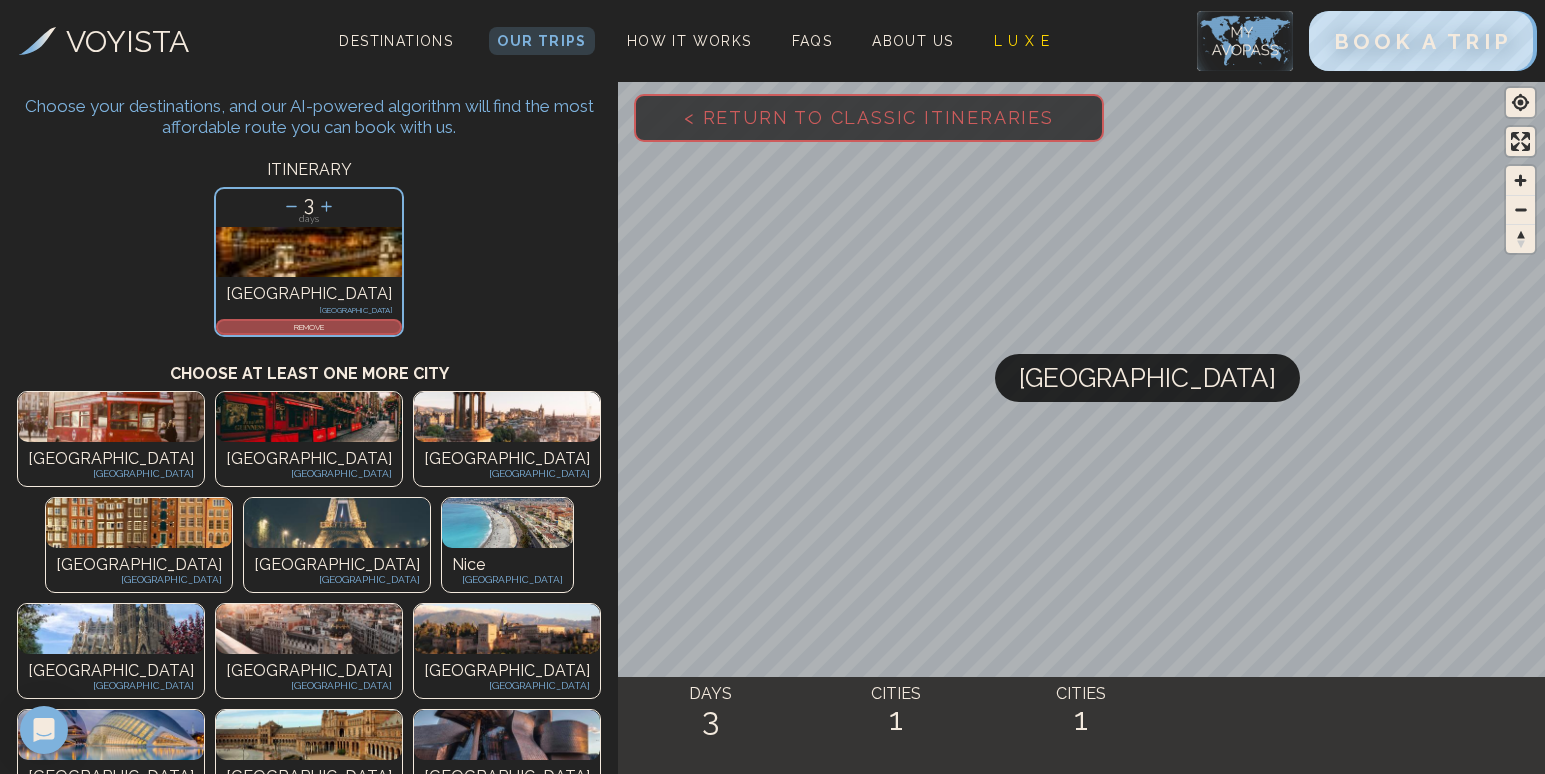 click on "[GEOGRAPHIC_DATA]" at bounding box center [111, 459] 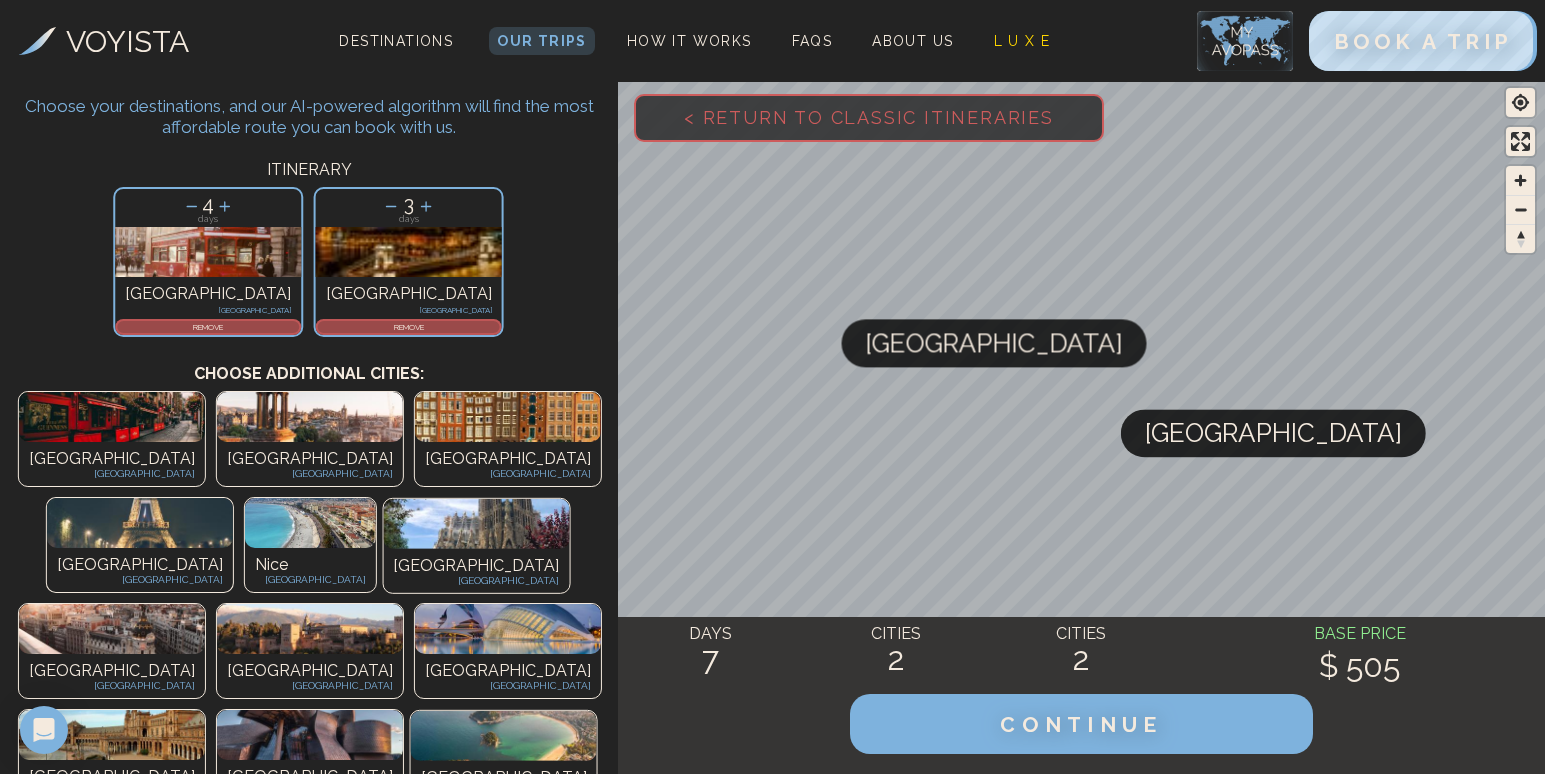 click on "[GEOGRAPHIC_DATA]" at bounding box center [112, 459] 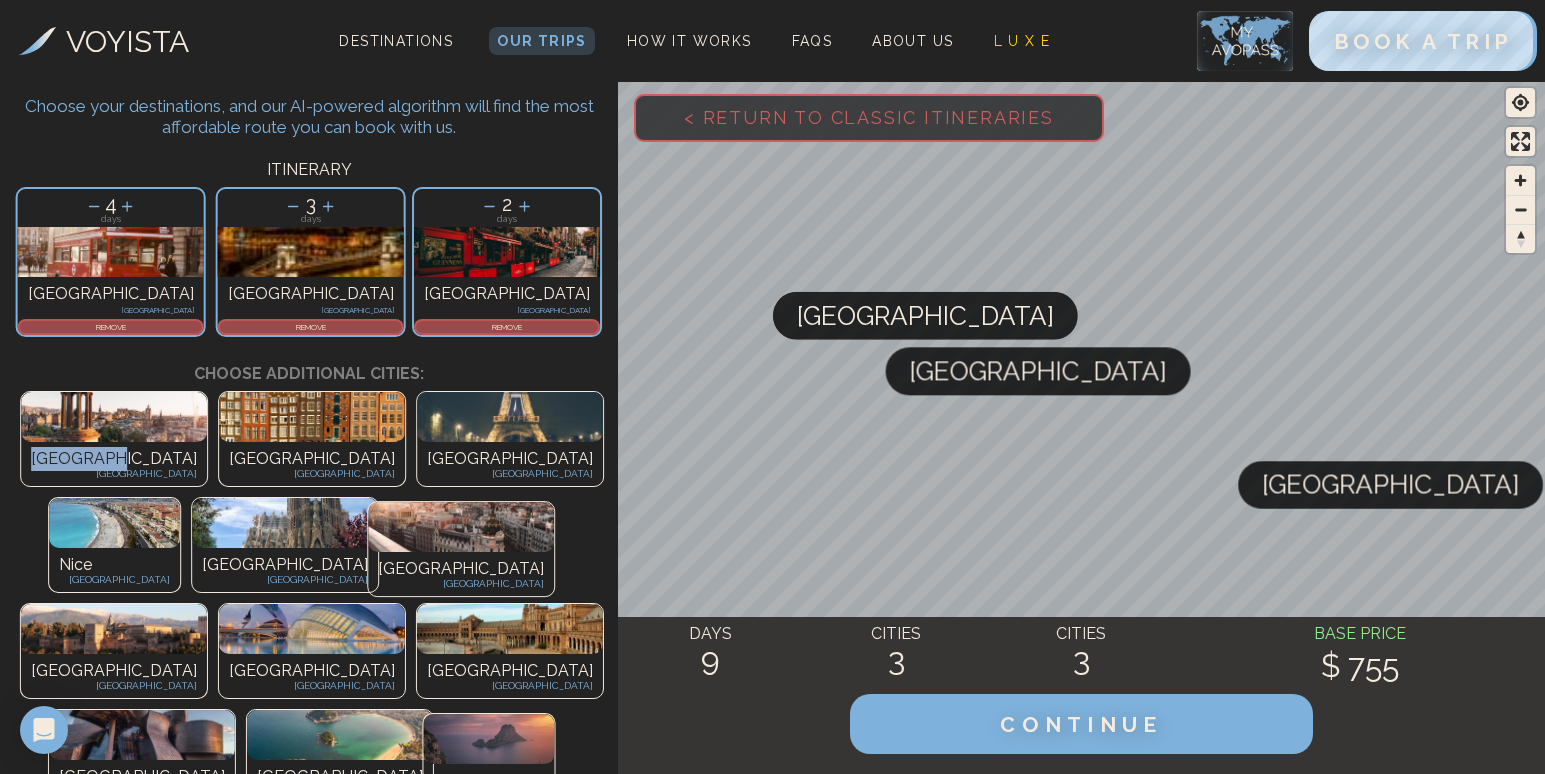 click on "[GEOGRAPHIC_DATA]" at bounding box center [114, 459] 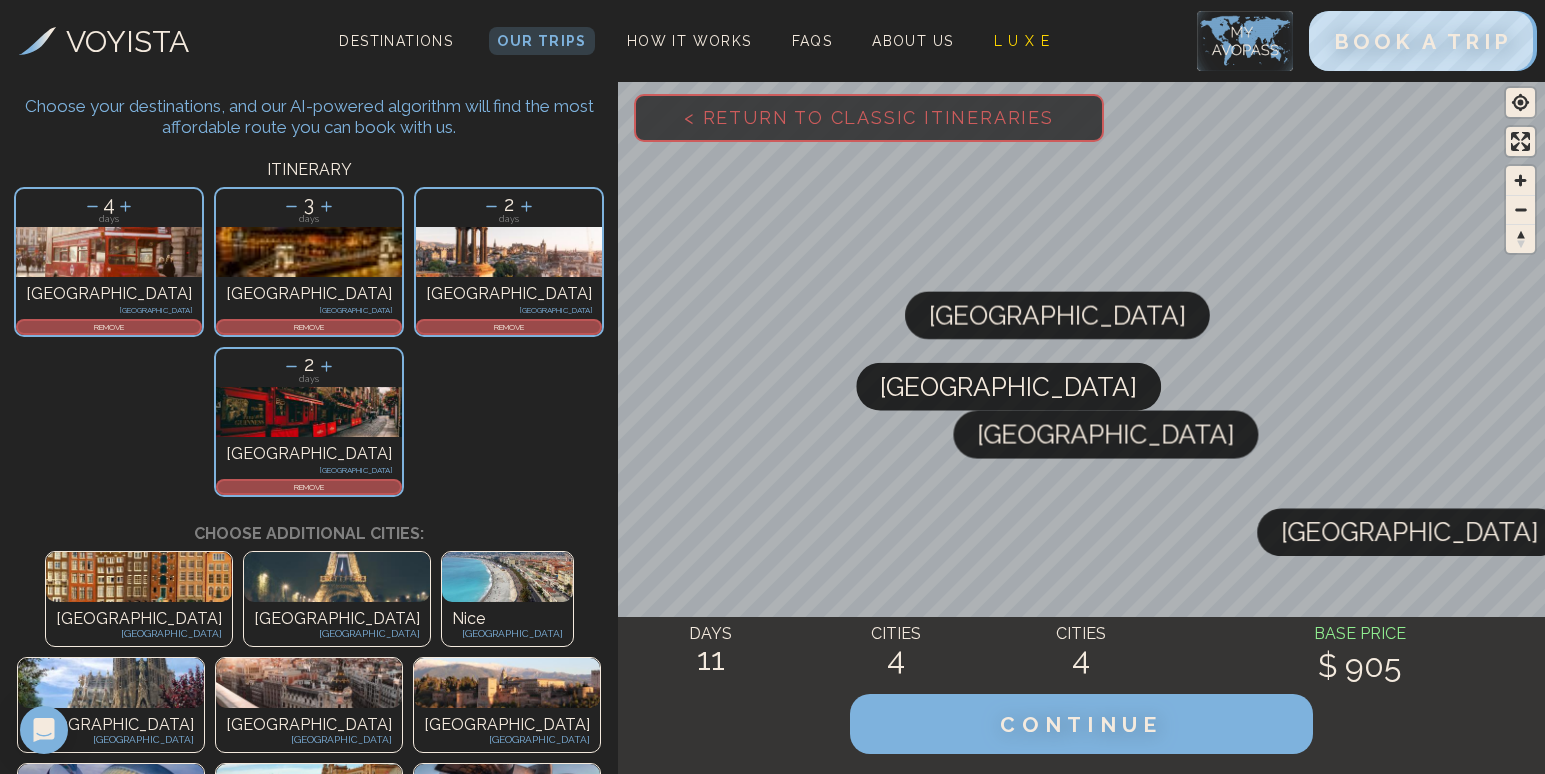 drag, startPoint x: 83, startPoint y: 449, endPoint x: 89, endPoint y: 461, distance: 13.416408 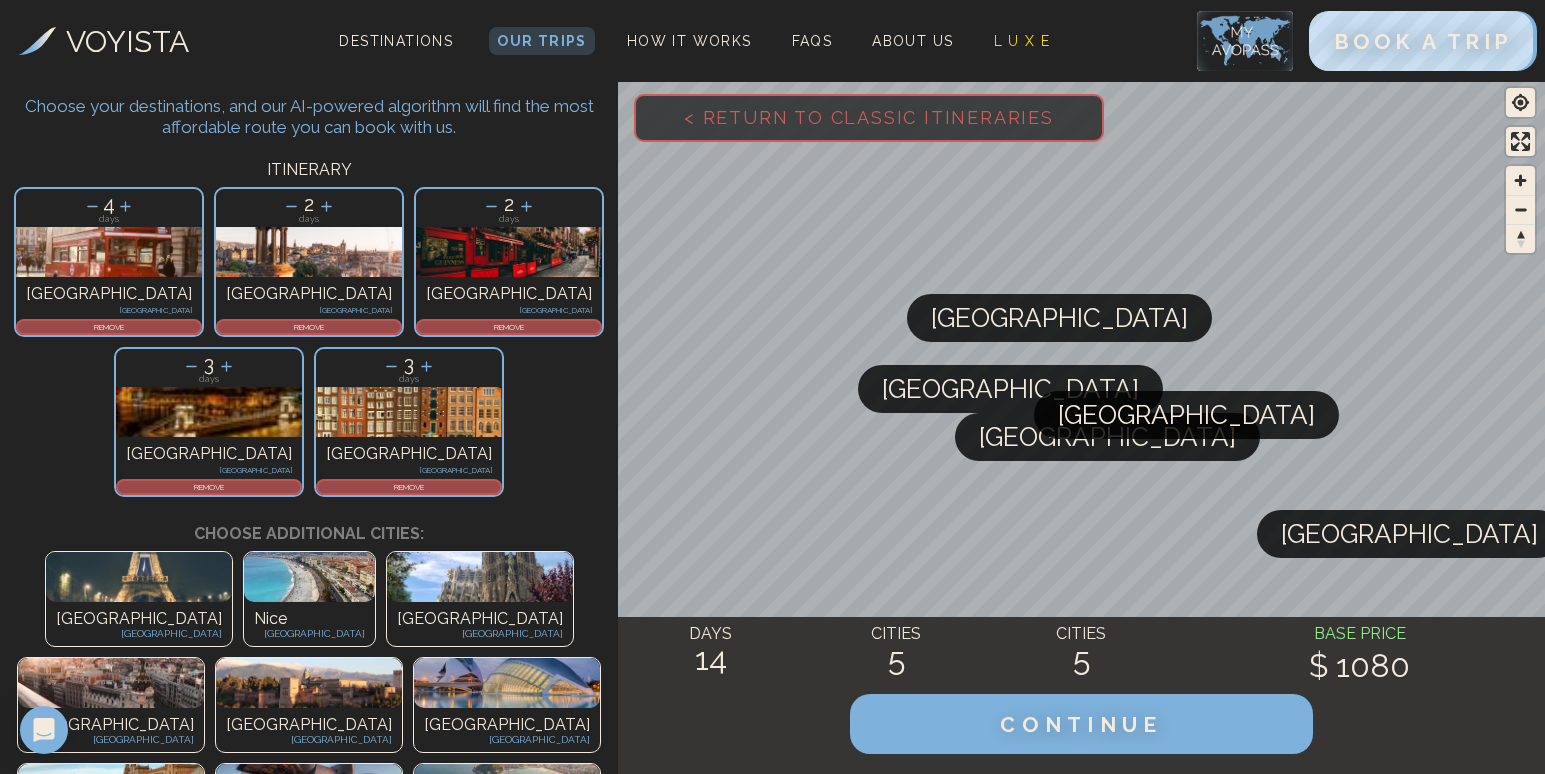 click at bounding box center [480, 577] 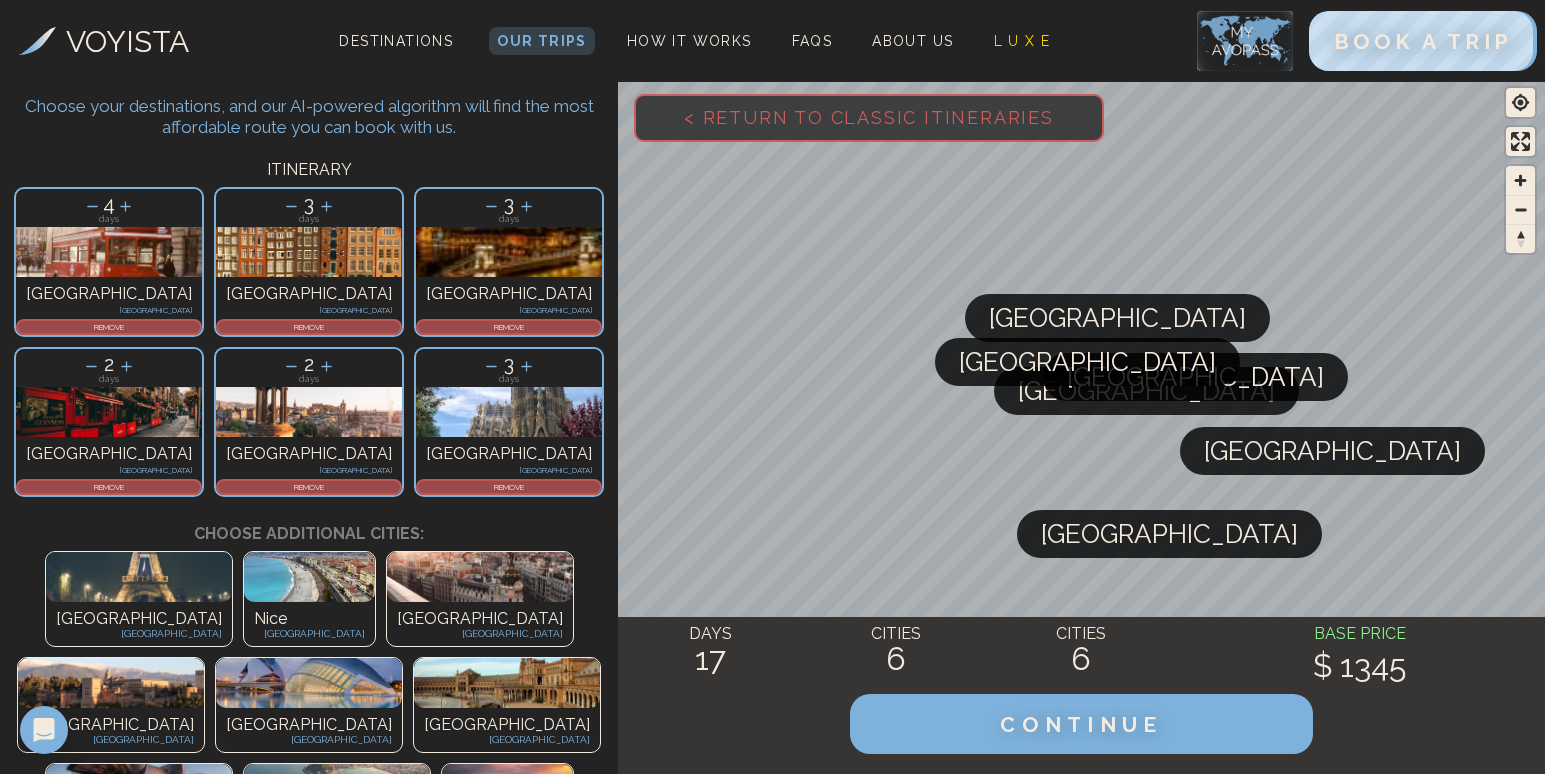 click on "[GEOGRAPHIC_DATA]" at bounding box center [480, 619] 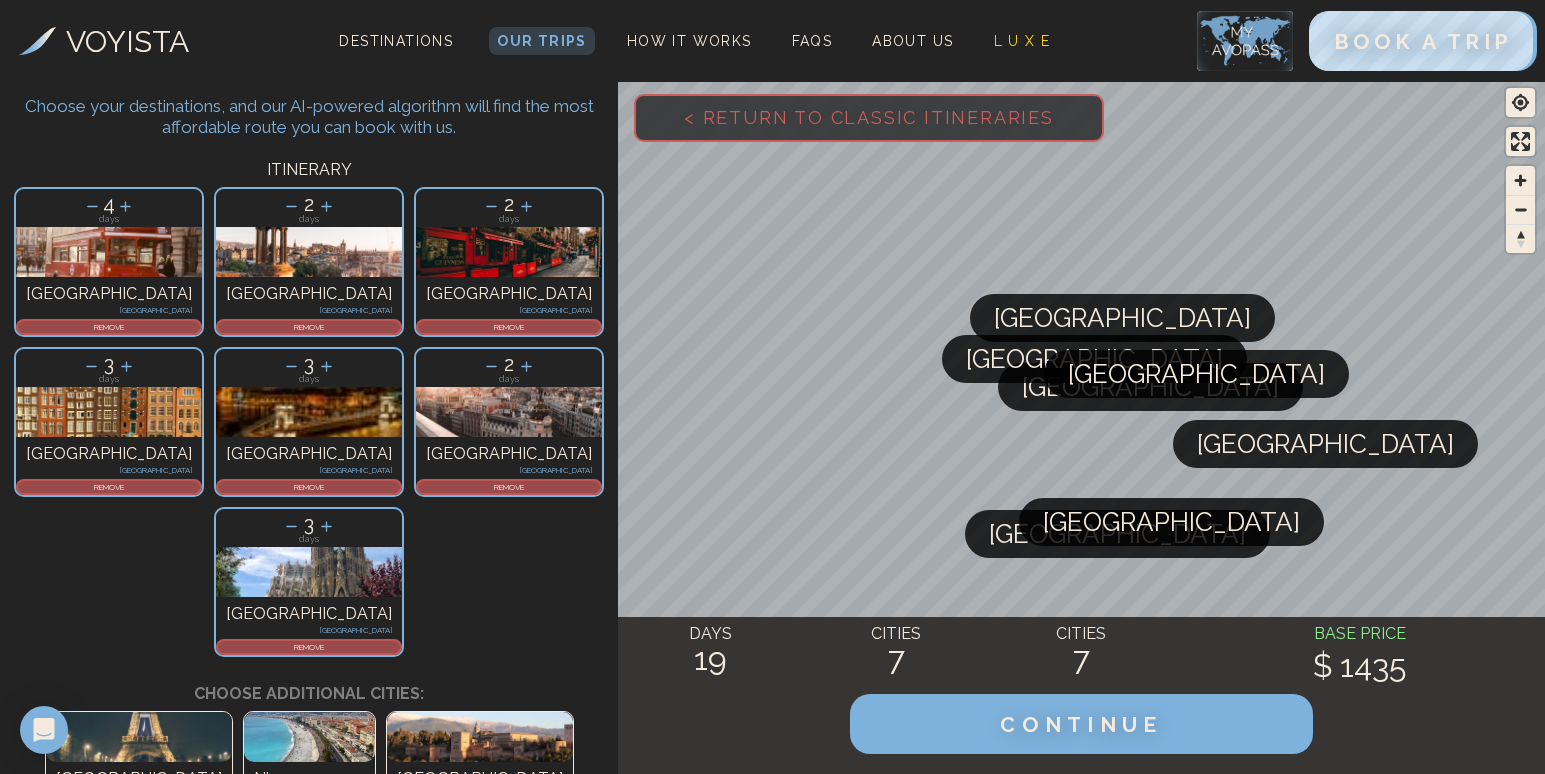 click at bounding box center [111, 843] 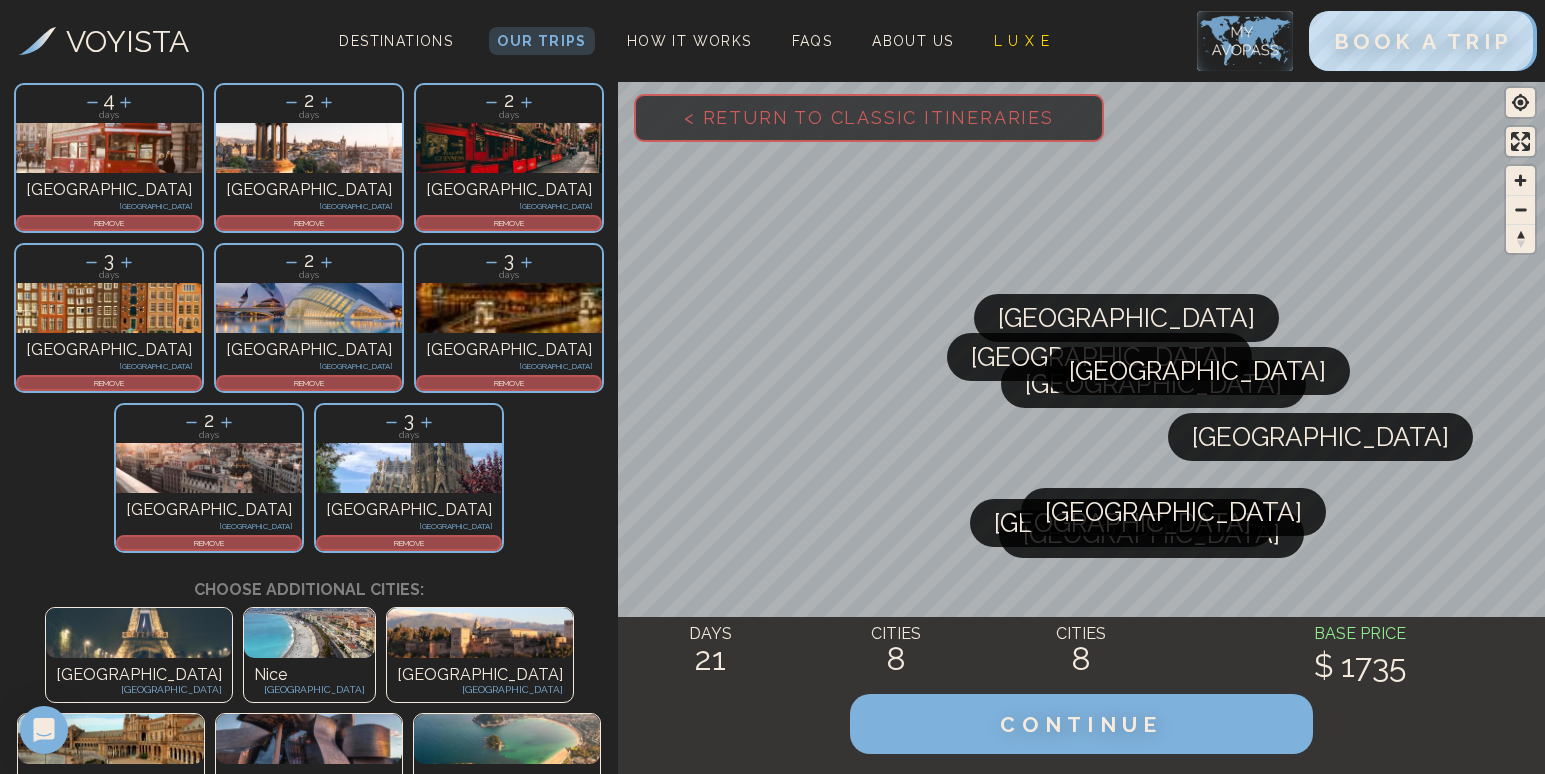scroll, scrollTop: 189, scrollLeft: 0, axis: vertical 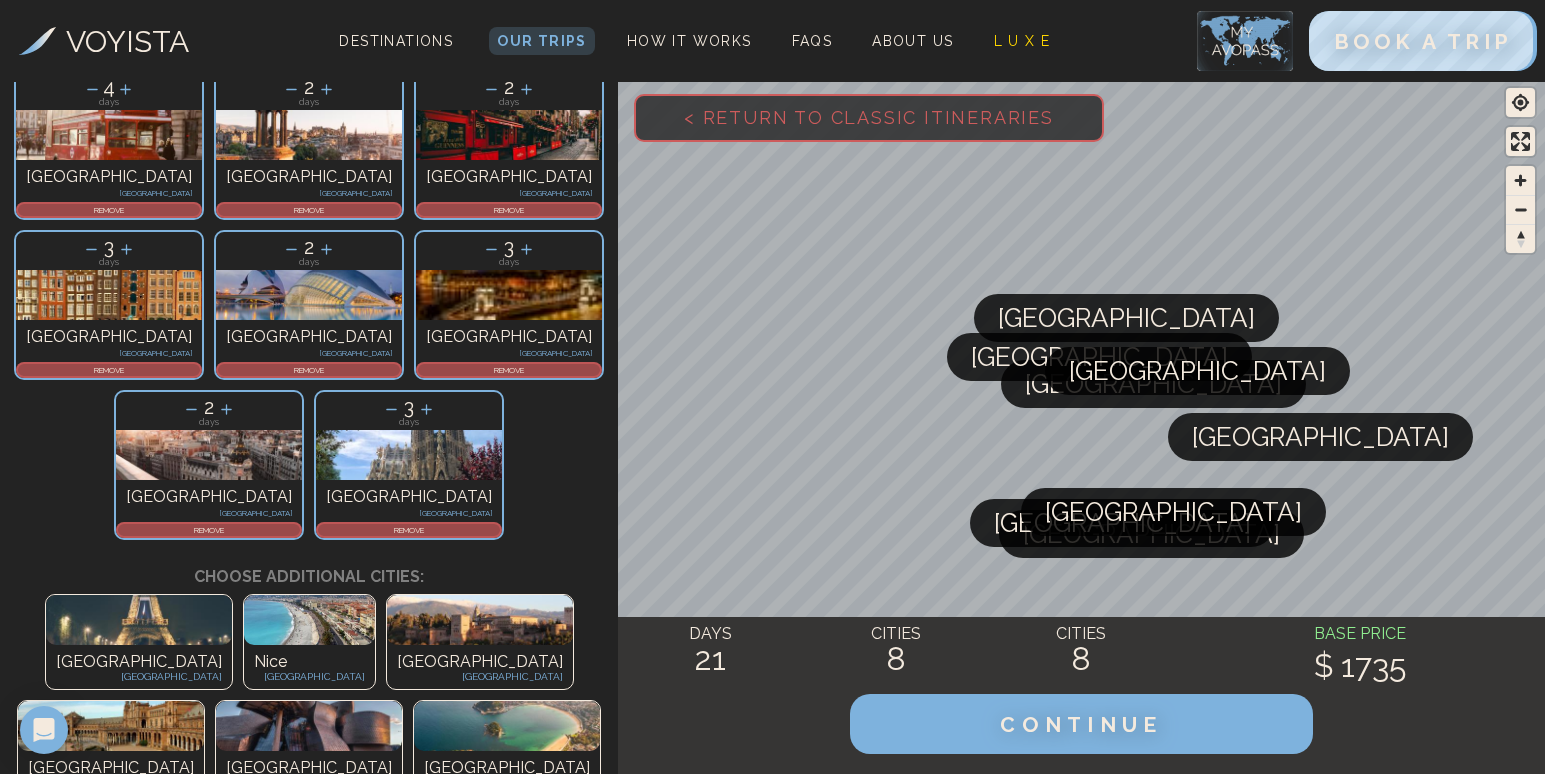 click on "Paris [GEOGRAPHIC_DATA]" at bounding box center (139, 667) 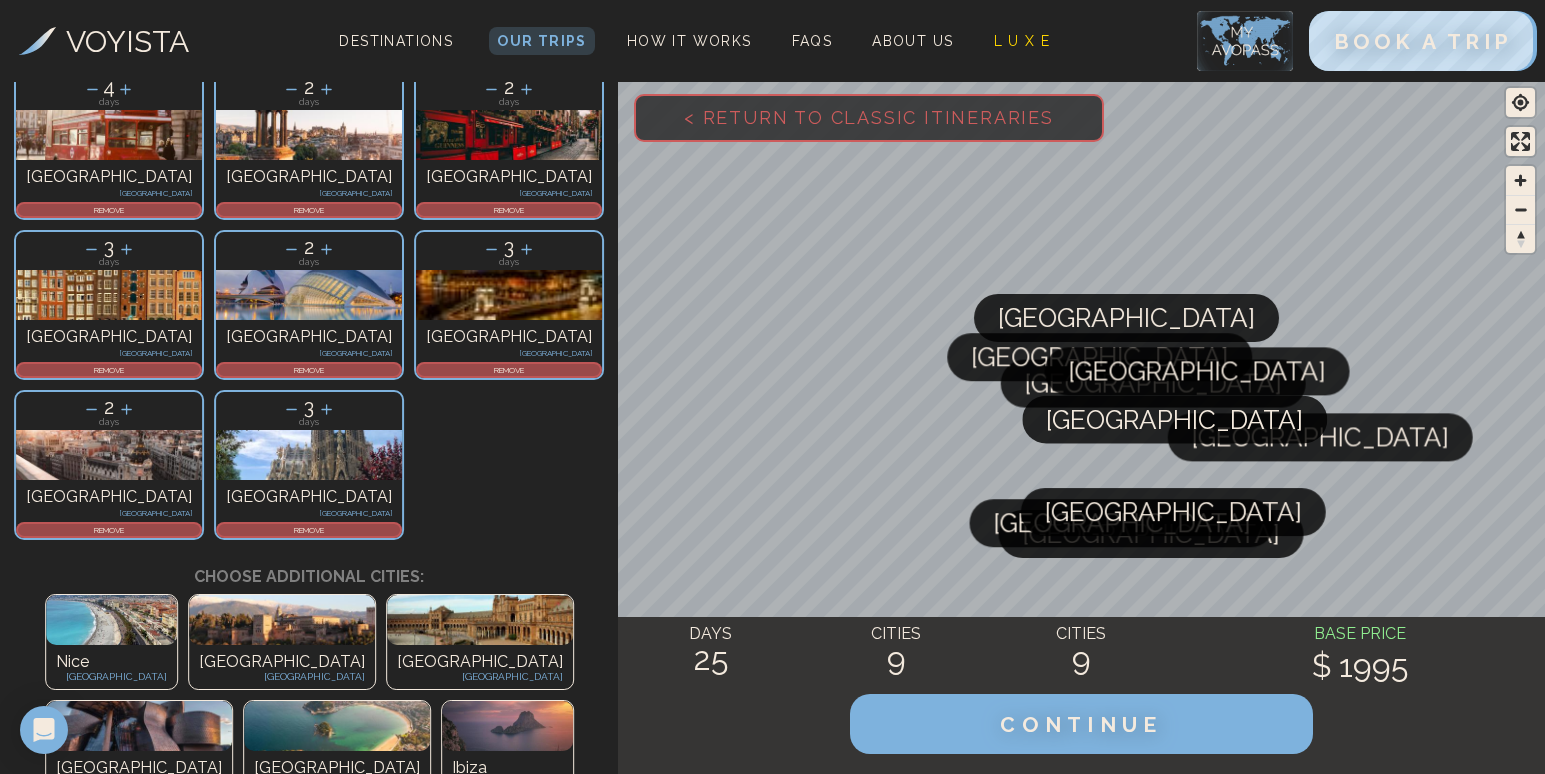 click on "Nice [GEOGRAPHIC_DATA]" at bounding box center (111, 667) 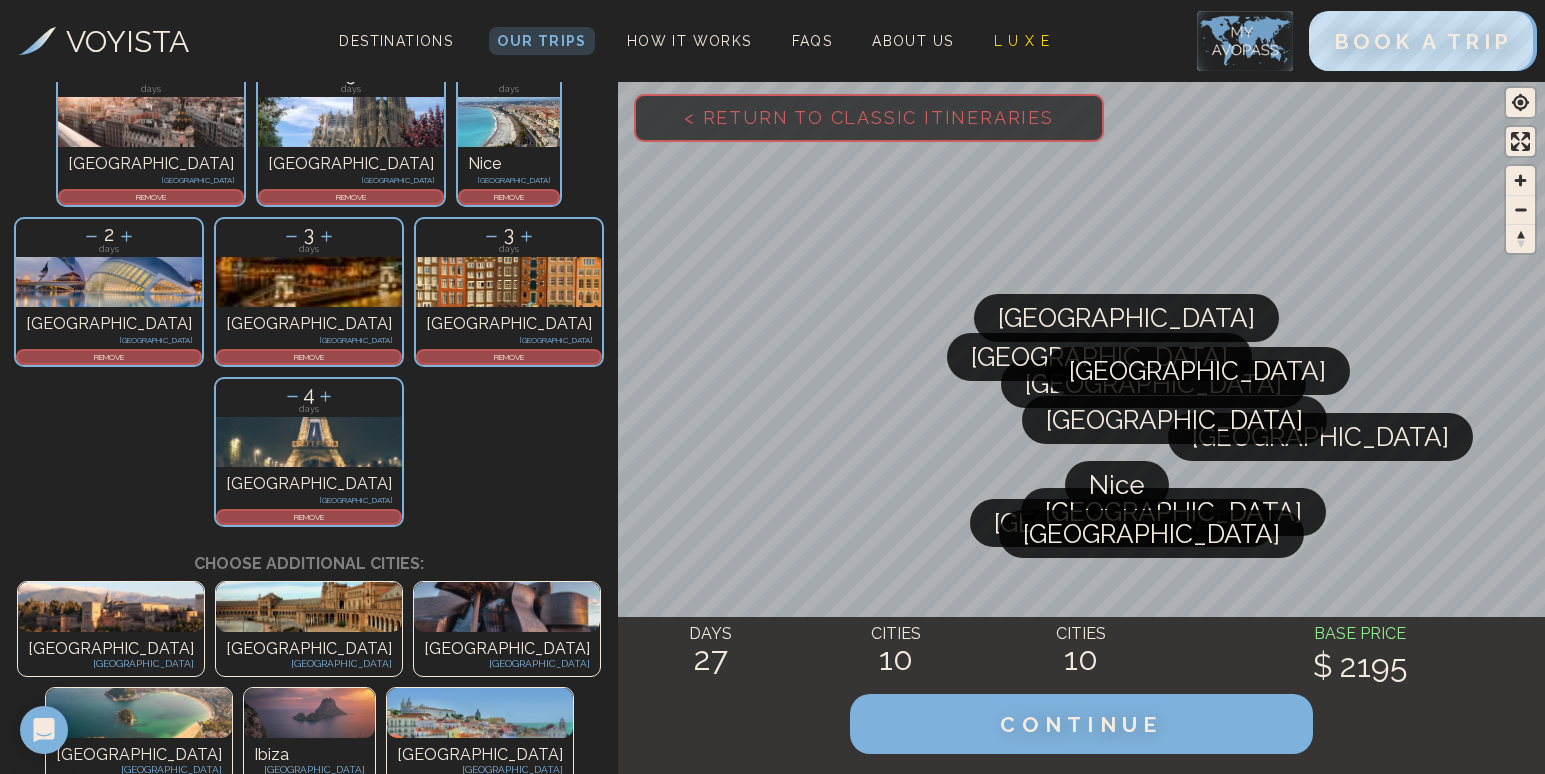 scroll, scrollTop: 361, scrollLeft: 0, axis: vertical 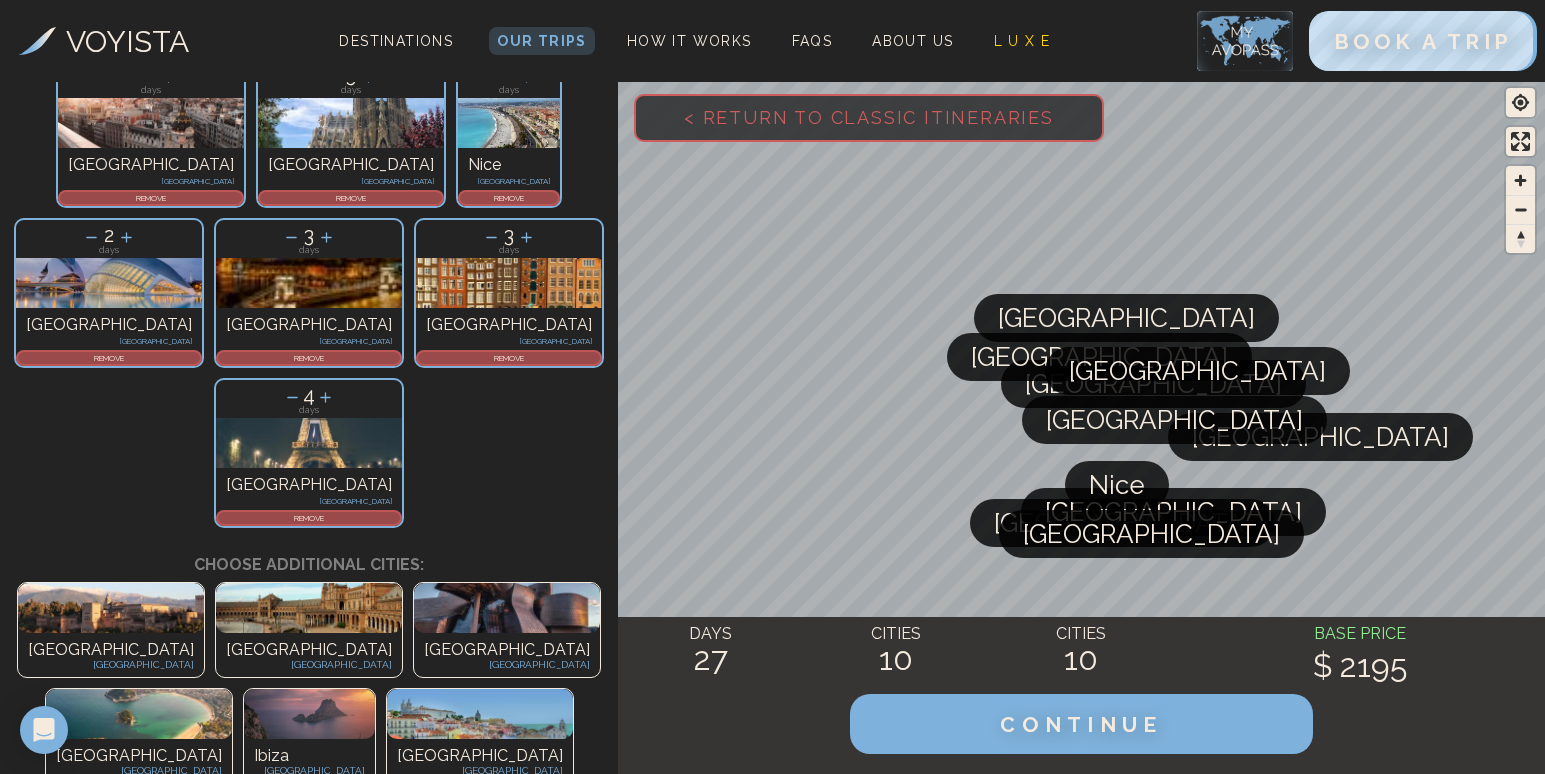 click on "[GEOGRAPHIC_DATA]" at bounding box center [309, 968] 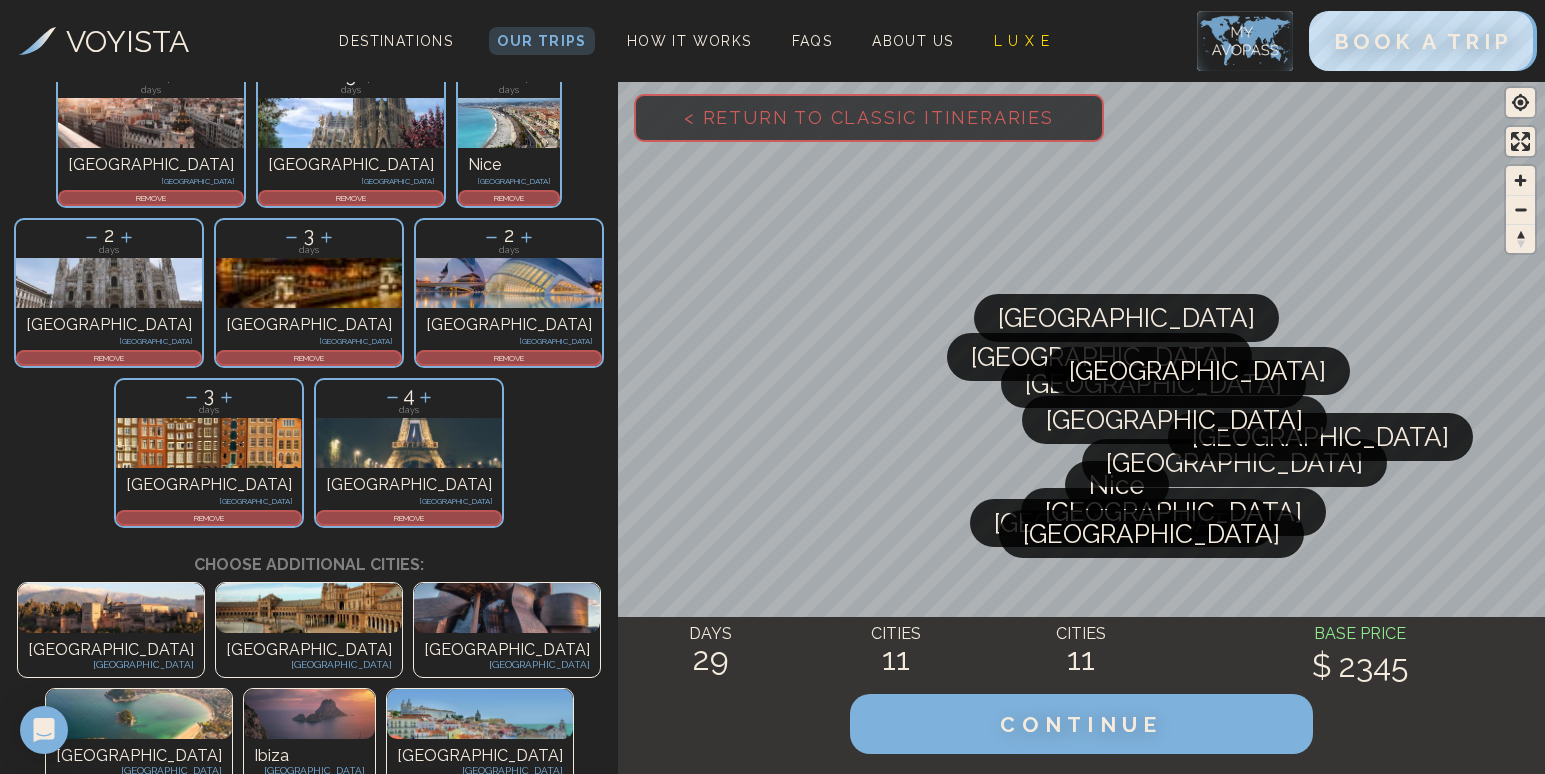 click at bounding box center (507, 820) 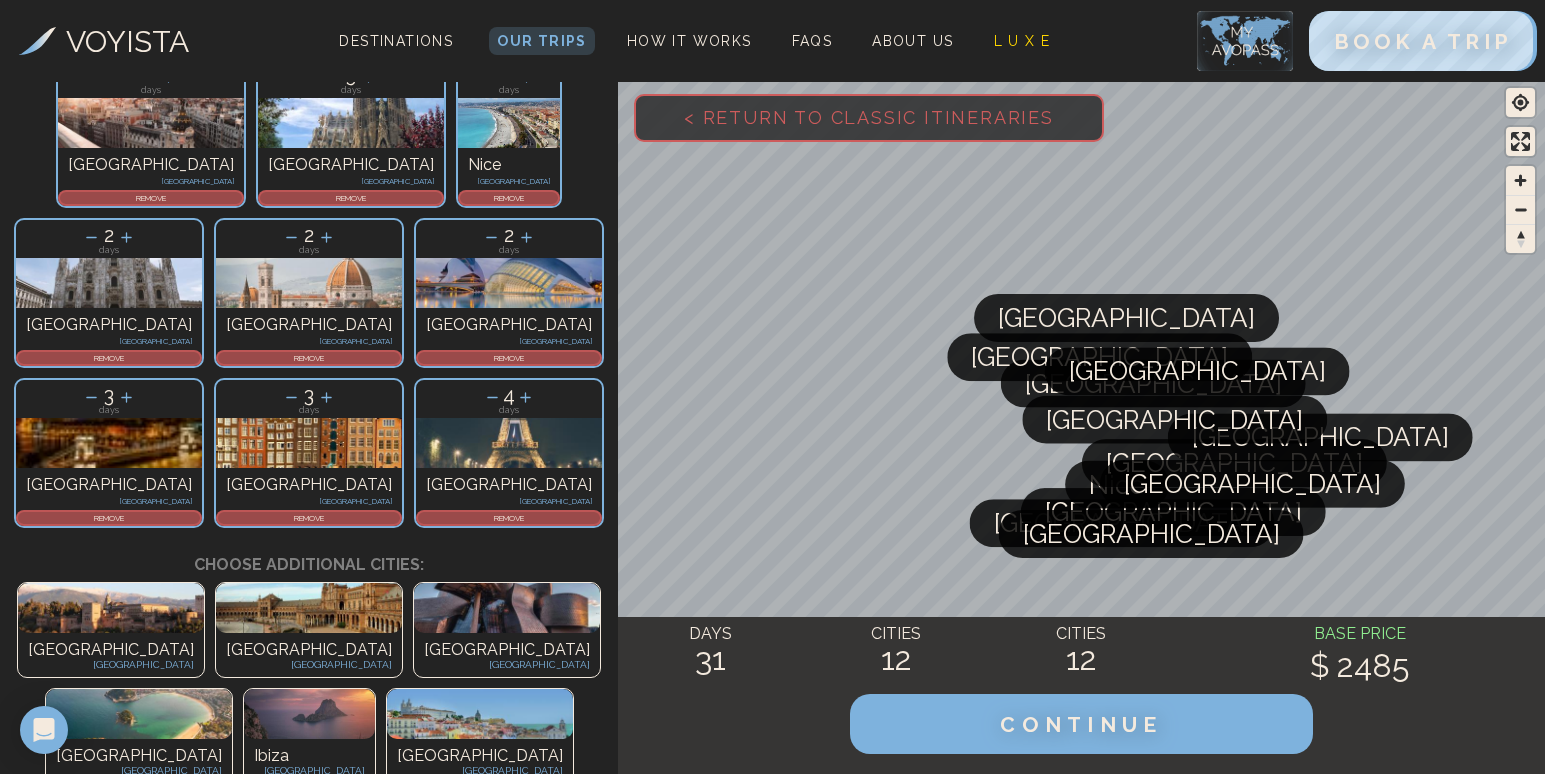 click at bounding box center [309, 820] 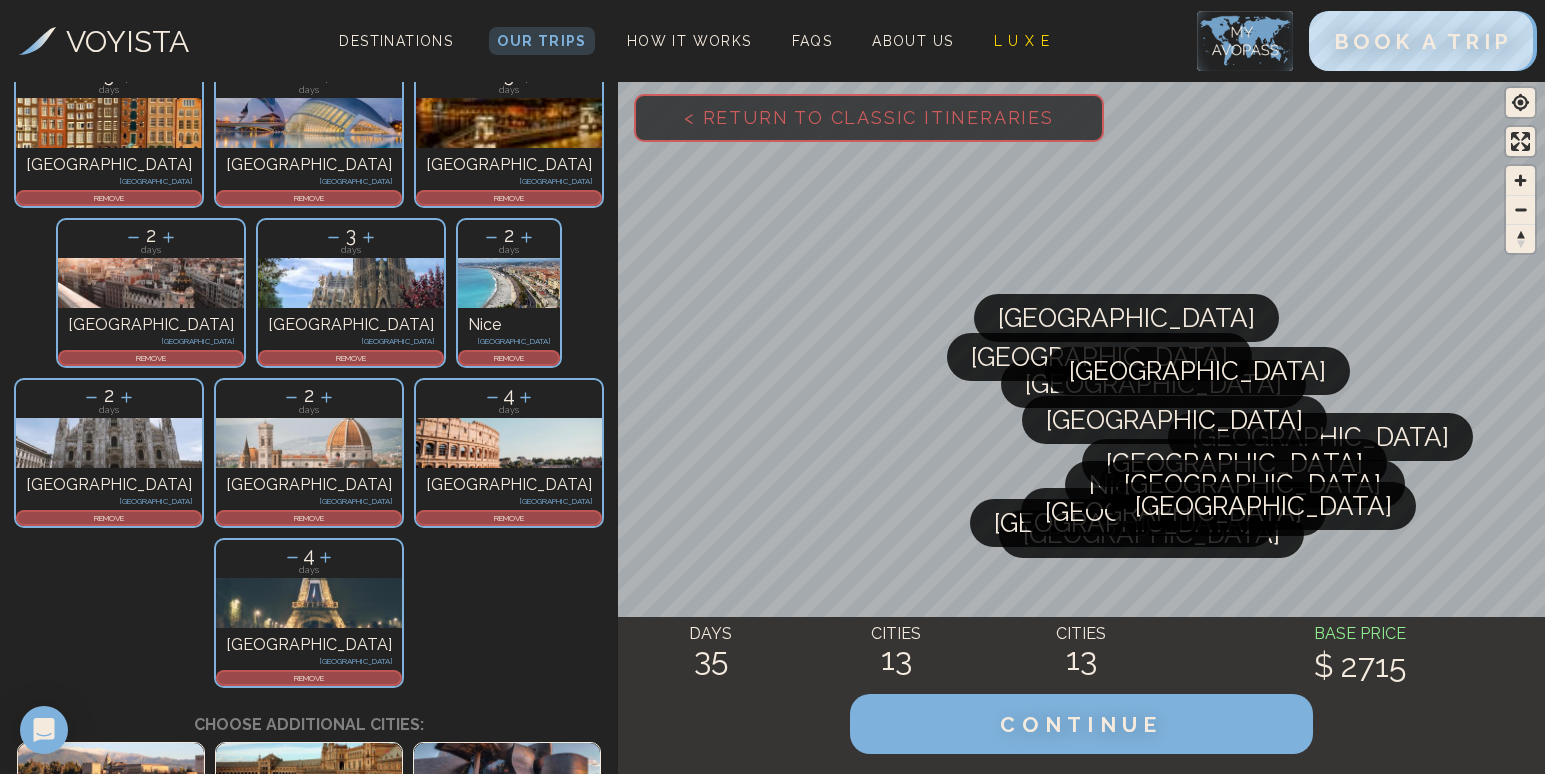 click at bounding box center (309, 980) 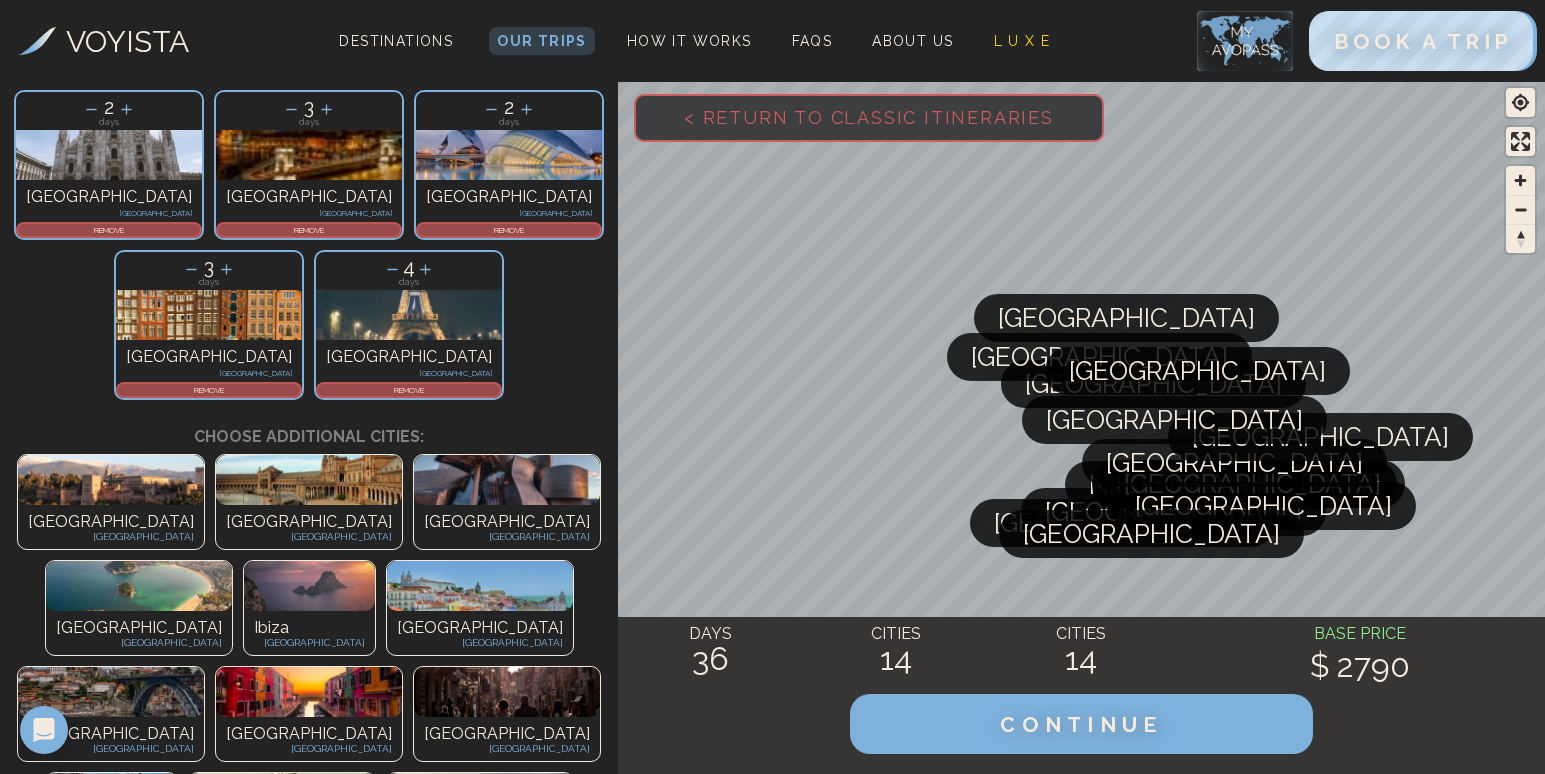 scroll, scrollTop: 650, scrollLeft: 0, axis: vertical 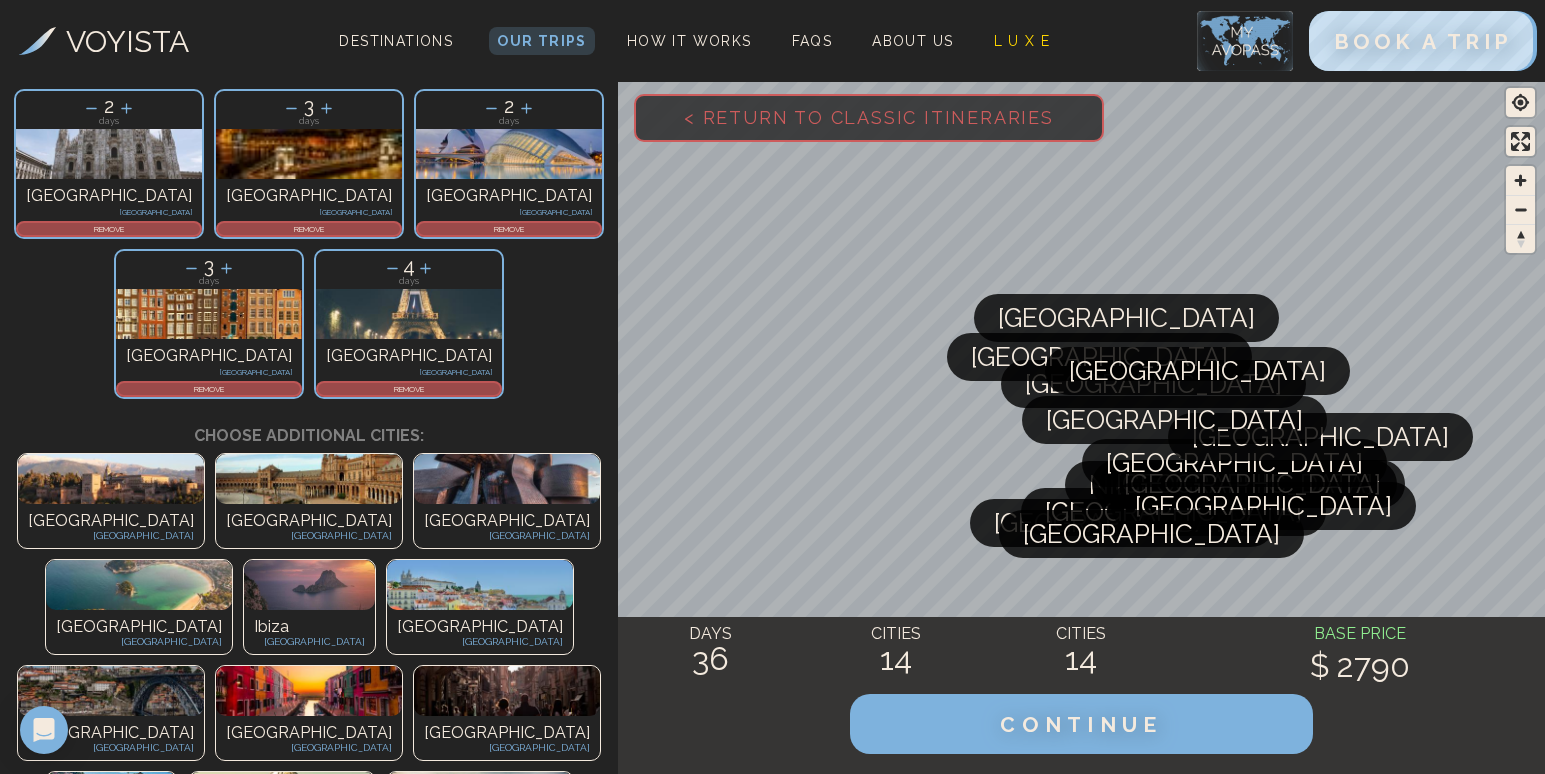 click on "[GEOGRAPHIC_DATA]" at bounding box center (309, 733) 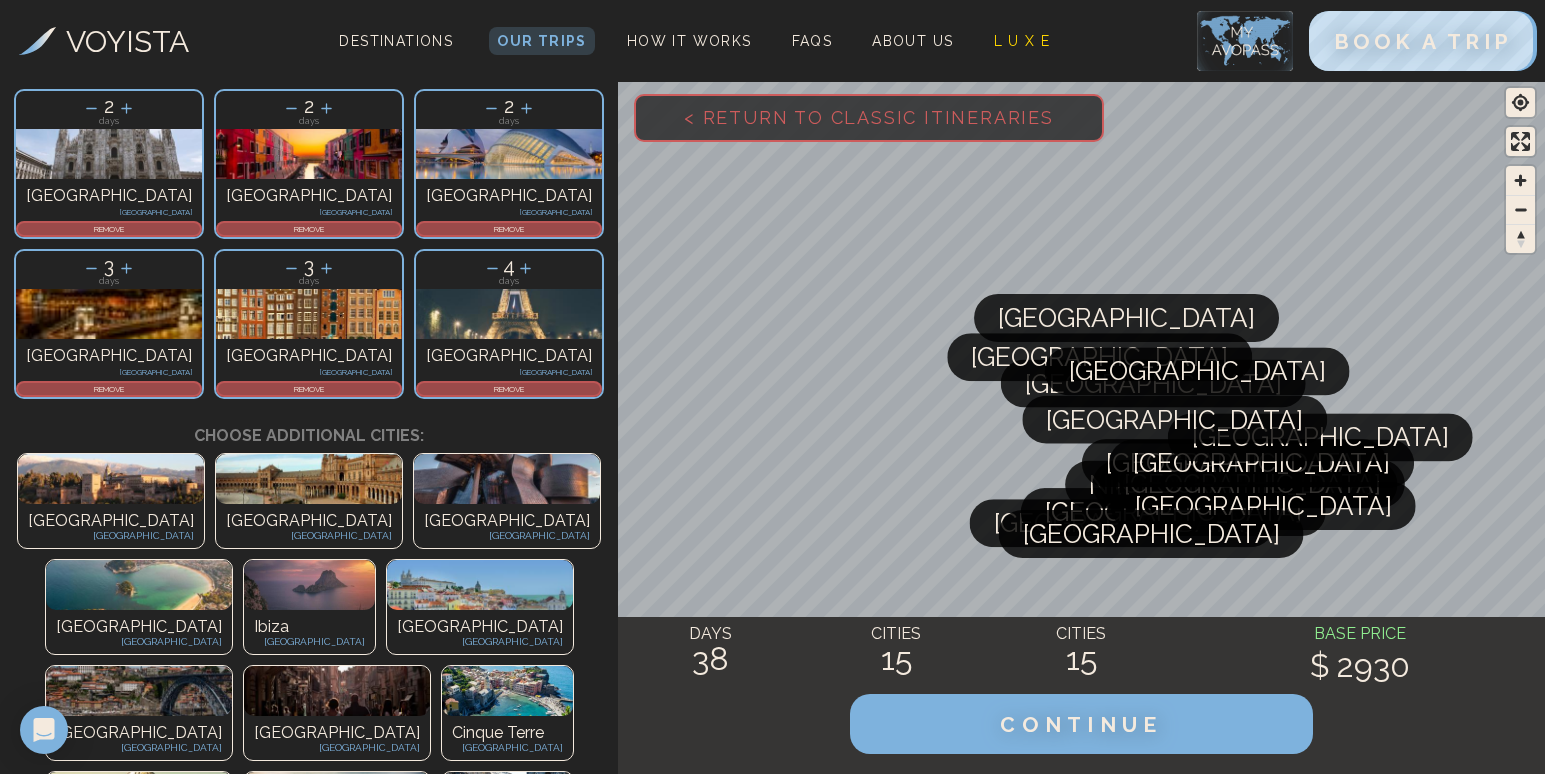 click on "[GEOGRAPHIC_DATA]" at bounding box center [507, 738] 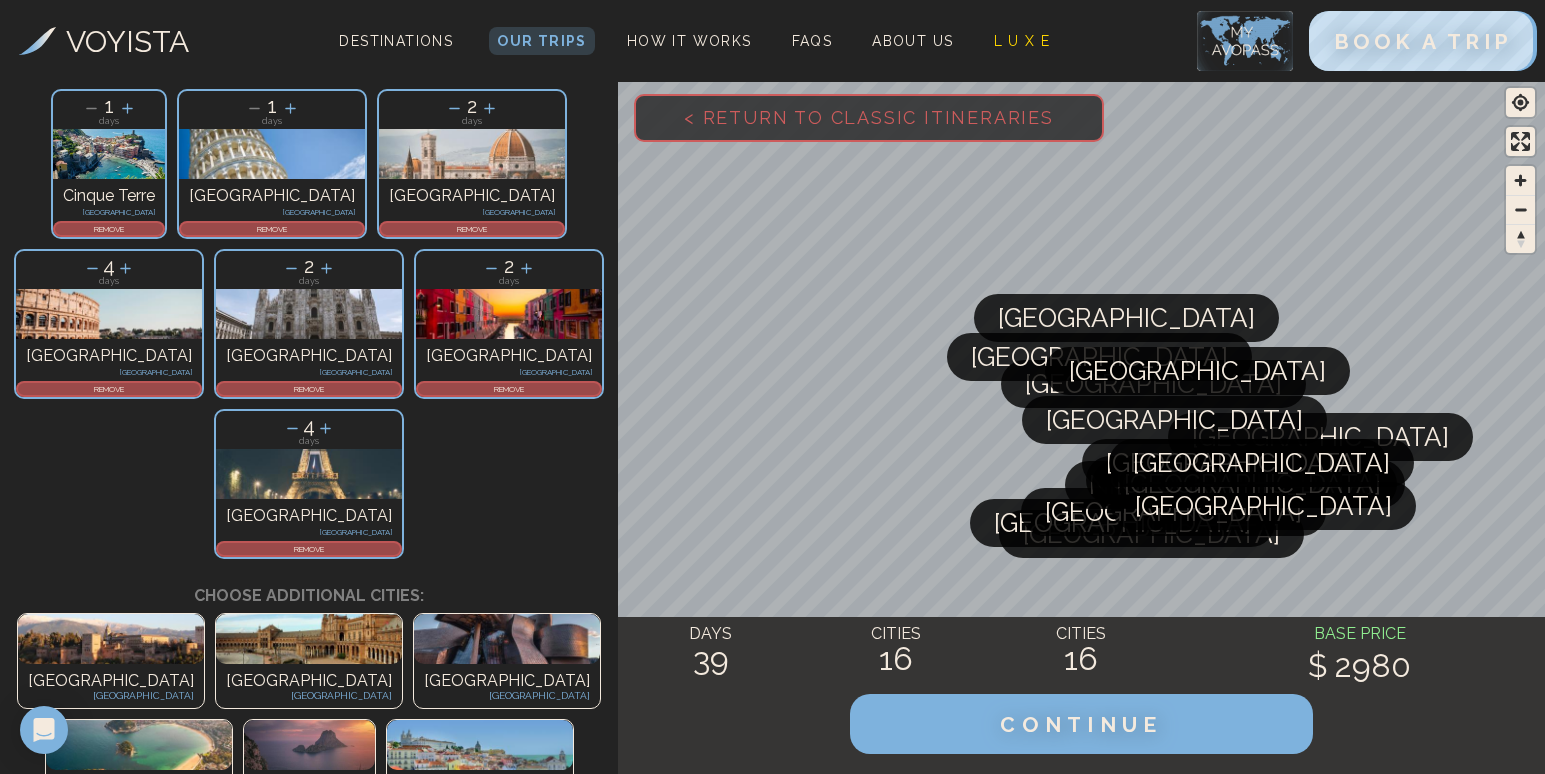 click on "Interlaken" at bounding box center [336, 999] 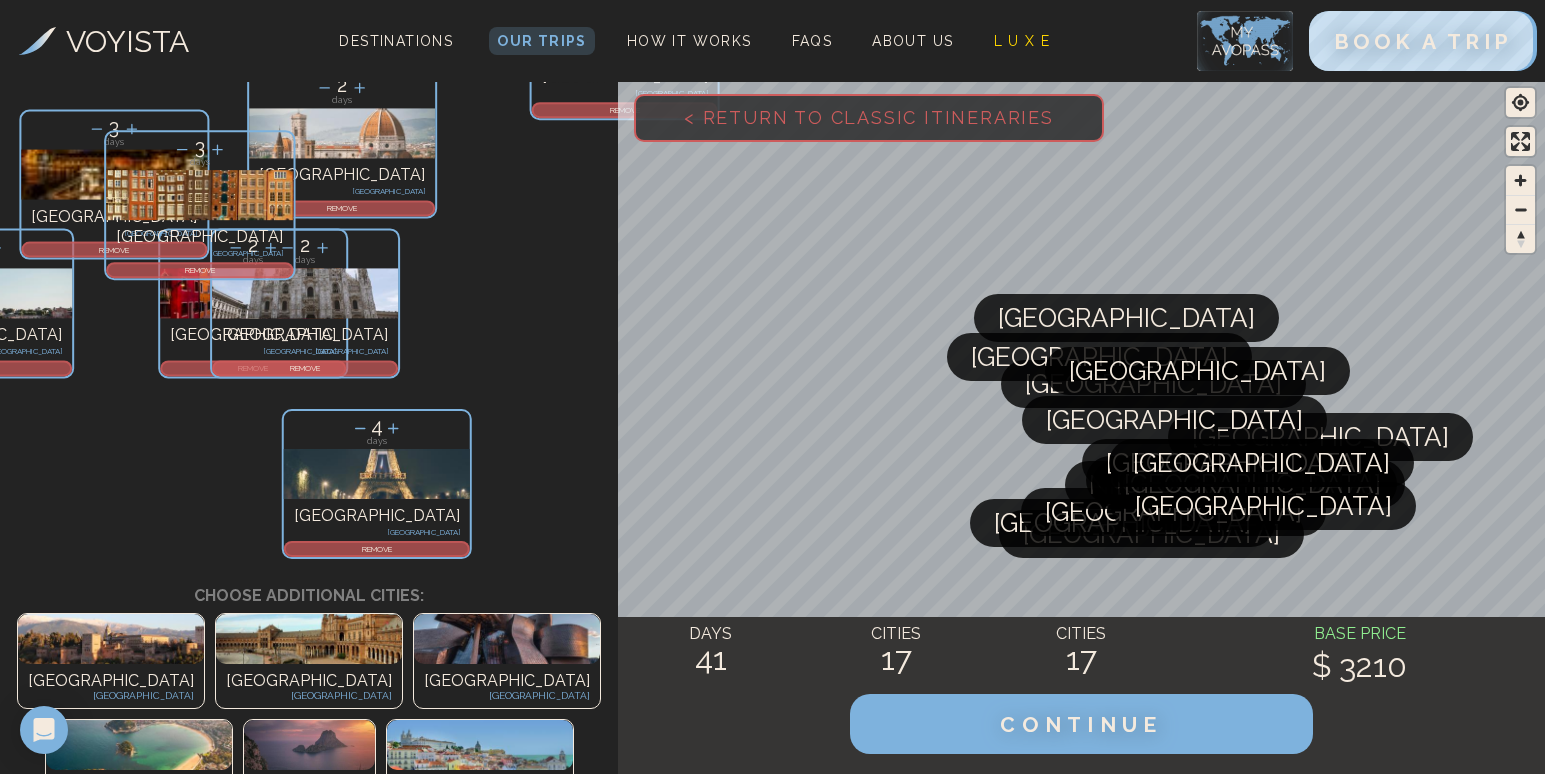 scroll, scrollTop: 490, scrollLeft: 0, axis: vertical 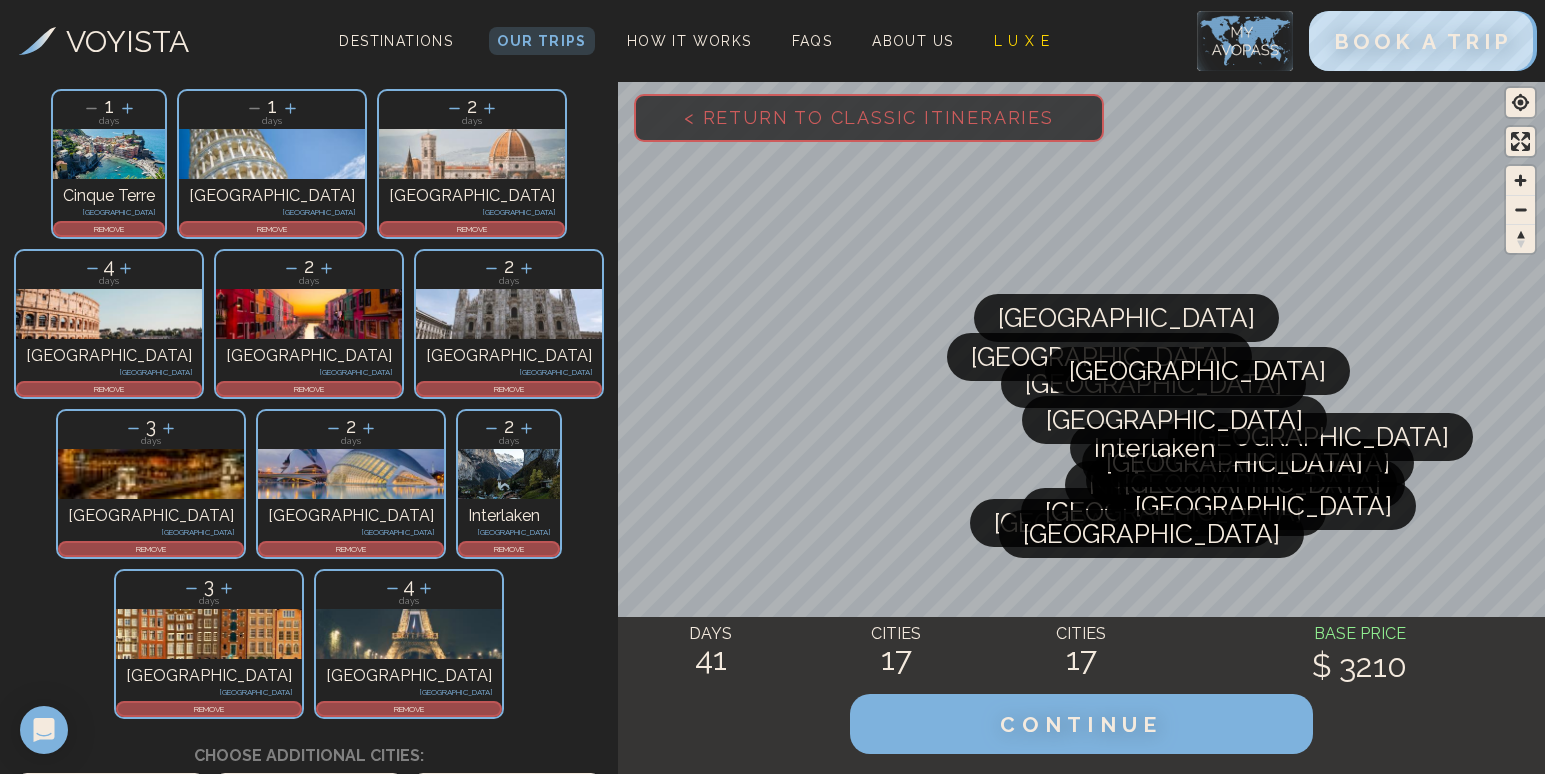 click on "Gimmelwald [GEOGRAPHIC_DATA]" at bounding box center [309, 1164] 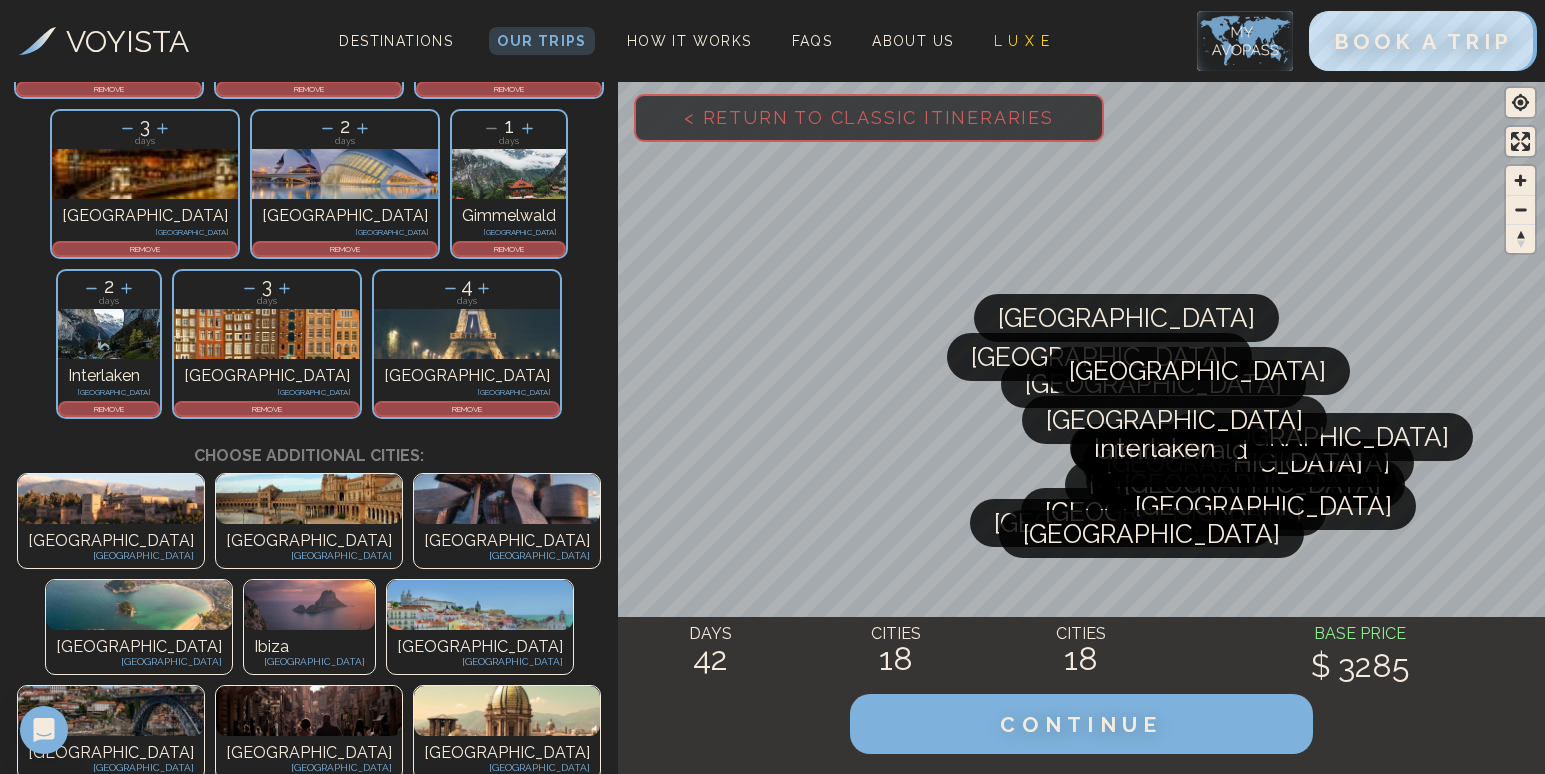 scroll, scrollTop: 791, scrollLeft: 0, axis: vertical 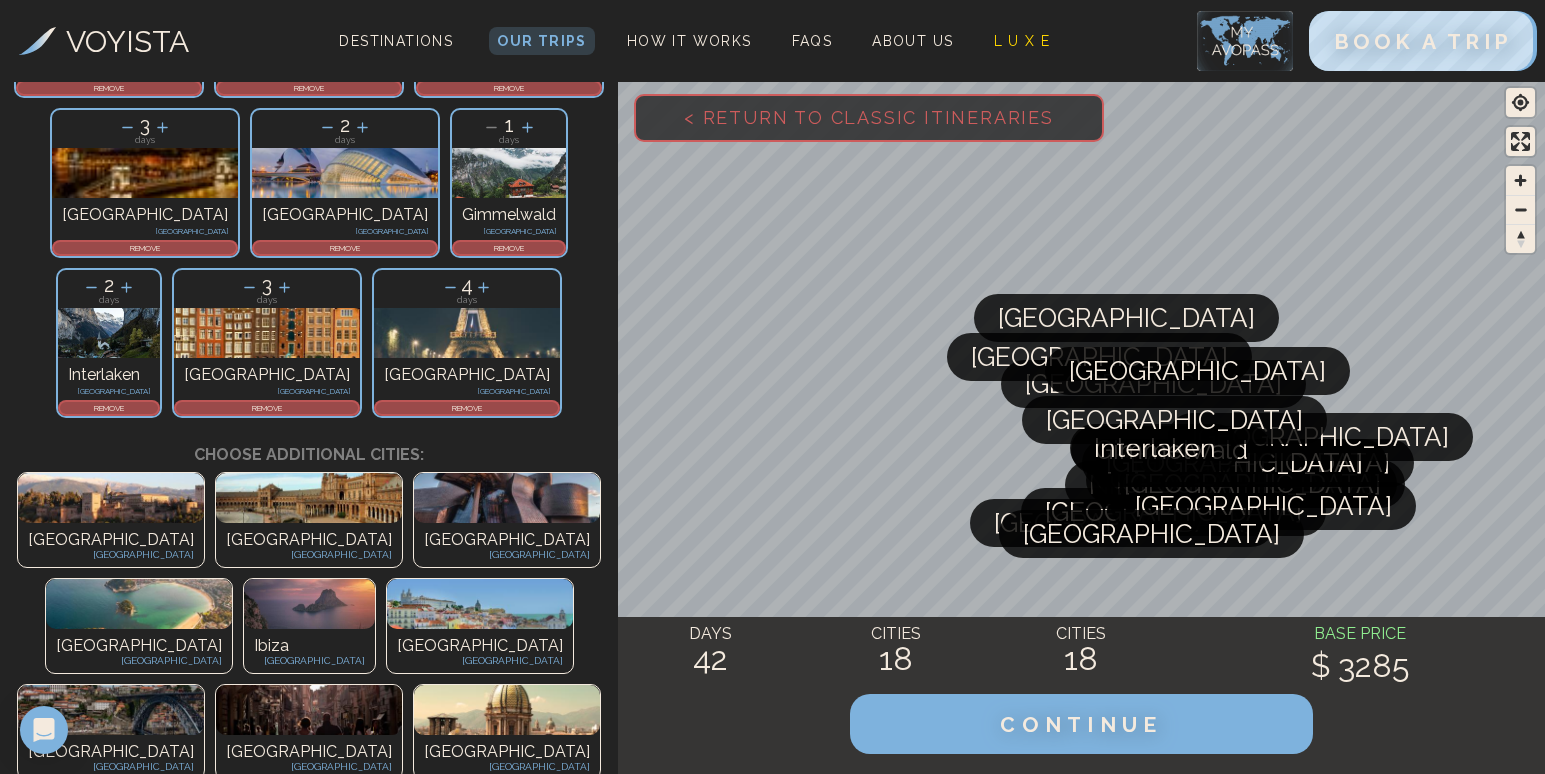 click at bounding box center (309, 1240) 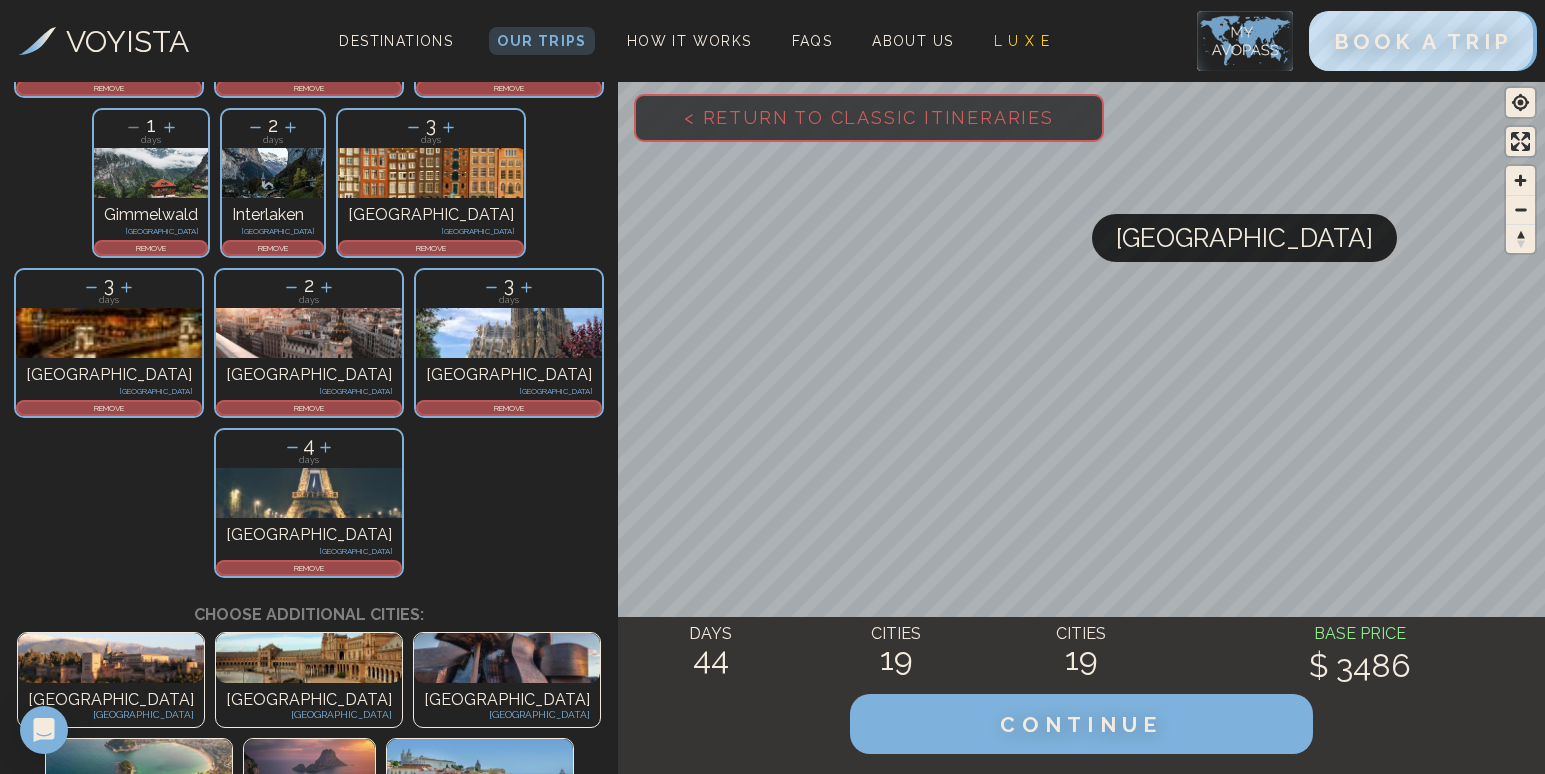 click on "Santorini" at bounding box center [237, 1442] 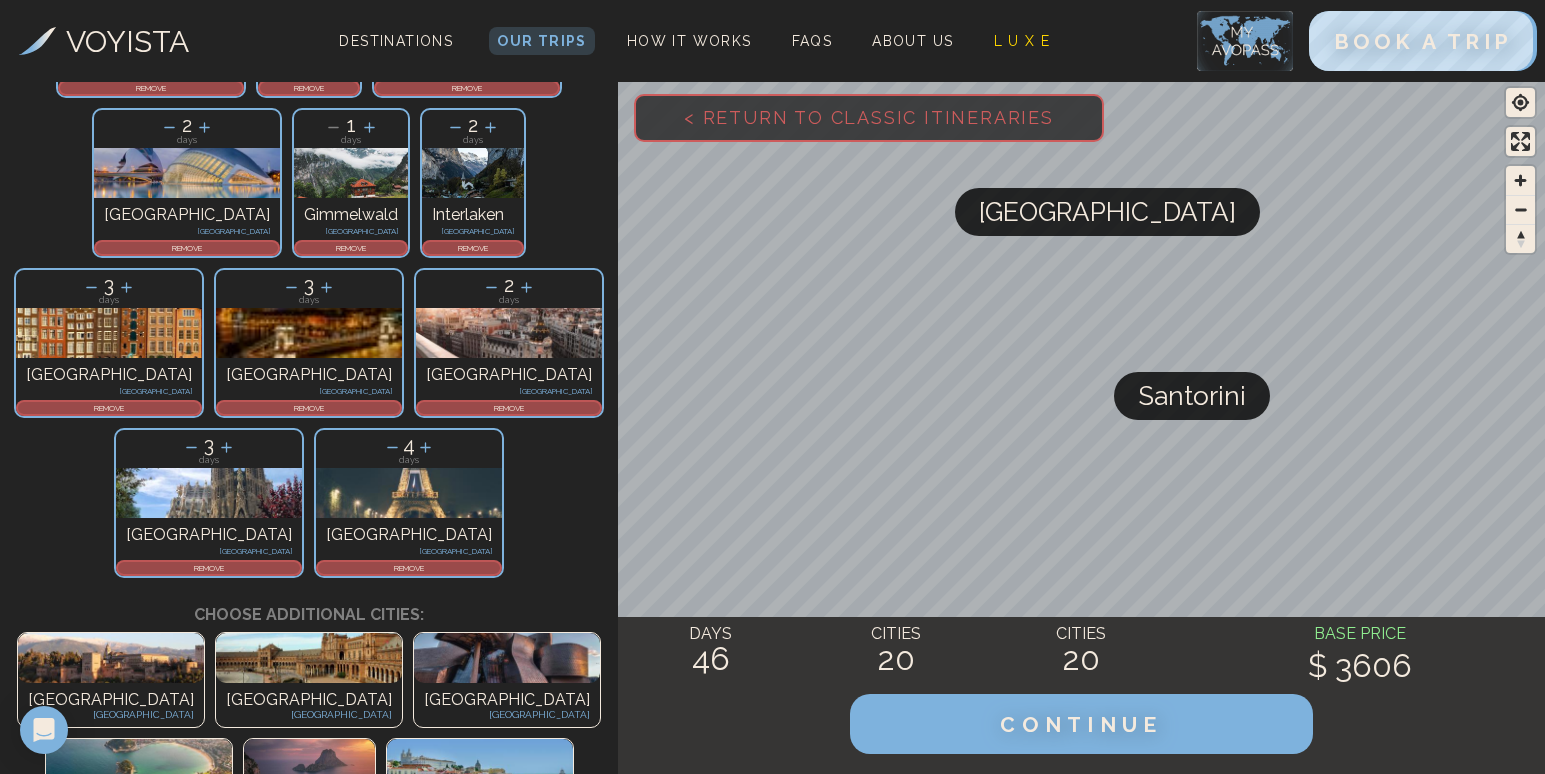 click on "Mykonos" at bounding box center (309, 1442) 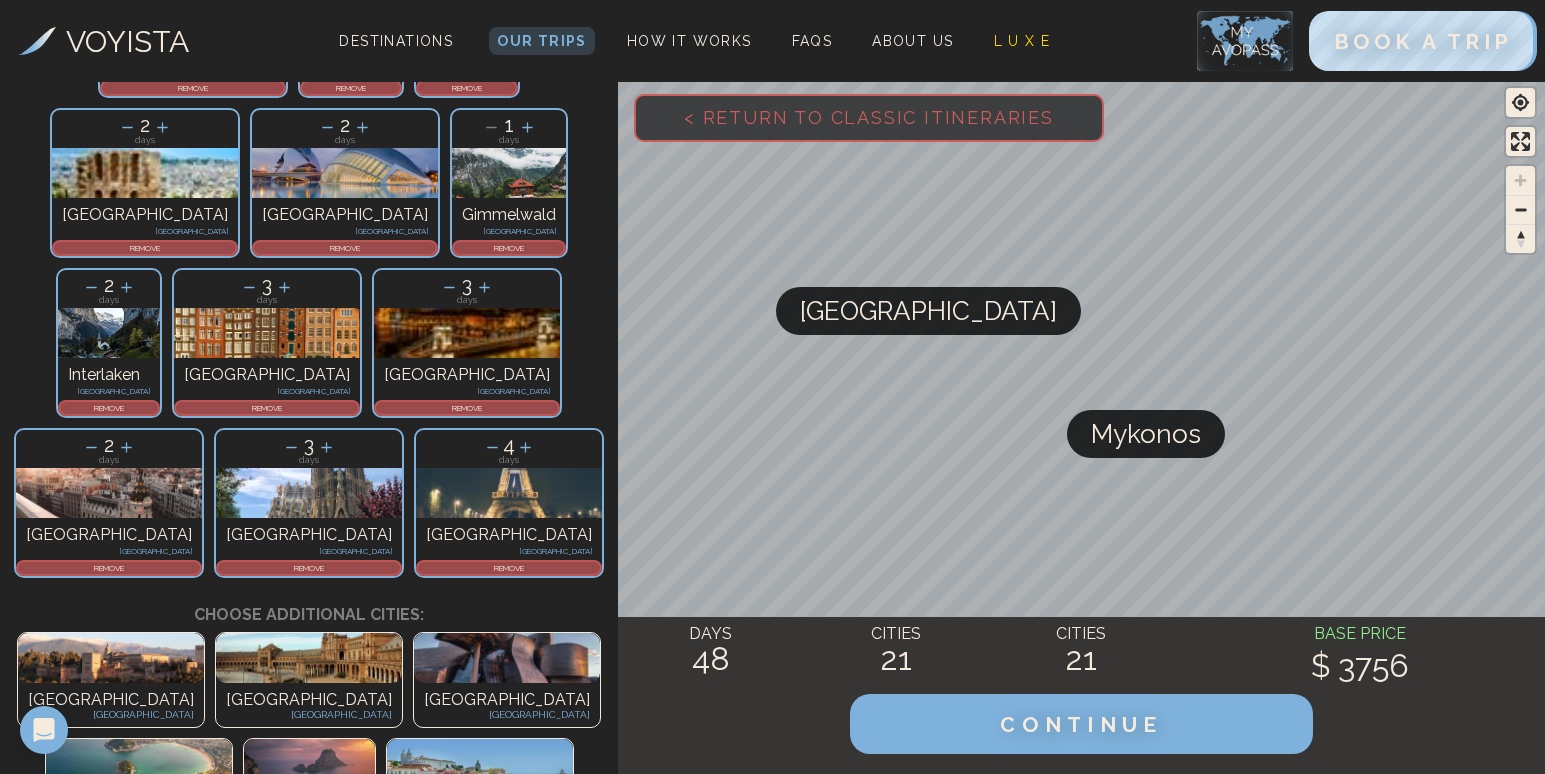click on "Ios" at bounding box center (380, 1442) 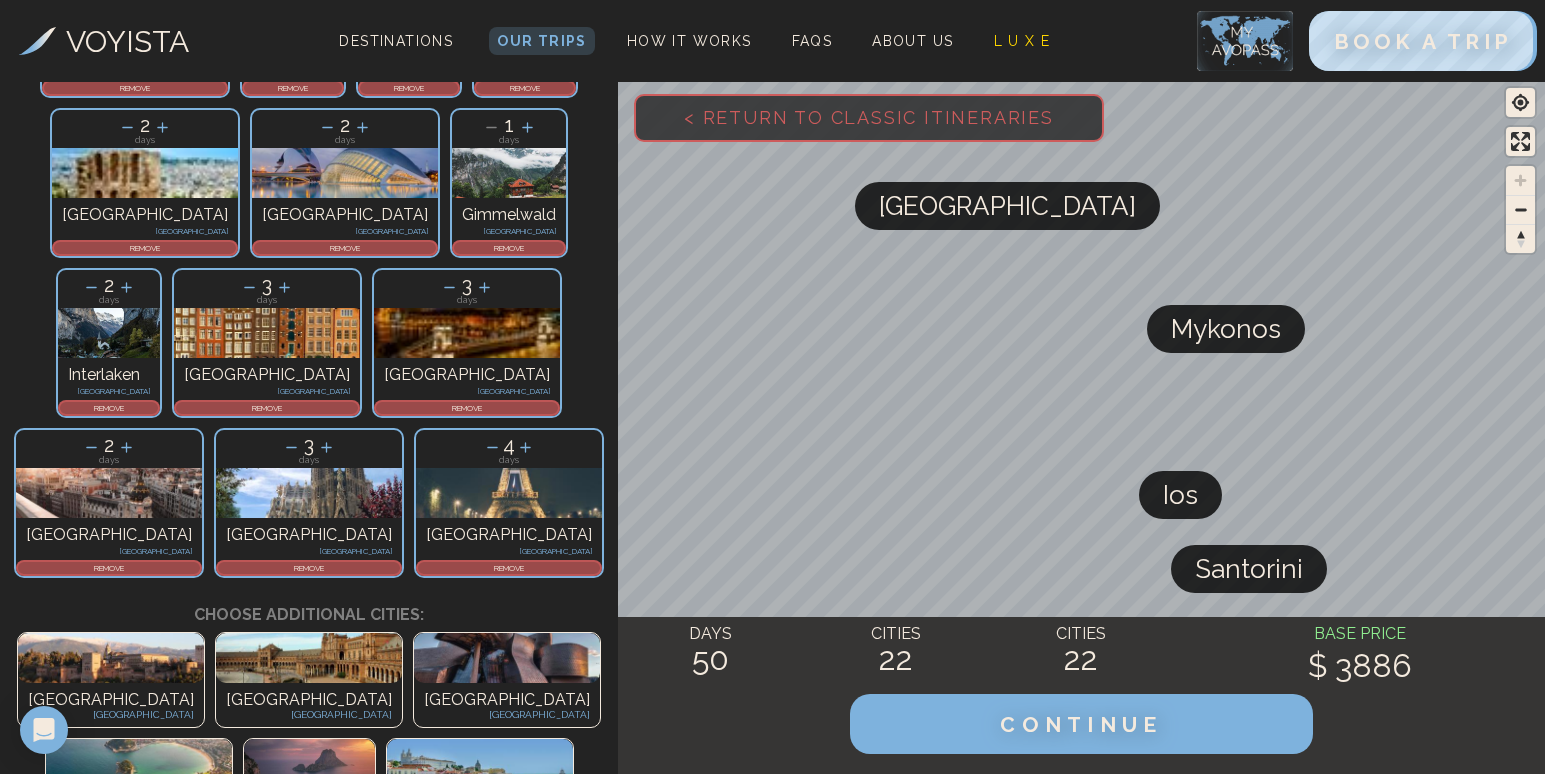 click on "Vienna [GEOGRAPHIC_DATA]" at bounding box center [139, 1129] 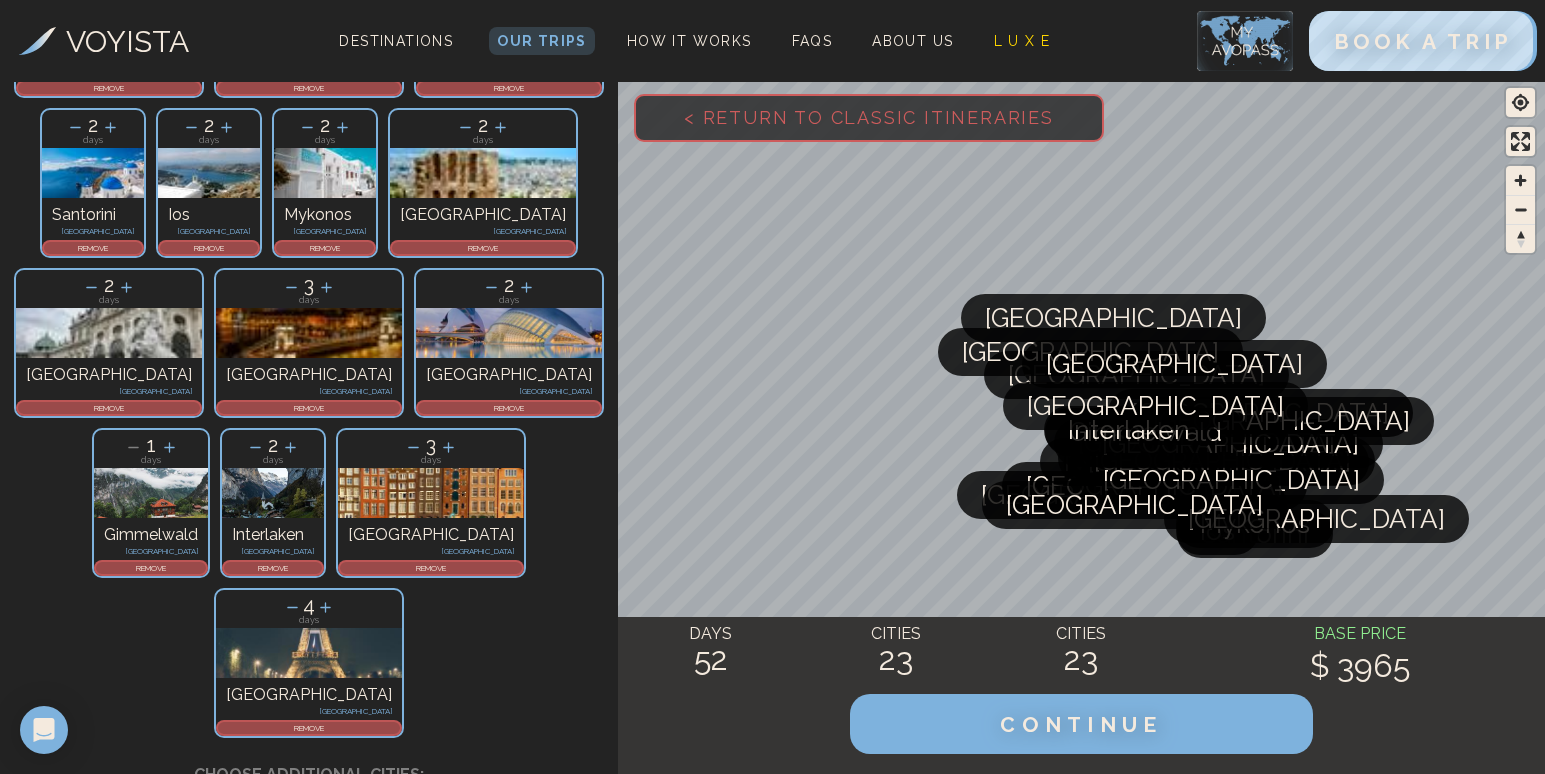 click at bounding box center [309, 1454] 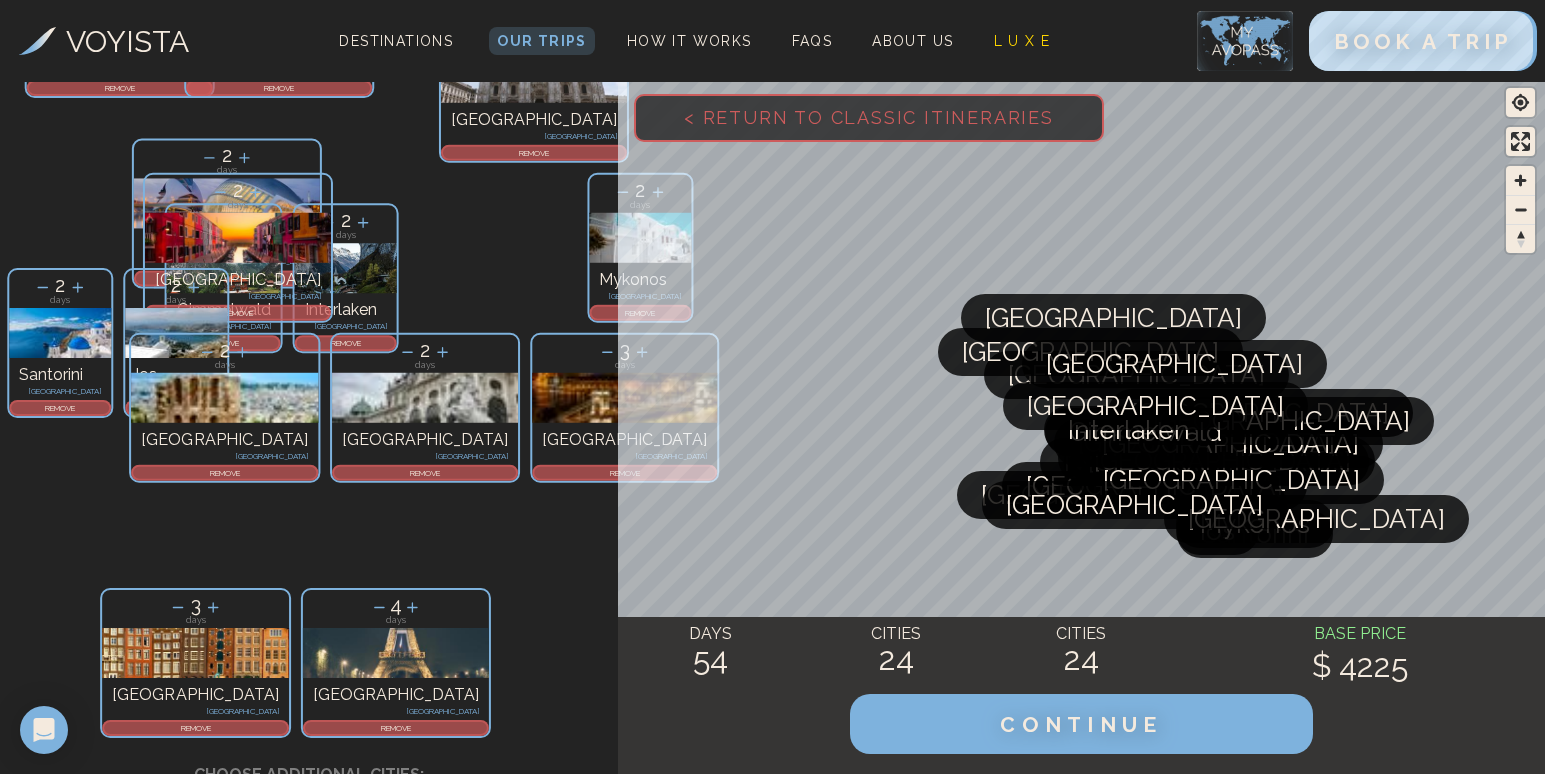 click on "[GEOGRAPHIC_DATA] [GEOGRAPHIC_DATA] [GEOGRAPHIC_DATA] [GEOGRAPHIC_DATA] [GEOGRAPHIC_DATA] [GEOGRAPHIC_DATA] [GEOGRAPHIC_DATA] [GEOGRAPHIC_DATA] [GEOGRAPHIC_DATA] [GEOGRAPHIC_DATA] [GEOGRAPHIC_DATA] [GEOGRAPHIC_DATA] [GEOGRAPHIC_DATA] [GEOGRAPHIC_DATA] [GEOGRAPHIC_DATA] [GEOGRAPHIC_DATA] [GEOGRAPHIC_DATA] [GEOGRAPHIC_DATA] [GEOGRAPHIC_DATA] [GEOGRAPHIC_DATA] [GEOGRAPHIC_DATA] [GEOGRAPHIC_DATA] [GEOGRAPHIC_DATA] [GEOGRAPHIC_DATA] [GEOGRAPHIC_DATA] [GEOGRAPHIC_DATA] [GEOGRAPHIC_DATA] [GEOGRAPHIC_DATA] [GEOGRAPHIC_DATA] [GEOGRAPHIC_DATA] [GEOGRAPHIC_DATA] [GEOGRAPHIC_DATA] [GEOGRAPHIC_DATA] [GEOGRAPHIC_DATA] [GEOGRAPHIC_DATA] [GEOGRAPHIC_DATA] [GEOGRAPHIC_DATA] [GEOGRAPHIC_DATA] [GEOGRAPHIC_DATA] [GEOGRAPHIC_DATA]" at bounding box center [309, 1158] 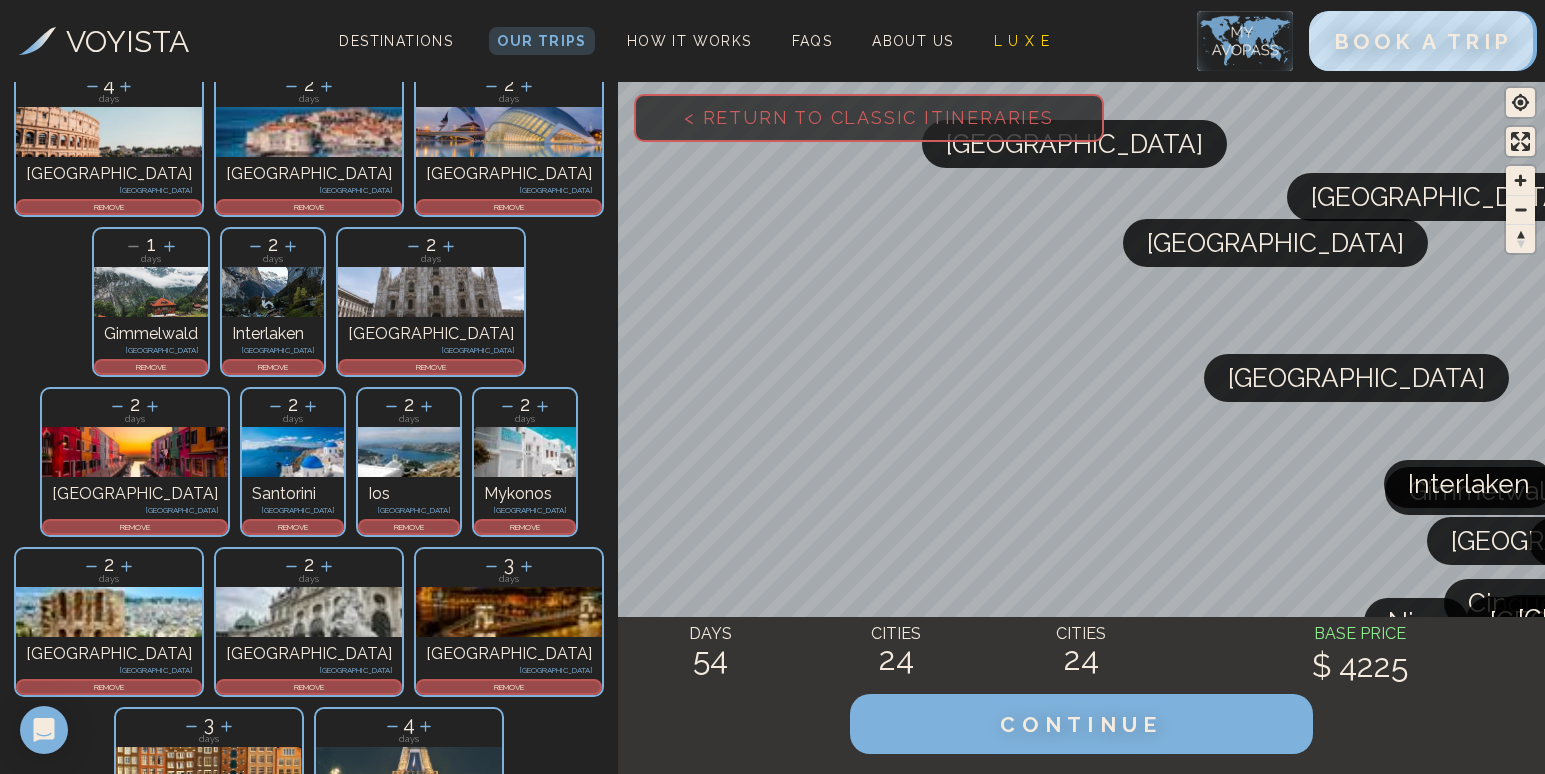 scroll, scrollTop: 674, scrollLeft: 0, axis: vertical 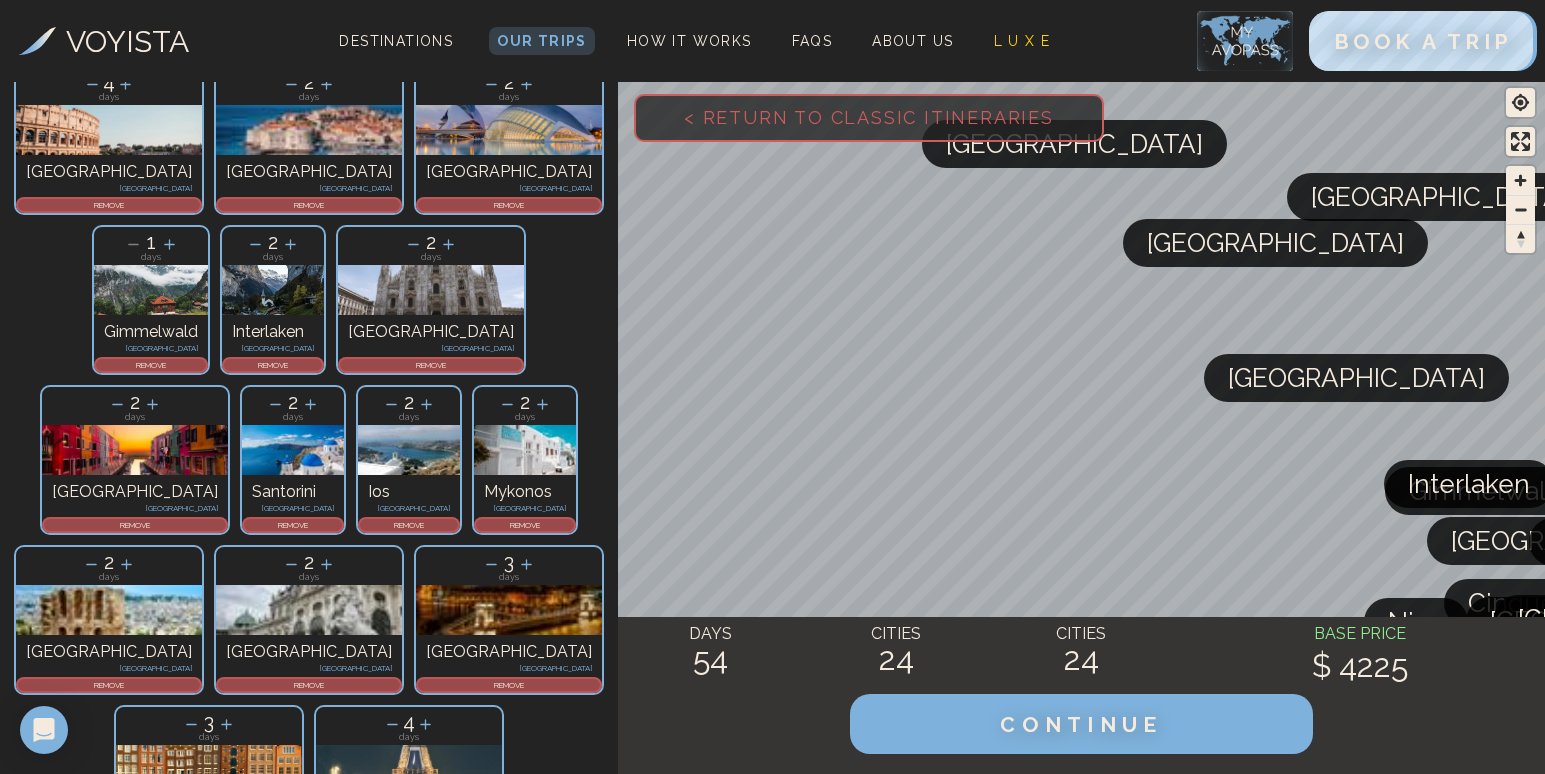 drag, startPoint x: 580, startPoint y: 546, endPoint x: 567, endPoint y: 517, distance: 31.780497 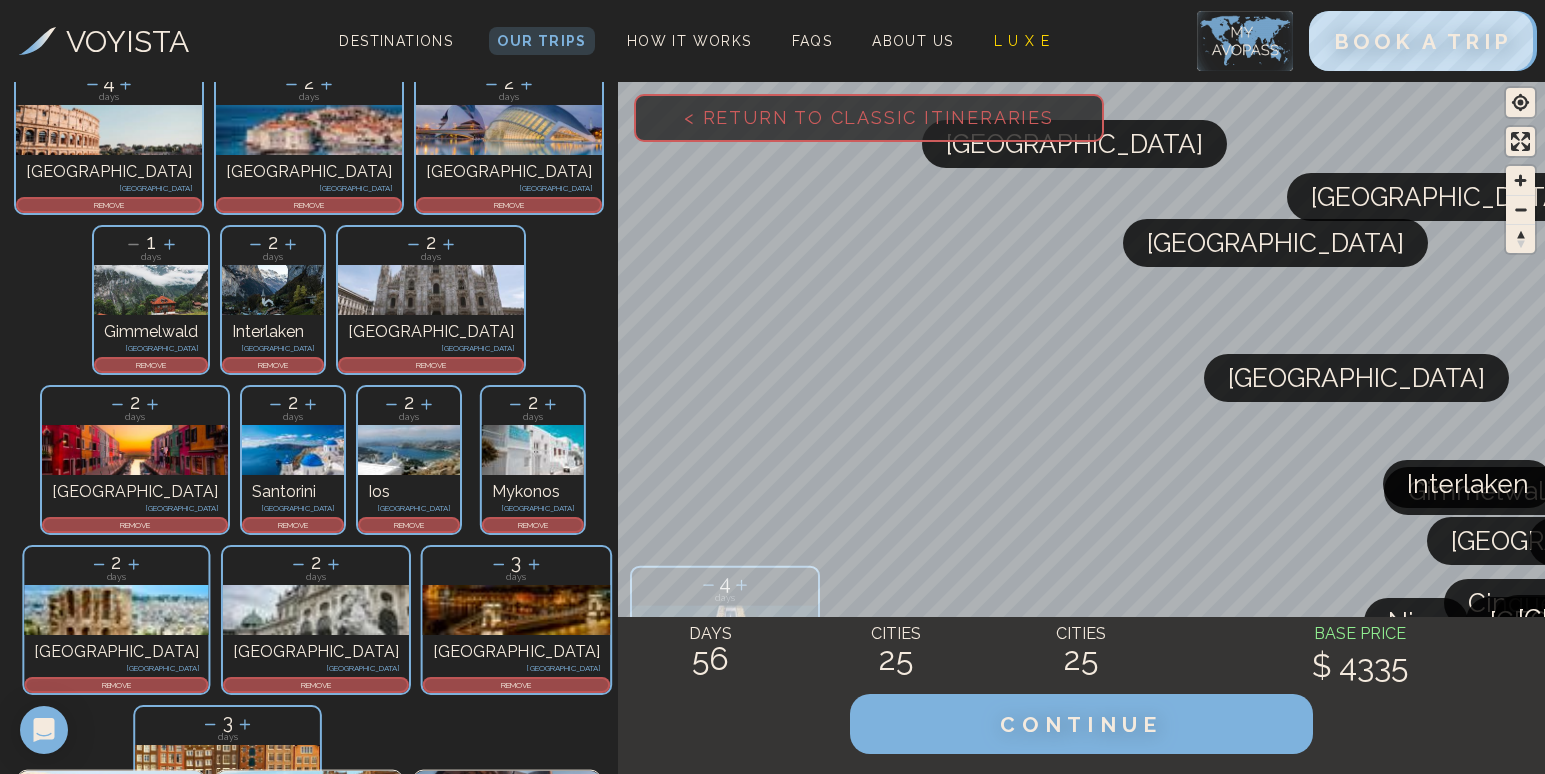 click on "[GEOGRAPHIC_DATA] [GEOGRAPHIC_DATA] [GEOGRAPHIC_DATA] [GEOGRAPHIC_DATA] [GEOGRAPHIC_DATA] [GEOGRAPHIC_DATA] [GEOGRAPHIC_DATA] [GEOGRAPHIC_DATA] [GEOGRAPHIC_DATA] [GEOGRAPHIC_DATA] [GEOGRAPHIC_DATA] [GEOGRAPHIC_DATA] [GEOGRAPHIC_DATA] [GEOGRAPHIC_DATA] [GEOGRAPHIC_DATA] [GEOGRAPHIC_DATA] [GEOGRAPHIC_DATA] [GEOGRAPHIC_DATA] [GEOGRAPHIC_DATA] [GEOGRAPHIC_DATA] [GEOGRAPHIC_DATA] [GEOGRAPHIC_DATA] [GEOGRAPHIC_DATA] [GEOGRAPHIC_DATA] [GEOGRAPHIC_DATA] [GEOGRAPHIC_DATA] [GEOGRAPHIC_DATA] [GEOGRAPHIC_DATA] [GEOGRAPHIC_DATA] [GEOGRAPHIC_DATA] [GEOGRAPHIC_DATA] [GEOGRAPHIC_DATA] [GEOGRAPHIC_DATA] [GEOGRAPHIC_DATA] [GEOGRAPHIC_DATA] [GEOGRAPHIC_DATA] [GEOGRAPHIC_DATA] [GEOGRAPHIC_DATA]" at bounding box center [309, 1275] 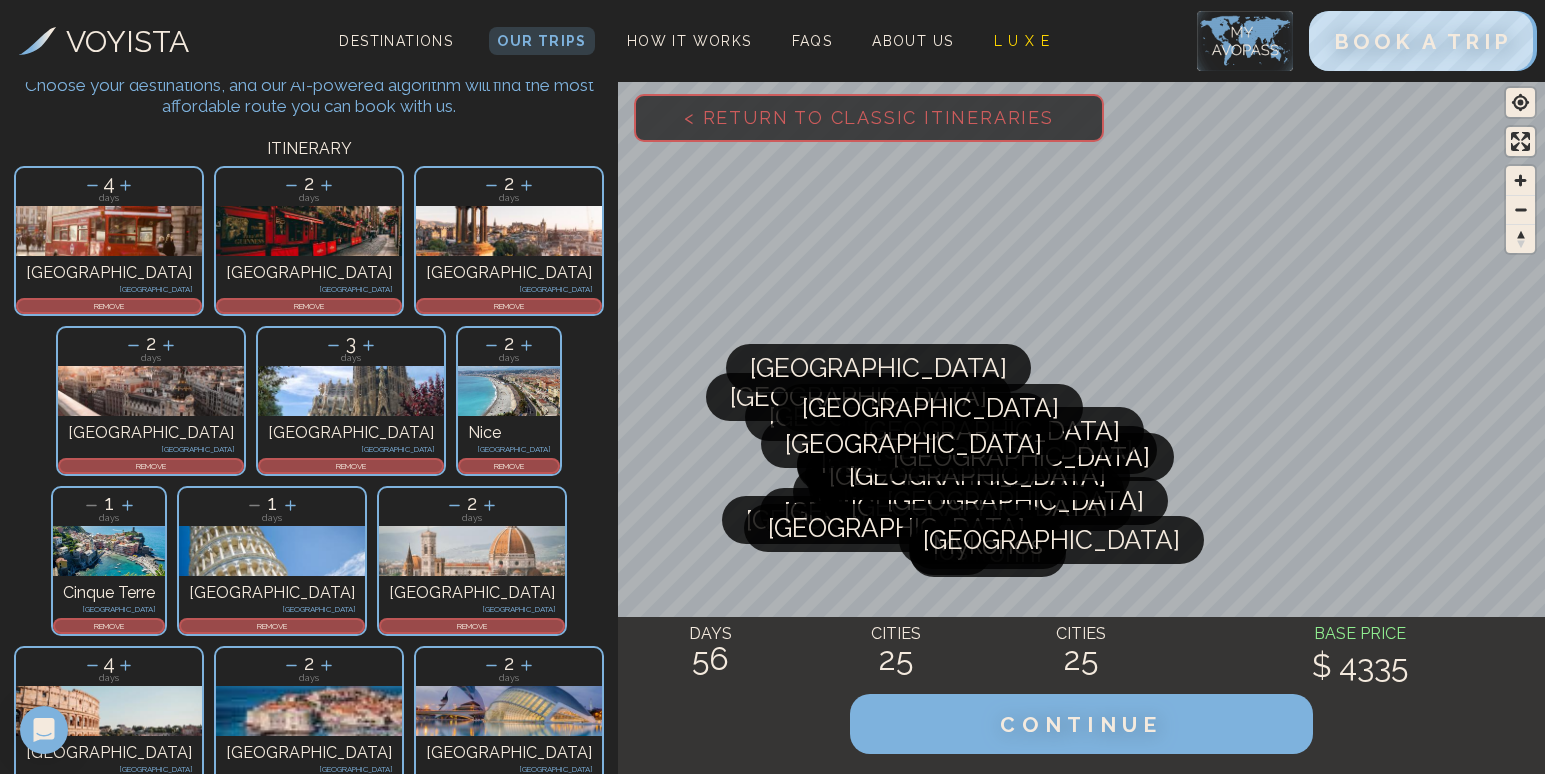 scroll, scrollTop: 0, scrollLeft: 0, axis: both 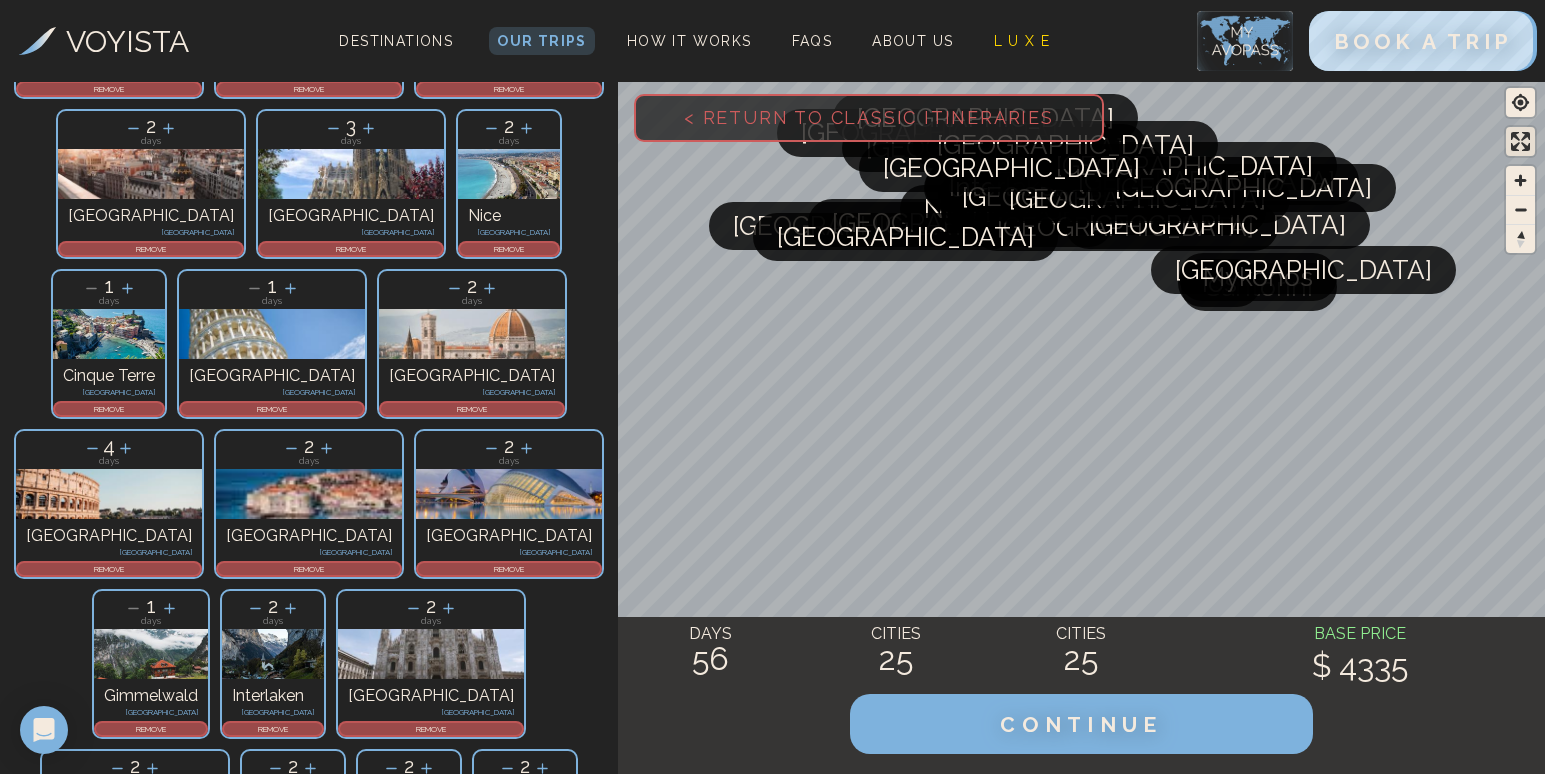 click at bounding box center [1520, 141] 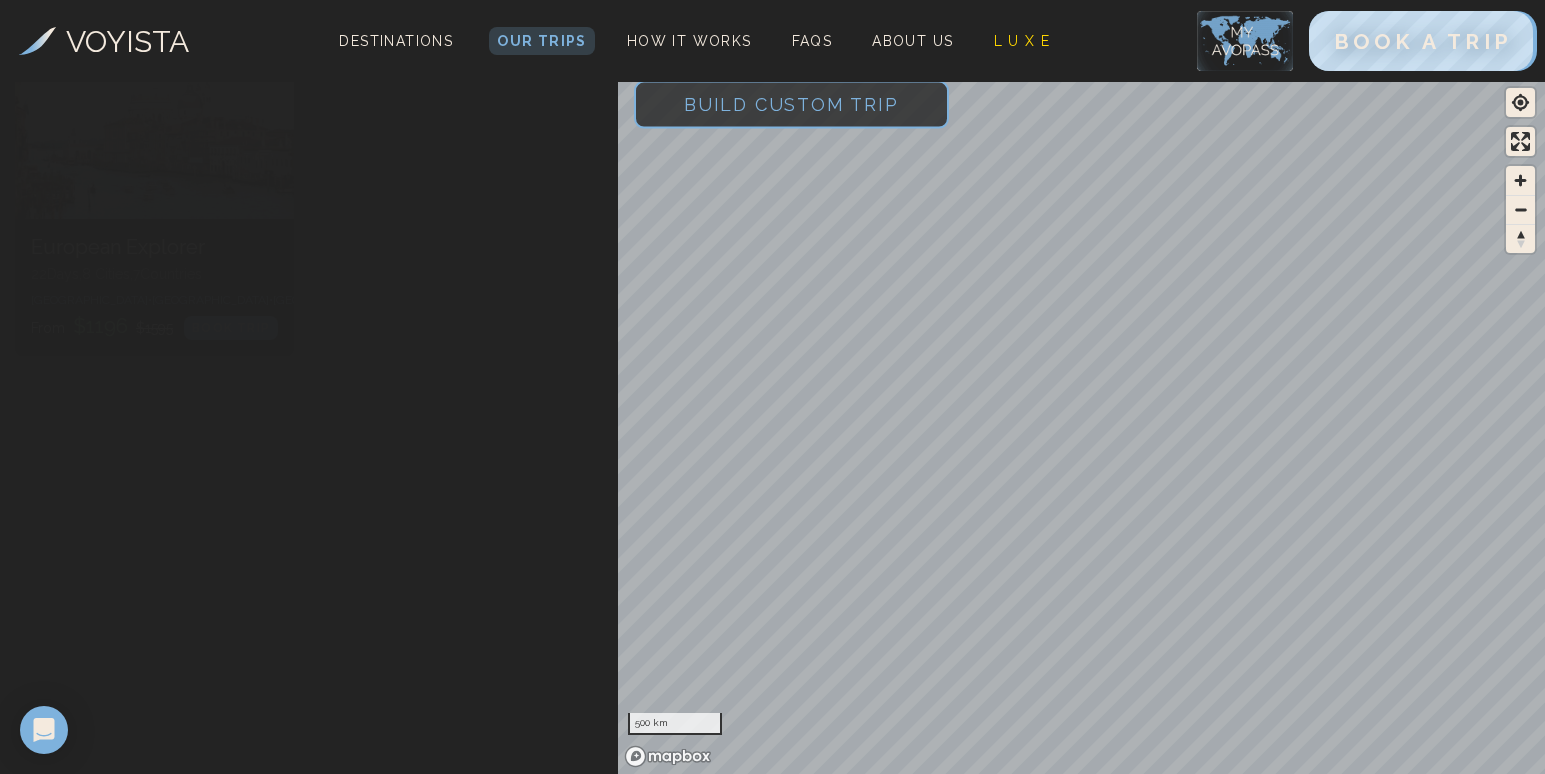 scroll, scrollTop: 231, scrollLeft: 0, axis: vertical 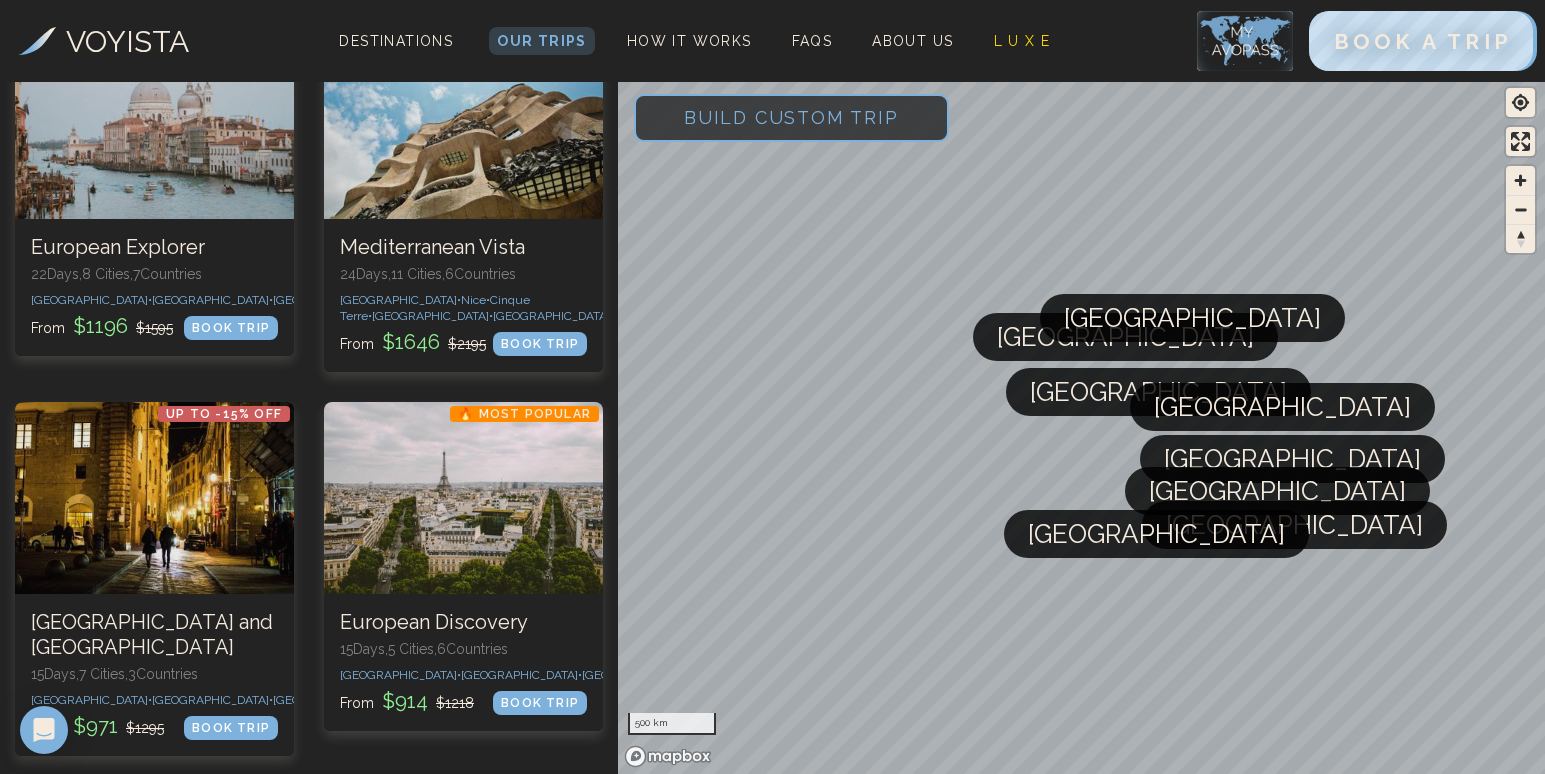 click on "Build Custom Trip" at bounding box center [791, 117] 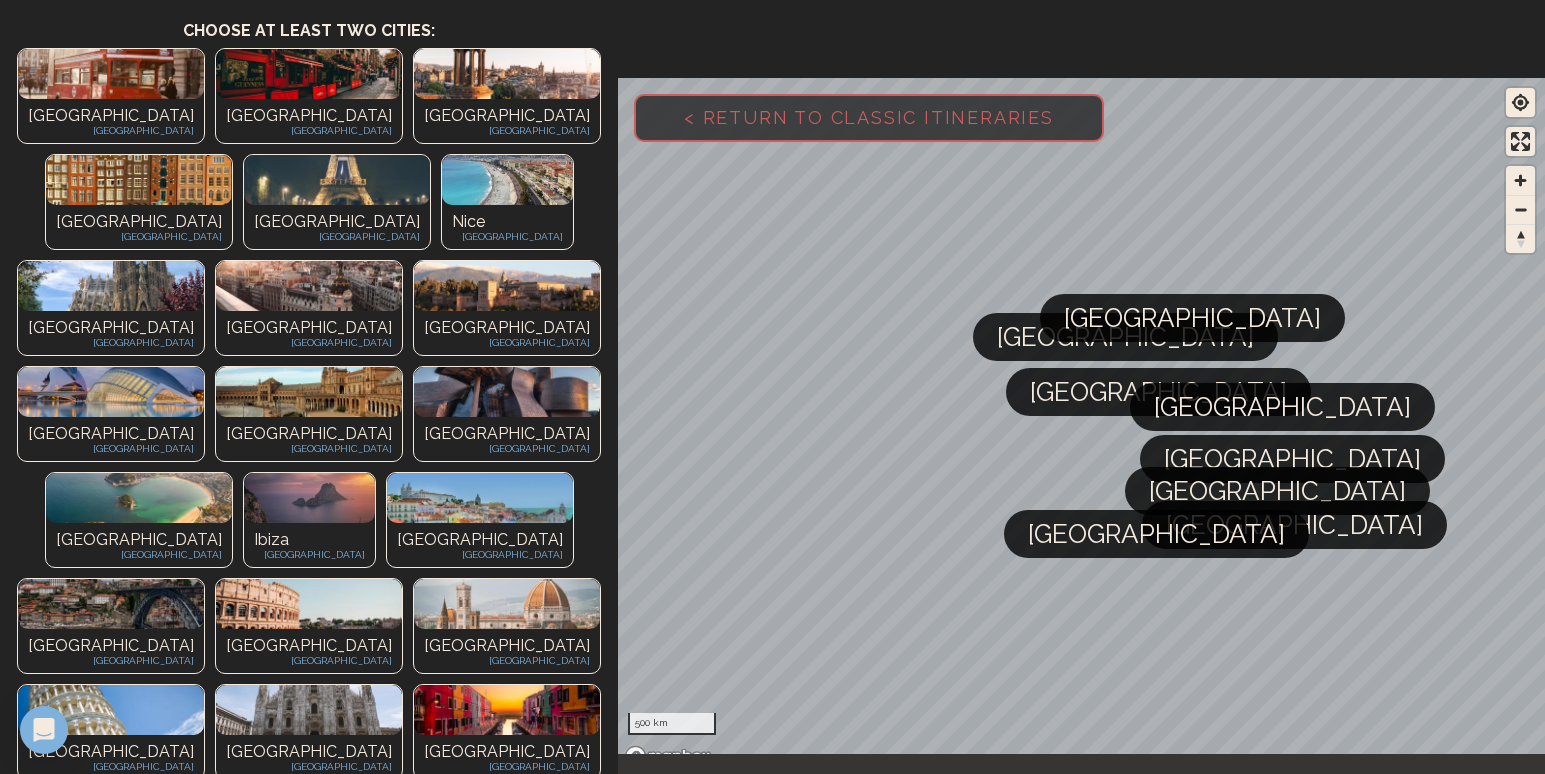 scroll, scrollTop: 0, scrollLeft: 0, axis: both 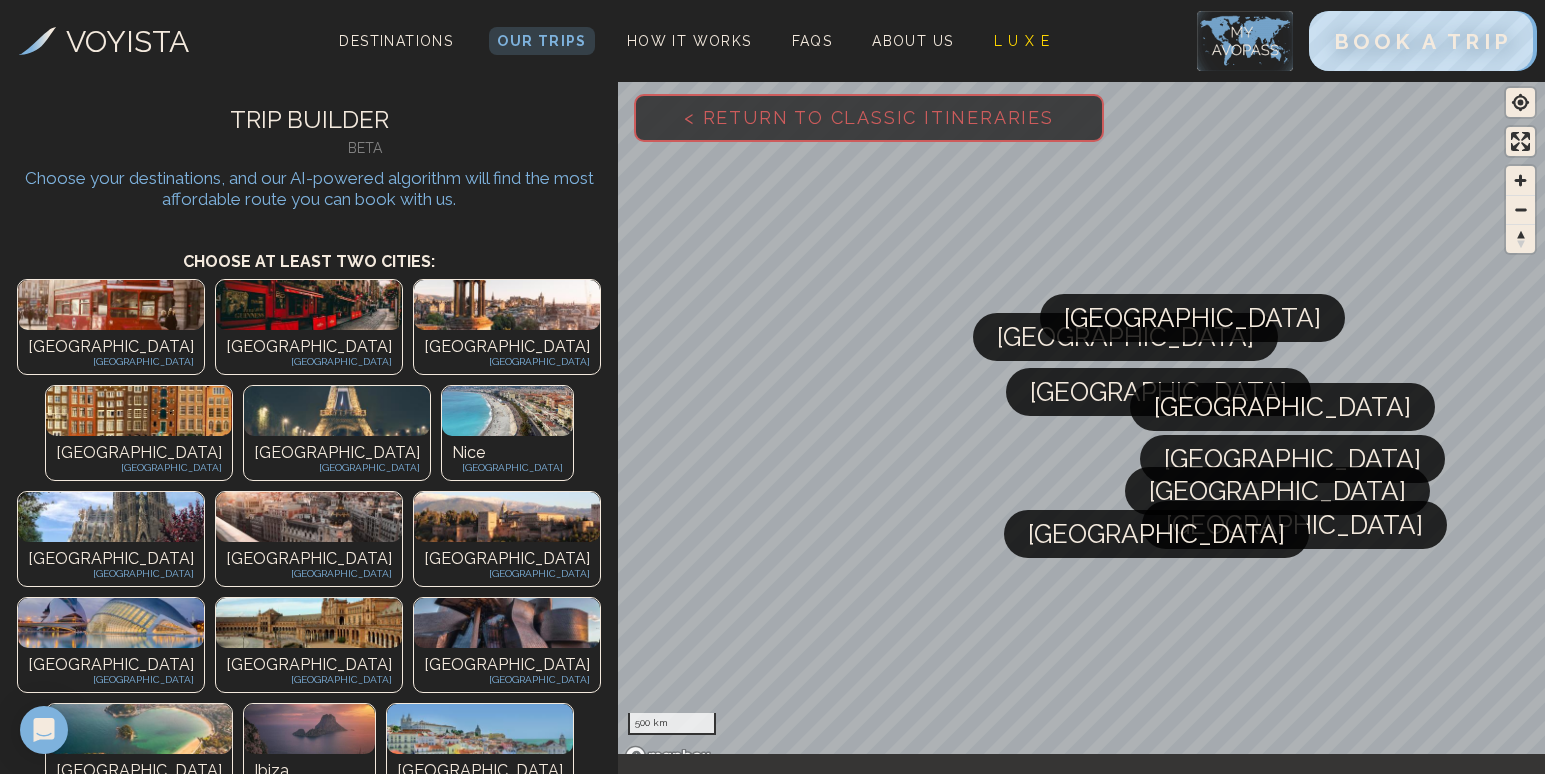 click at bounding box center [111, 305] 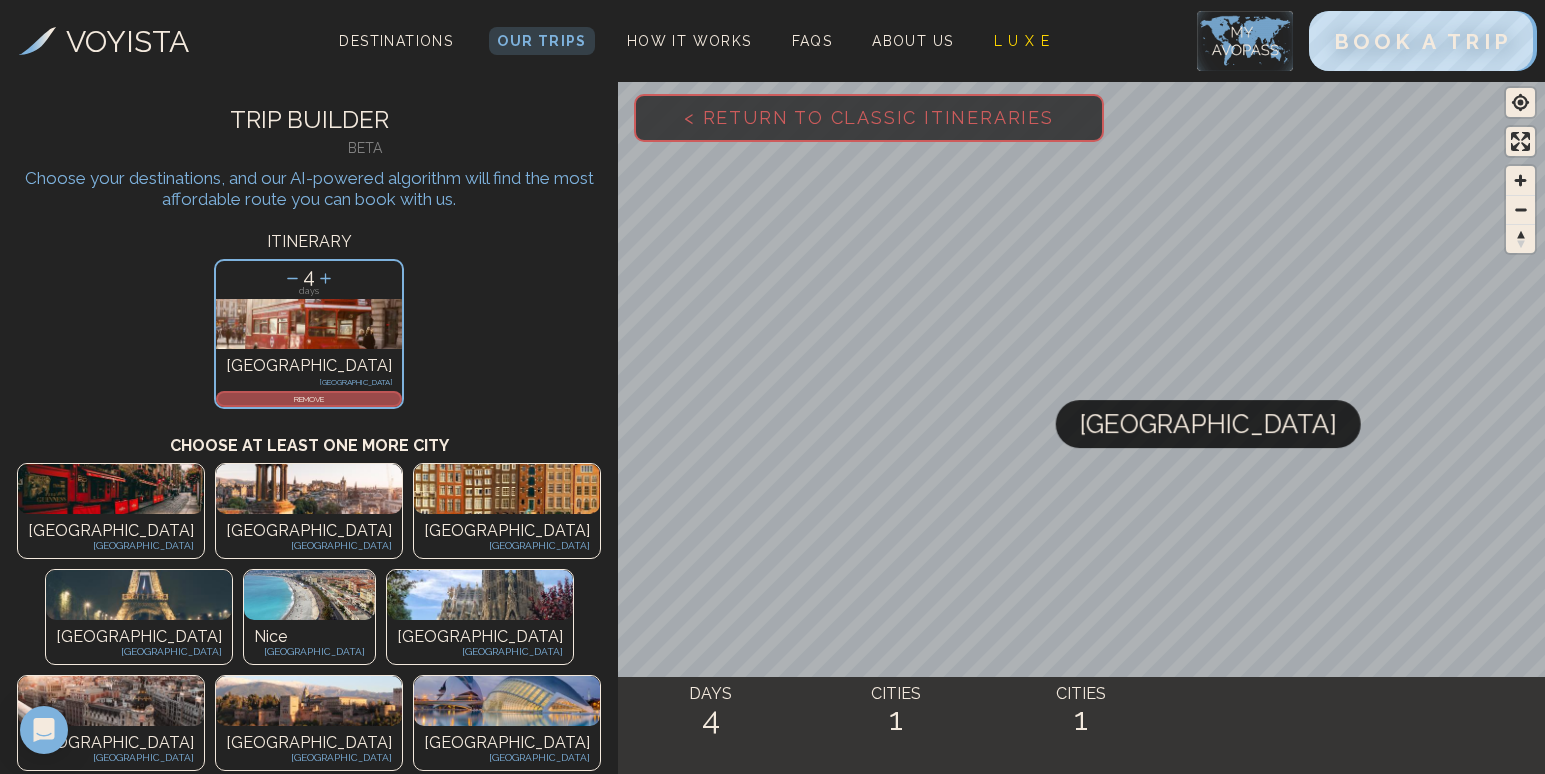 click at bounding box center (111, 489) 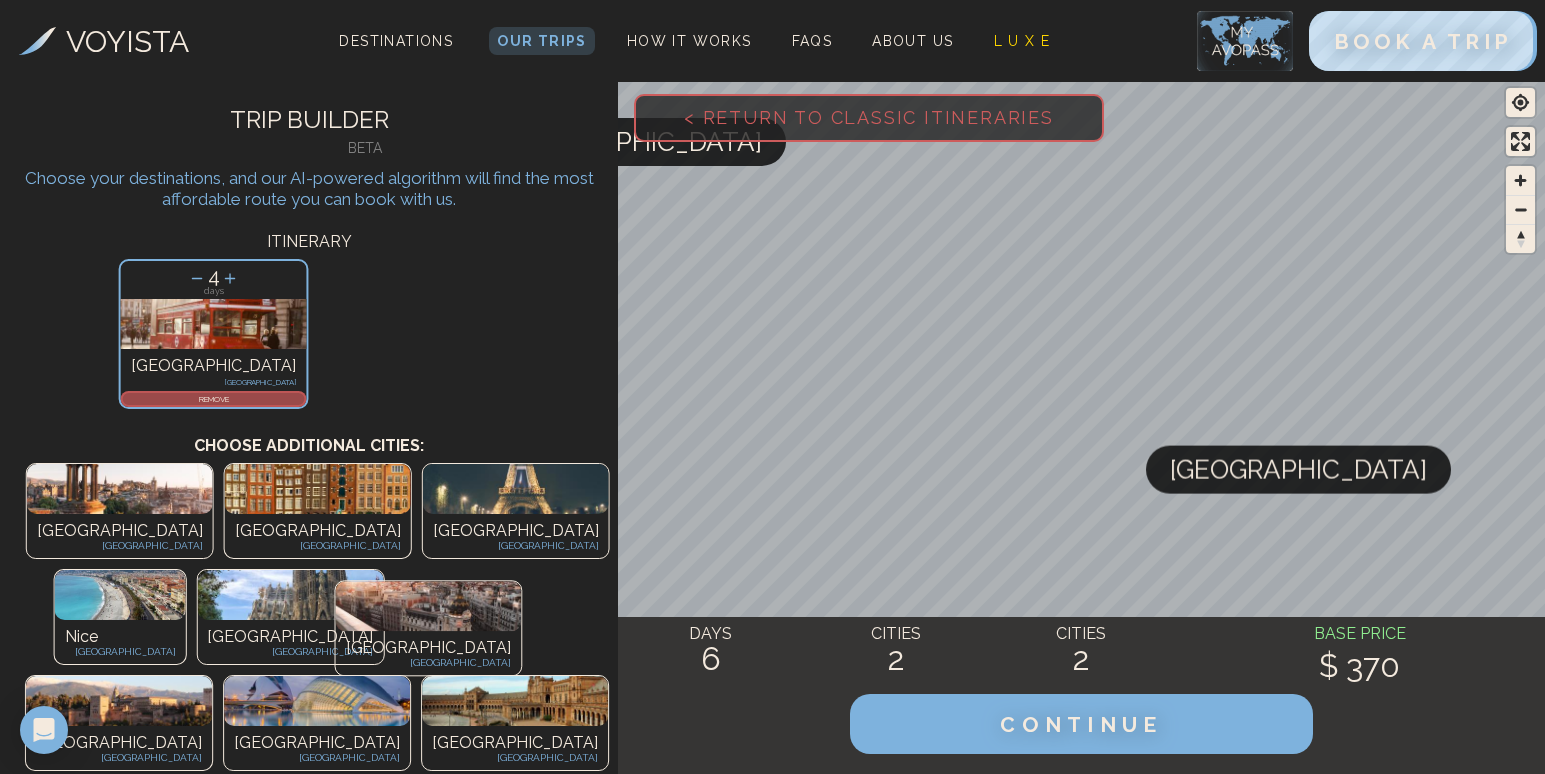click at bounding box center [120, 489] 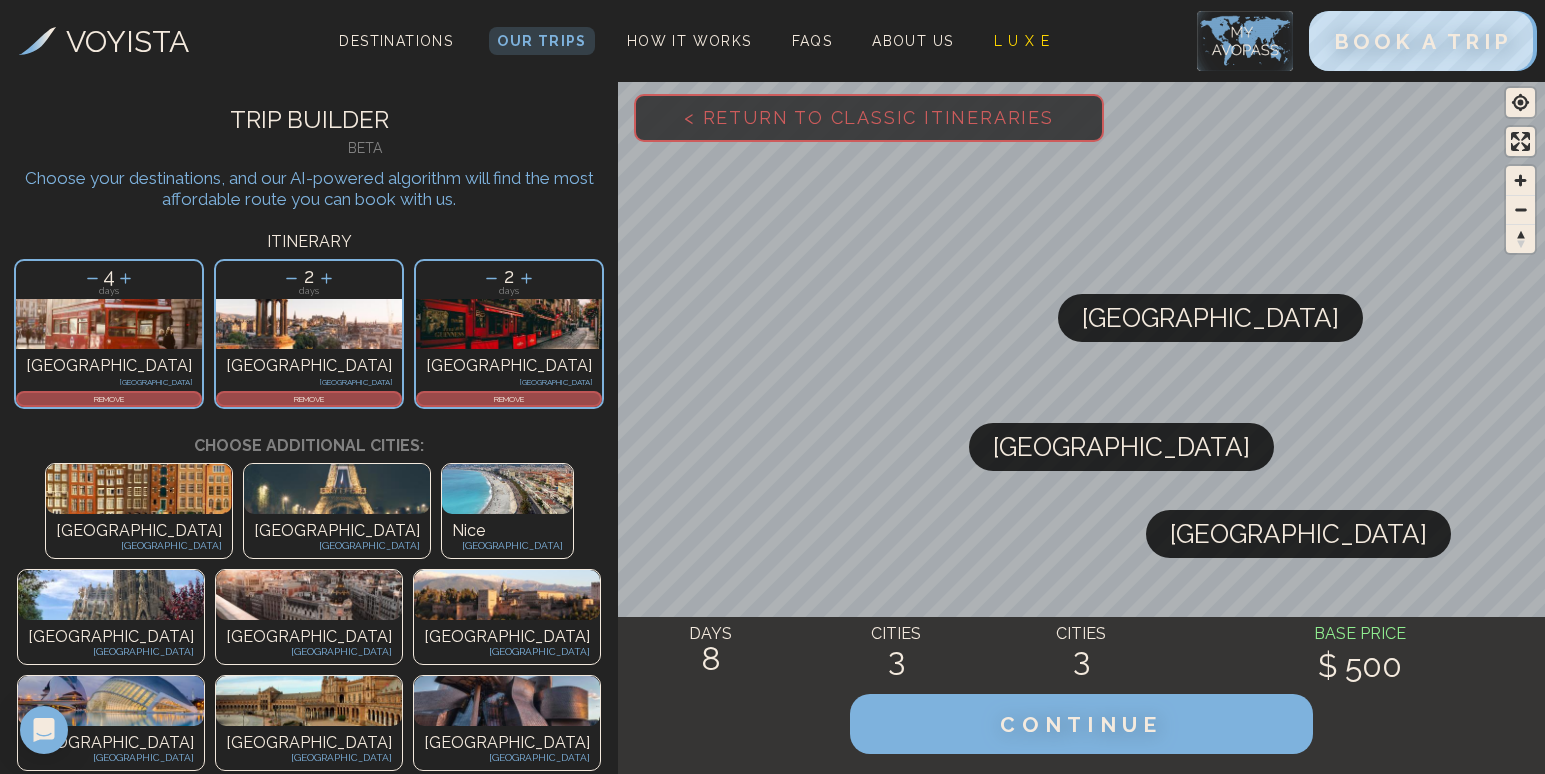 scroll, scrollTop: 68, scrollLeft: 0, axis: vertical 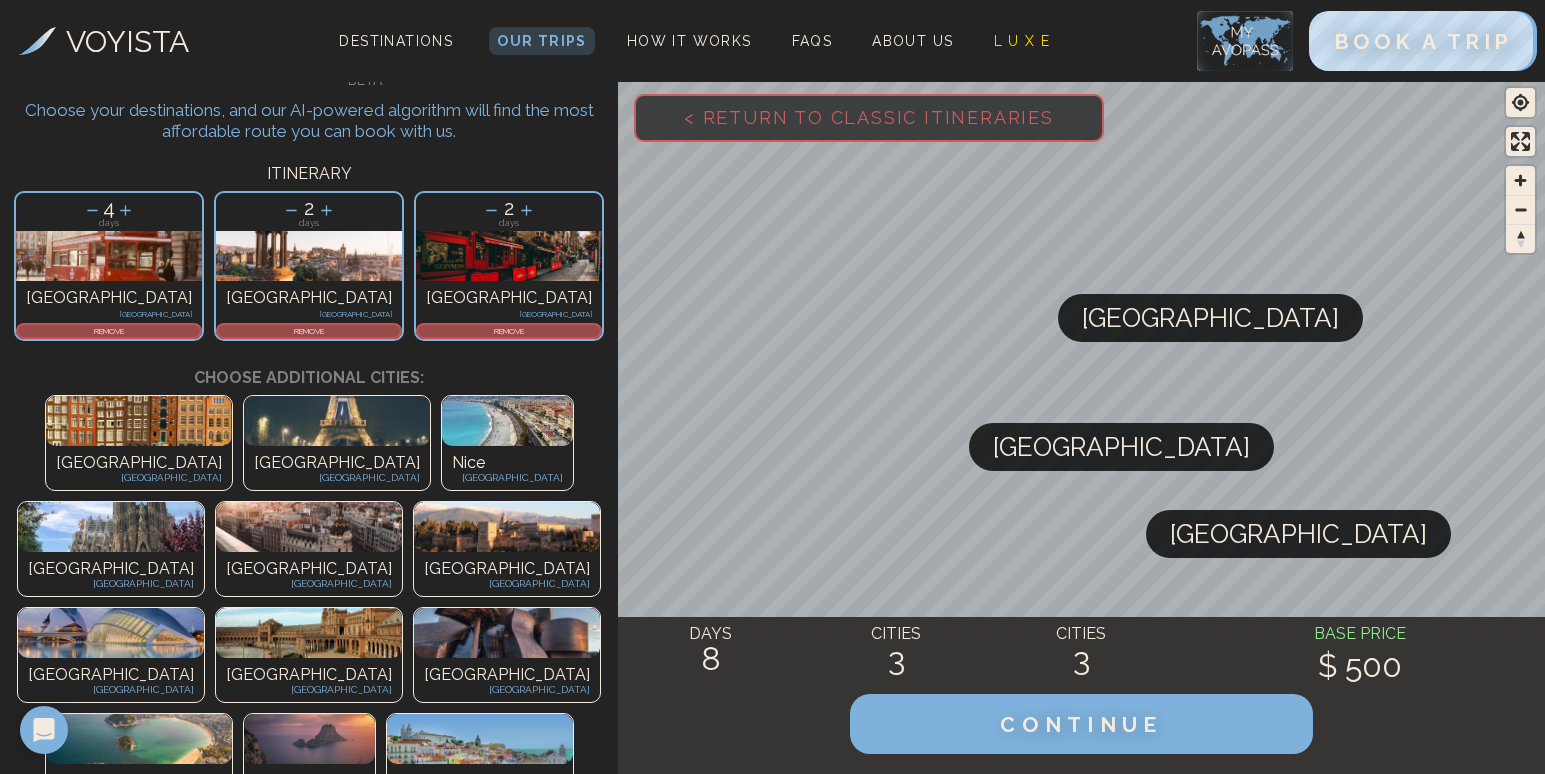click at bounding box center [111, 527] 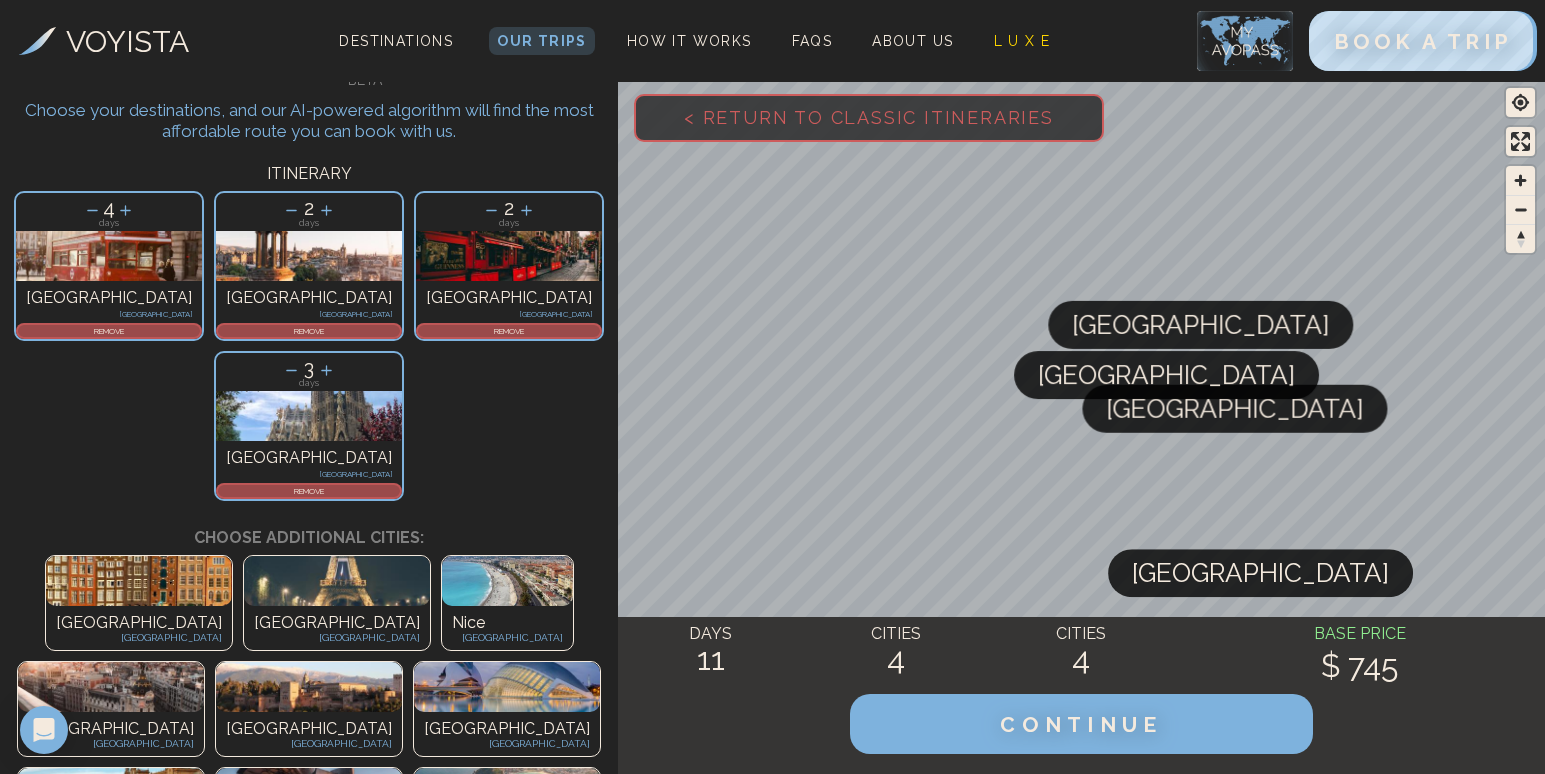 click on "[GEOGRAPHIC_DATA]" at bounding box center [111, 729] 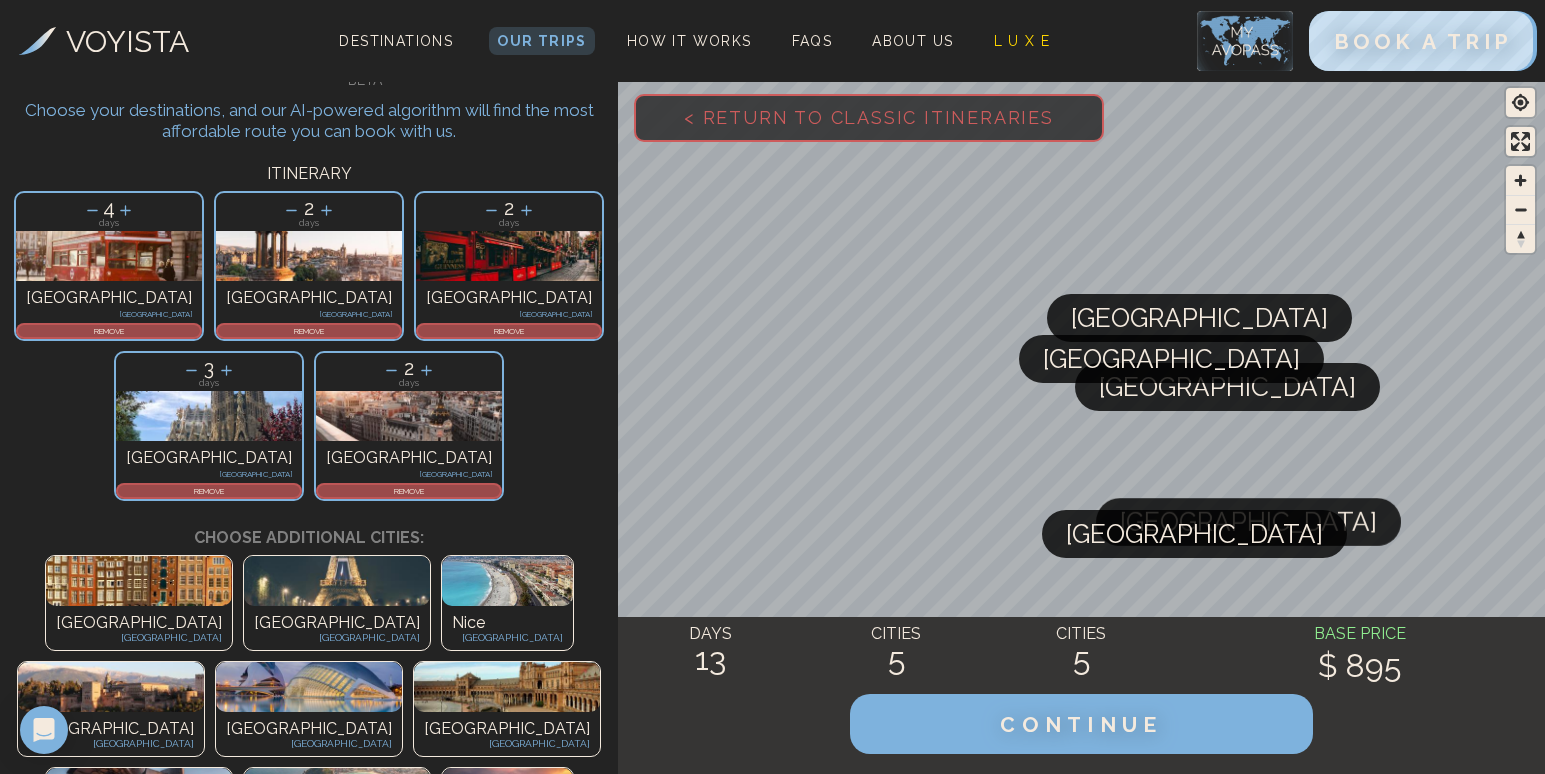 click on "Valencia Spain" at bounding box center [309, 734] 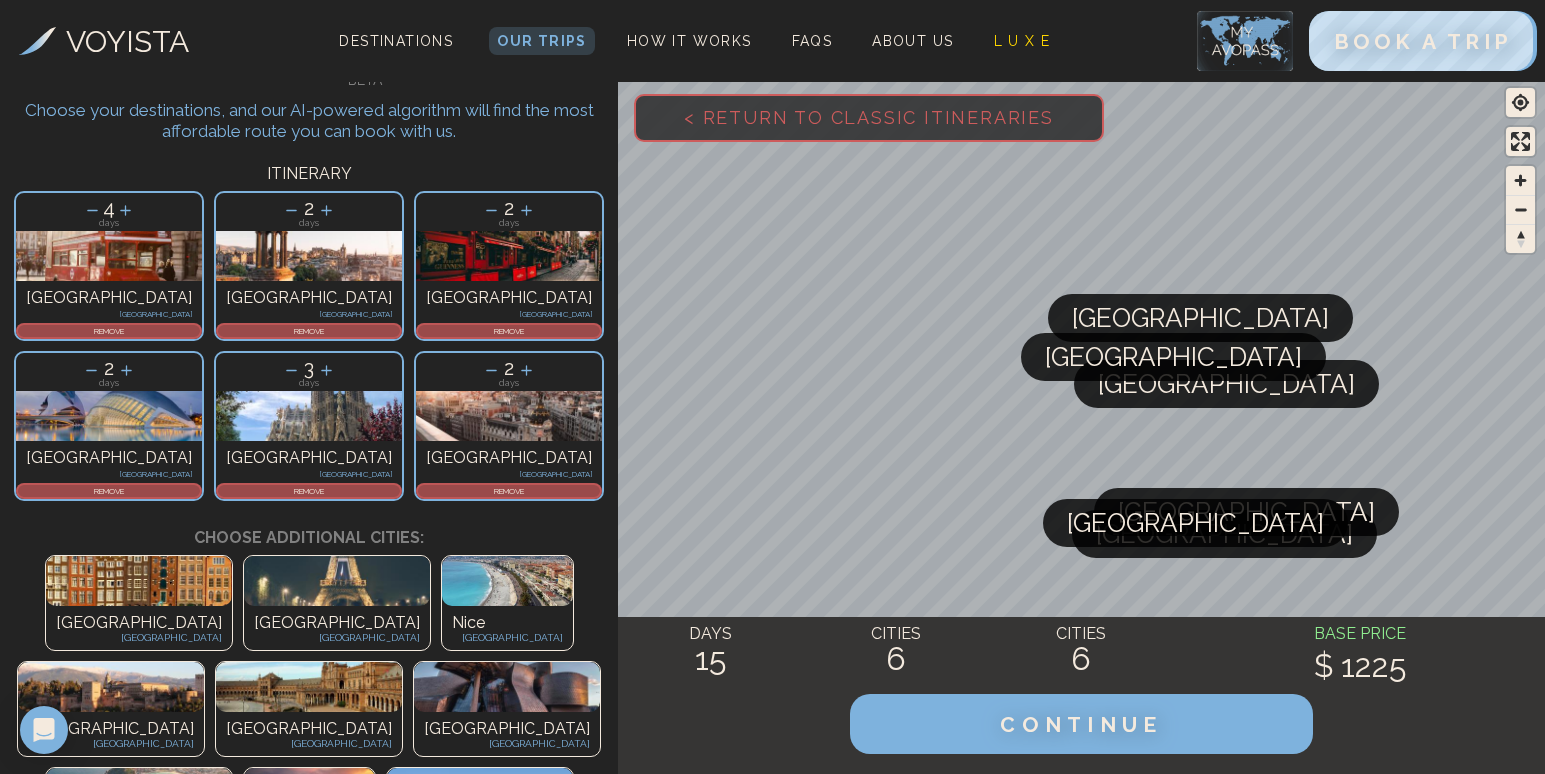 click on "[GEOGRAPHIC_DATA]" at bounding box center (309, 941) 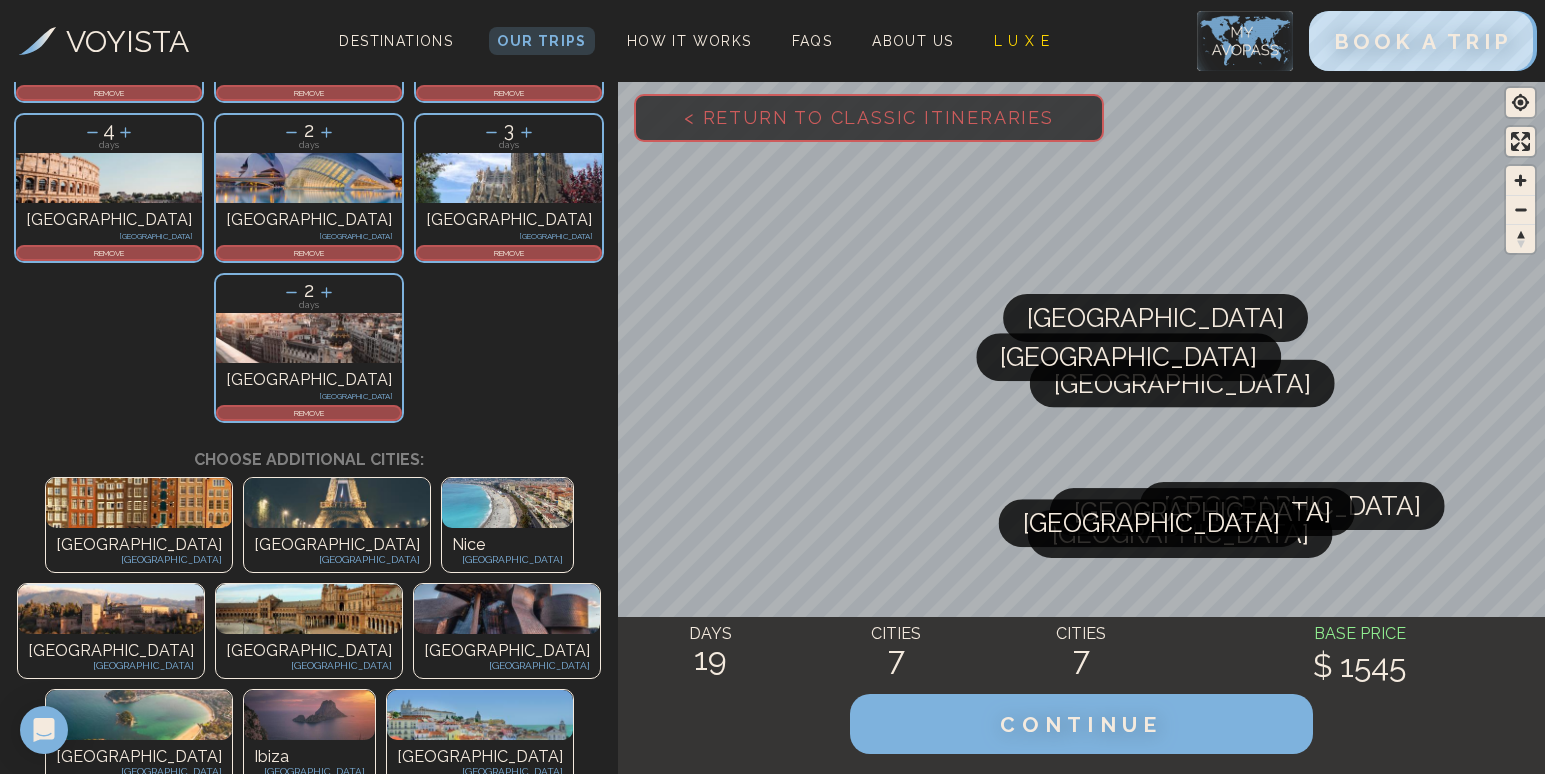 scroll, scrollTop: 312, scrollLeft: 0, axis: vertical 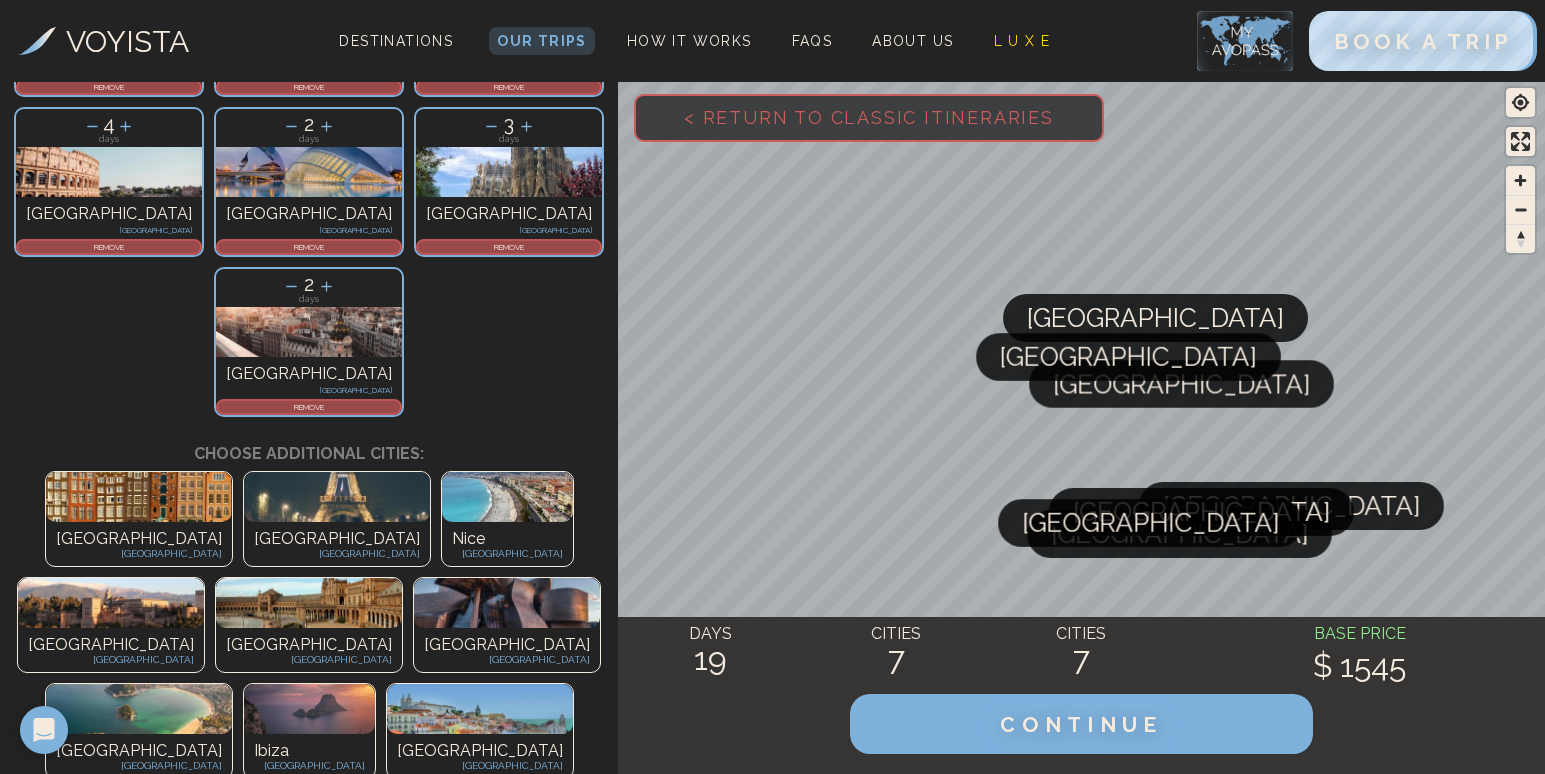 click on "[GEOGRAPHIC_DATA]" at bounding box center (507, 857) 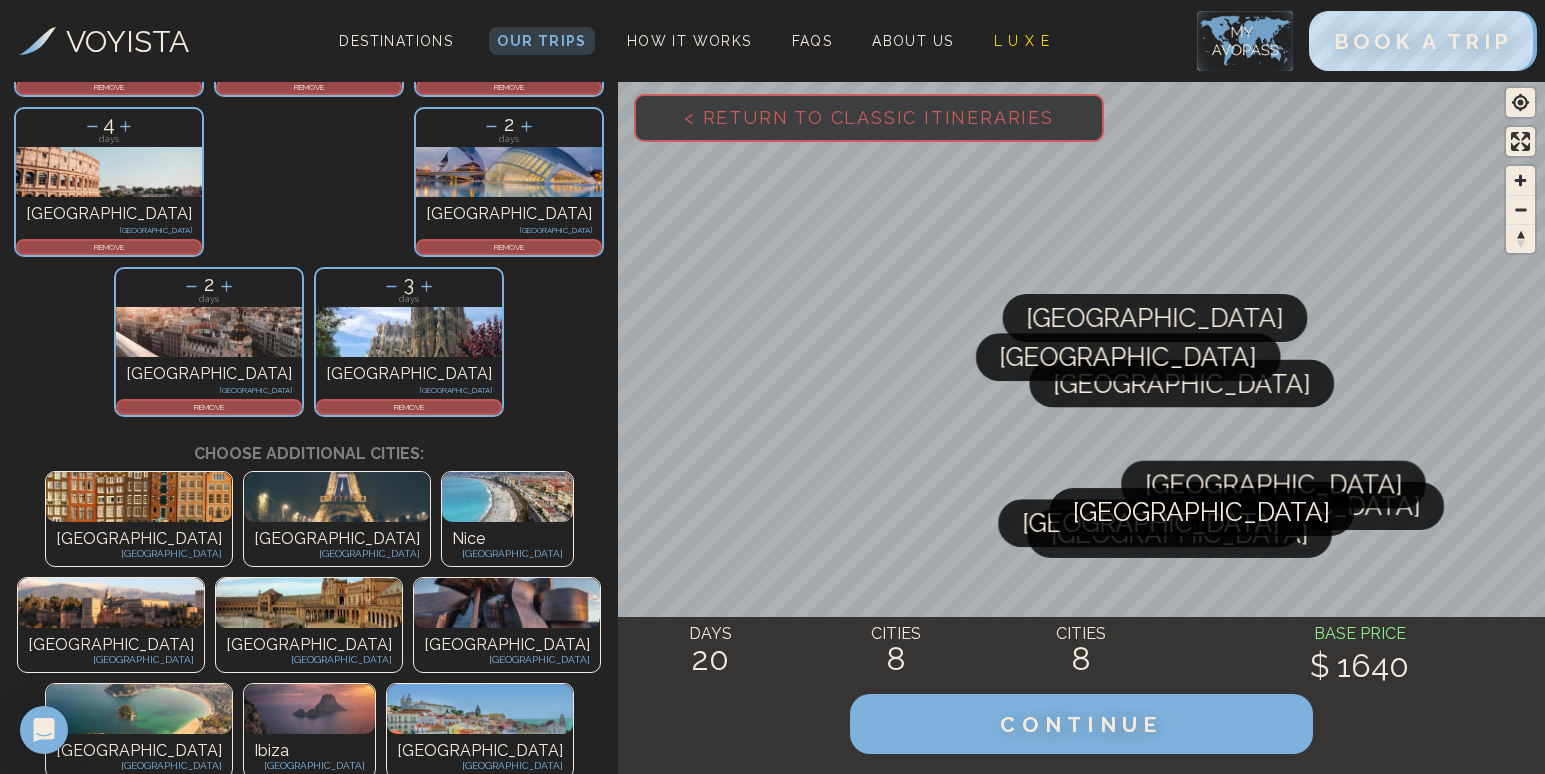 click on "[GEOGRAPHIC_DATA]" at bounding box center (507, 857) 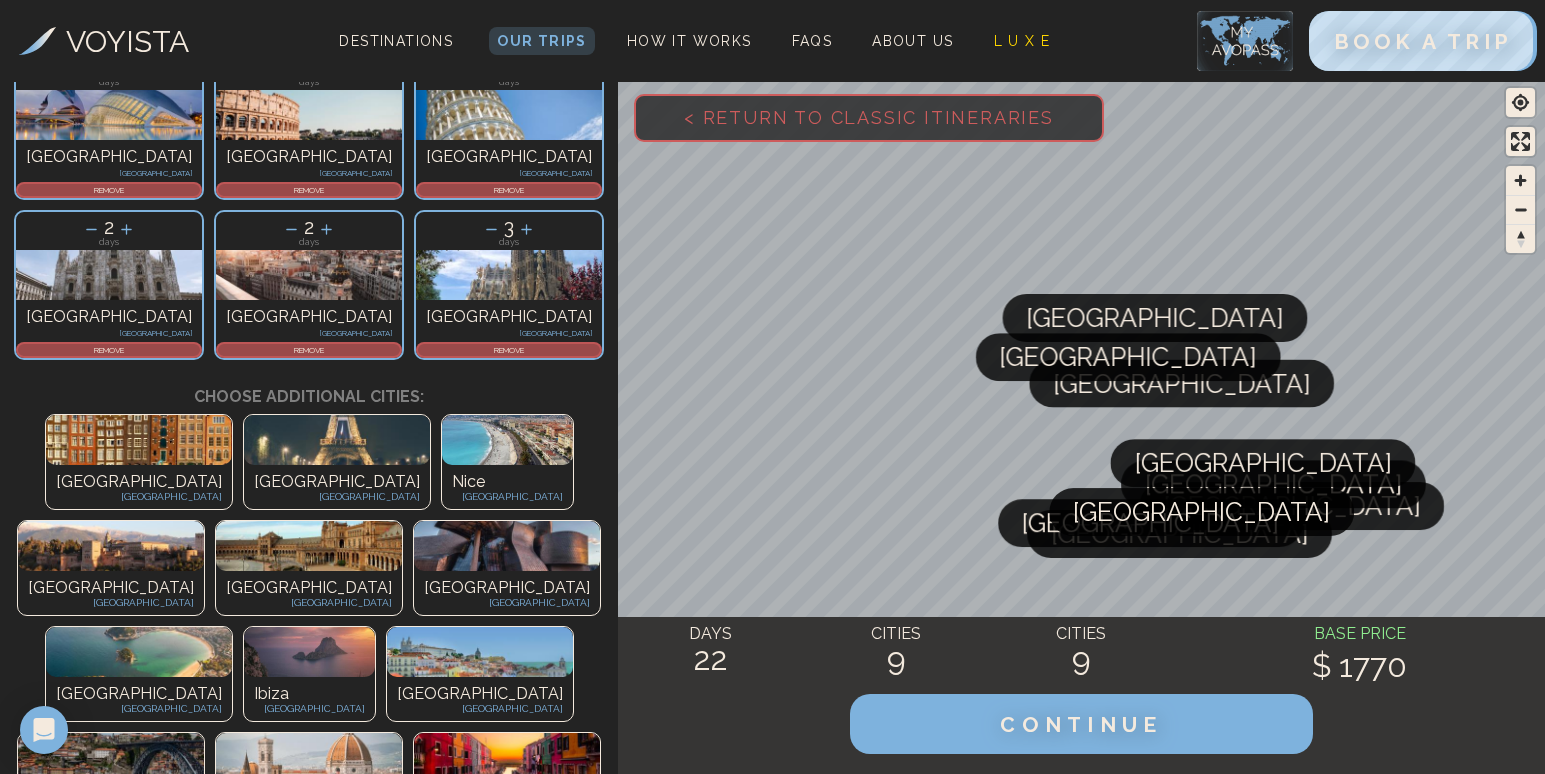 scroll, scrollTop: 370, scrollLeft: 0, axis: vertical 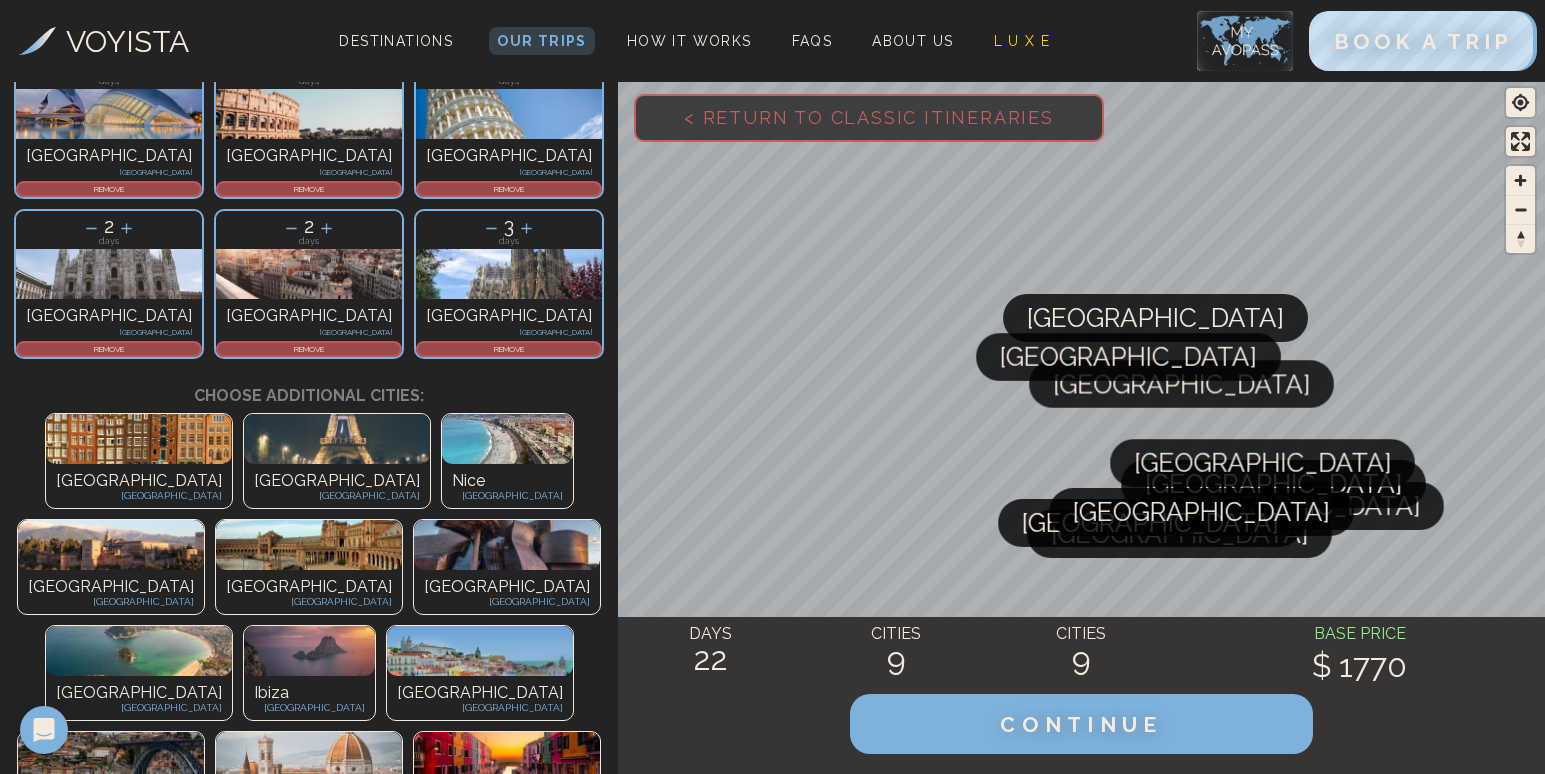 click at bounding box center [507, 757] 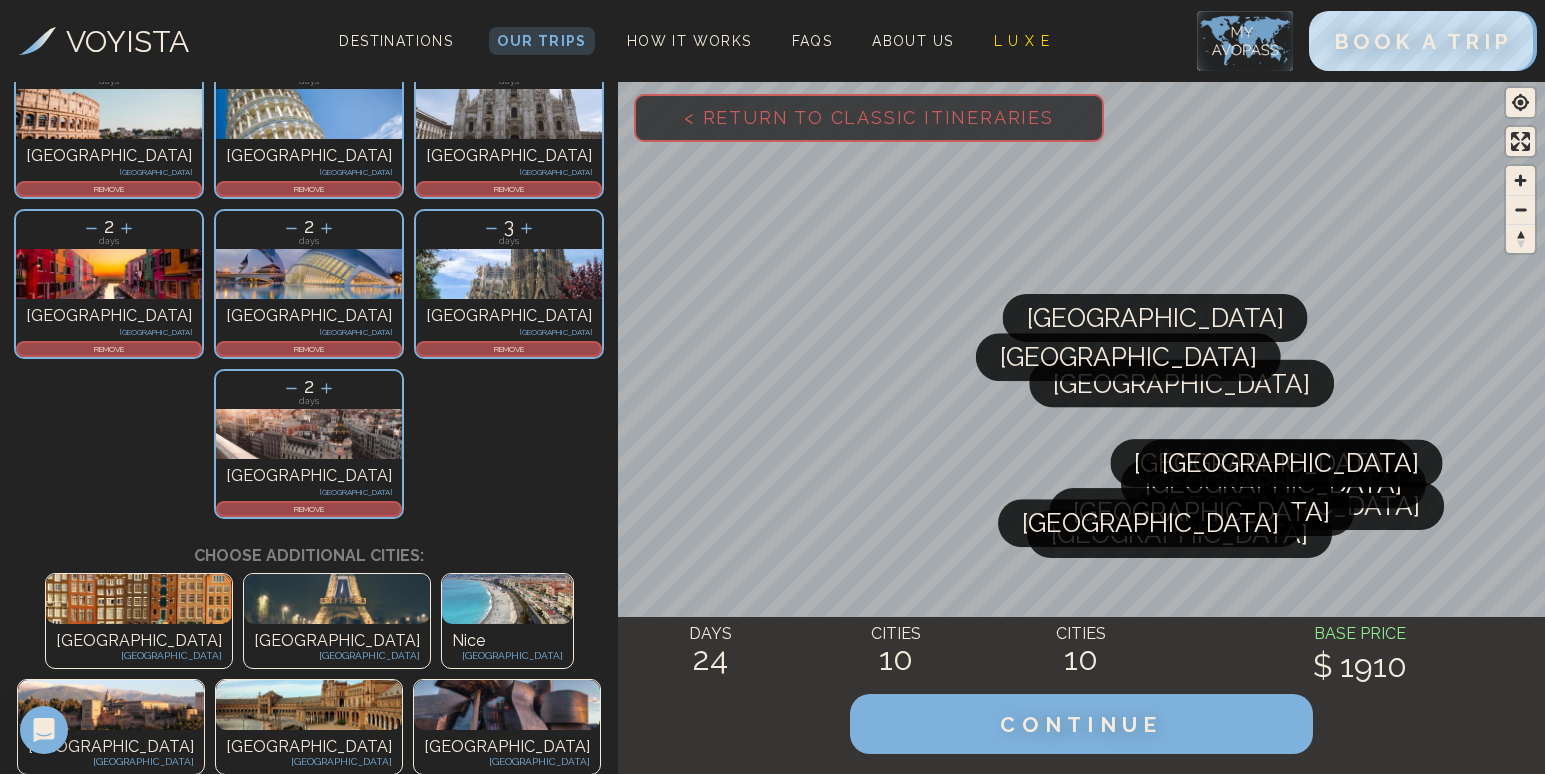 click at bounding box center (507, 917) 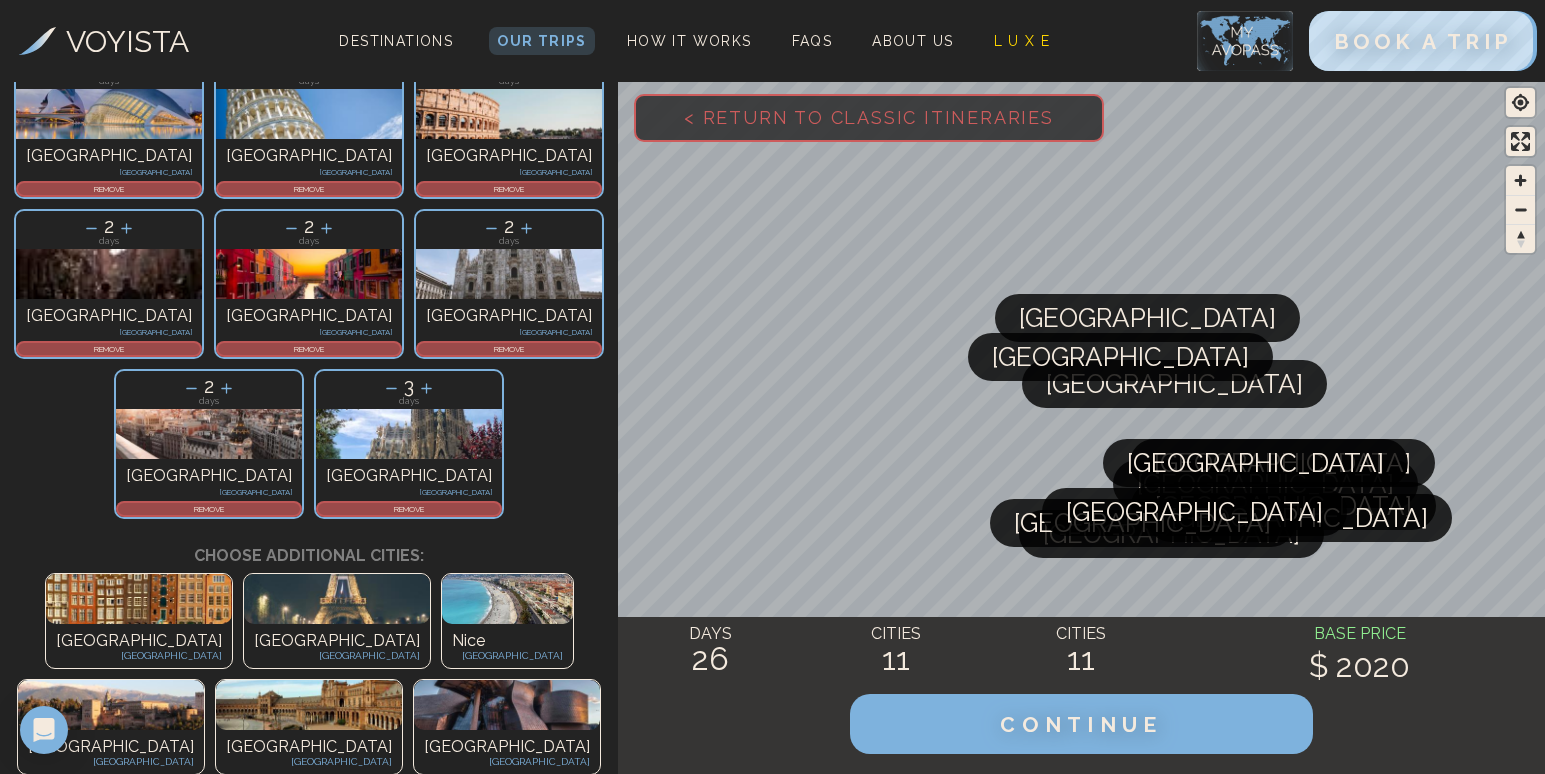 scroll, scrollTop: 459, scrollLeft: 0, axis: vertical 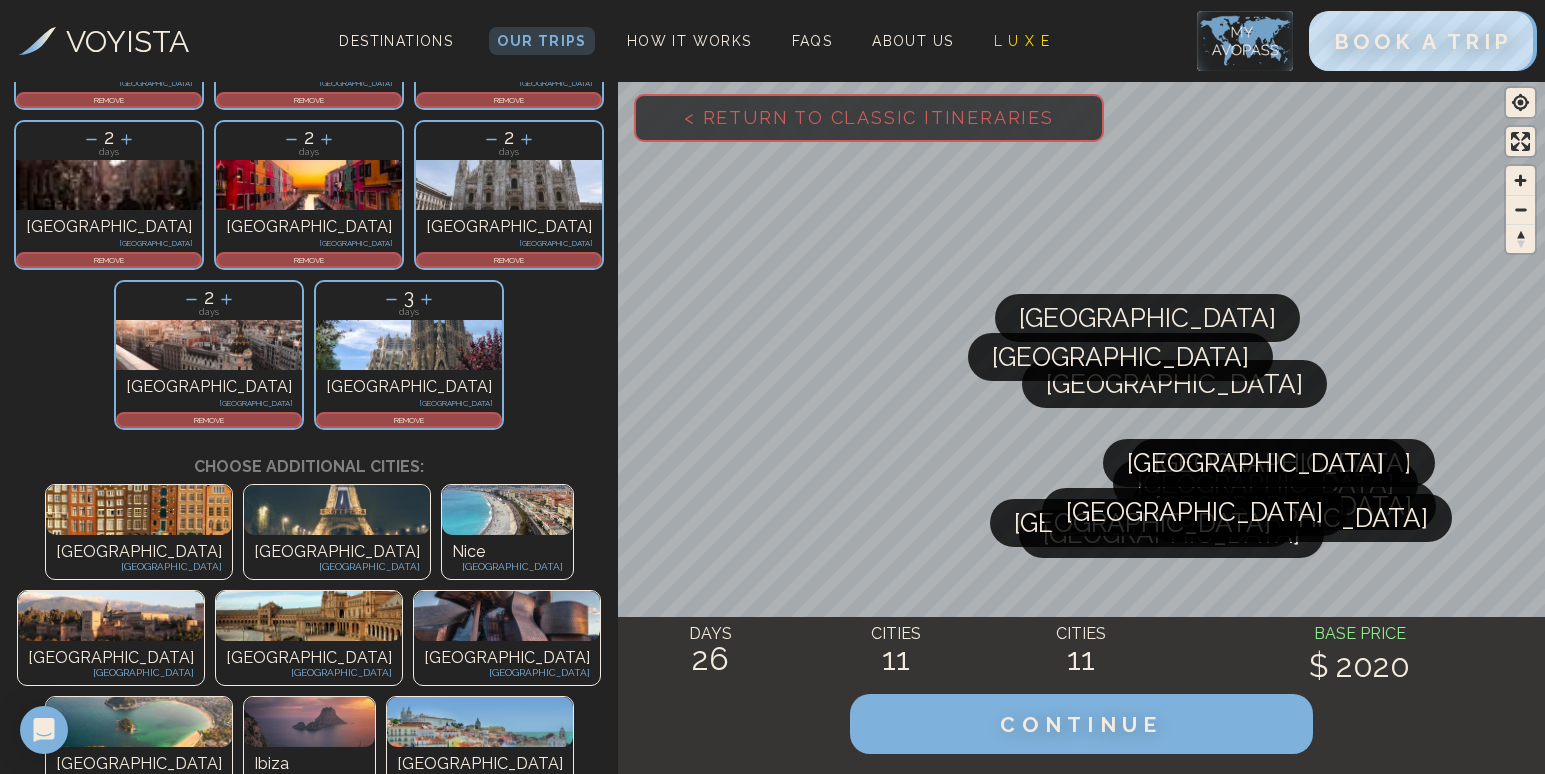 click on "[GEOGRAPHIC_DATA]" at bounding box center (507, 990) 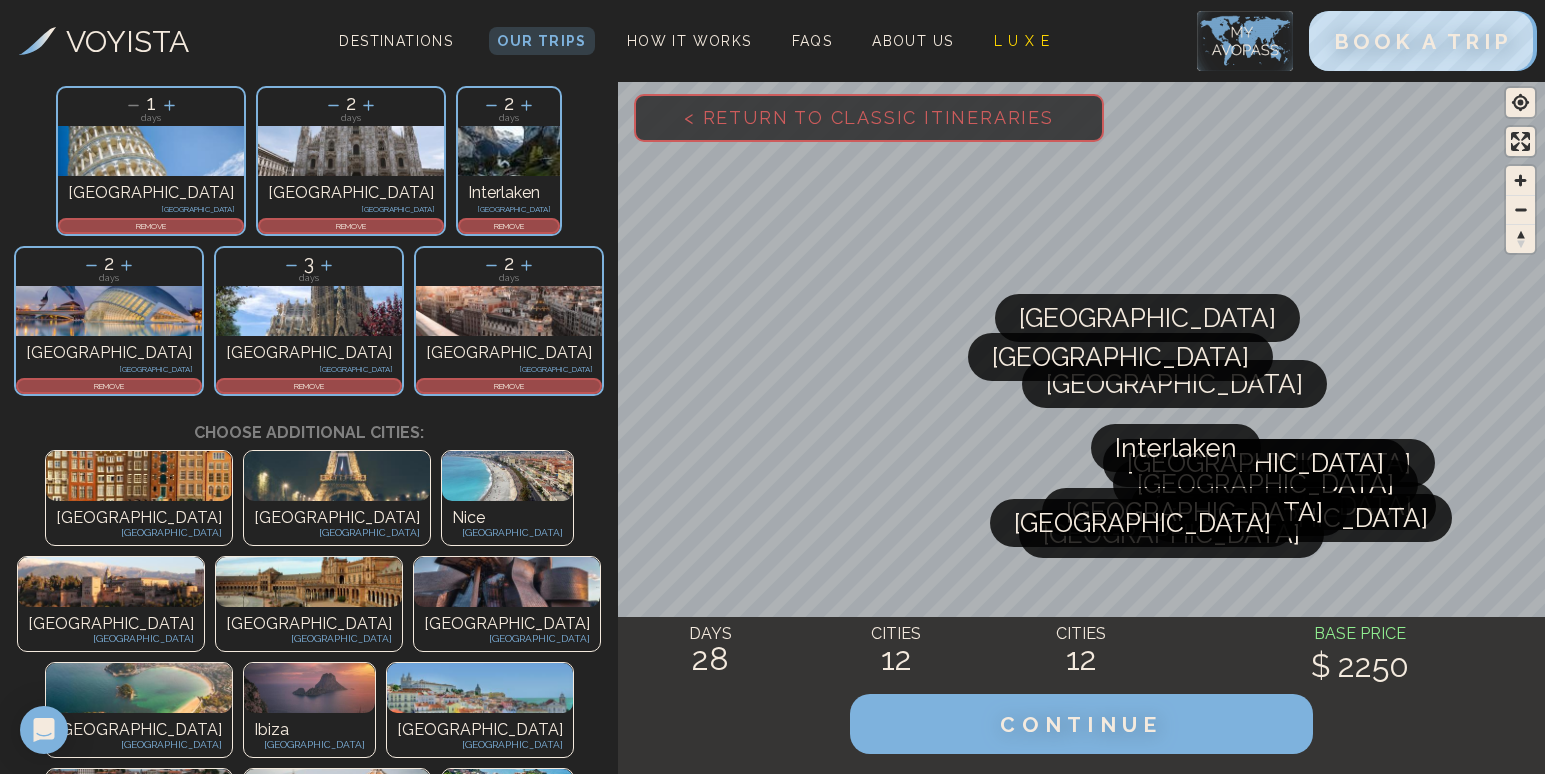 scroll, scrollTop: 494, scrollLeft: 0, axis: vertical 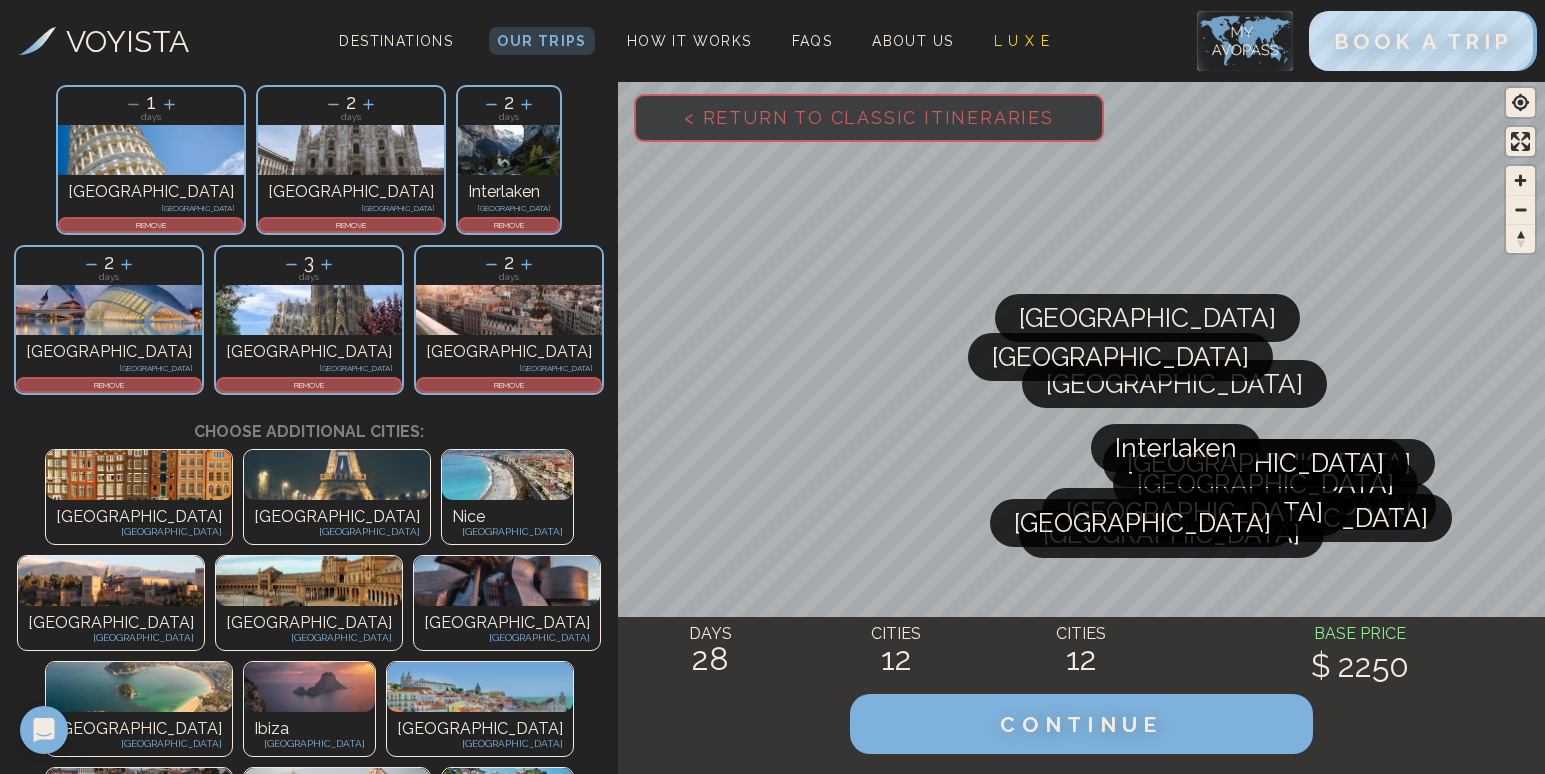 click on "[GEOGRAPHIC_DATA]" at bounding box center [309, 1471] 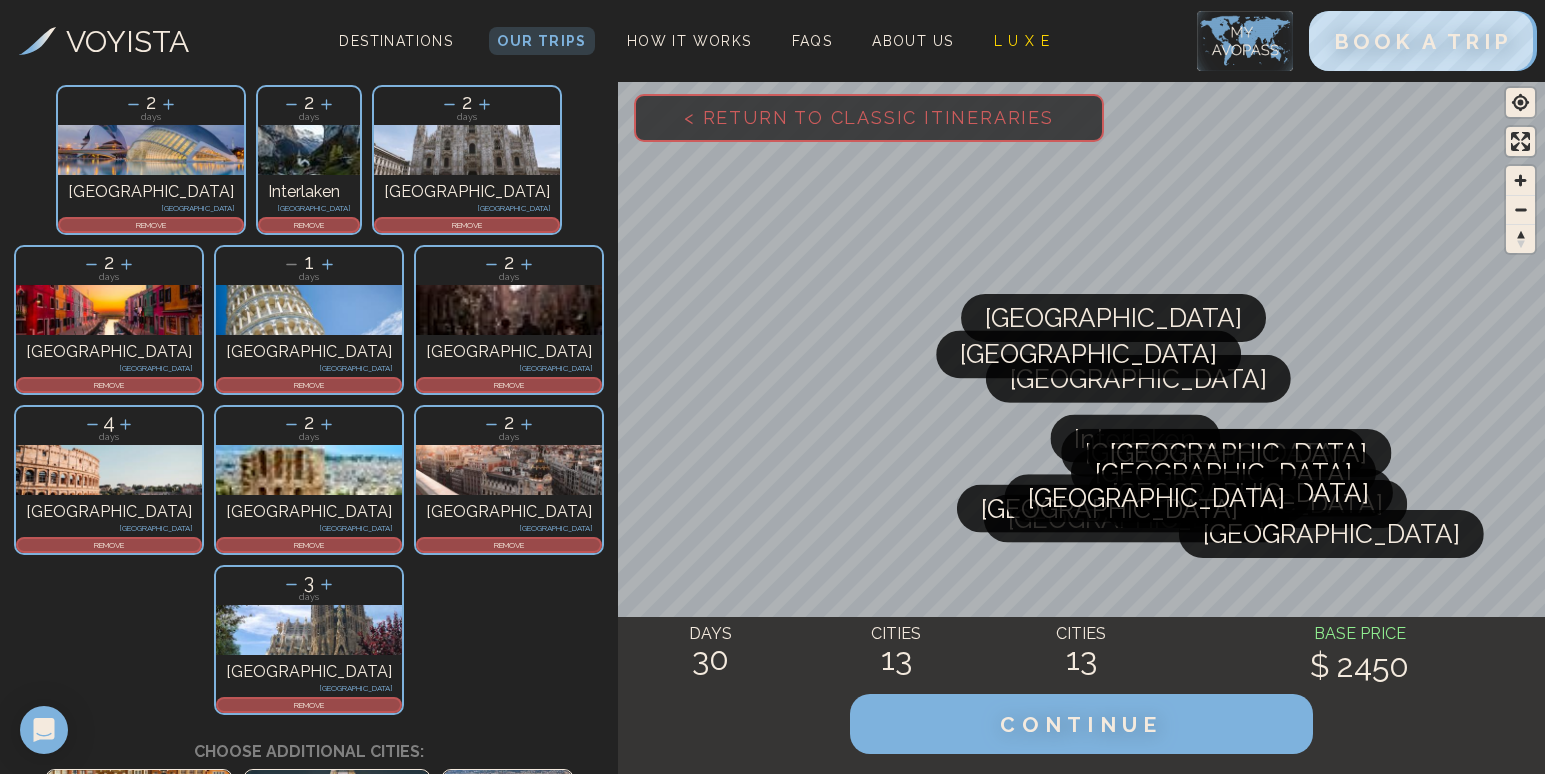 scroll, scrollTop: 702, scrollLeft: 0, axis: vertical 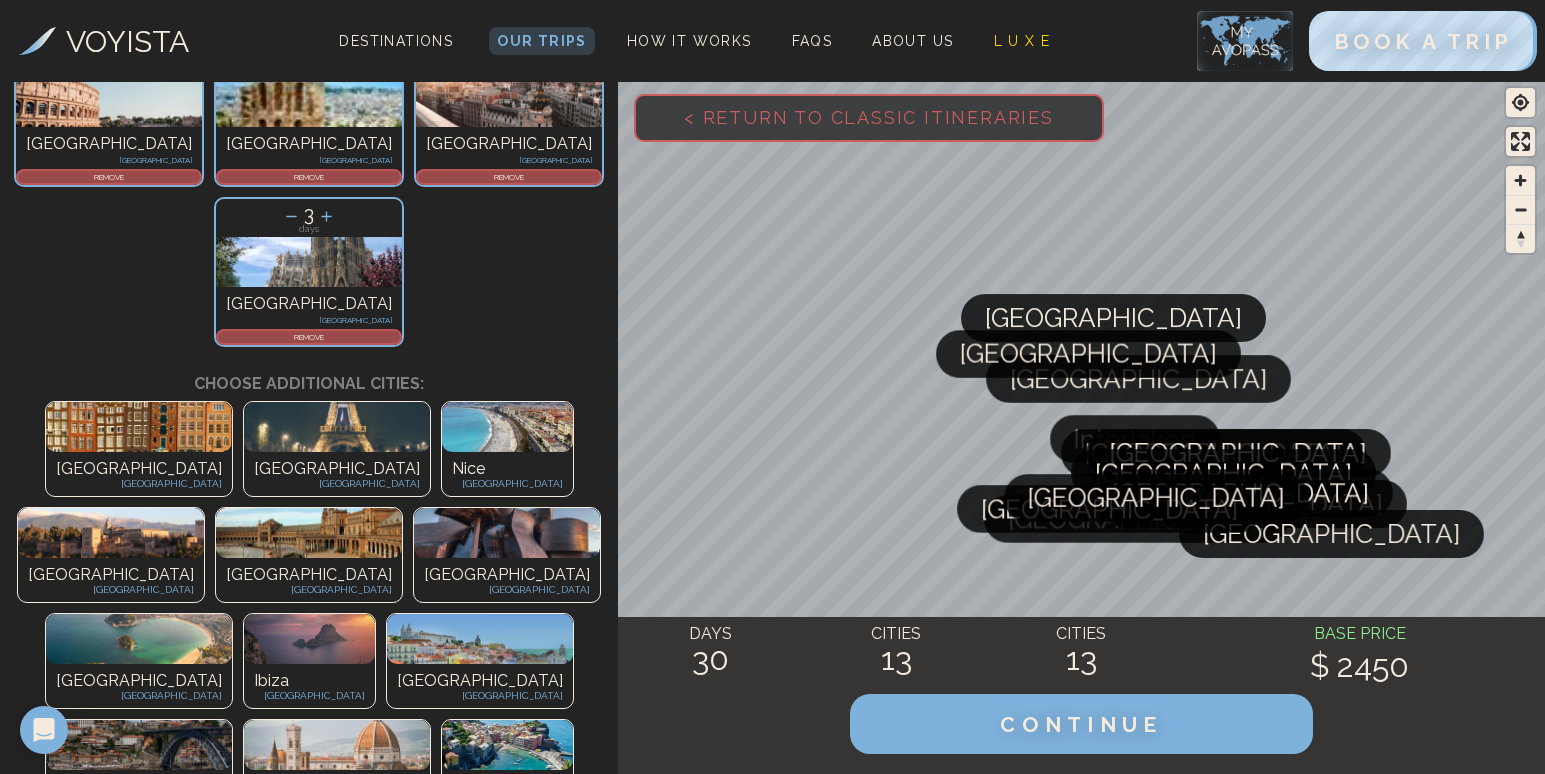 click at bounding box center (237, 1381) 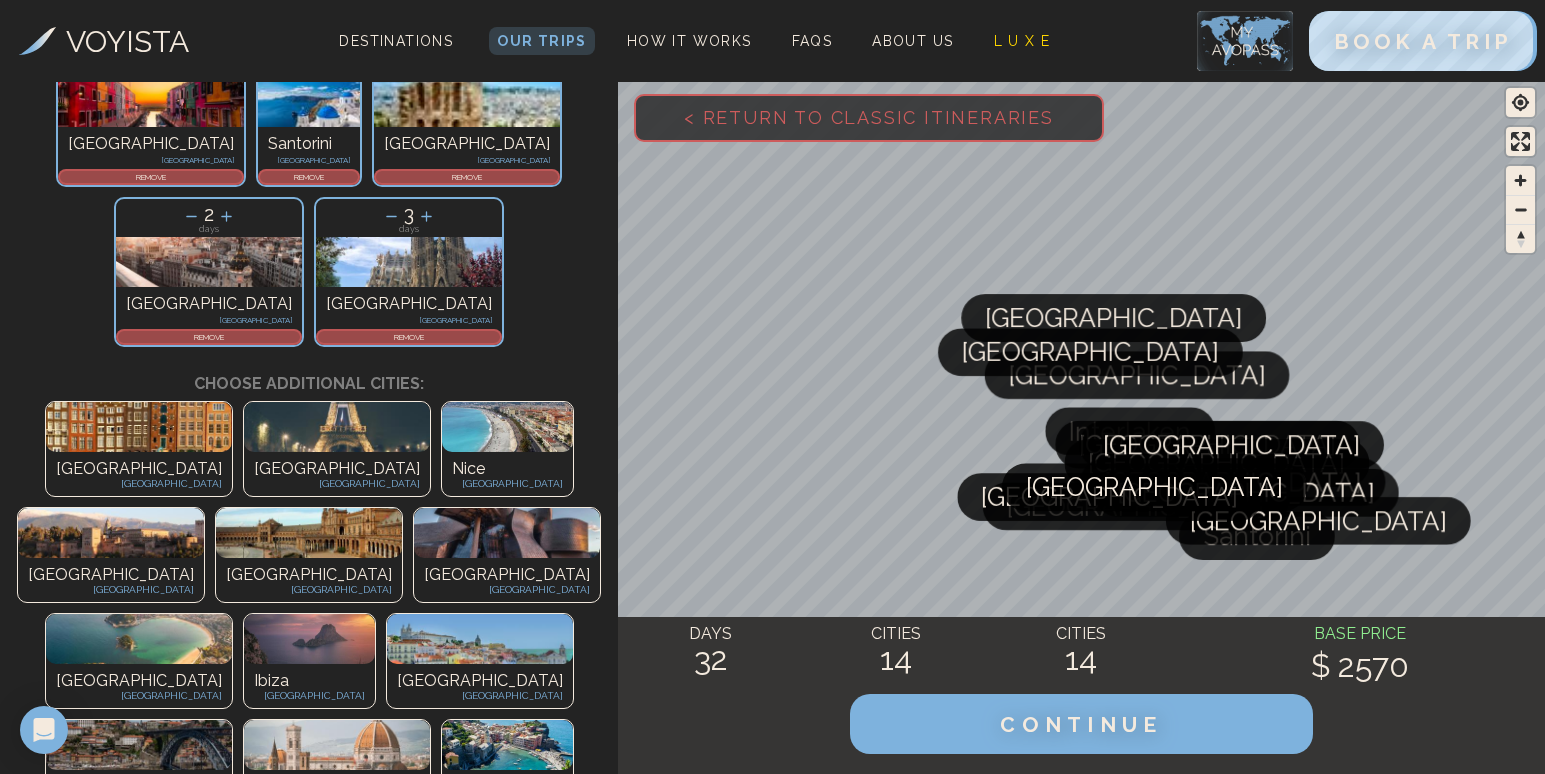 click on "Mykonos" at bounding box center (309, 1423) 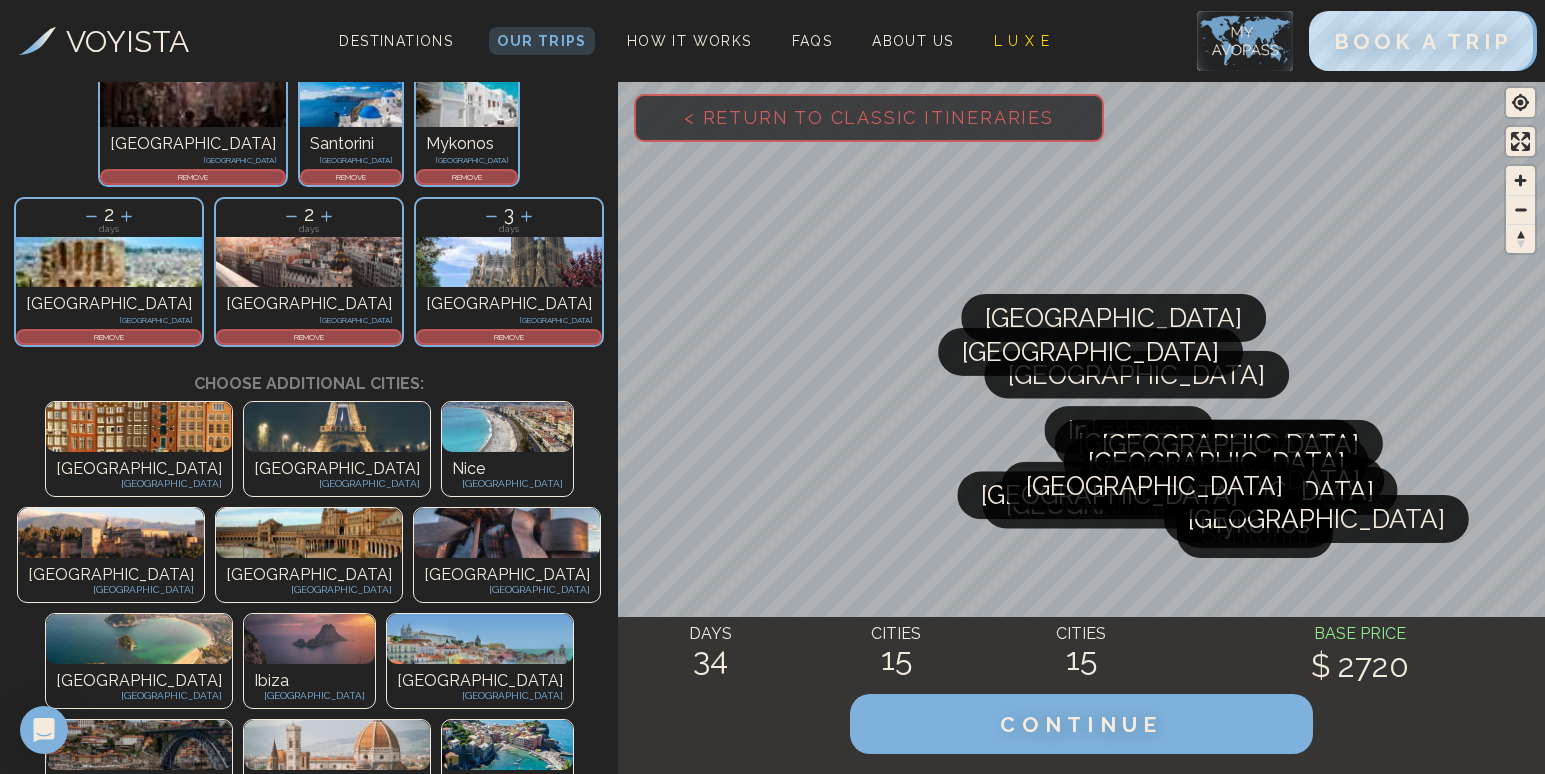 click on "Ios Greece" at bounding box center (380, 1403) 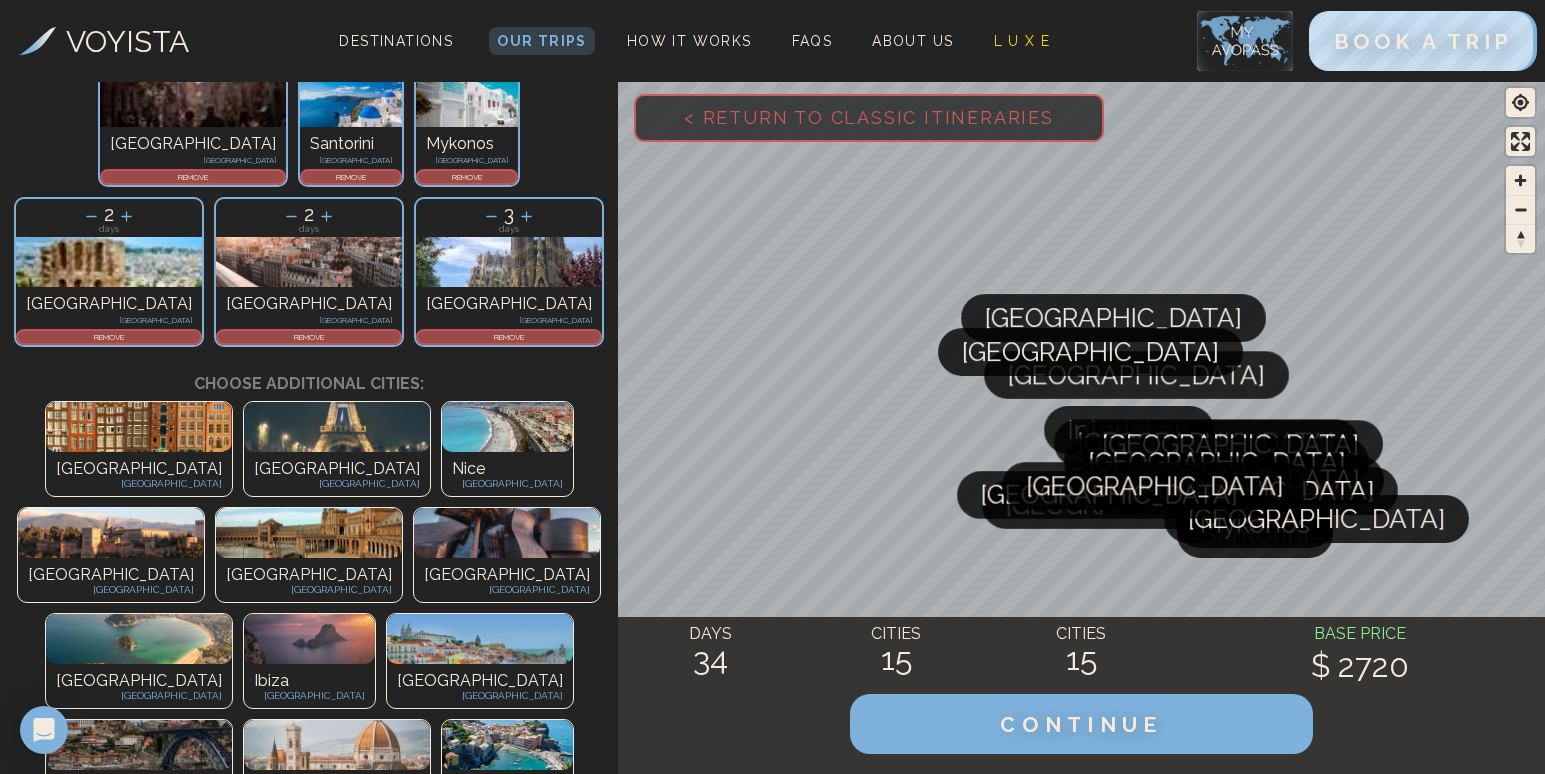 click on "Ios" at bounding box center (380, 1423) 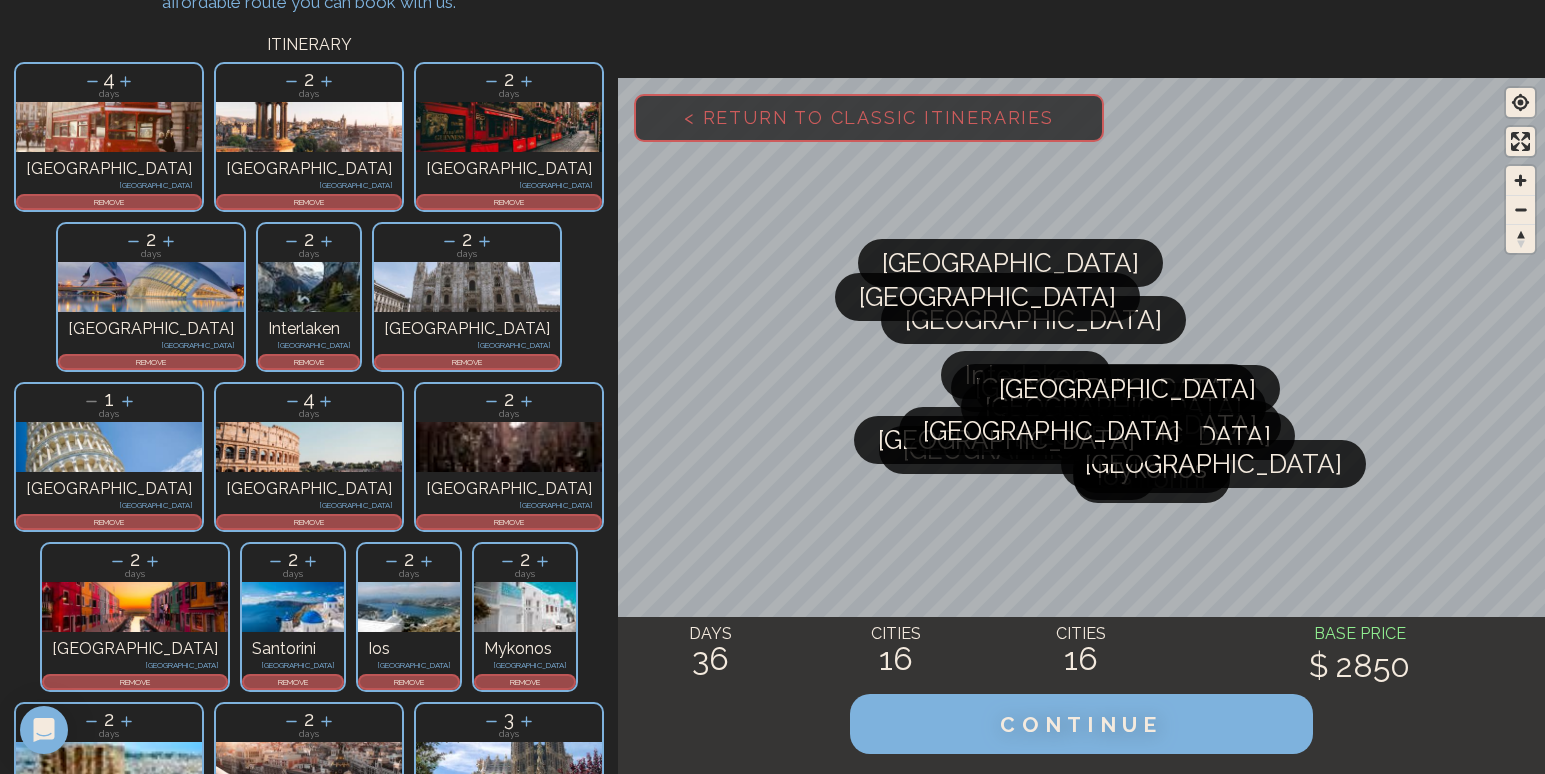 scroll, scrollTop: 0, scrollLeft: 0, axis: both 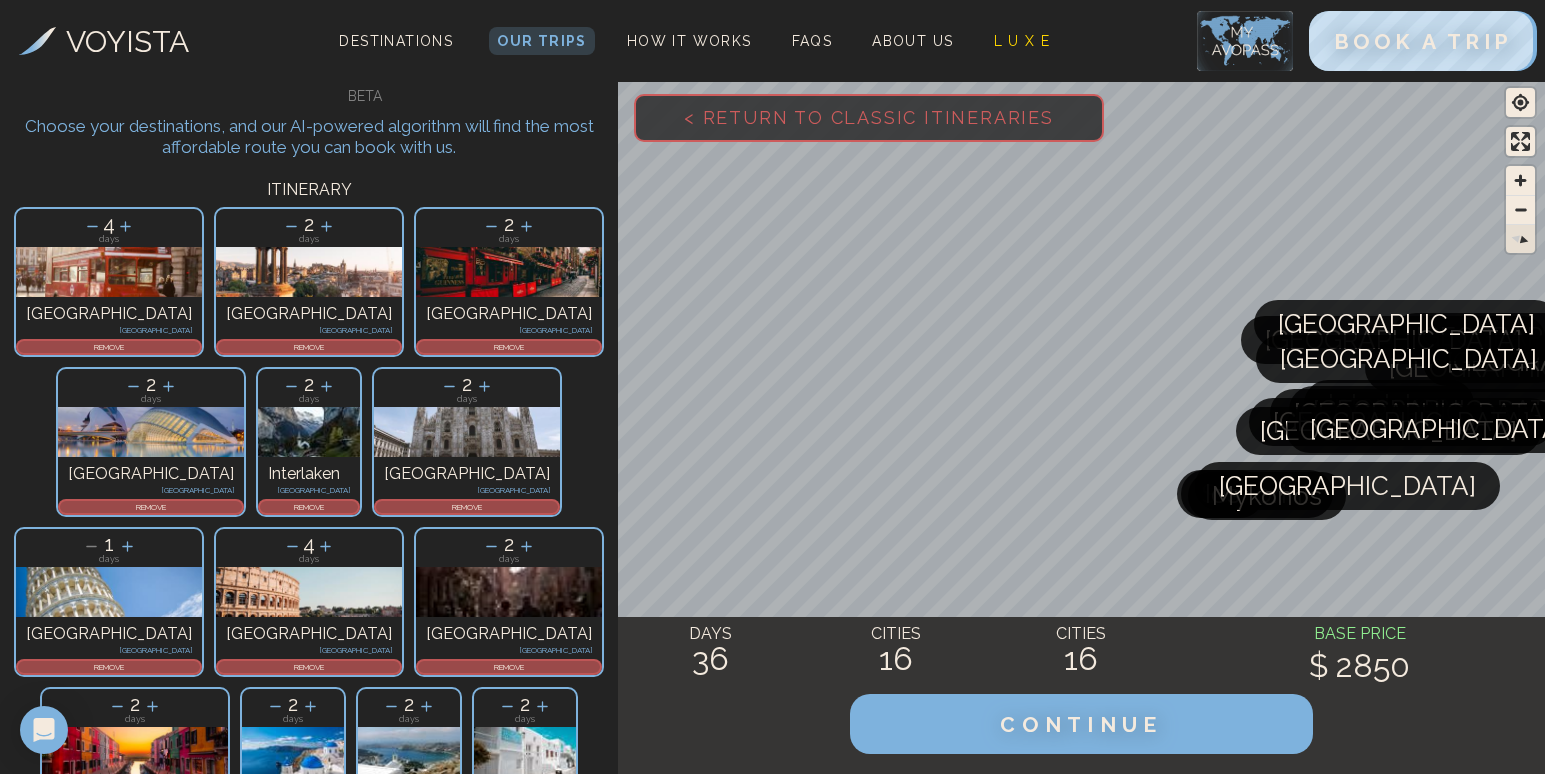 click at bounding box center (1520, 238) 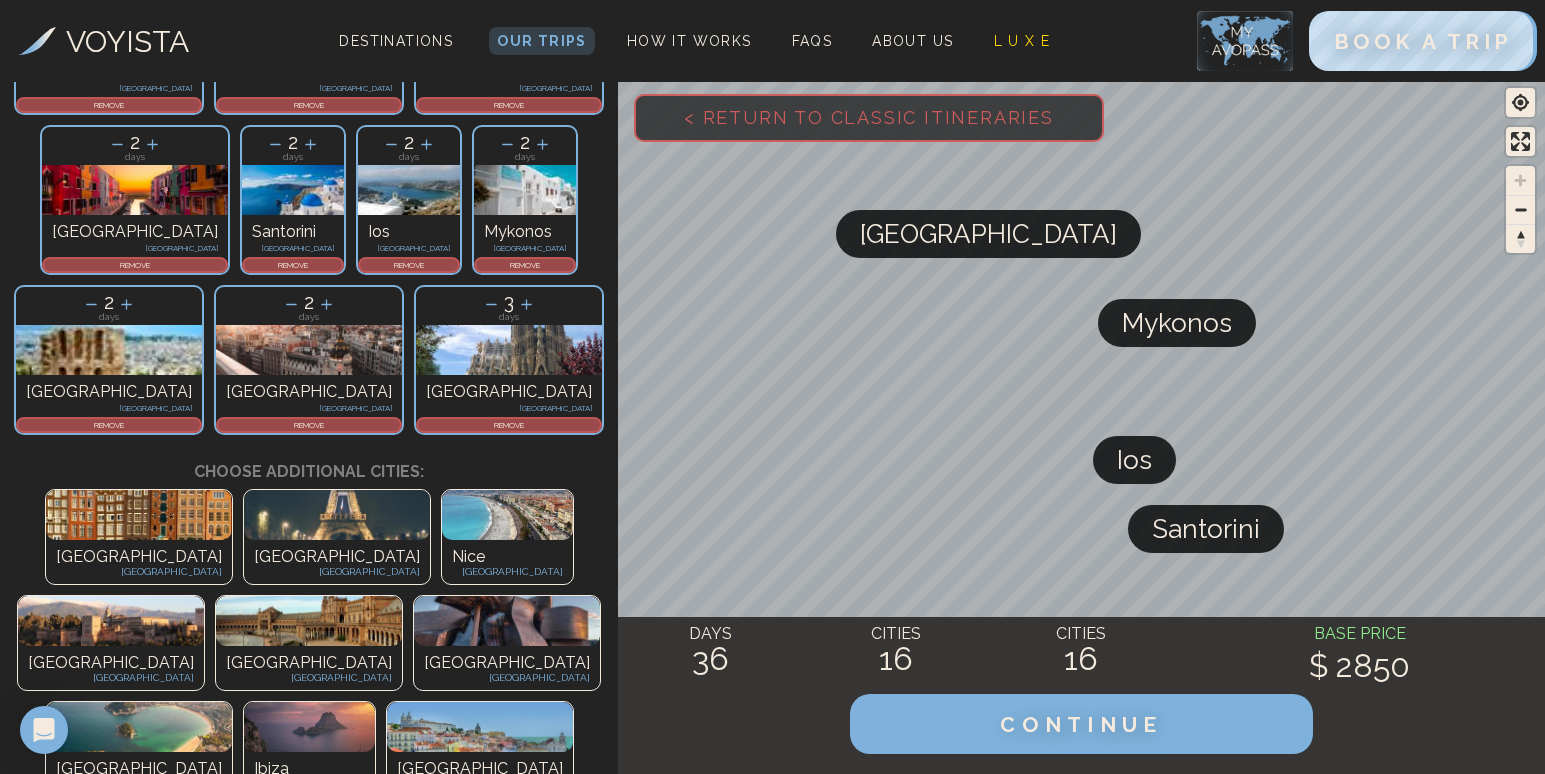 scroll, scrollTop: 609, scrollLeft: 0, axis: vertical 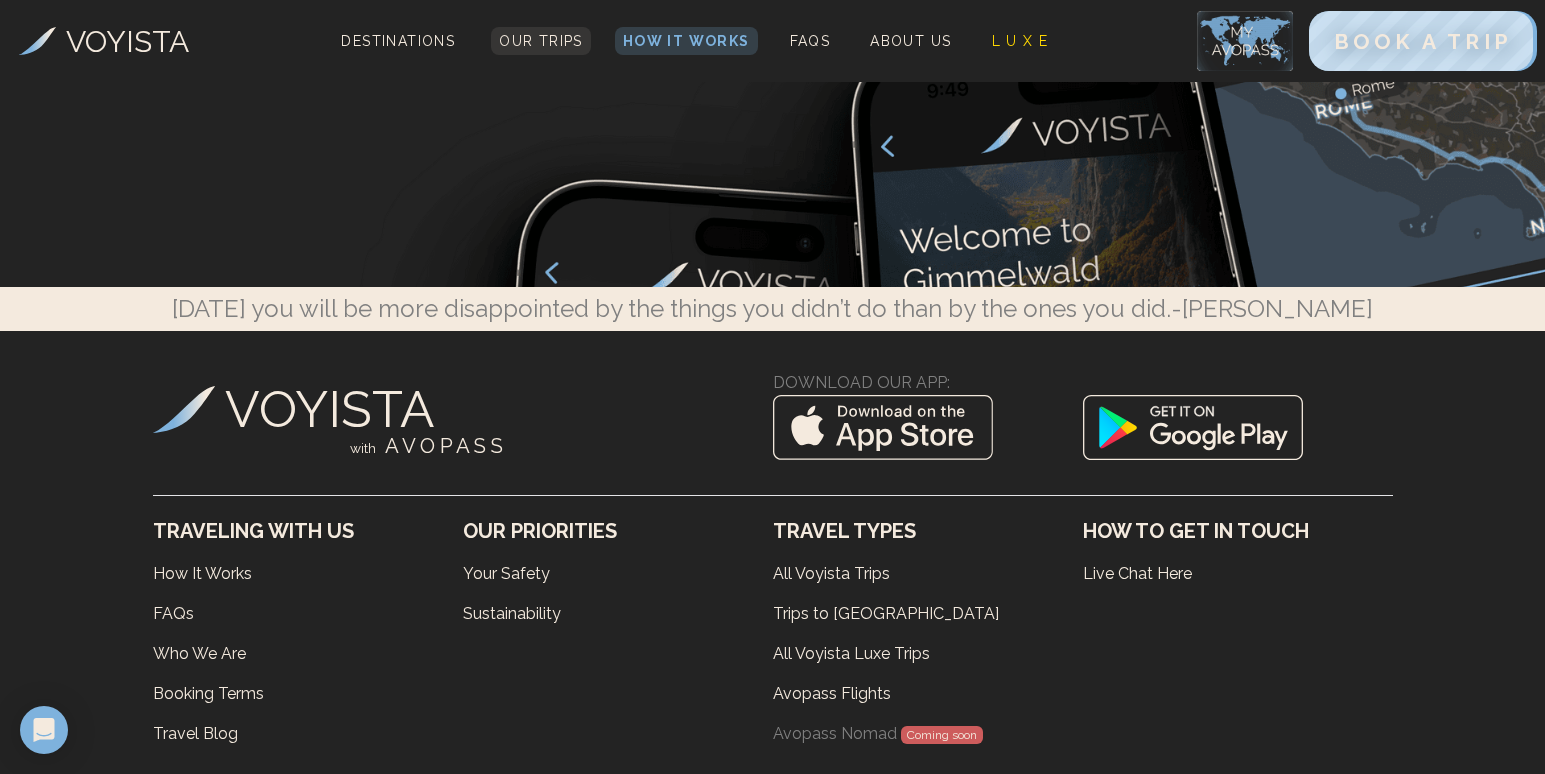 click on "Our Trips" at bounding box center [541, 41] 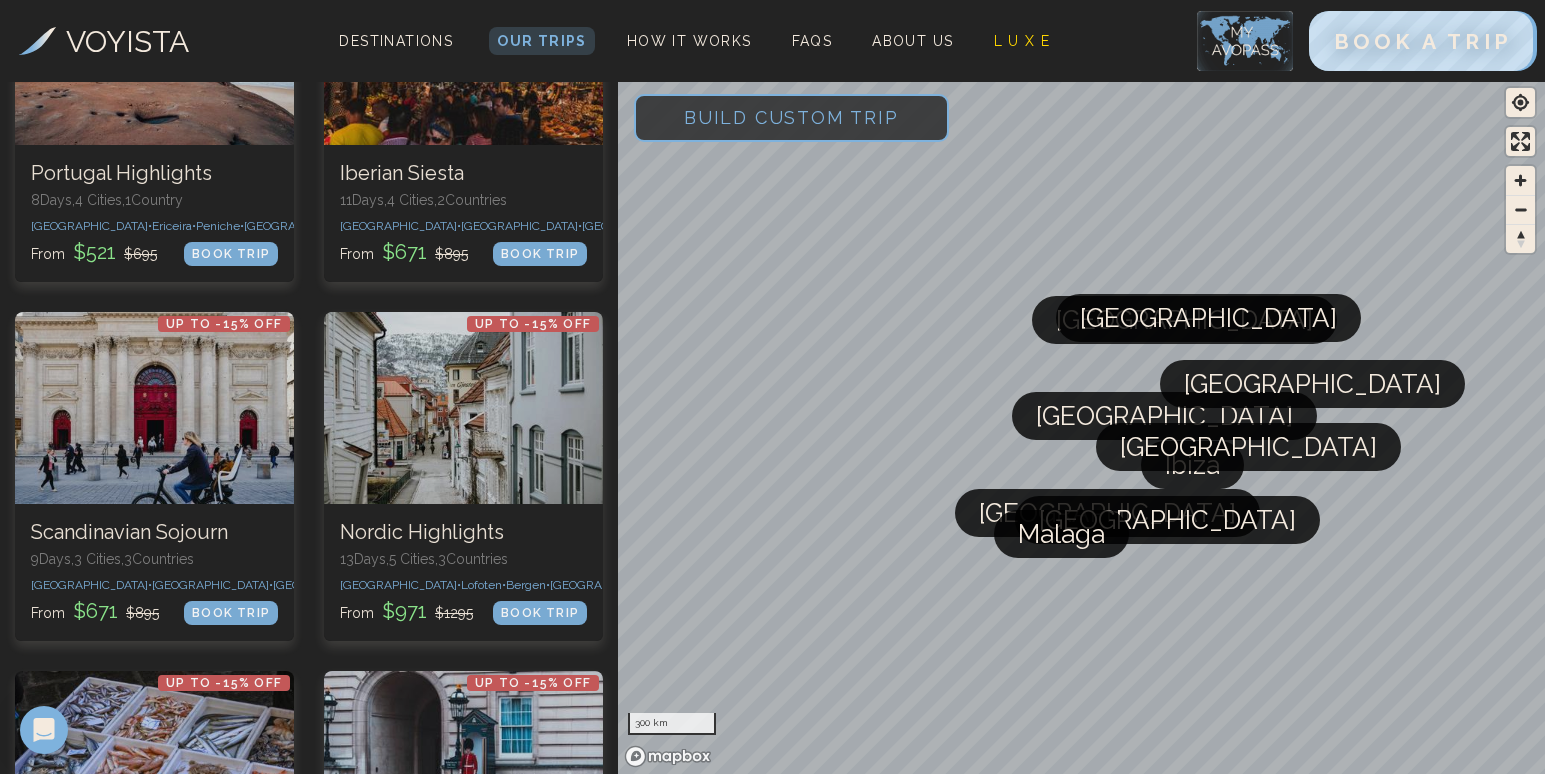 scroll, scrollTop: 3406, scrollLeft: 0, axis: vertical 